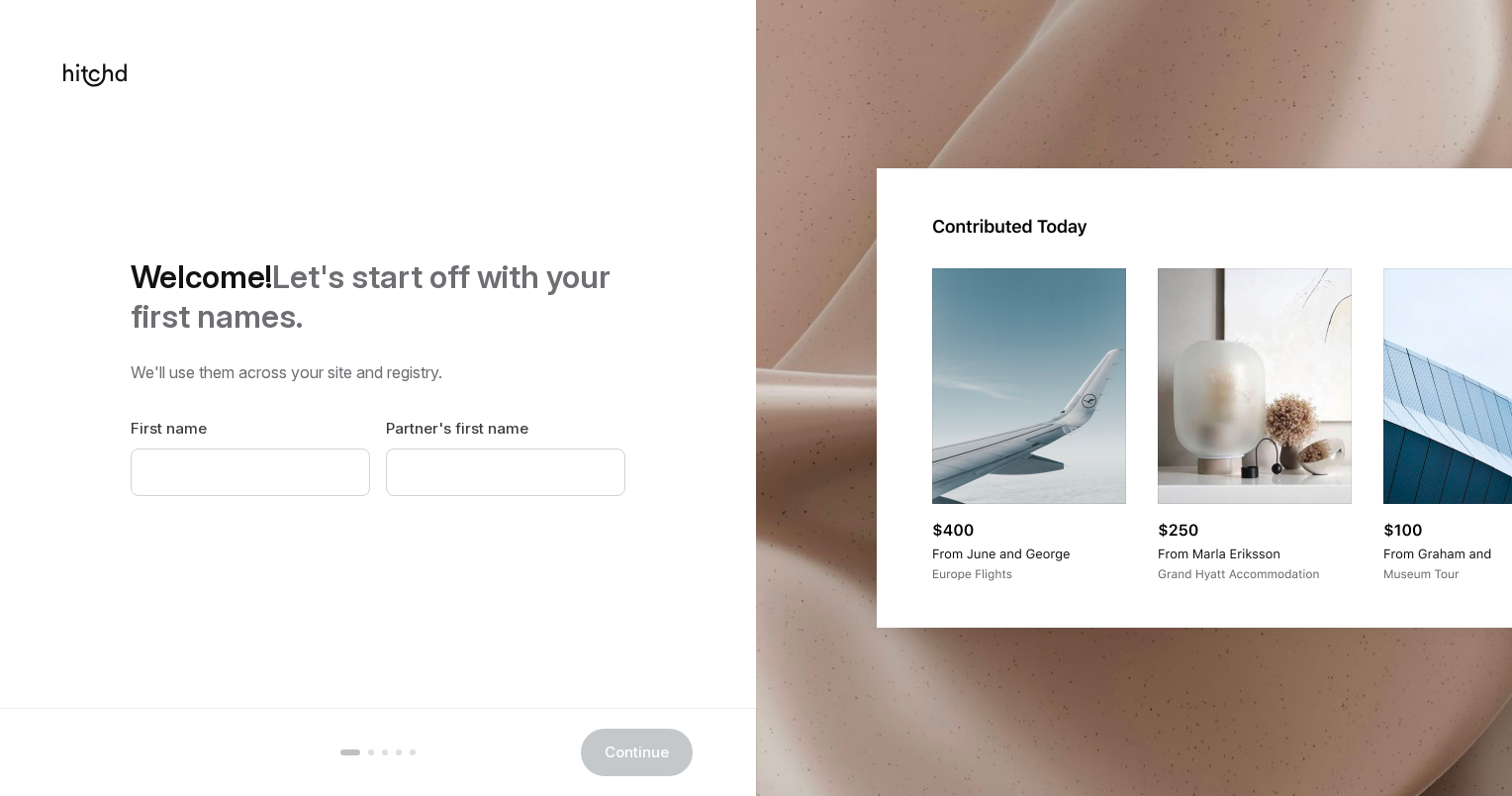 scroll, scrollTop: 0, scrollLeft: 0, axis: both 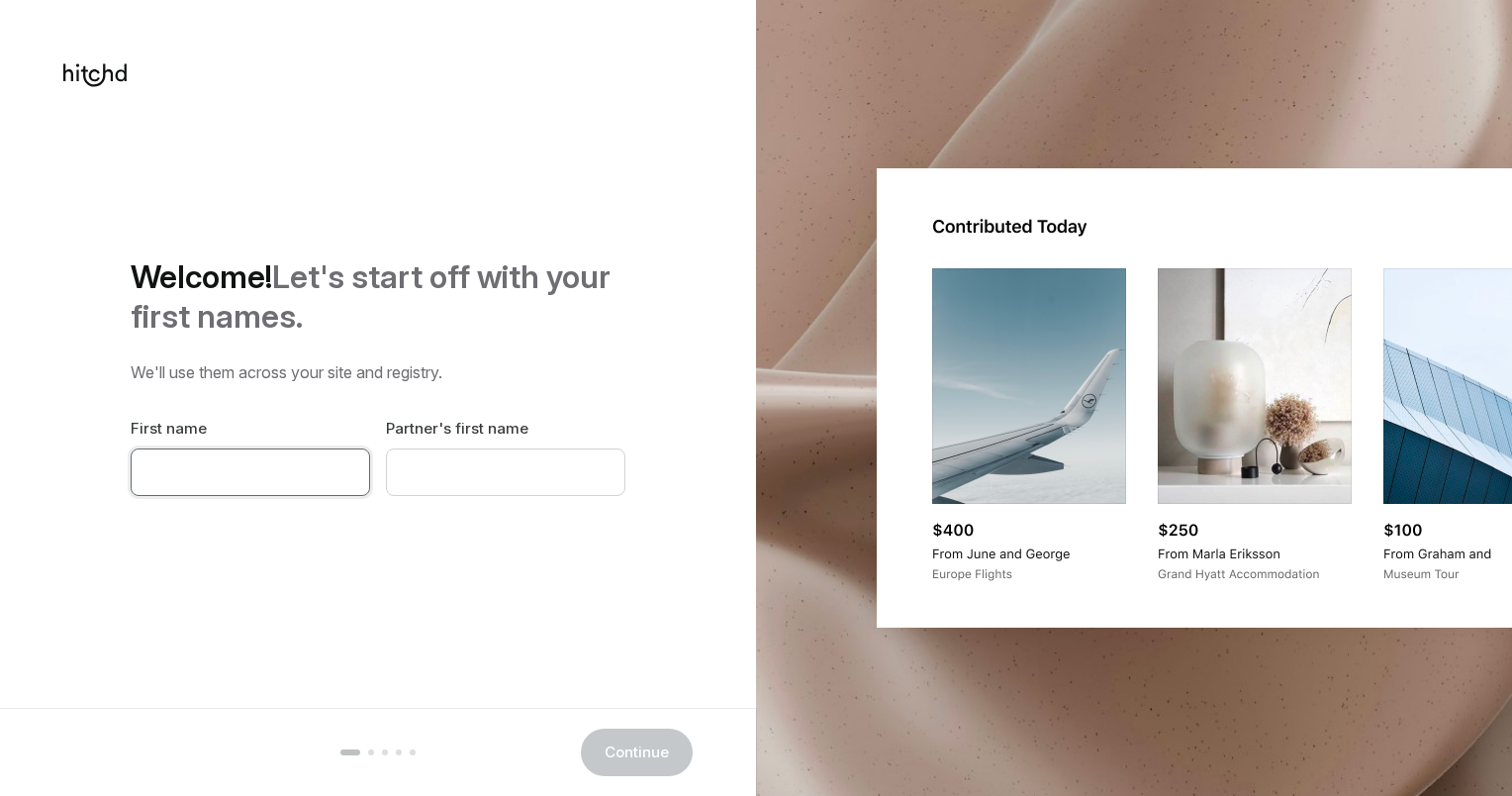 click at bounding box center [250, 472] 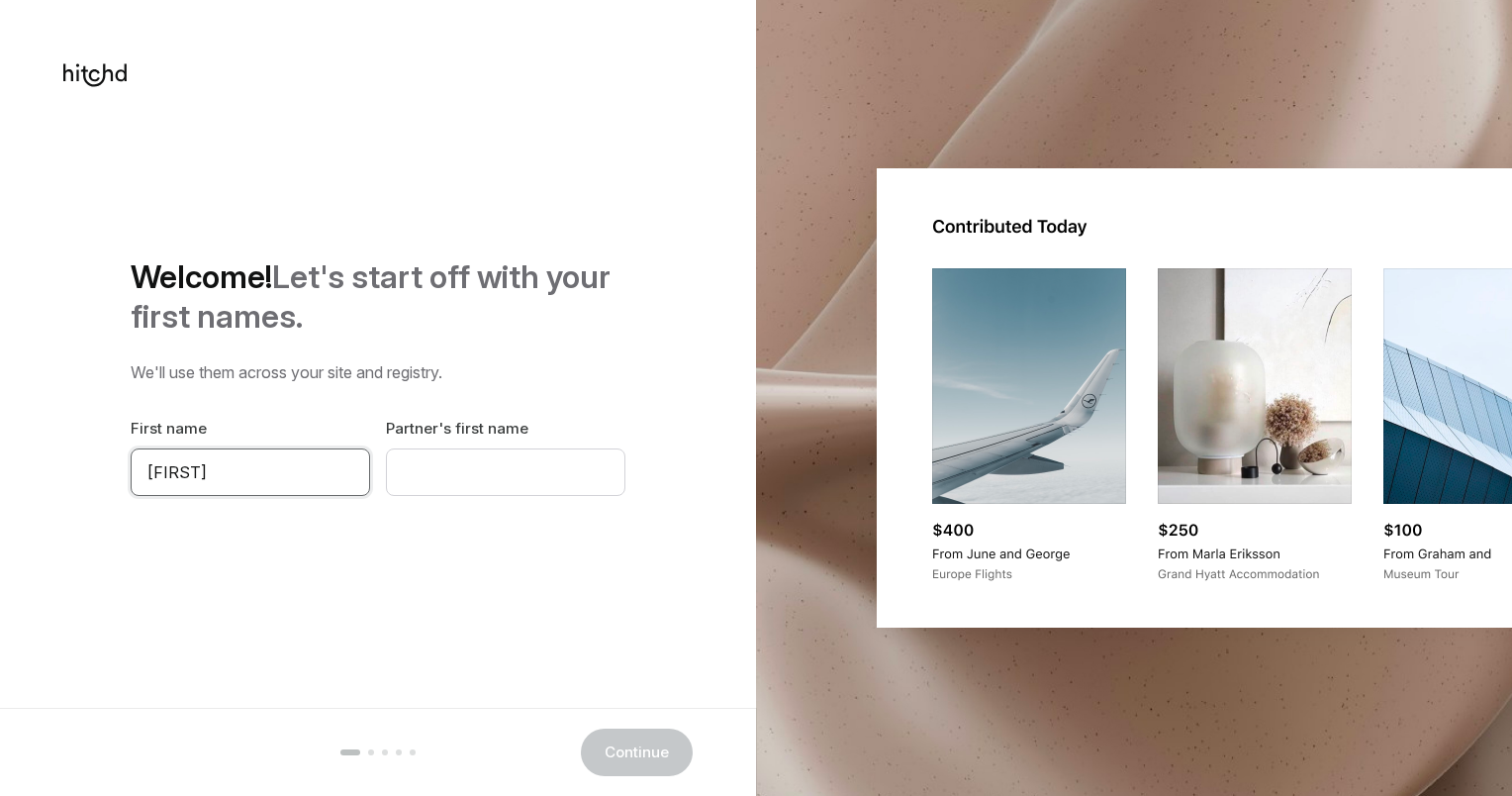type on "[FIRST]" 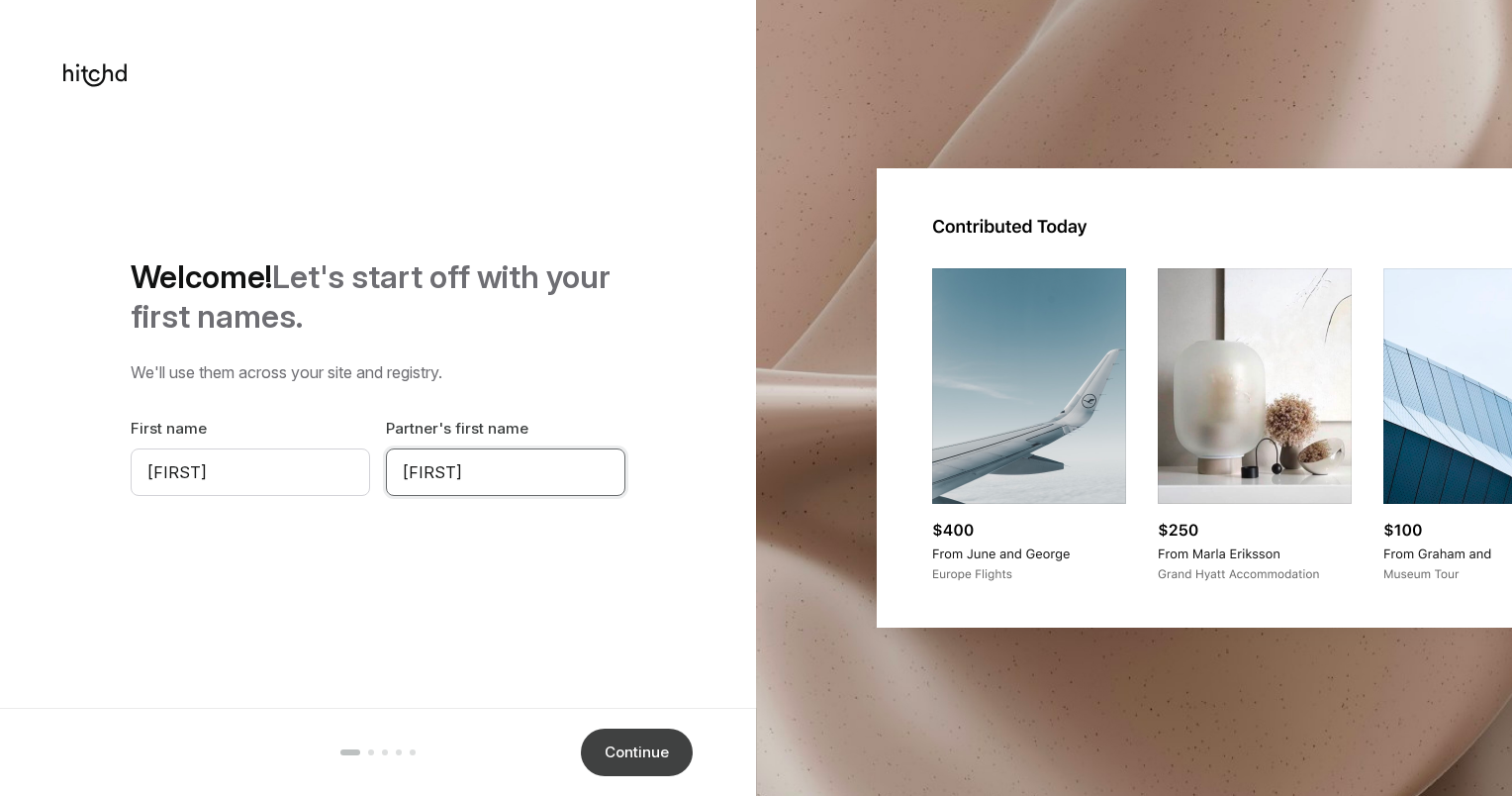 type on "[FIRST]" 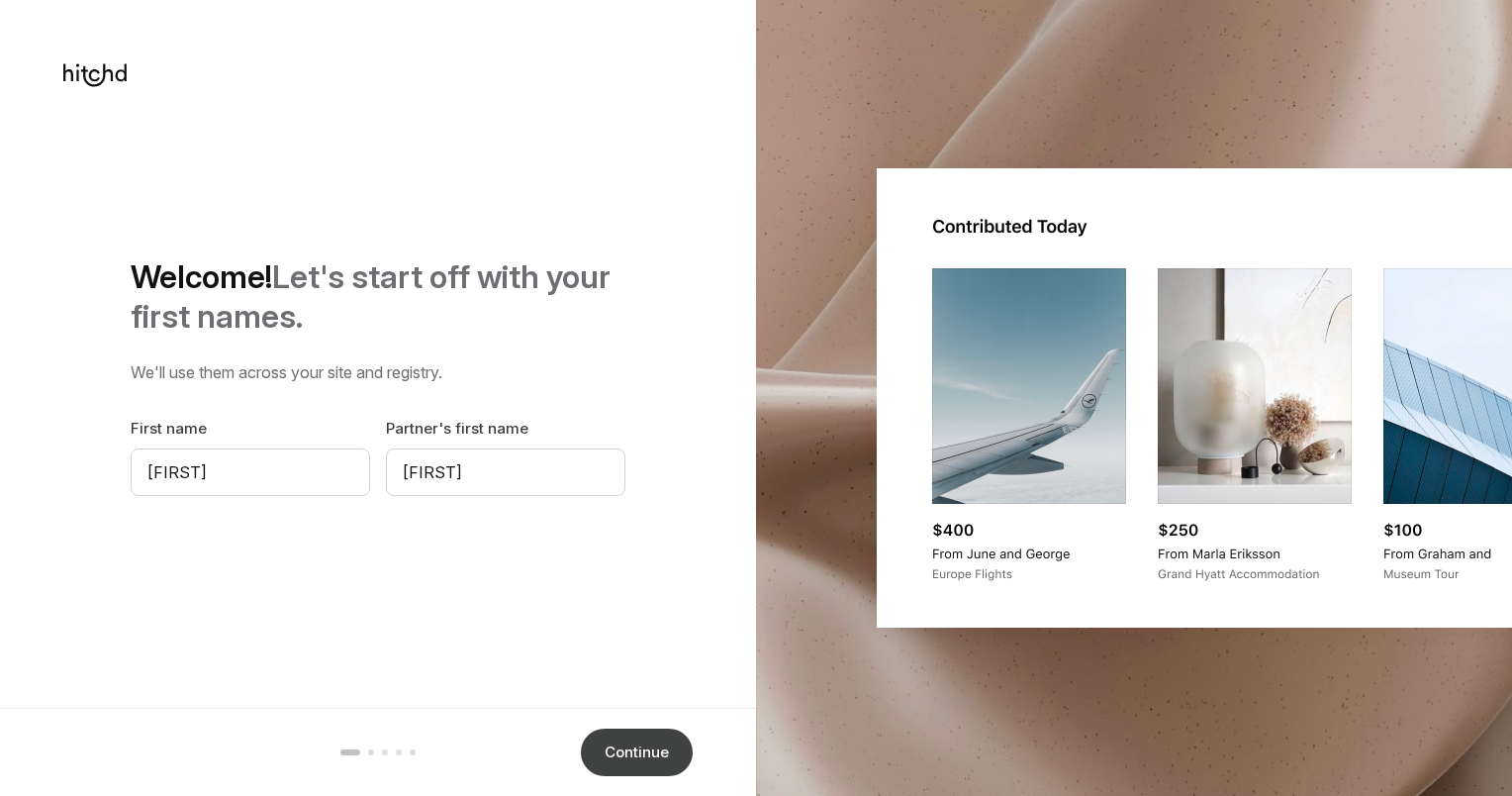 click on "Continue" at bounding box center [636, 752] 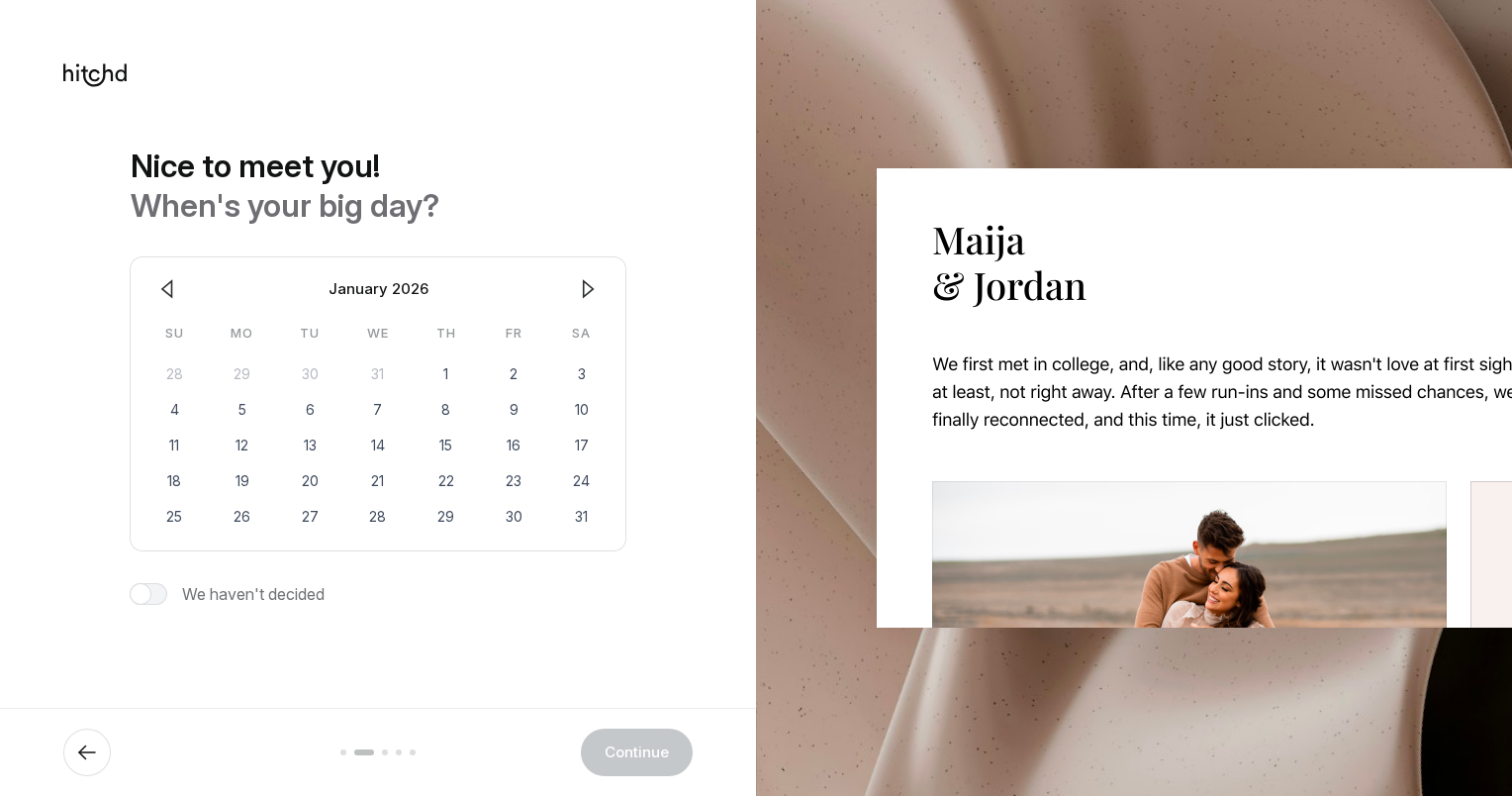 click at bounding box center [588, 289] 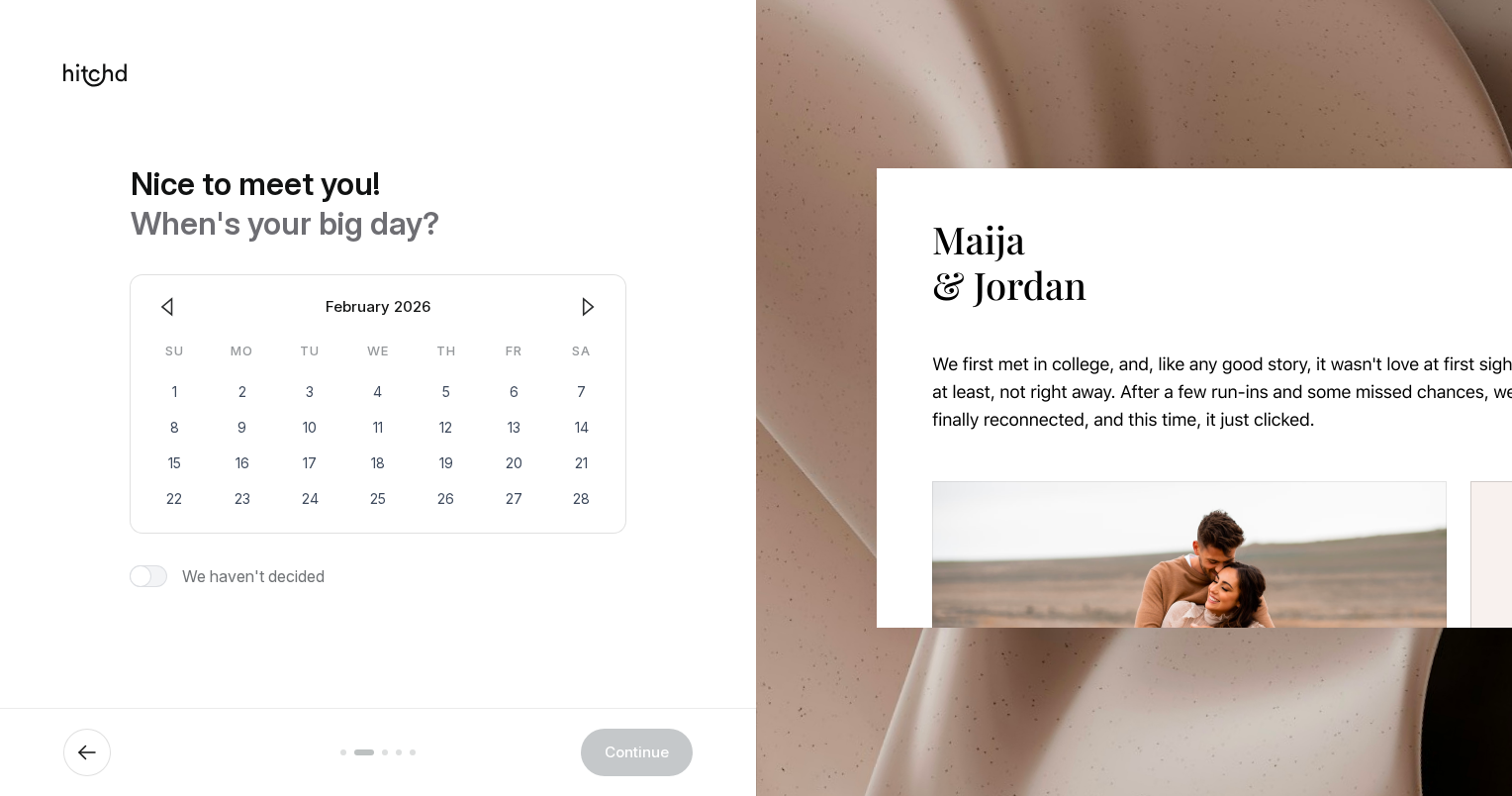 click on "February 2026" at bounding box center [378, 307] 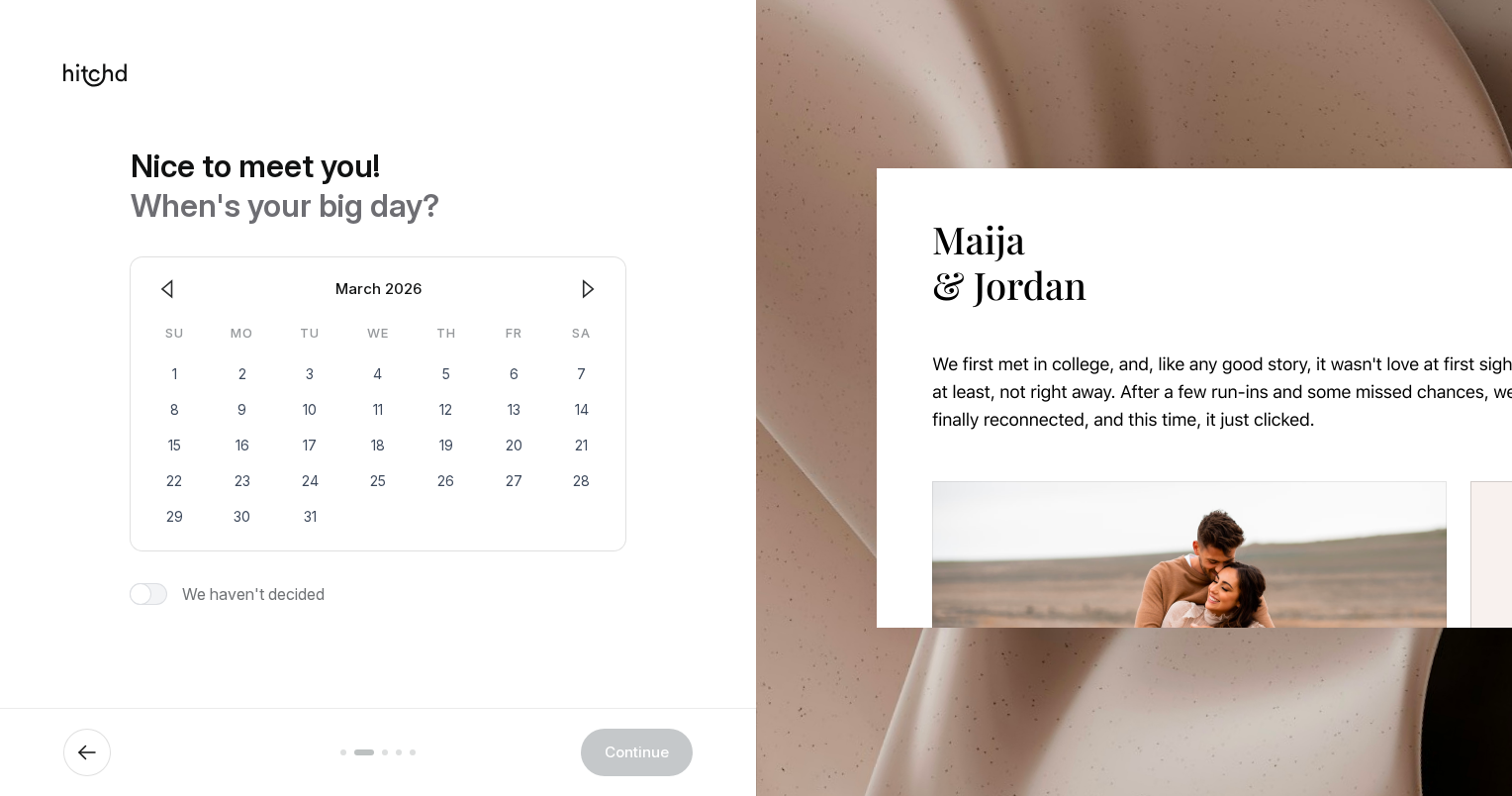 click at bounding box center [589, 289] 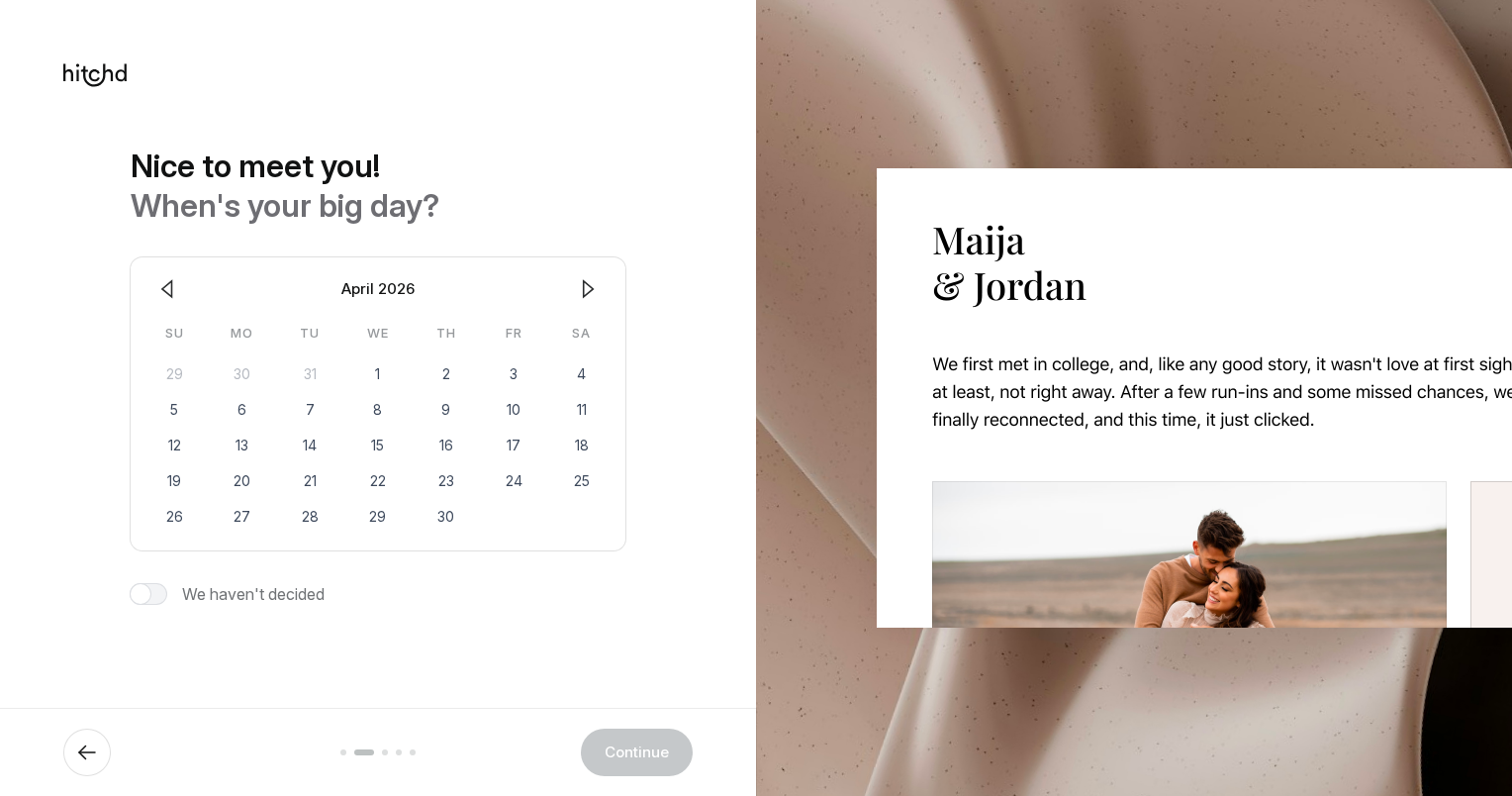 click at bounding box center (589, 289) 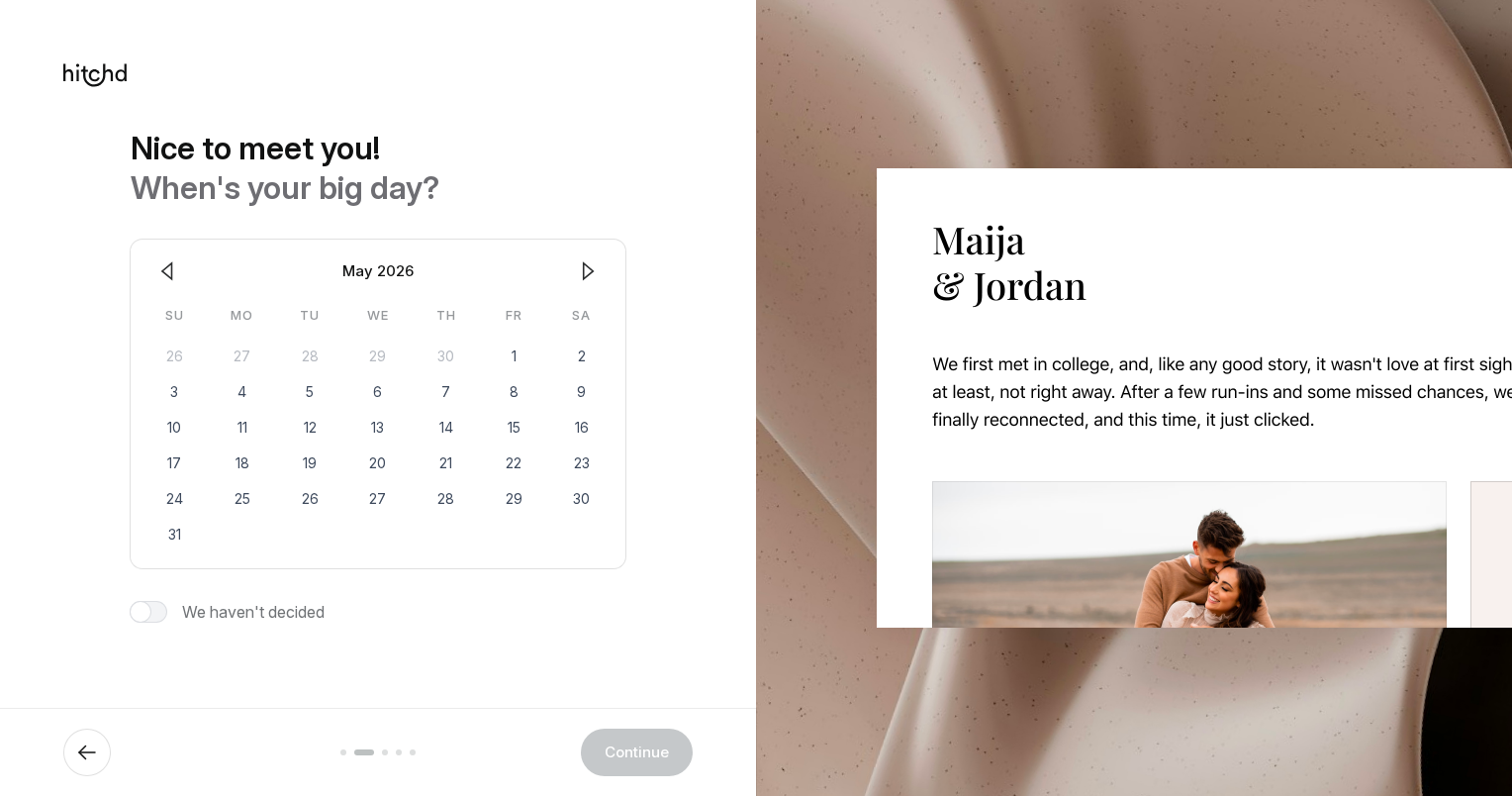 click at bounding box center [588, 271] 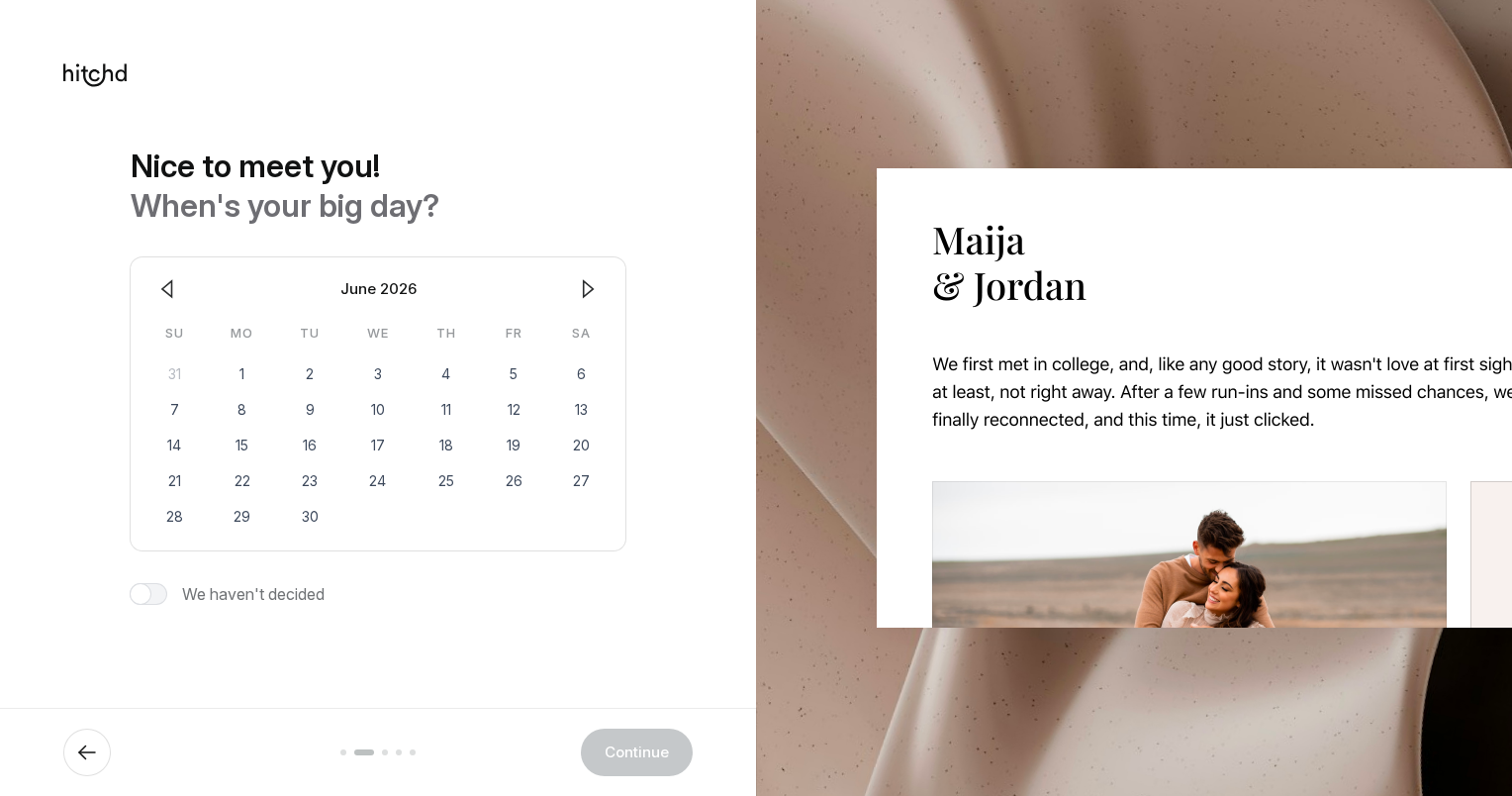click at bounding box center (589, 289) 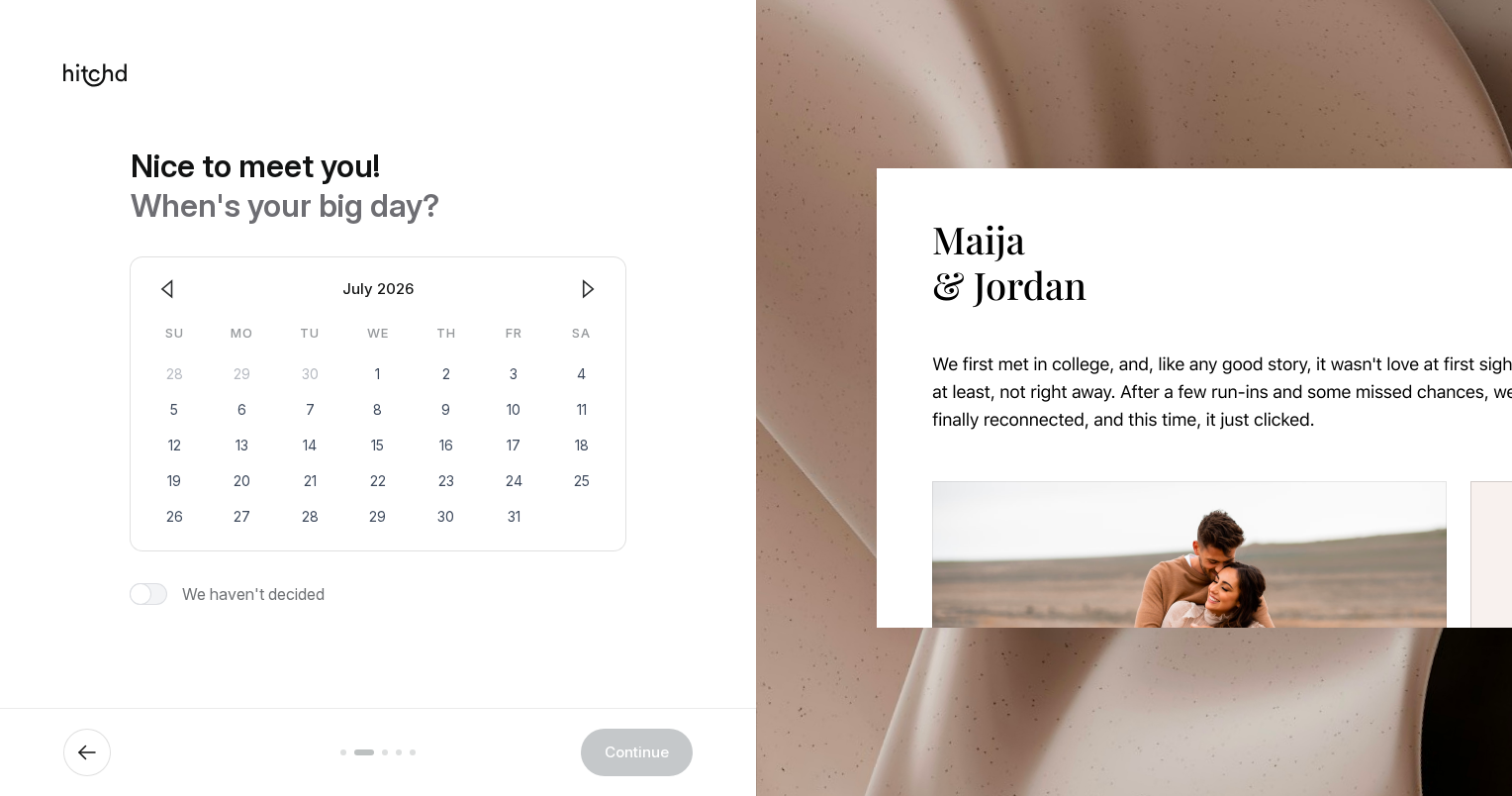 click at bounding box center (589, 289) 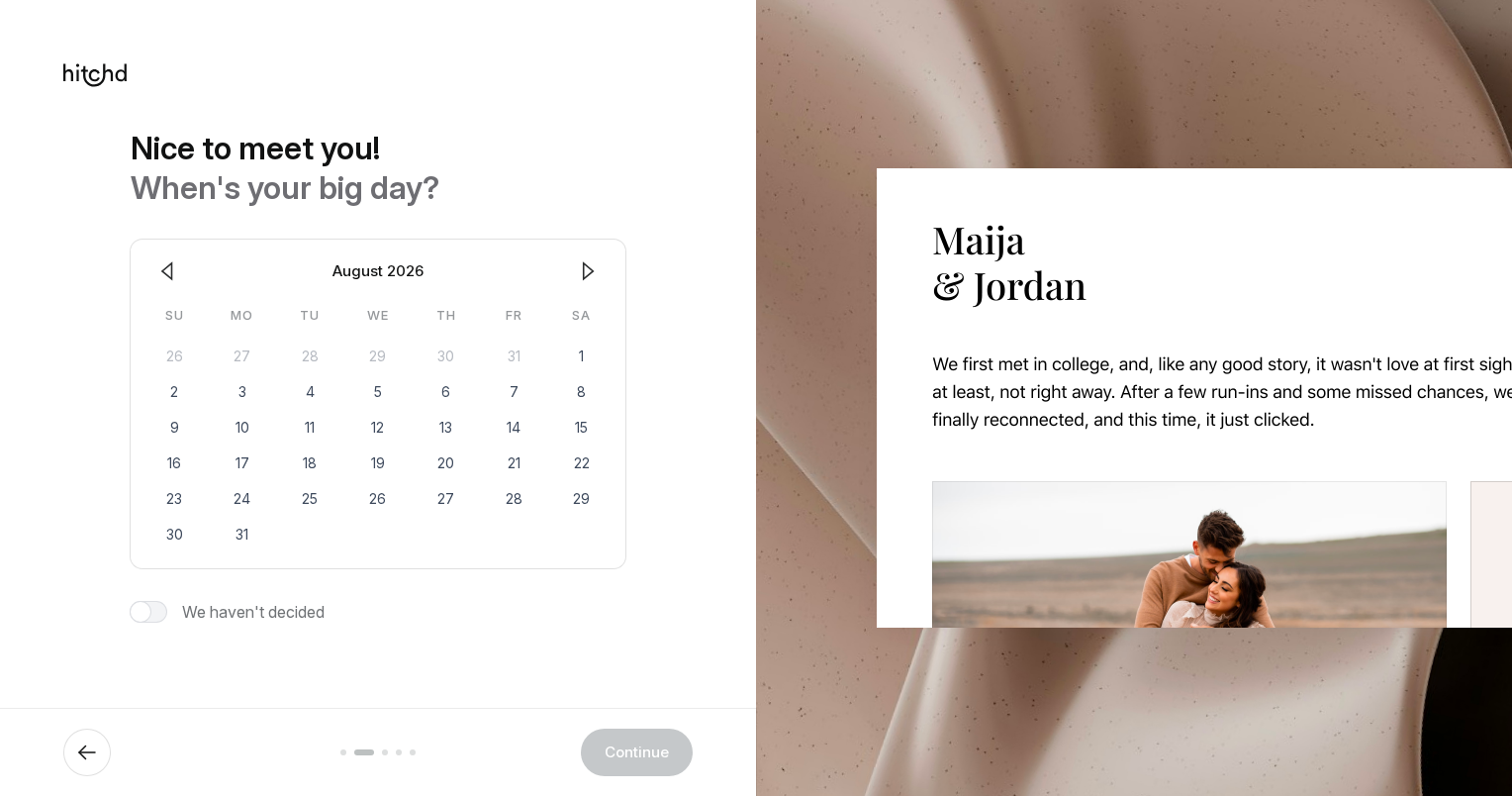 click at bounding box center [588, 271] 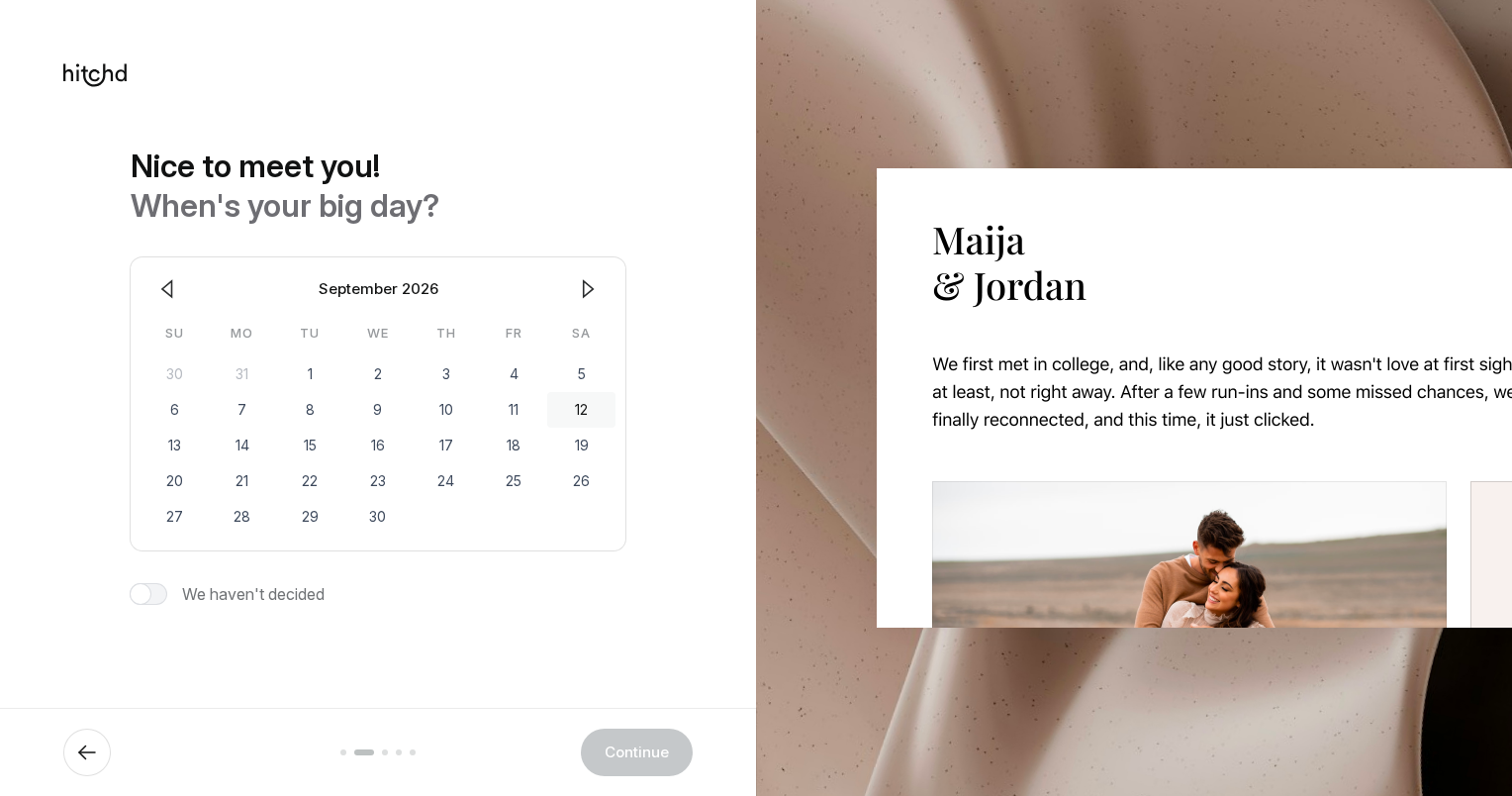 click on "12" at bounding box center (581, 410) 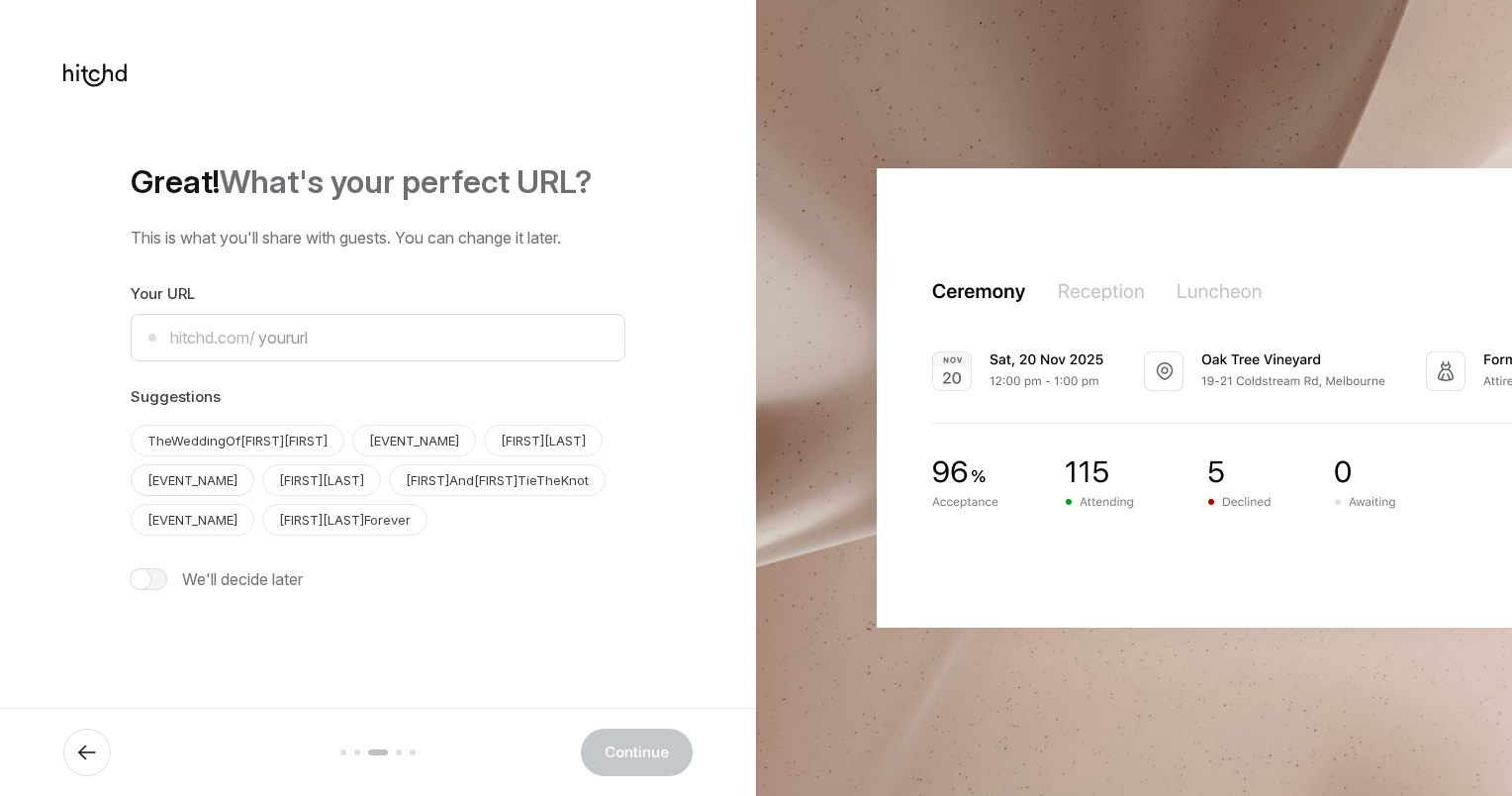 click on "[EVENT_NAME]" at bounding box center [237, 441] 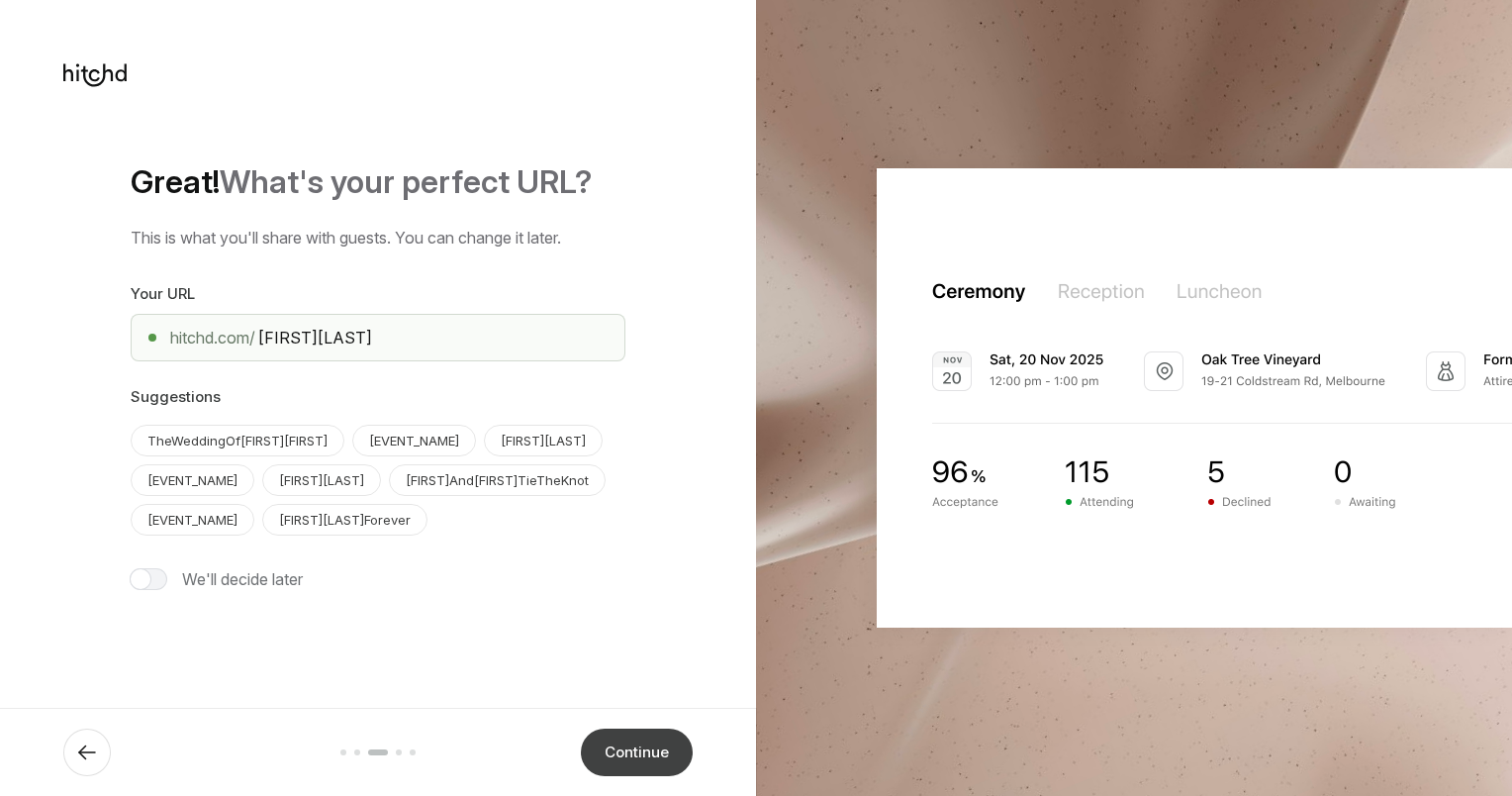 click on "Continue" at bounding box center [636, 752] 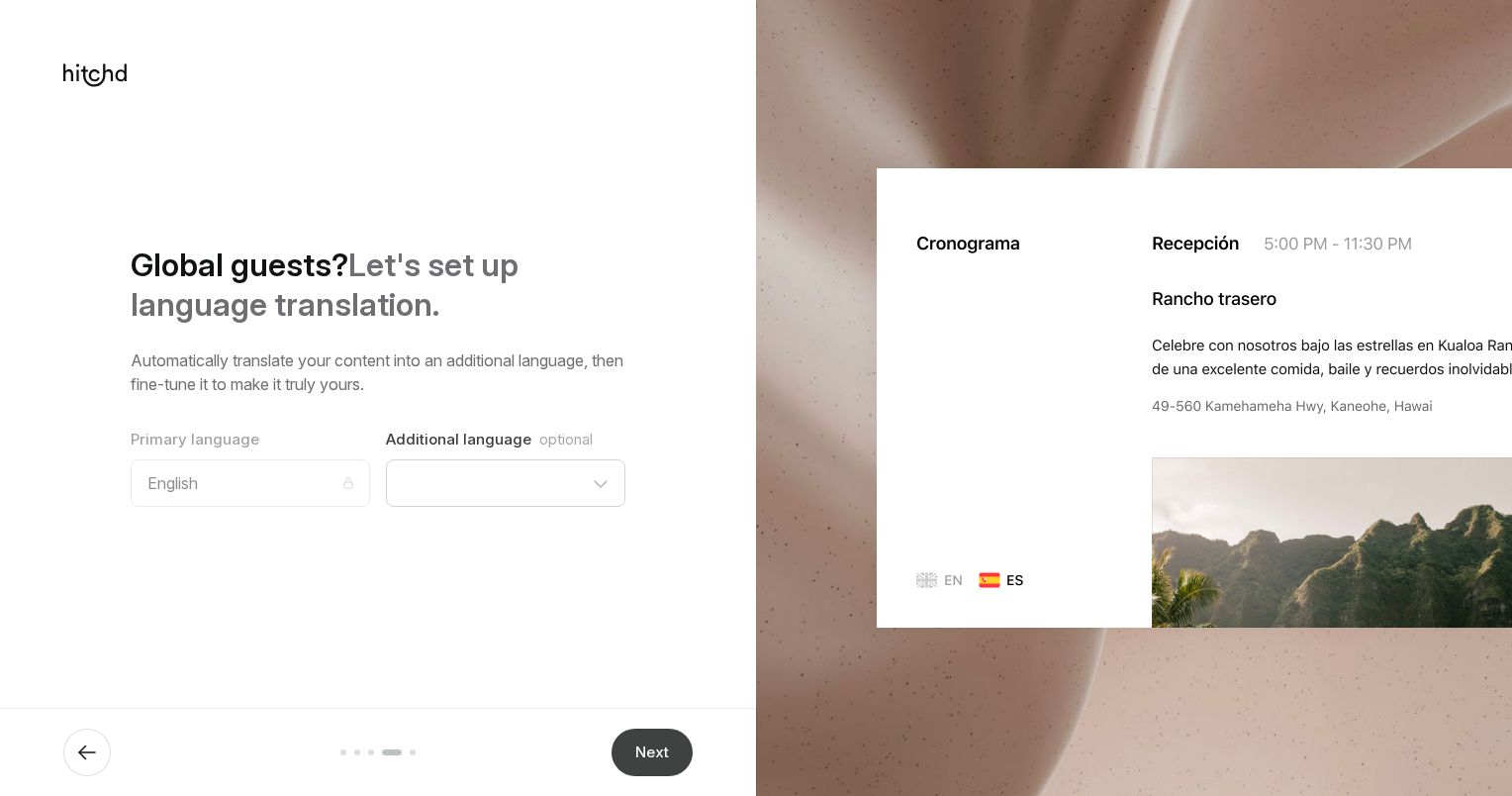 click on "Next" at bounding box center [652, 752] 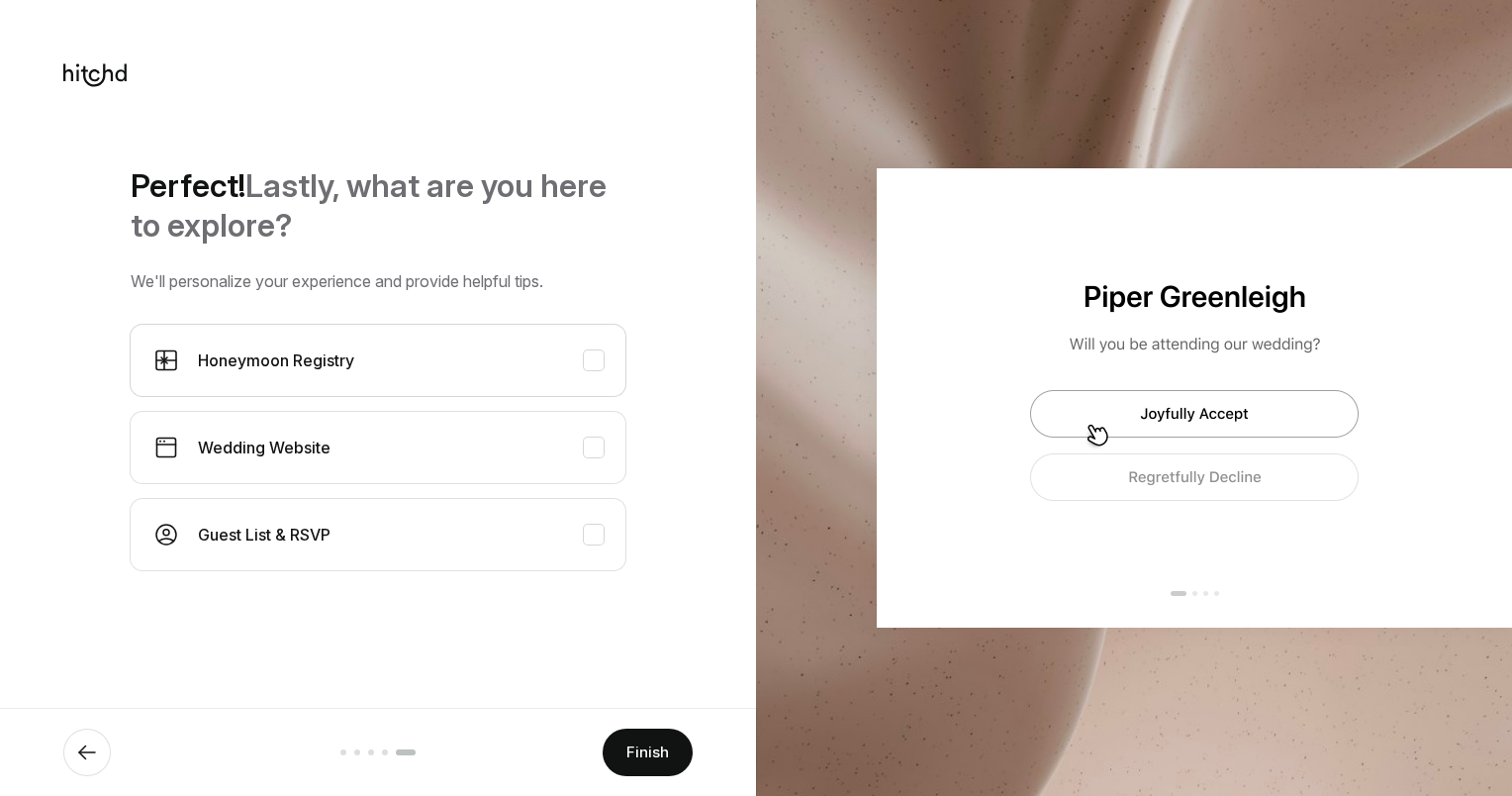 click at bounding box center (594, 360) 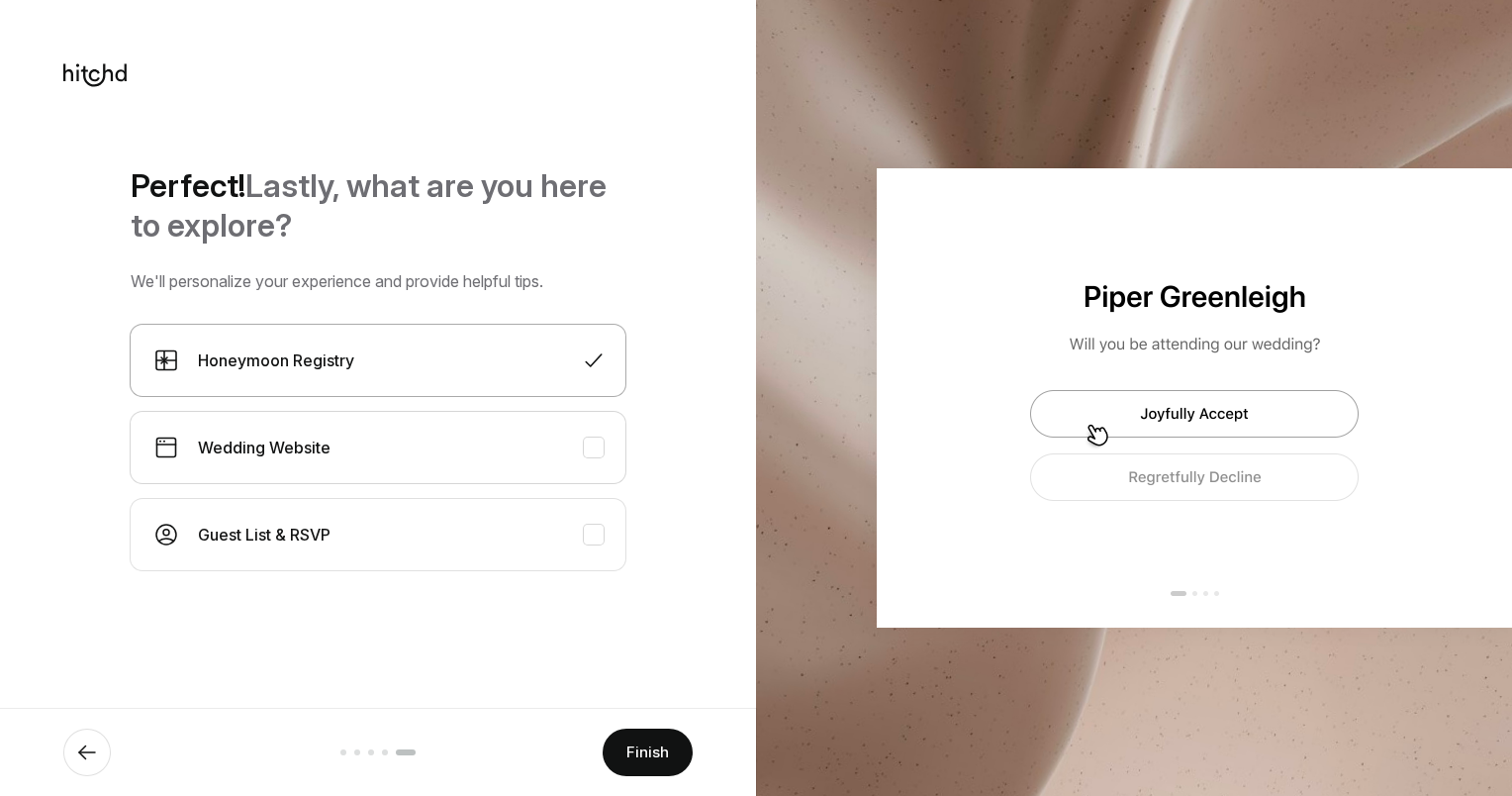 click on "Wedding Website" at bounding box center (378, 448) 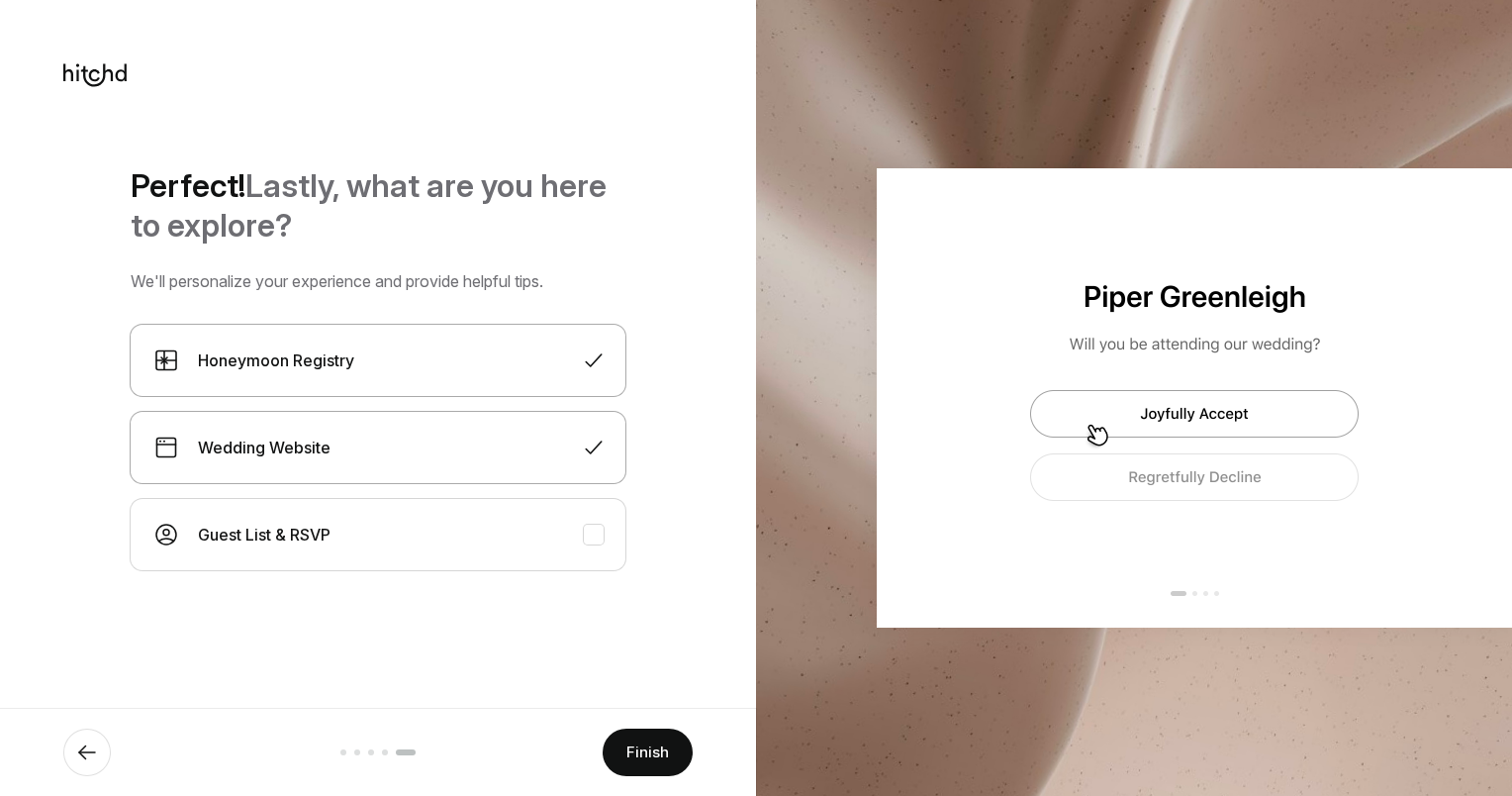 click at bounding box center [594, 448] 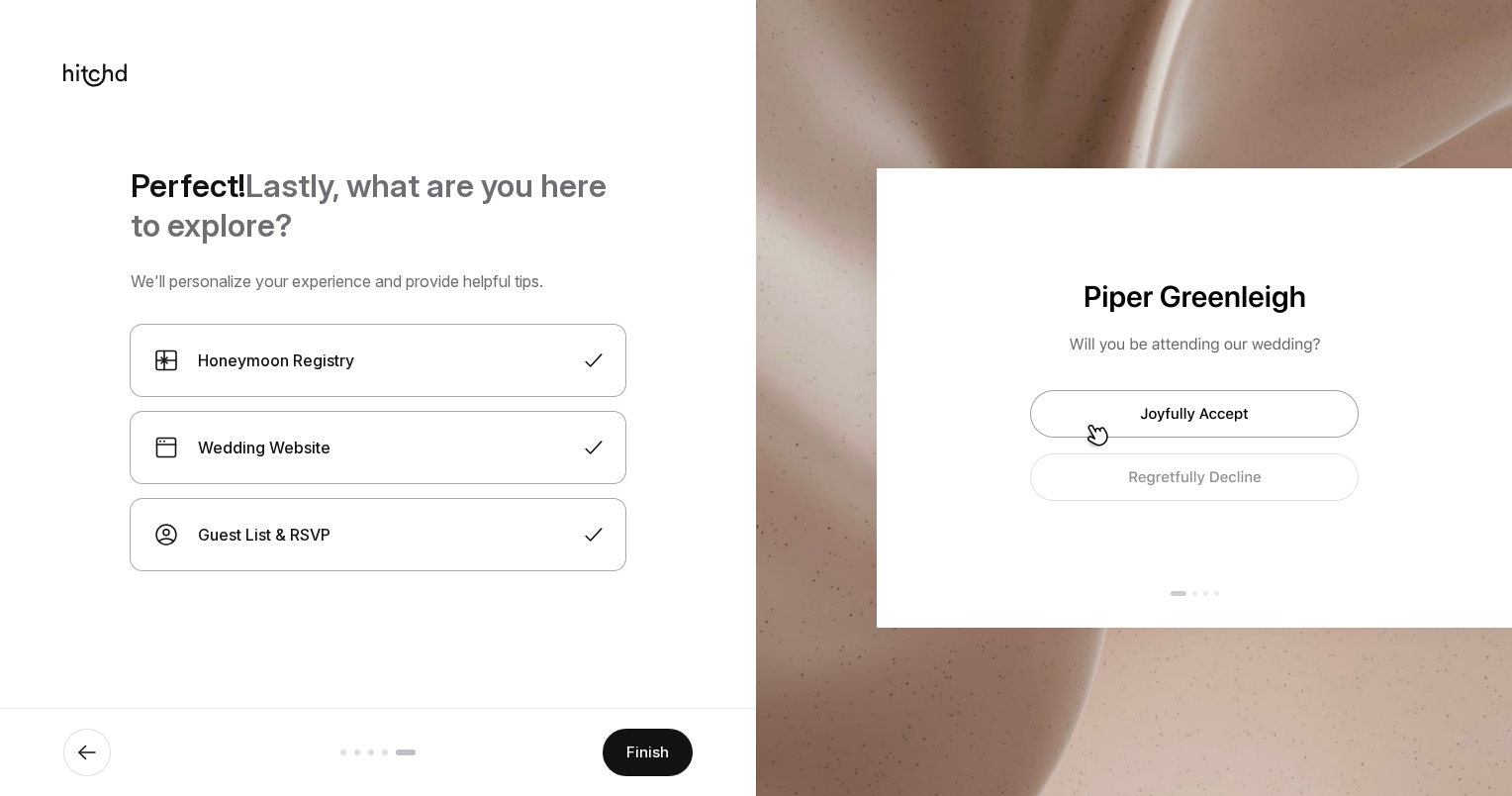 click at bounding box center (594, 448) 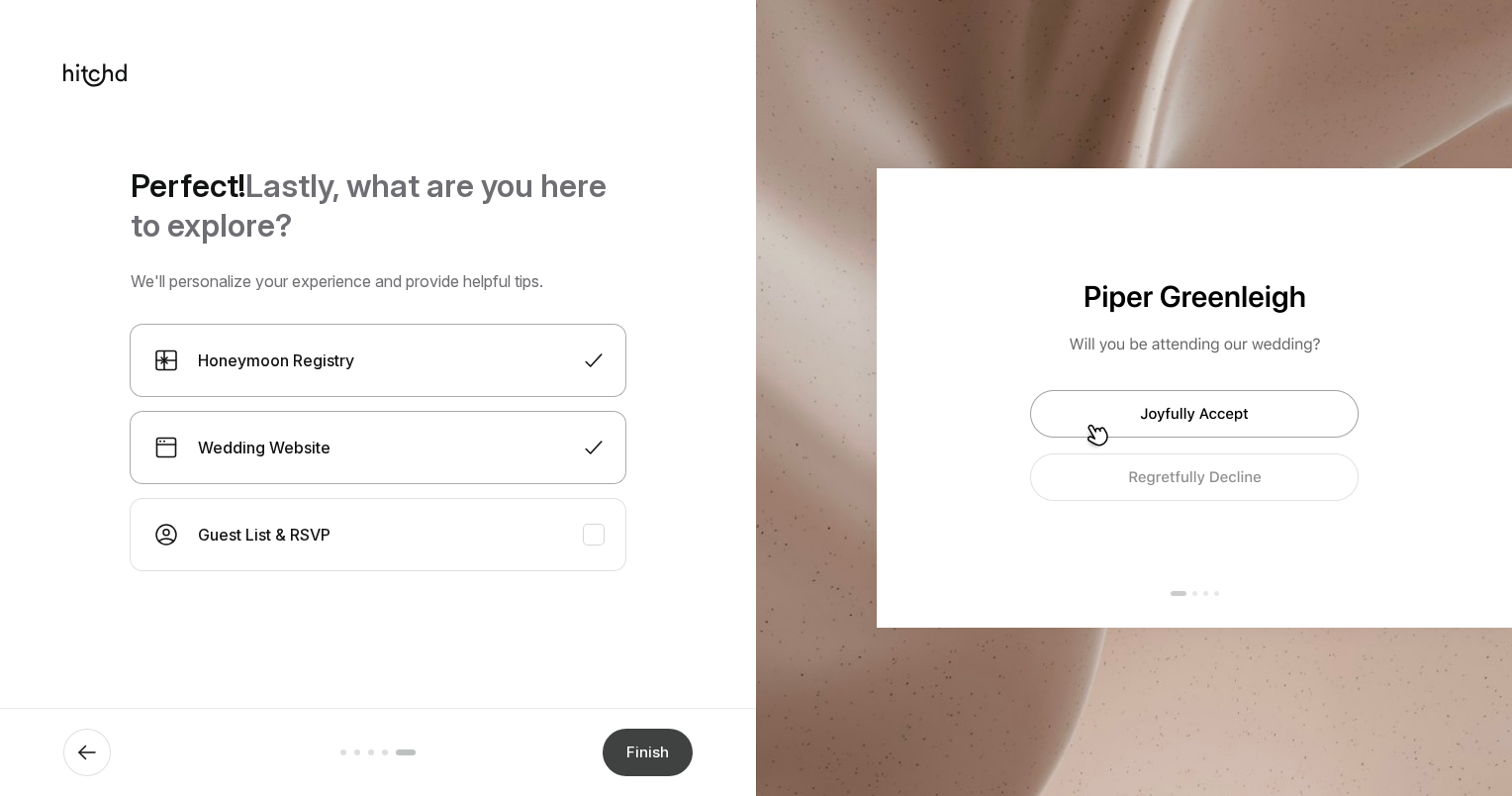 click on "Finish" at bounding box center (647, 752) 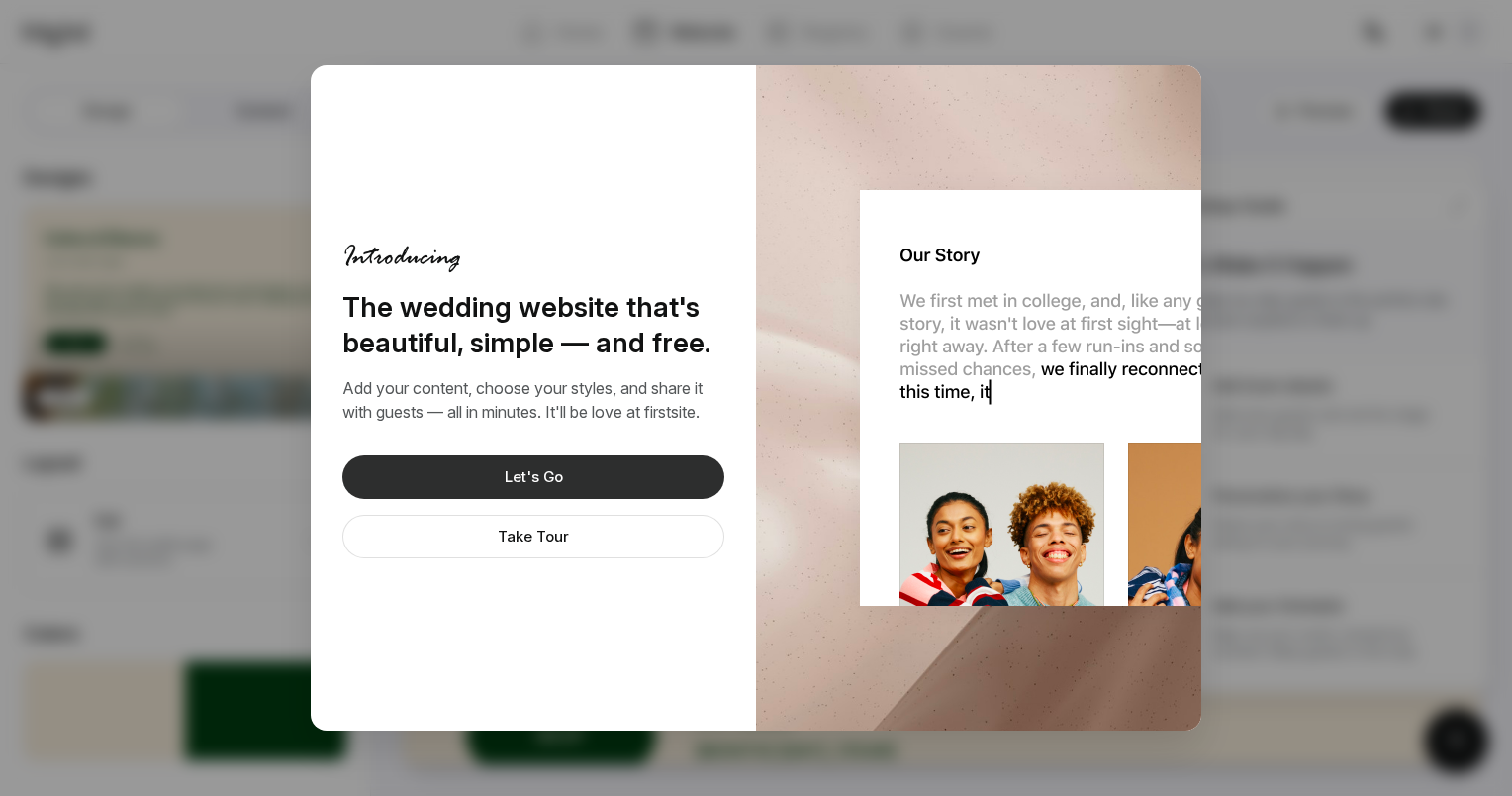 click on "Let's Go" at bounding box center [533, 477] 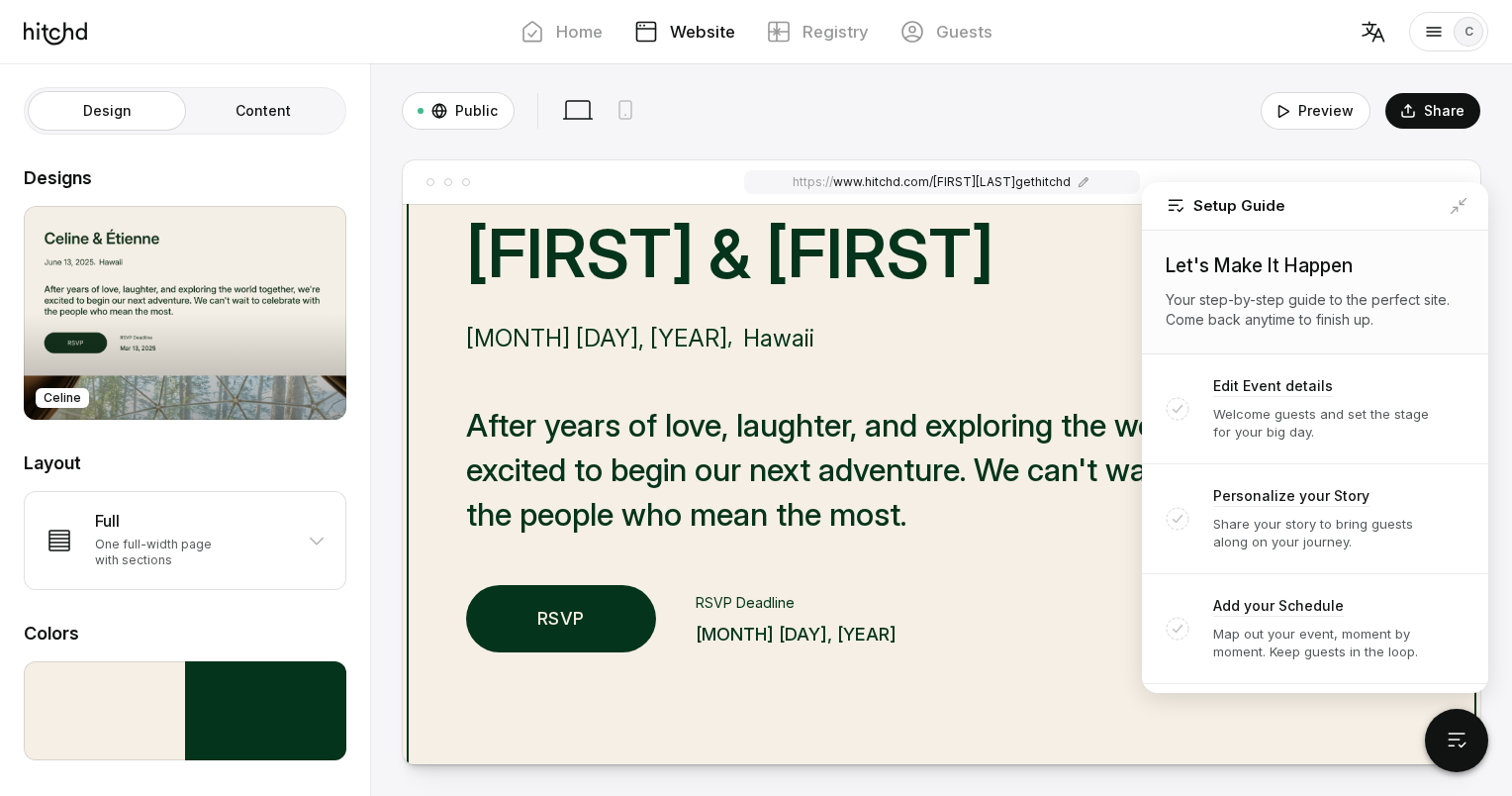 scroll, scrollTop: 111, scrollLeft: 0, axis: vertical 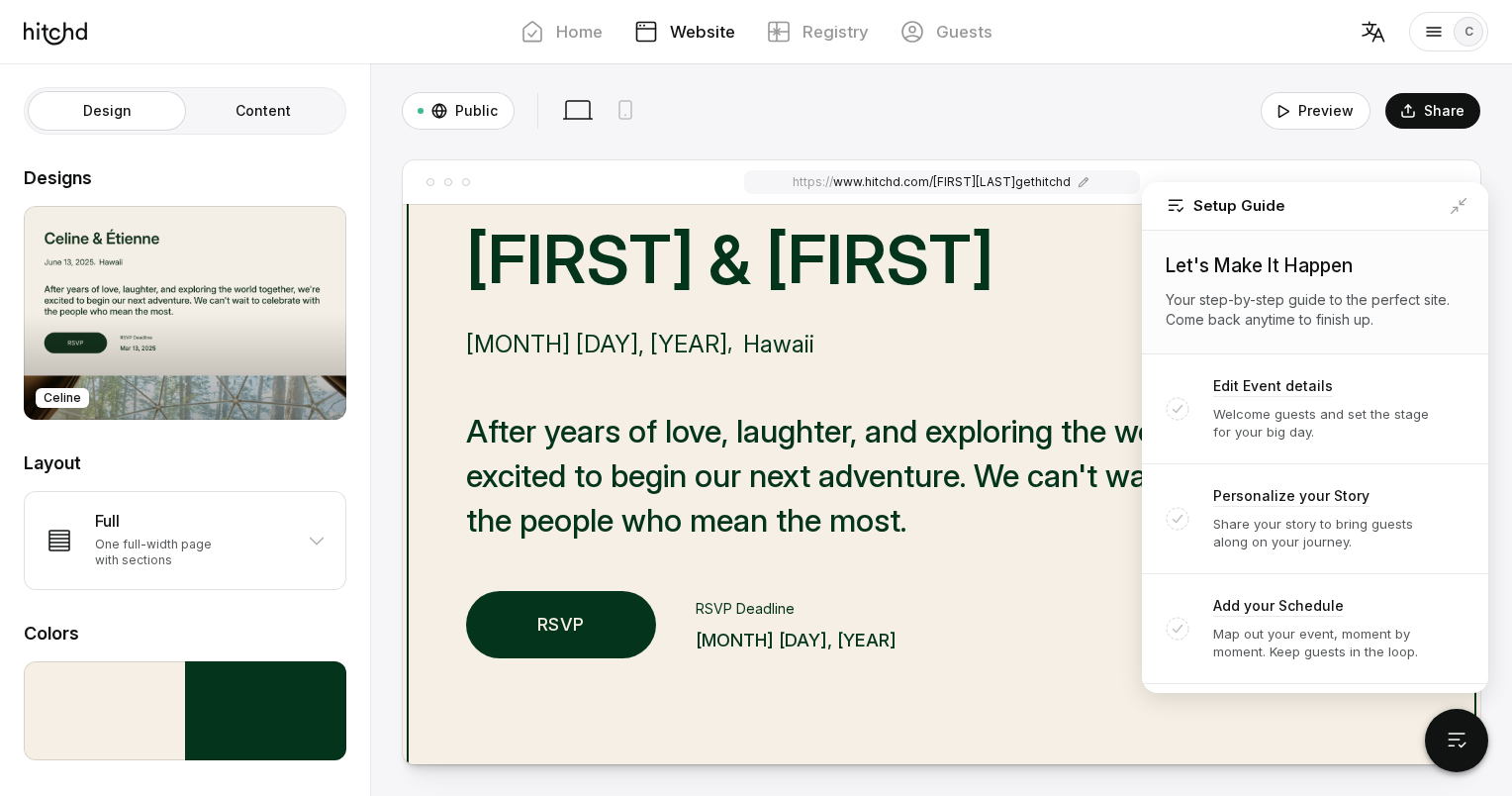 click on "[MONTH] [DAY], [YEAR]" at bounding box center (796, 641) 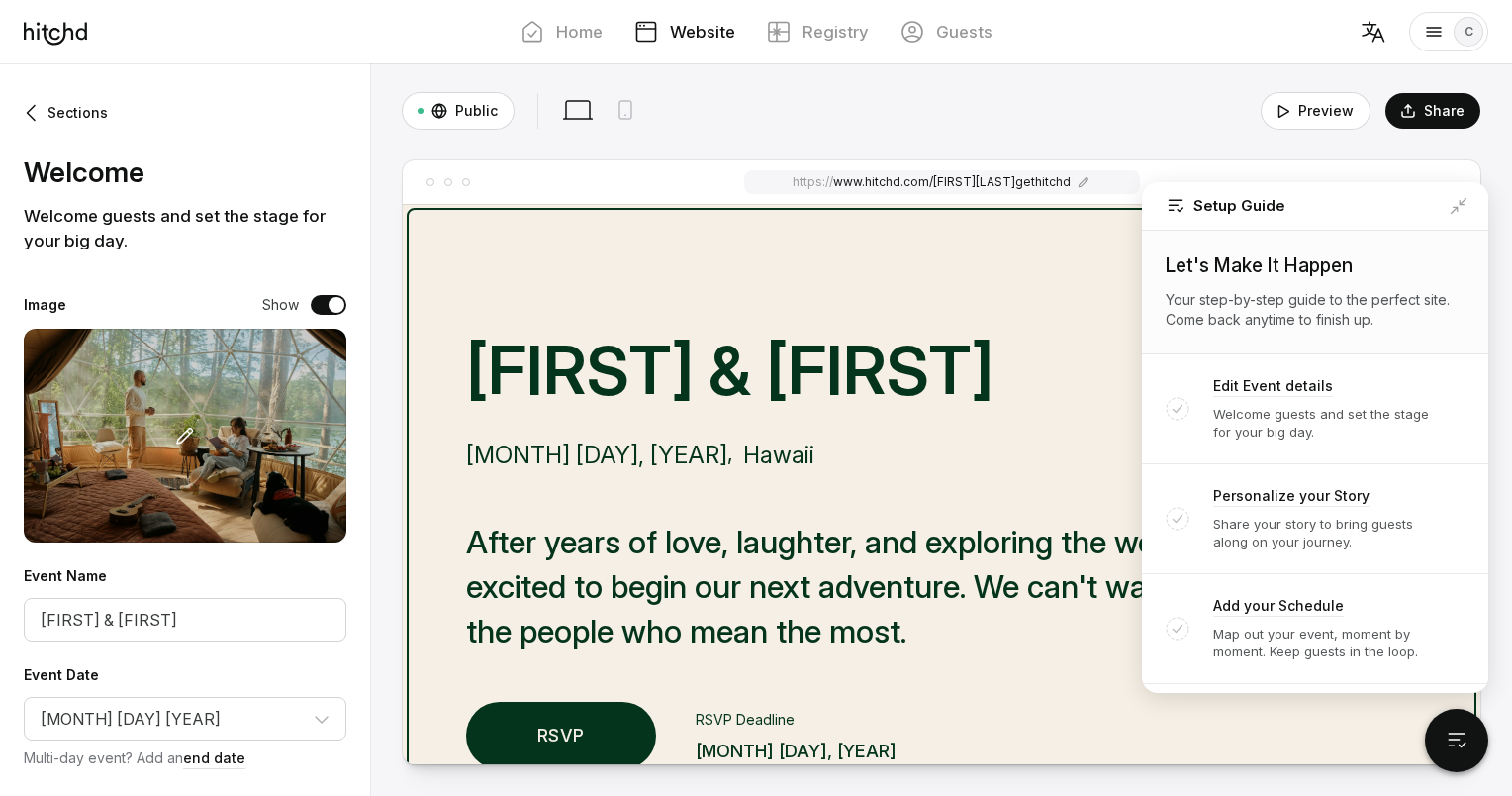 scroll, scrollTop: 63, scrollLeft: 0, axis: vertical 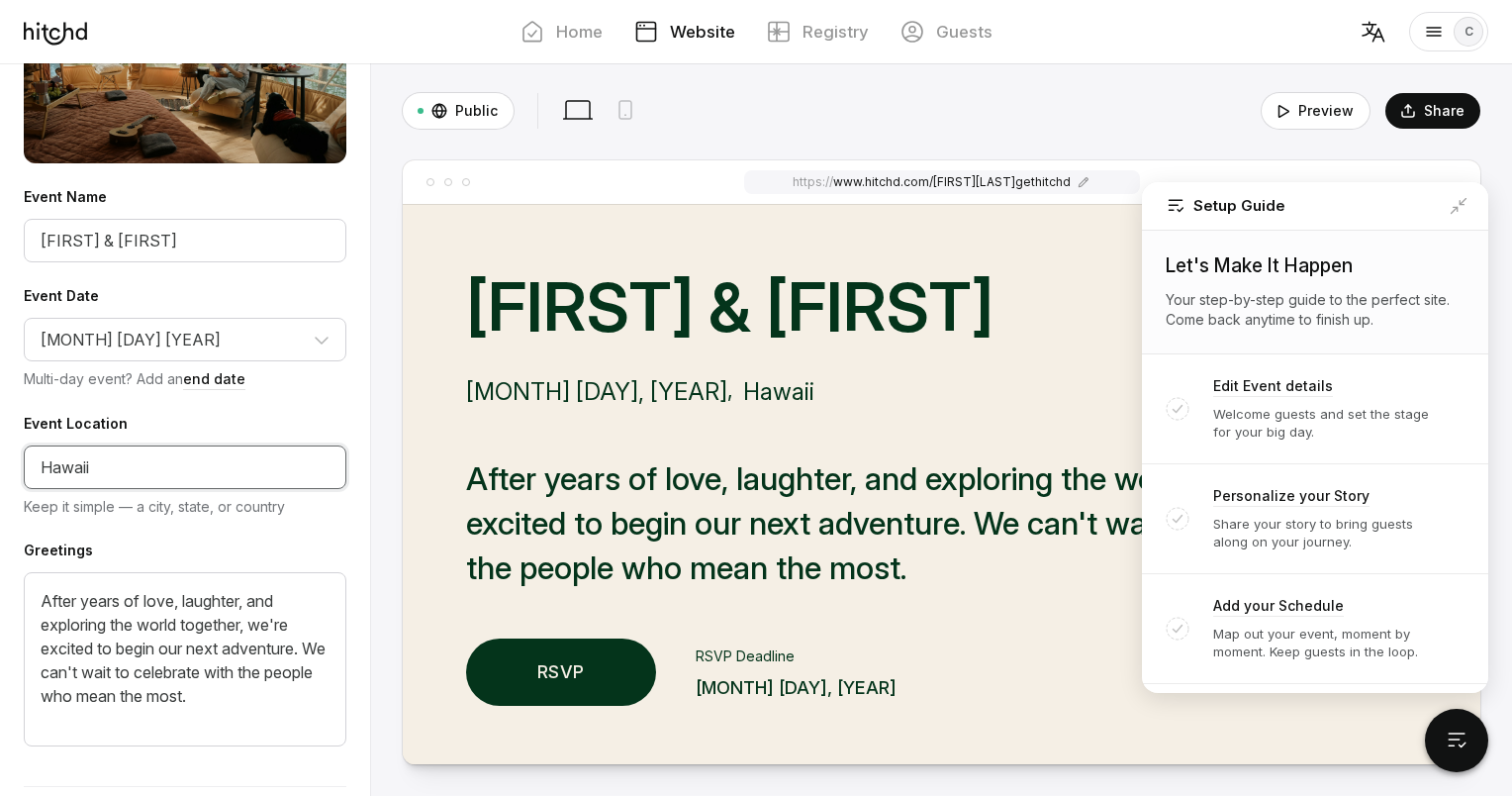 click on "Hawaii" at bounding box center (185, 467) 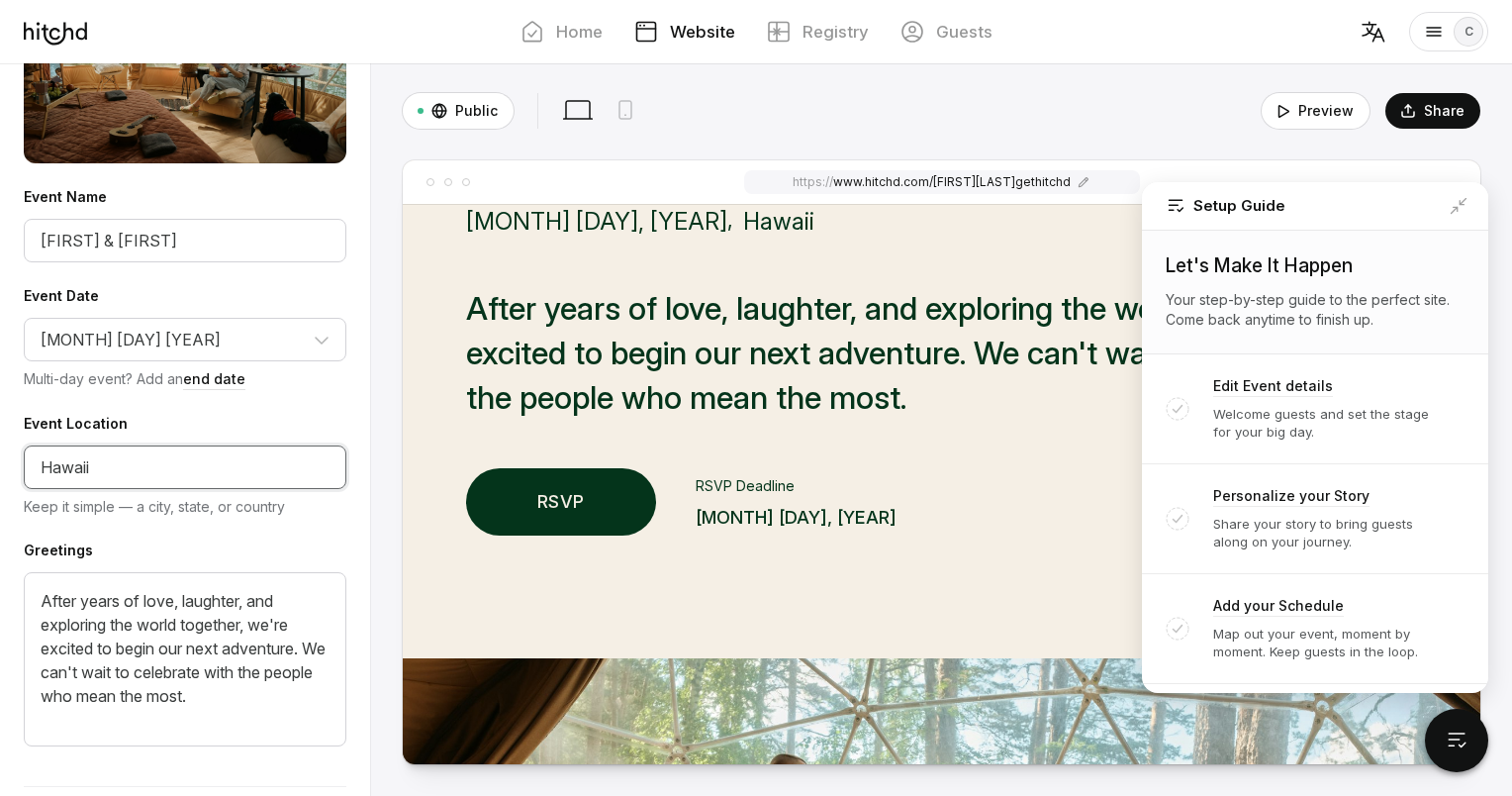 scroll, scrollTop: 234, scrollLeft: 0, axis: vertical 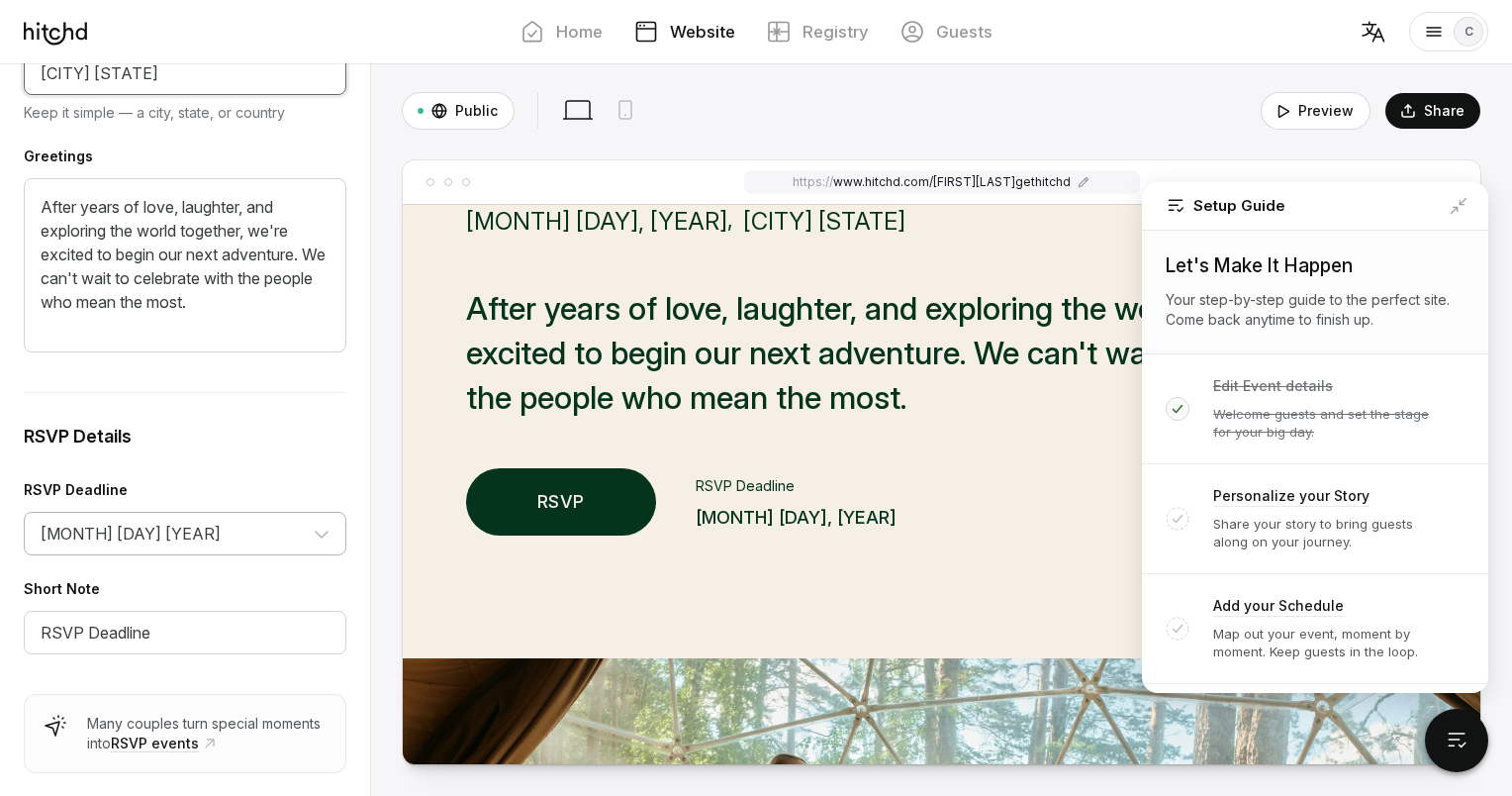 type on "[CITY] [STATE]" 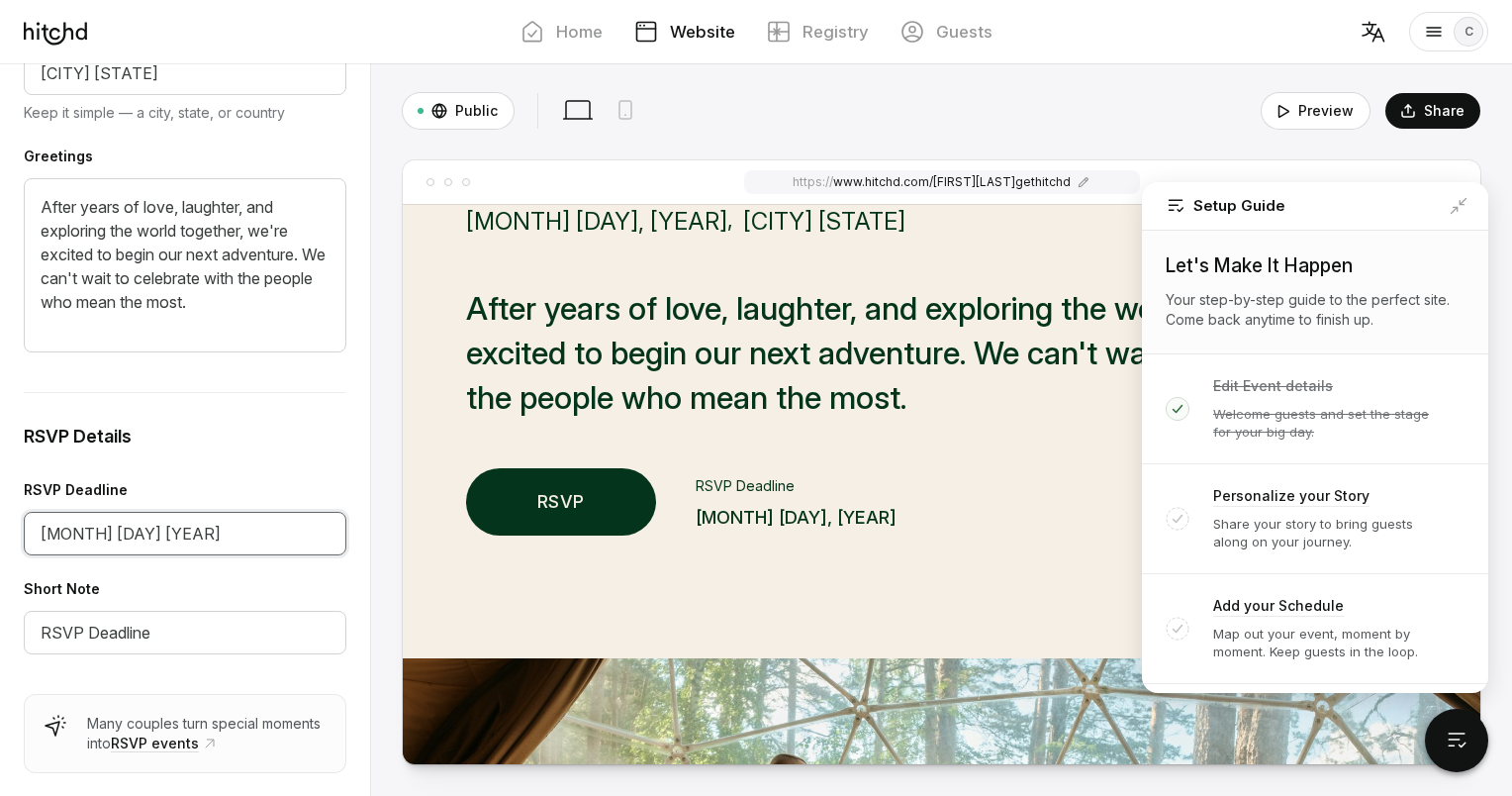 click on "[MONTH] [DAY] [YEAR]" at bounding box center (185, 534) 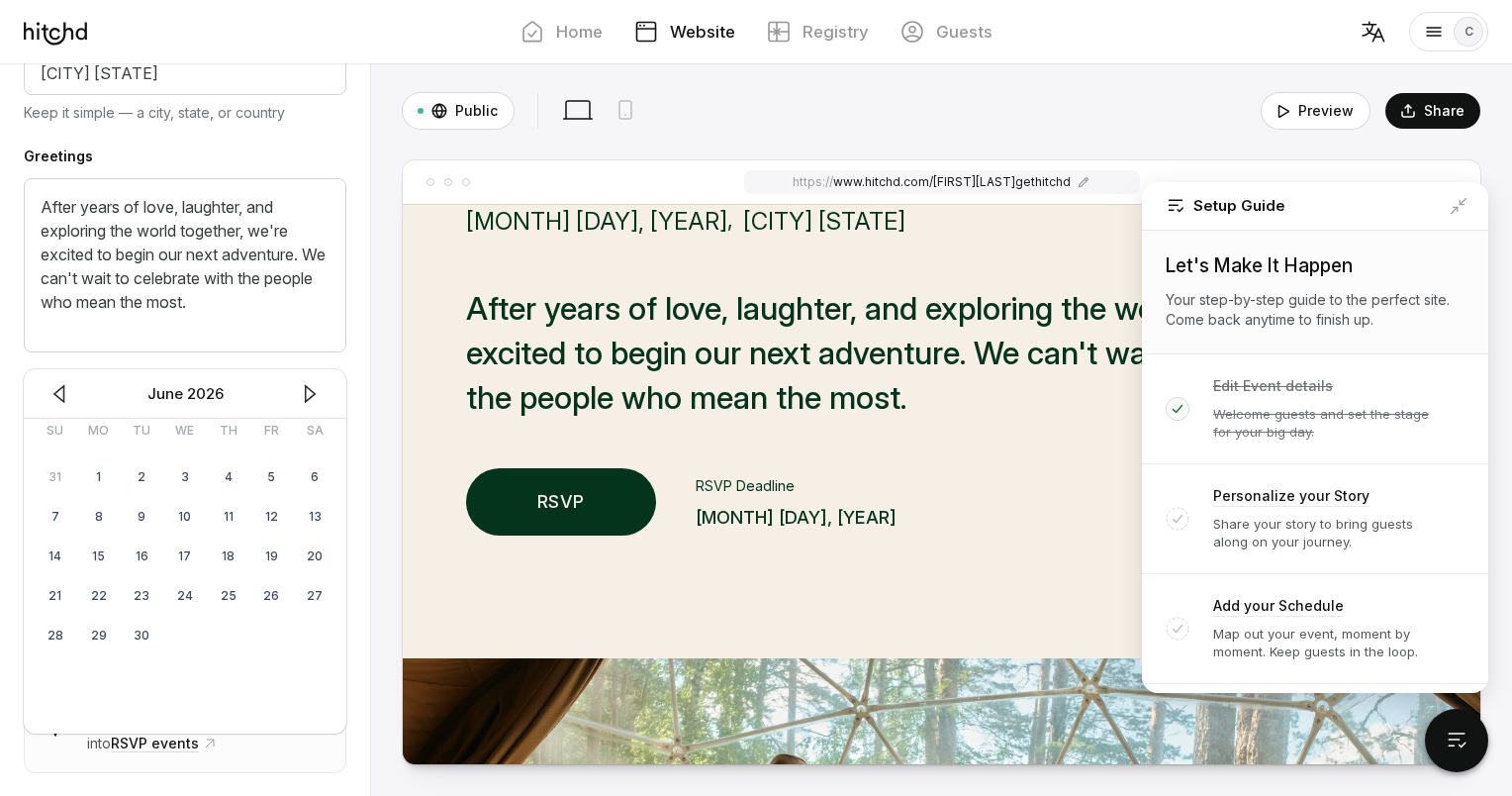click at bounding box center (59, 394) 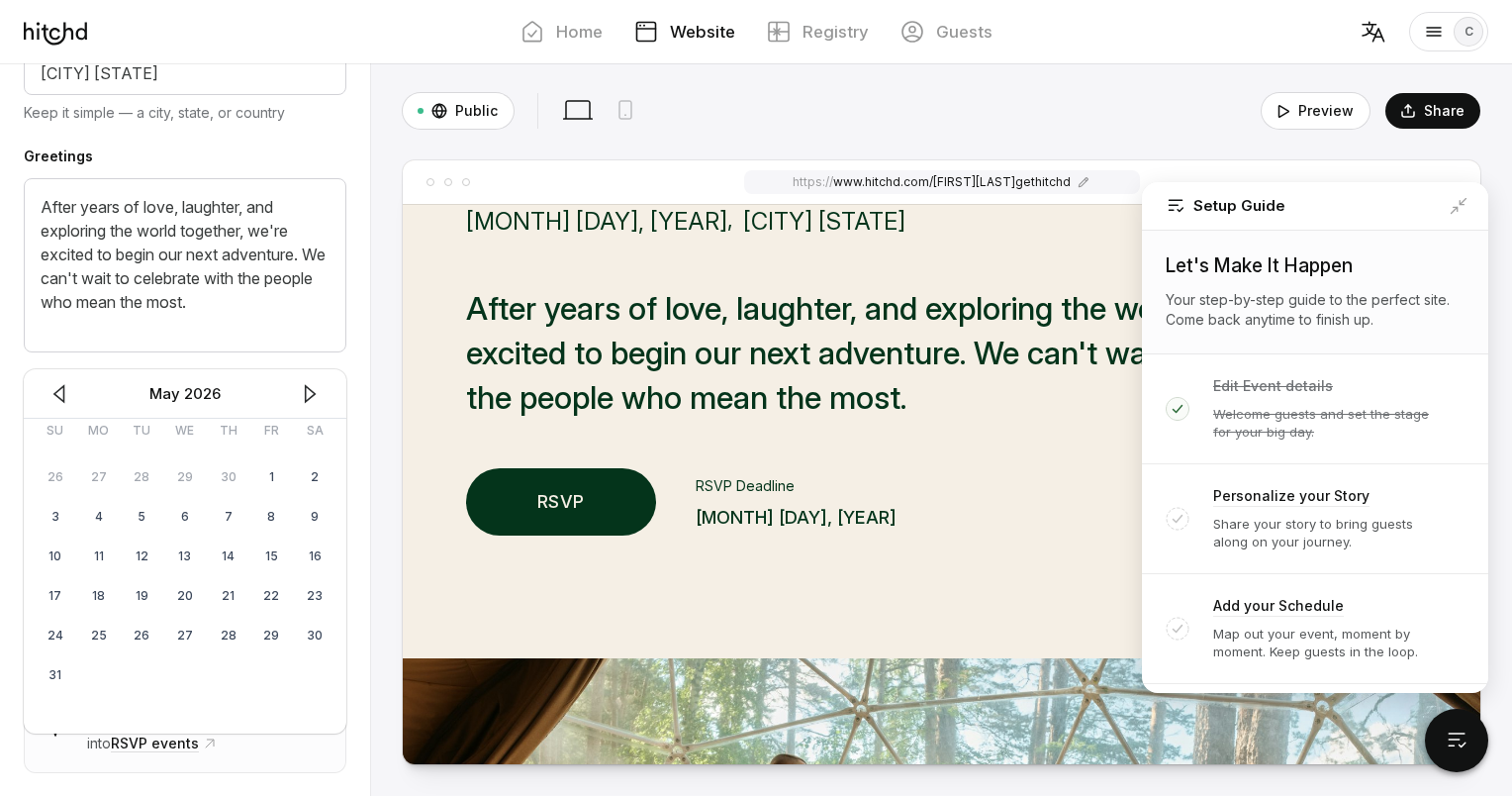 click at bounding box center (310, 394) 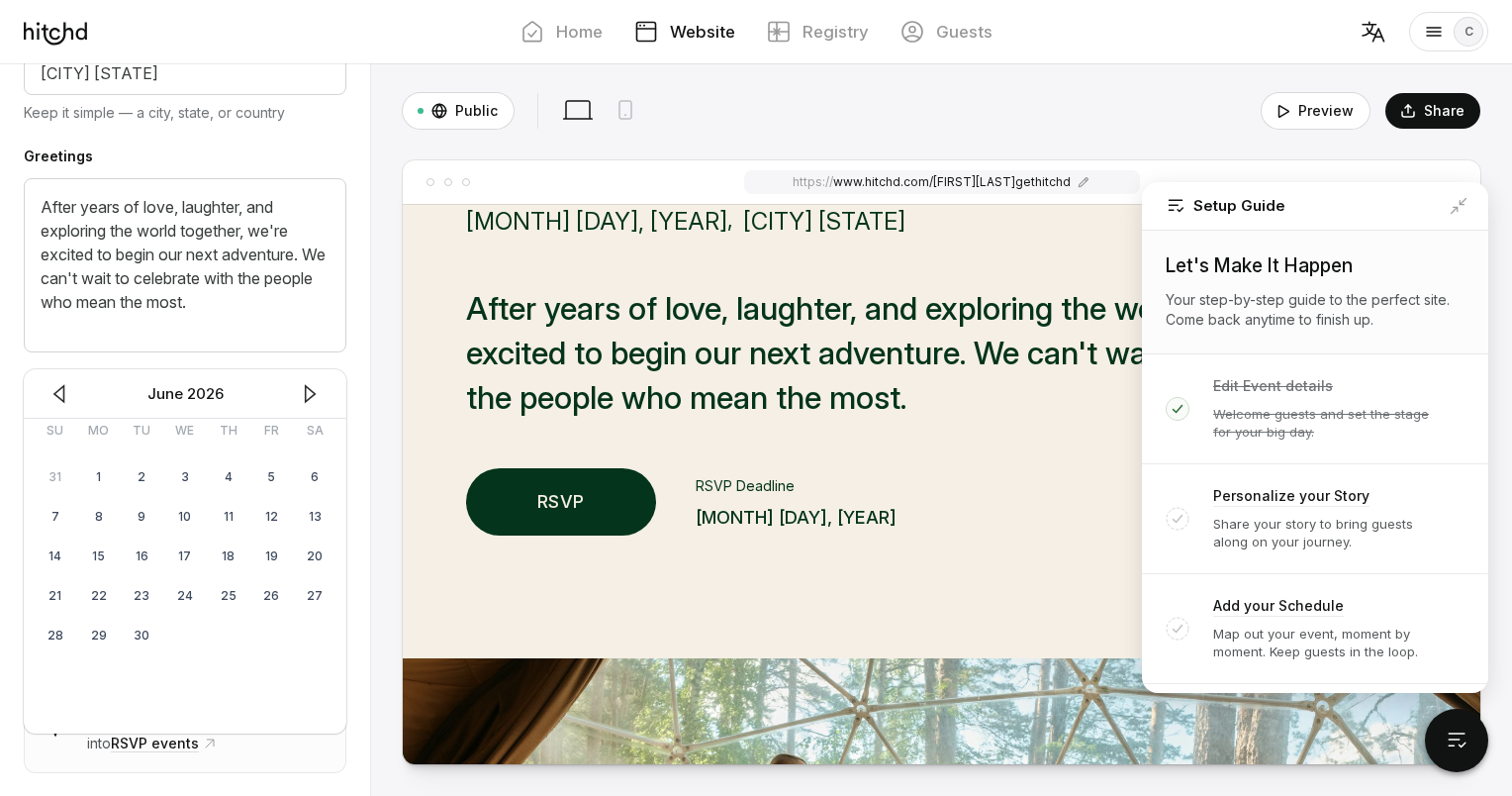 click at bounding box center (59, 394) 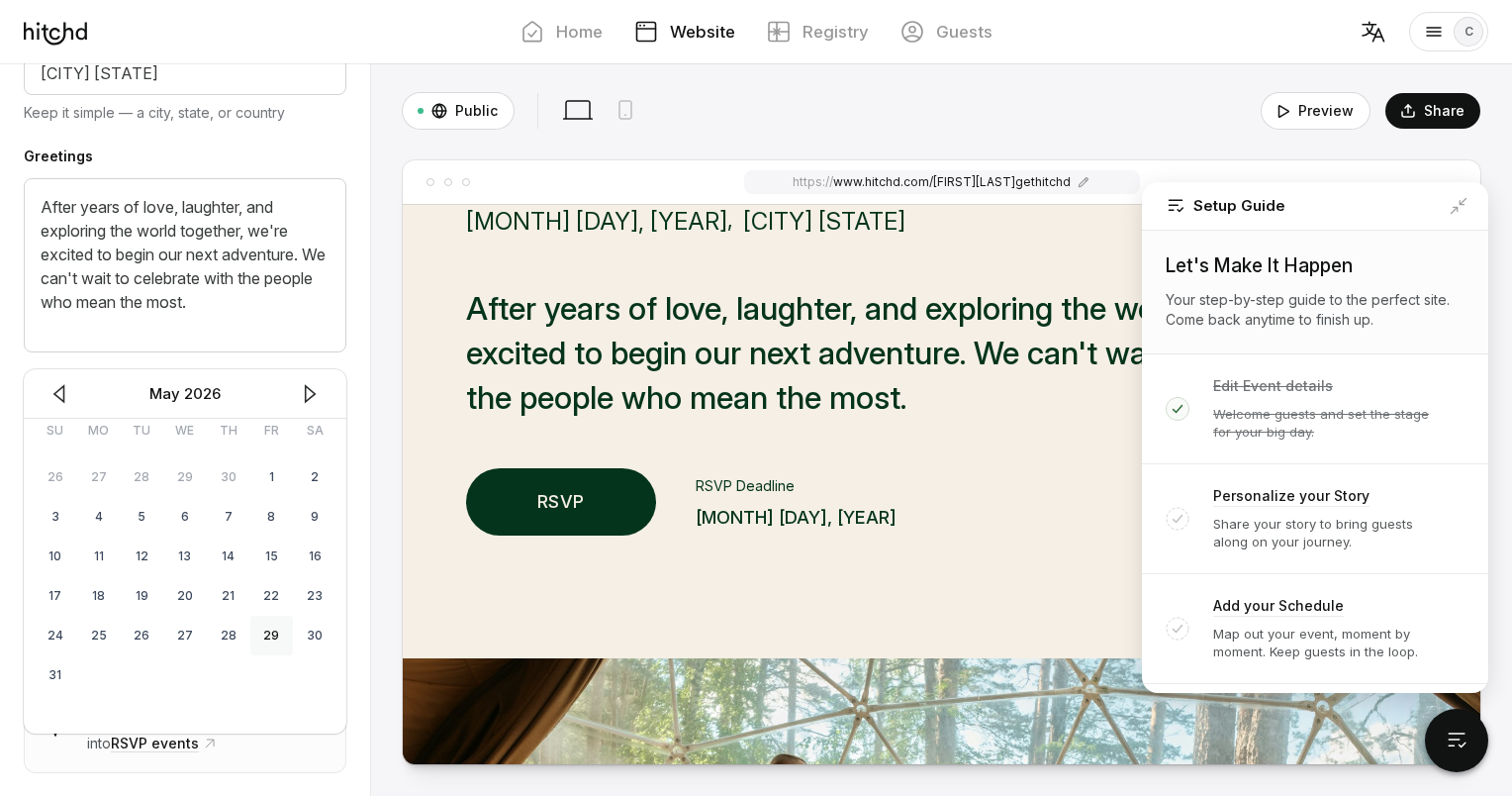 click on "29" at bounding box center (272, 636) 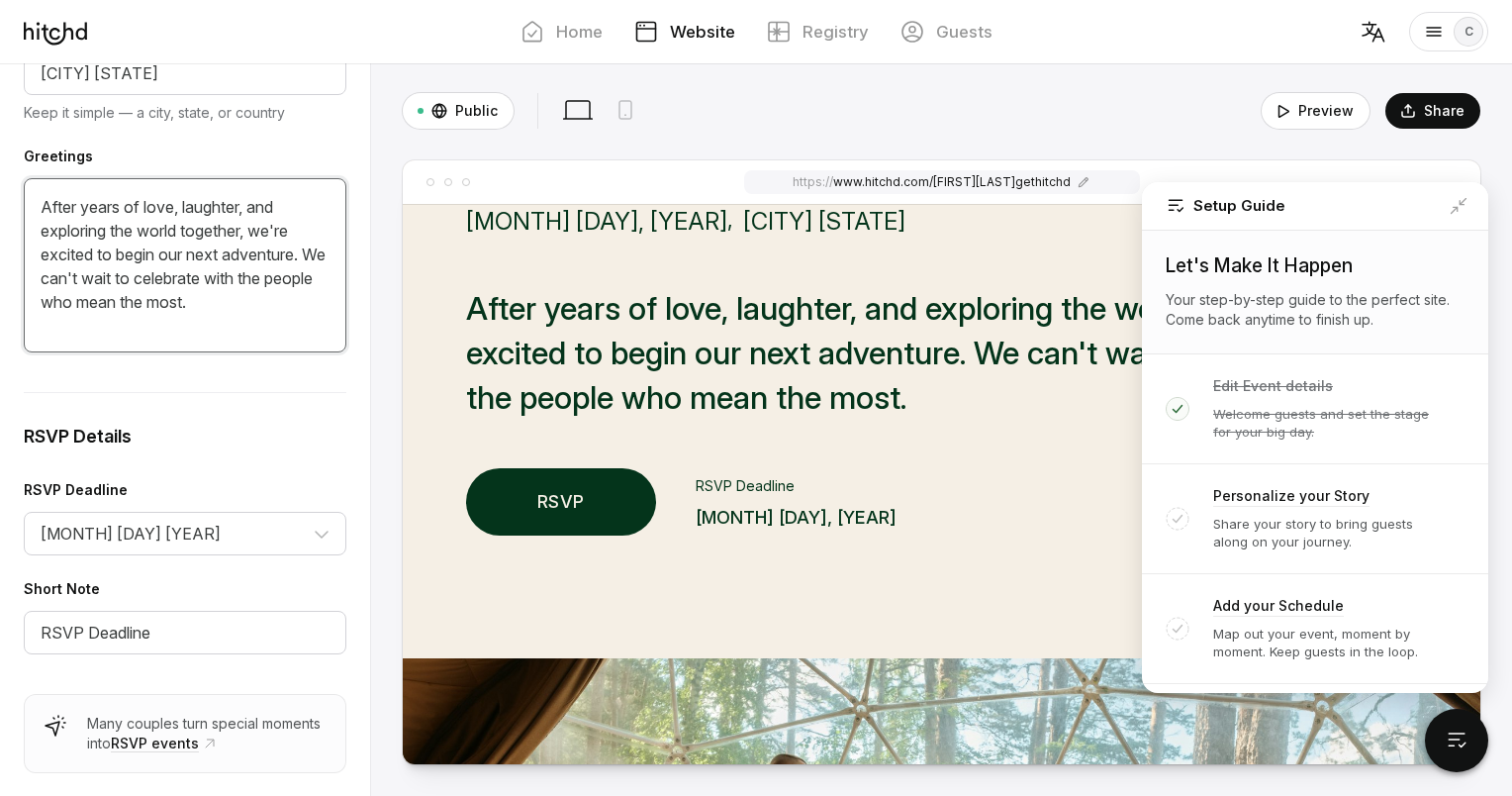click on "After years of love, laughter, and exploring the world together, we're excited to begin our next adventure. We can't wait to celebrate with the people who mean the most." at bounding box center [185, 265] 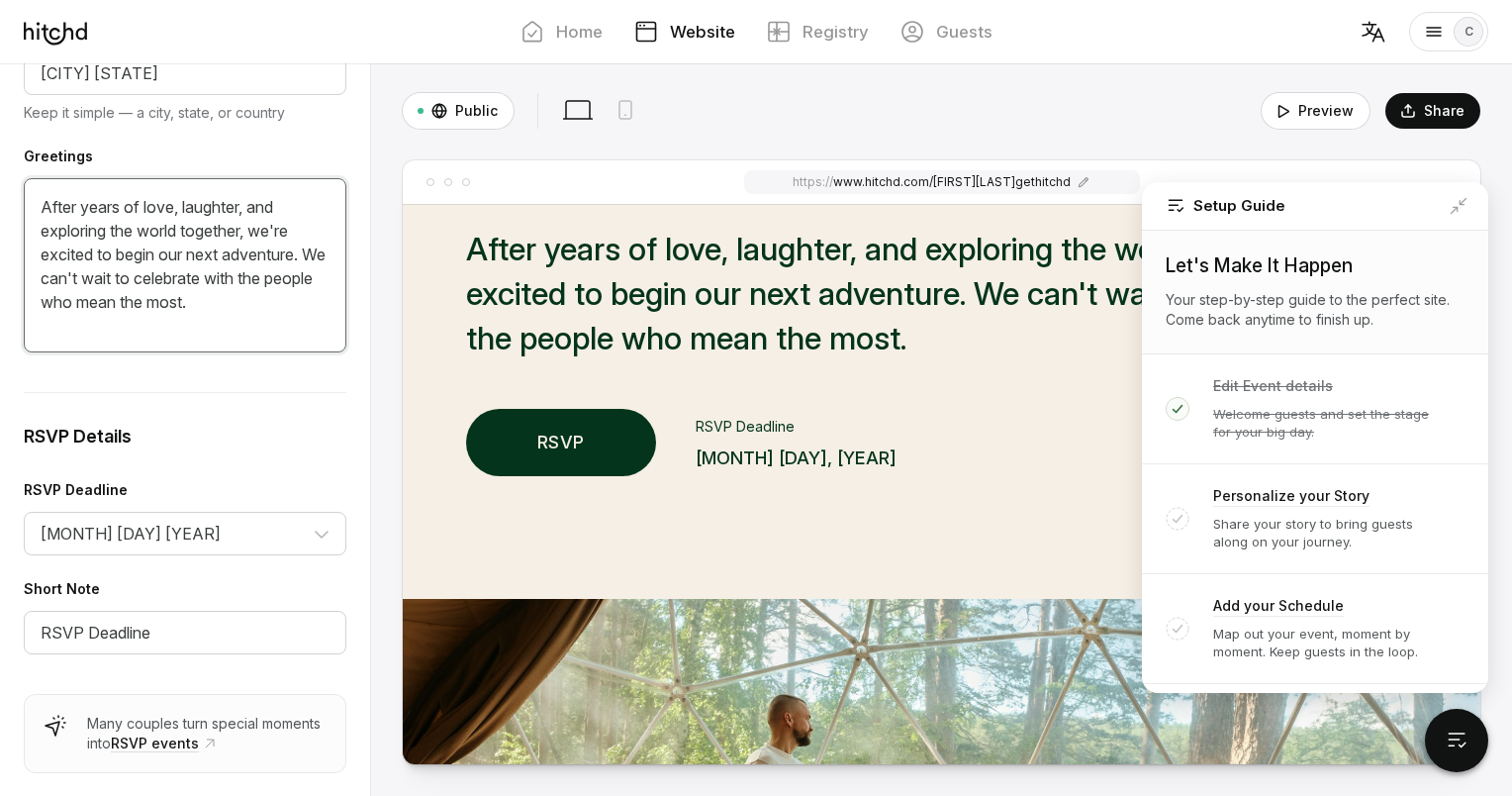 scroll, scrollTop: 301, scrollLeft: 0, axis: vertical 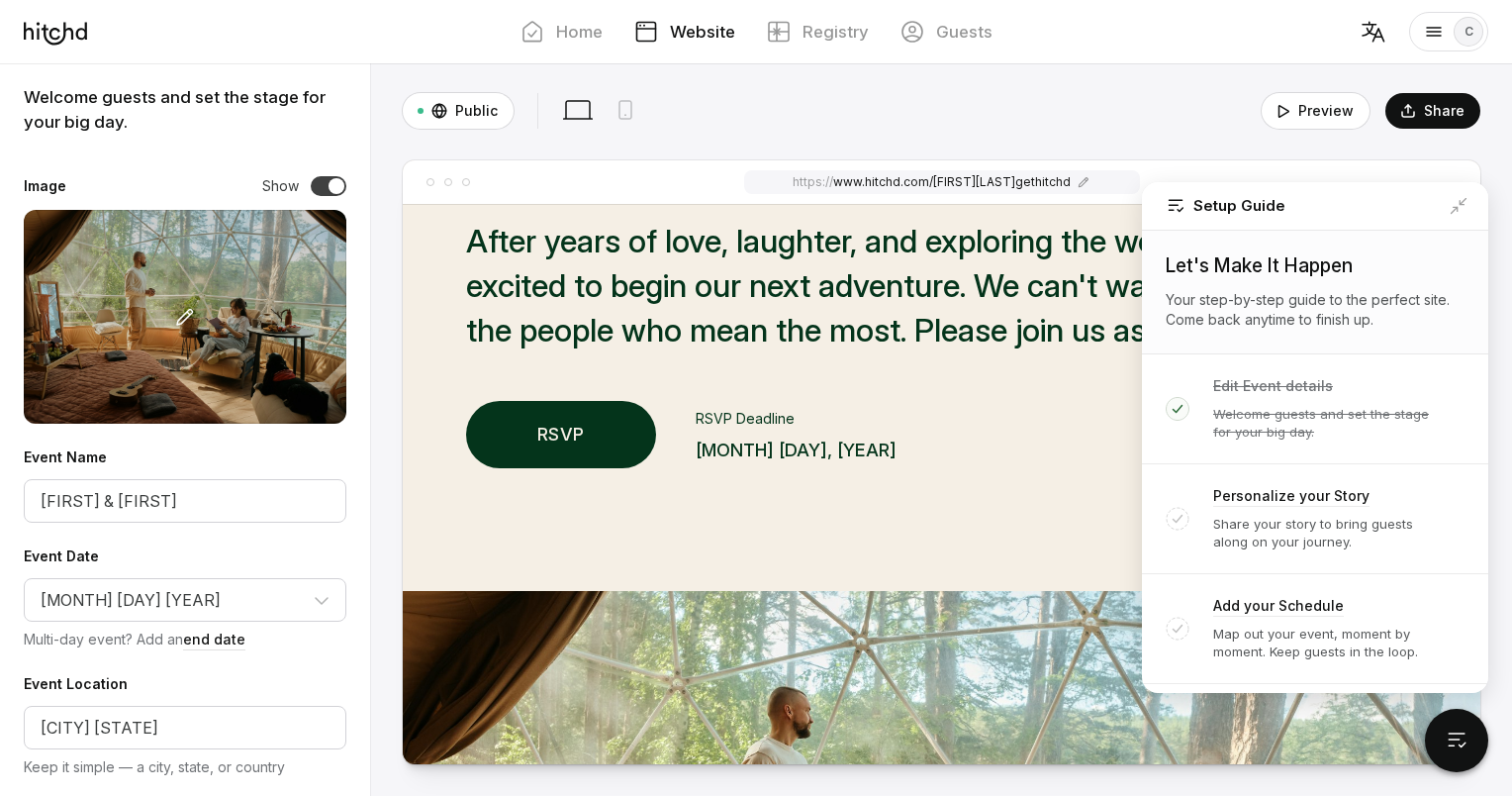 type on "After years of love, laughter, and exploring the world together, we're excited to begin our next adventure. We can't wait to celebrate with the people who mean the most.
Please join us as we join into one!!" 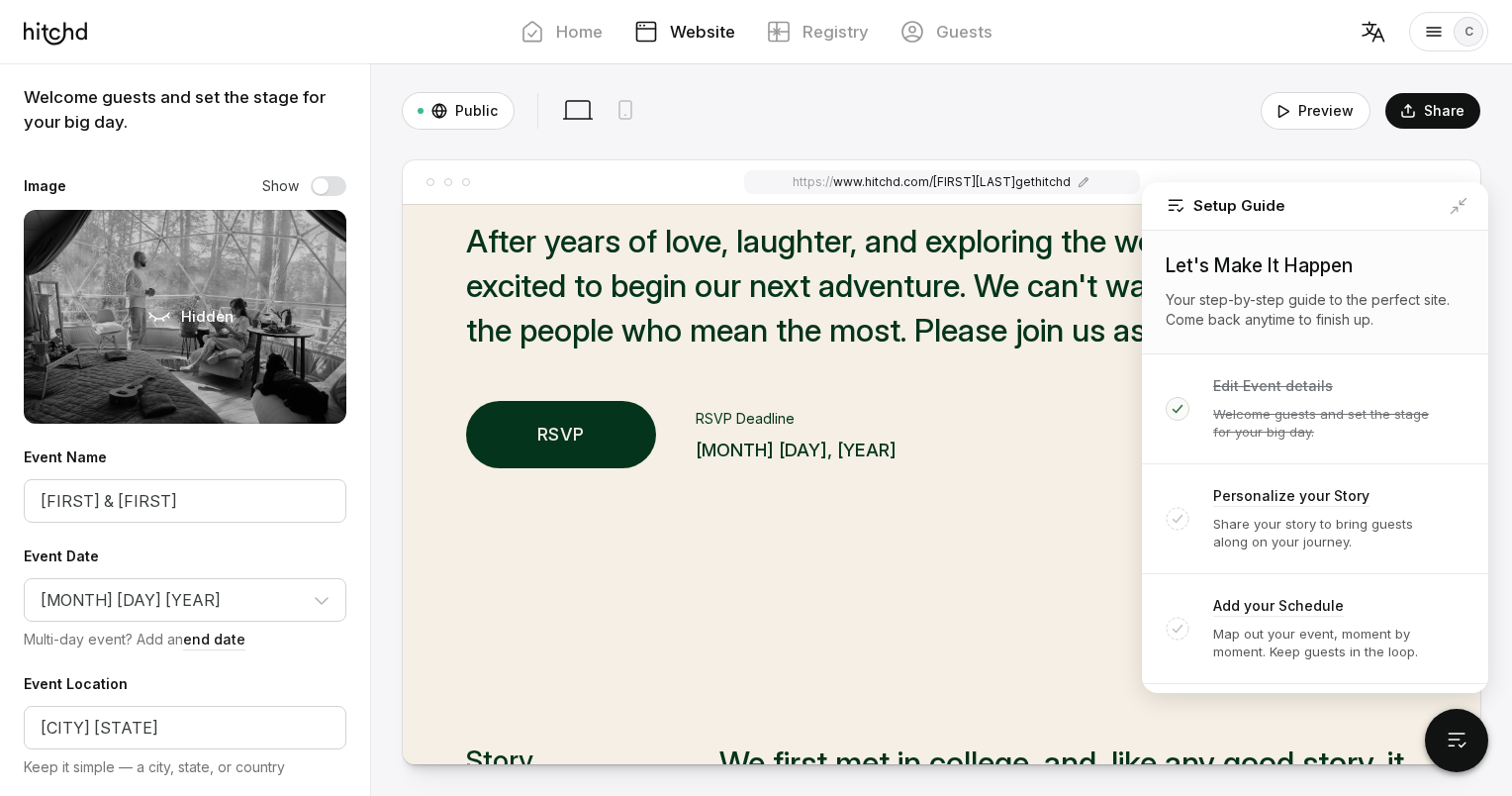 click at bounding box center (329, 186) 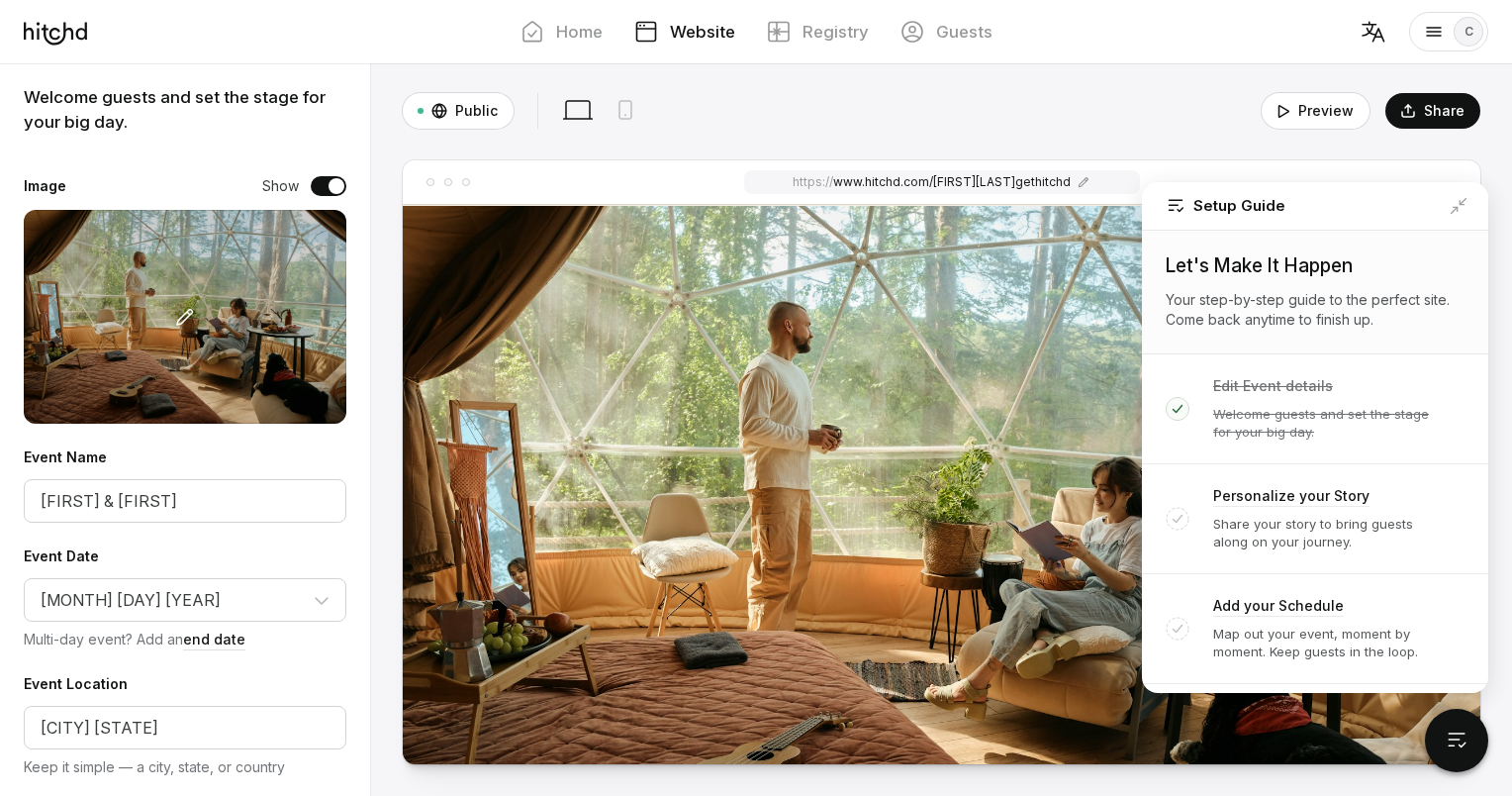scroll, scrollTop: 688, scrollLeft: 0, axis: vertical 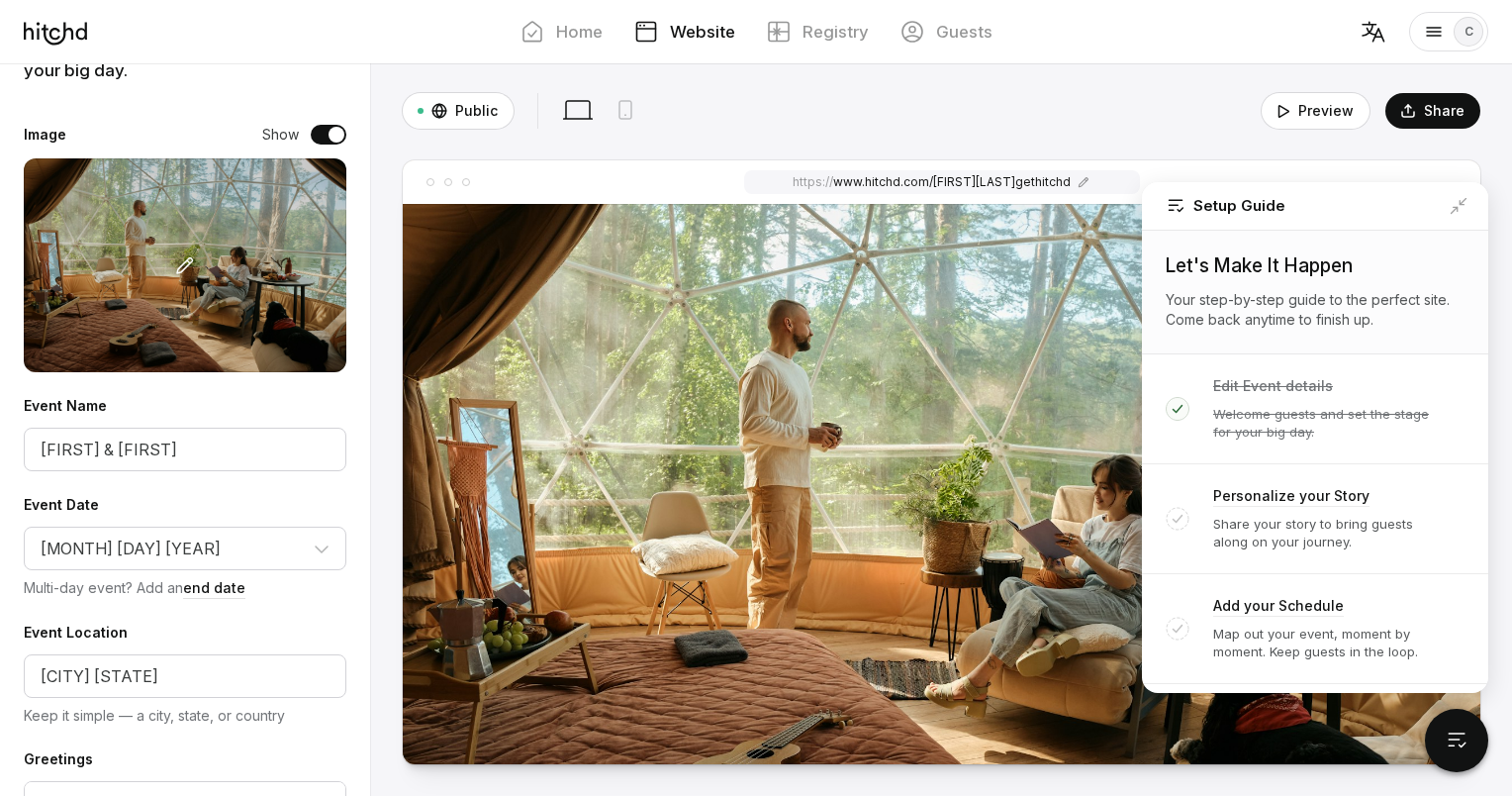 click at bounding box center [941, 518] 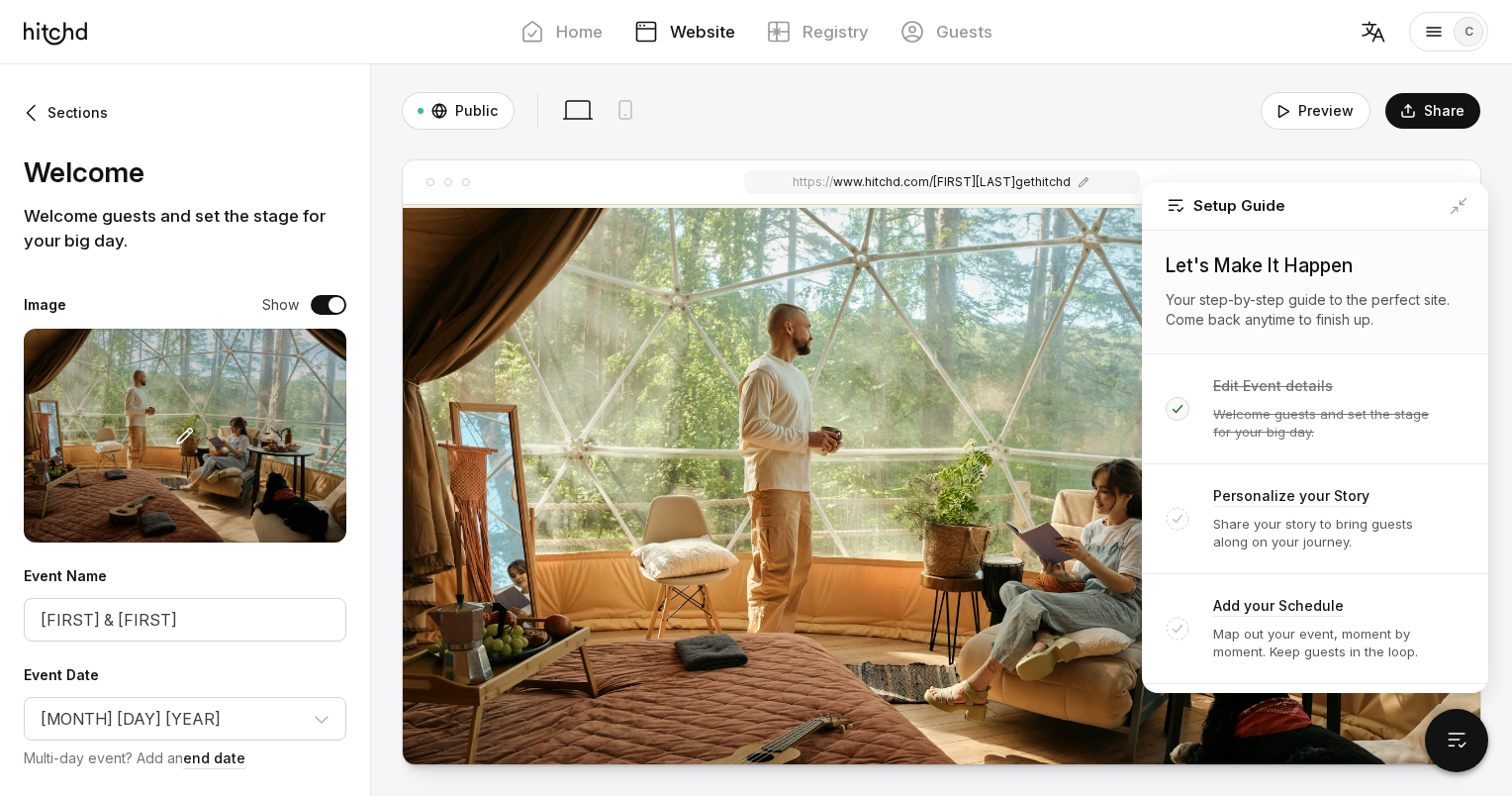 scroll, scrollTop: 722, scrollLeft: 0, axis: vertical 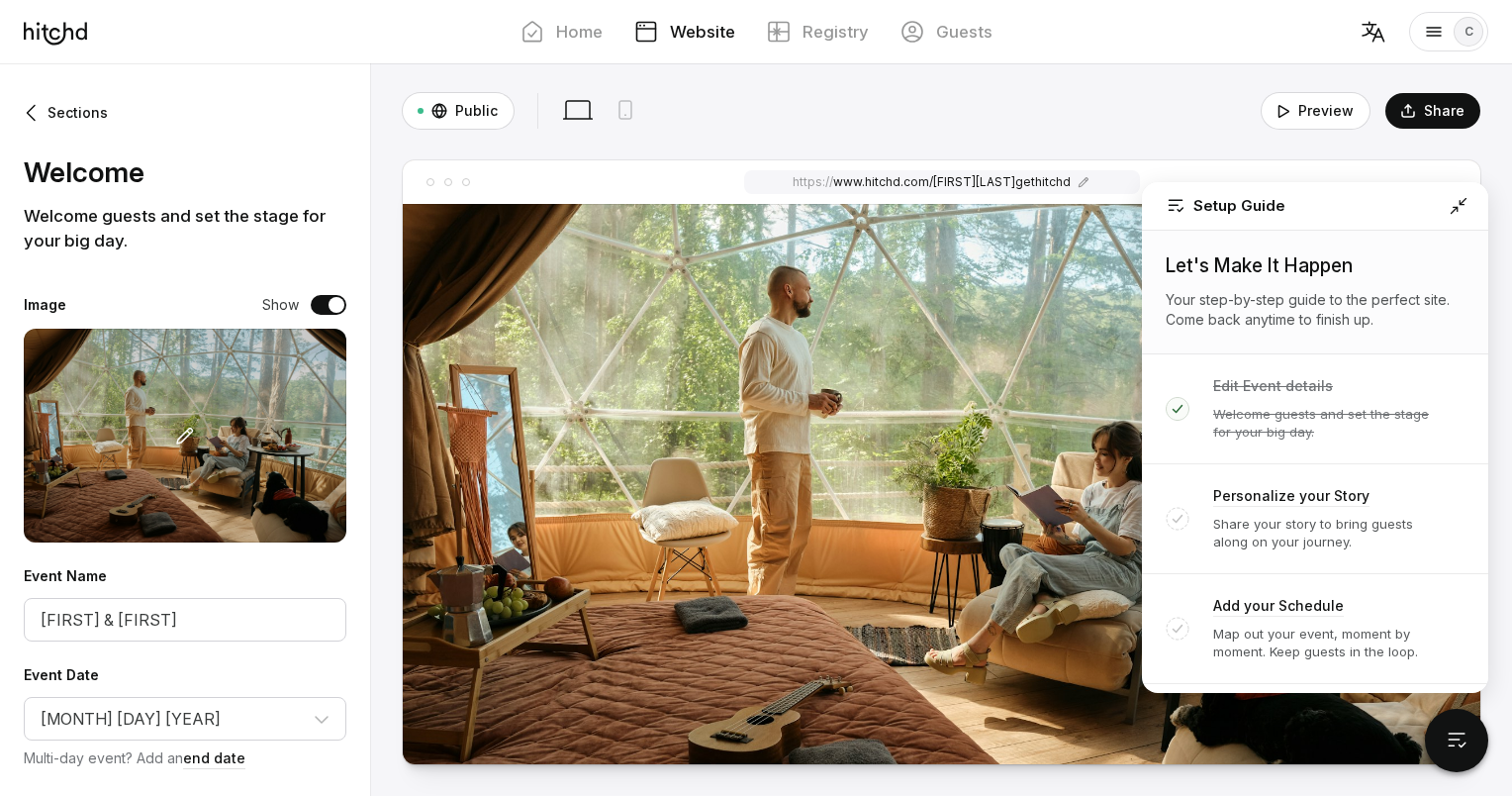 click at bounding box center [1459, 206] 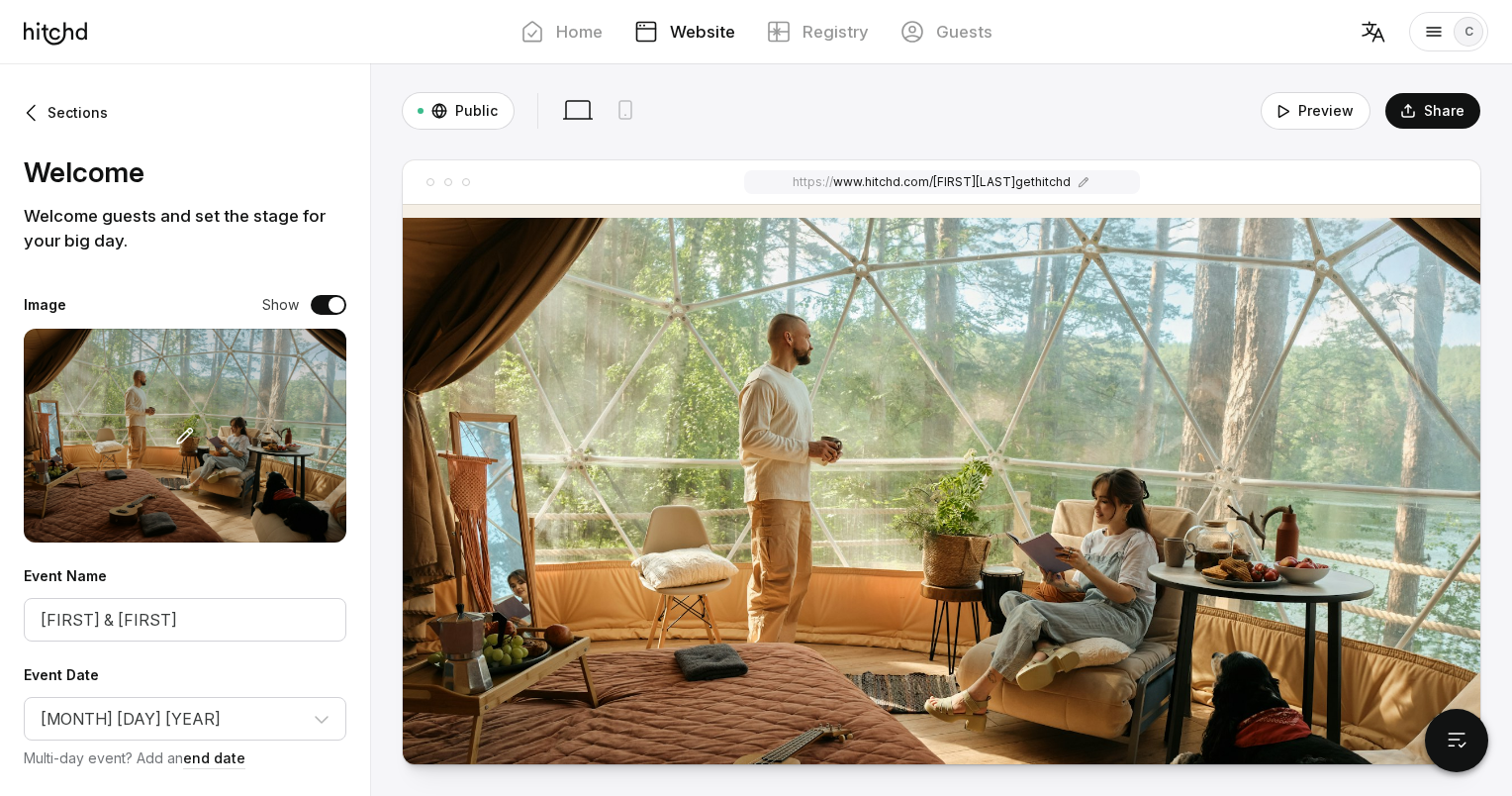 scroll, scrollTop: 618, scrollLeft: 0, axis: vertical 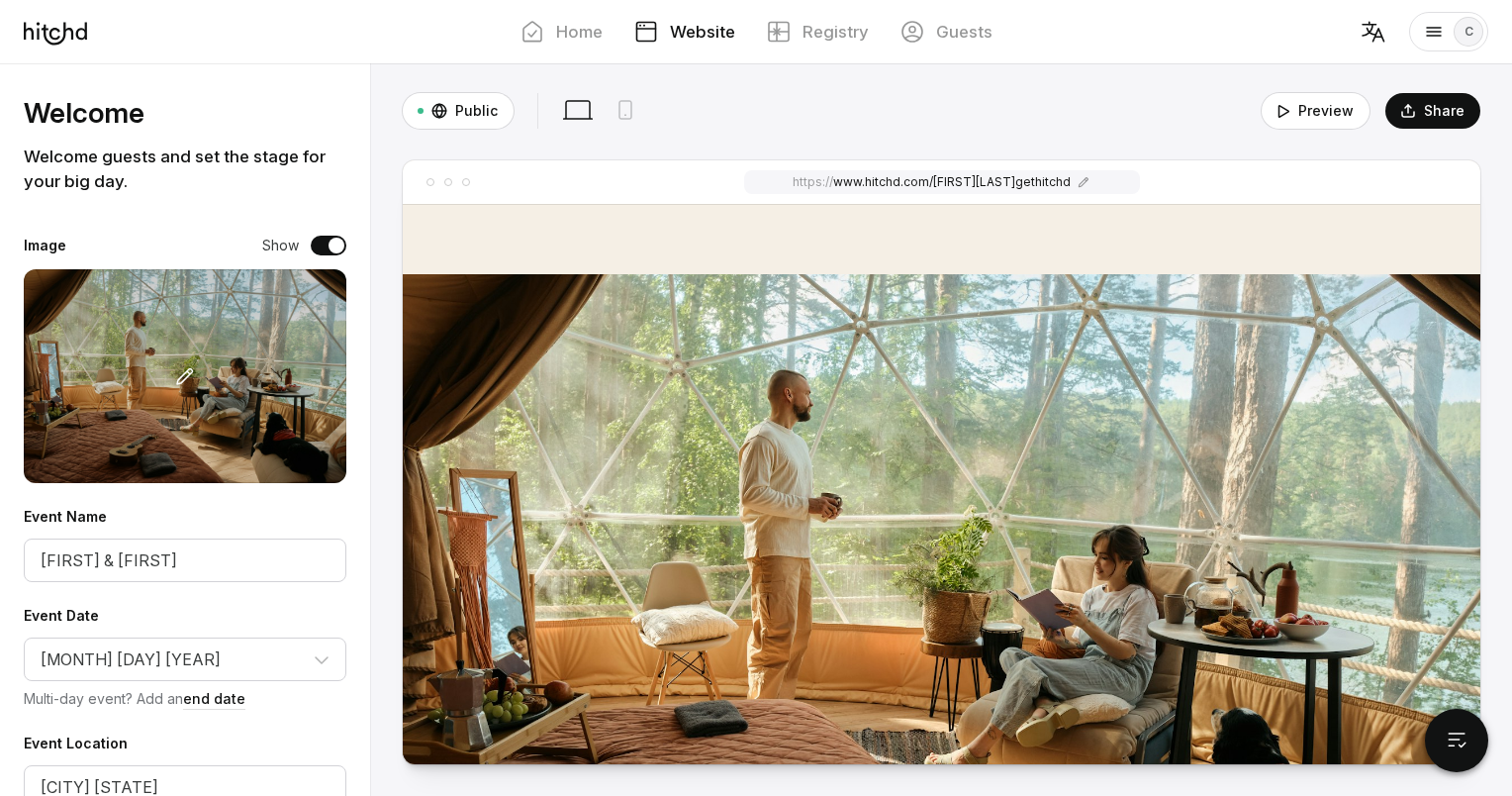 click on "Image" at bounding box center (45, 246) 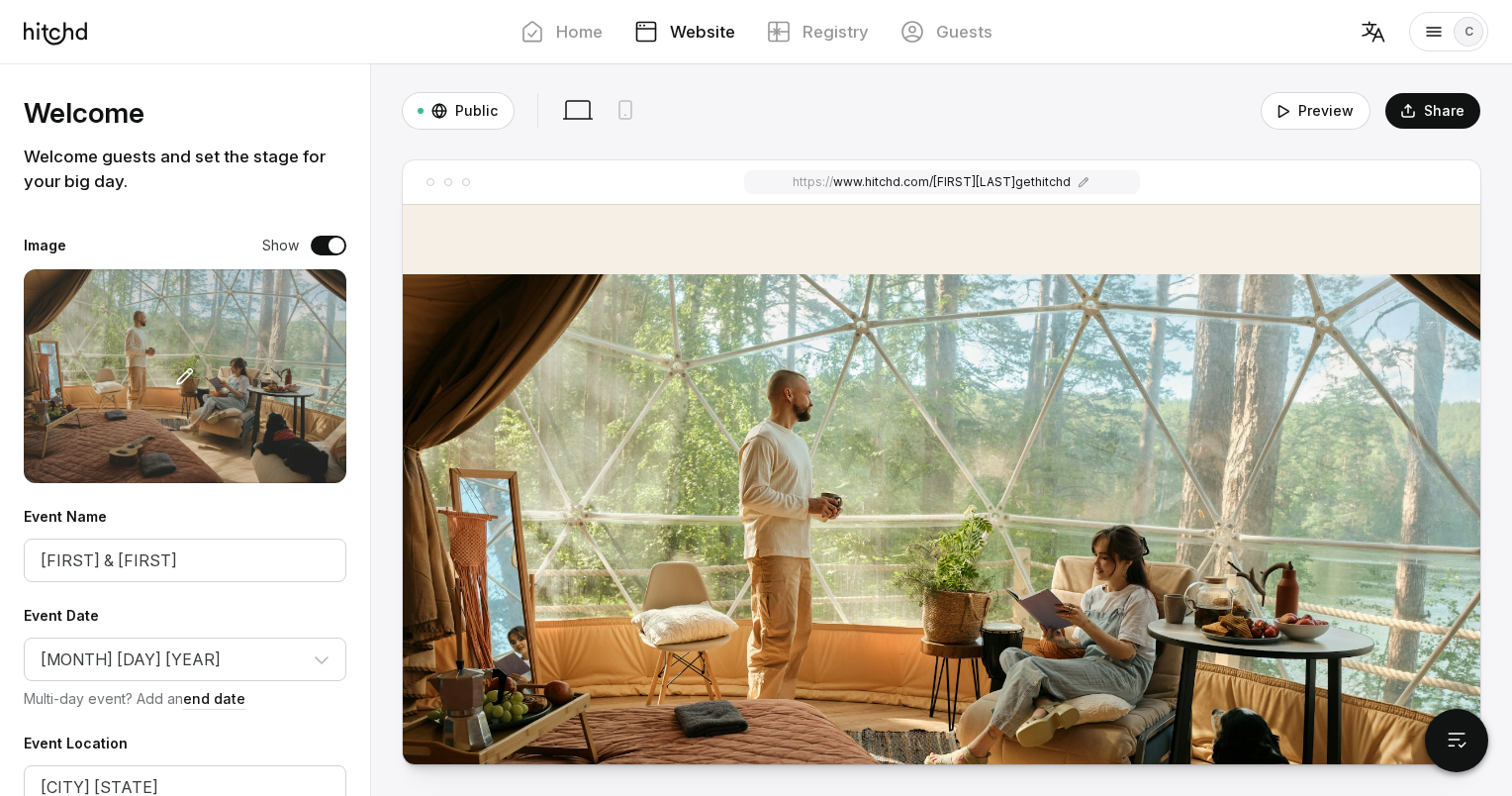 click at bounding box center [185, 376] 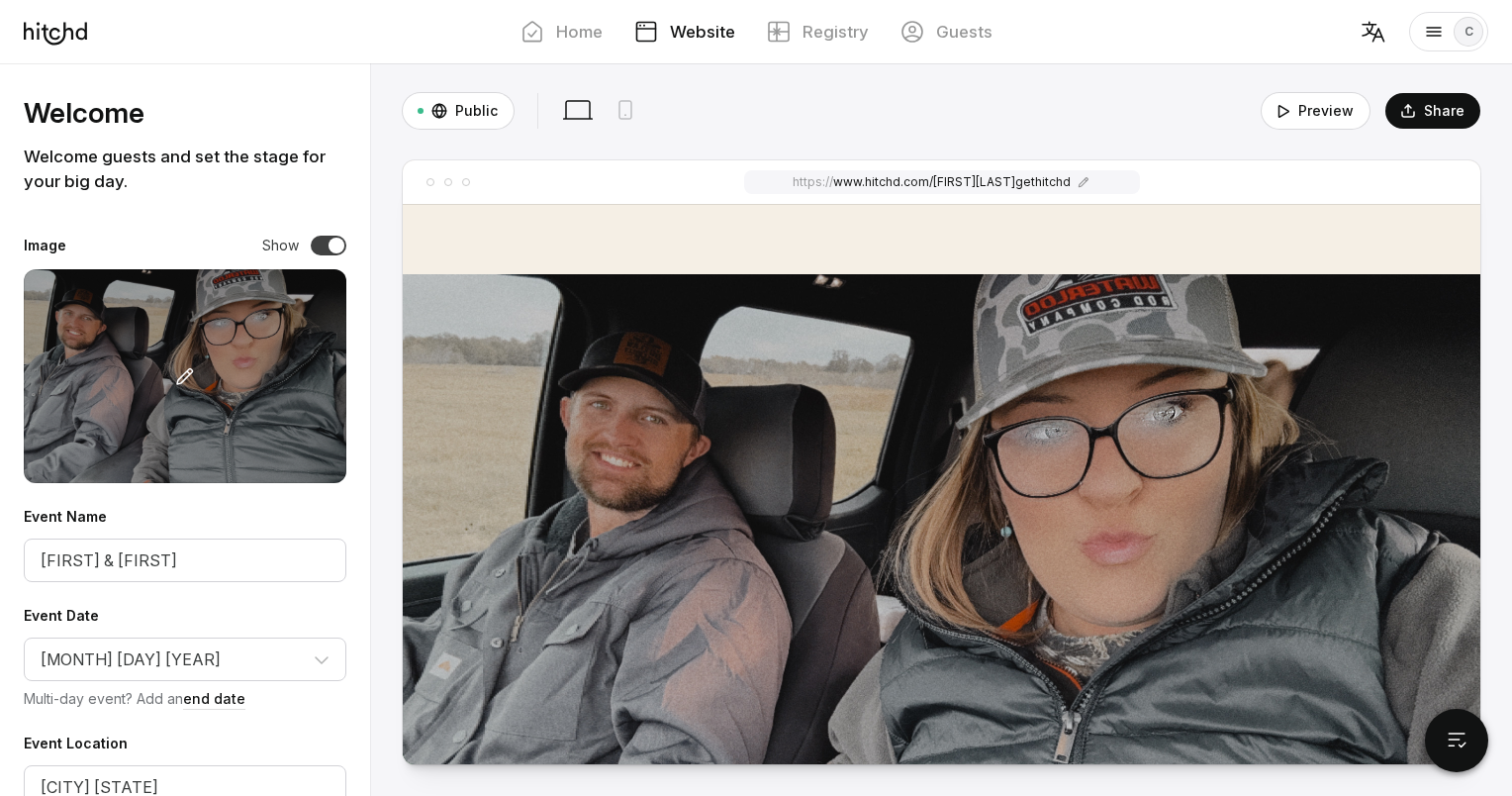 click at bounding box center [329, 246] 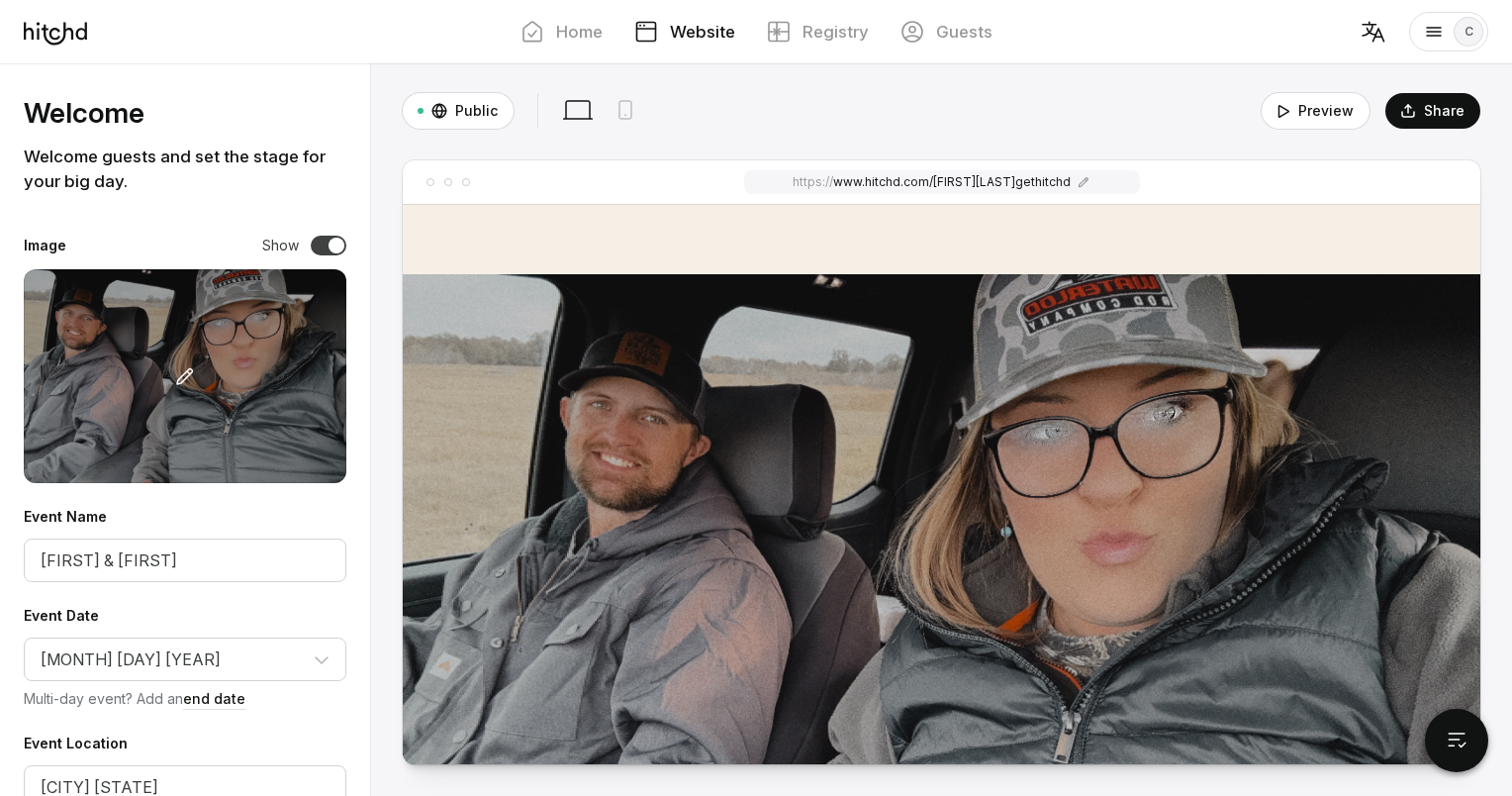 click at bounding box center [0, 0] 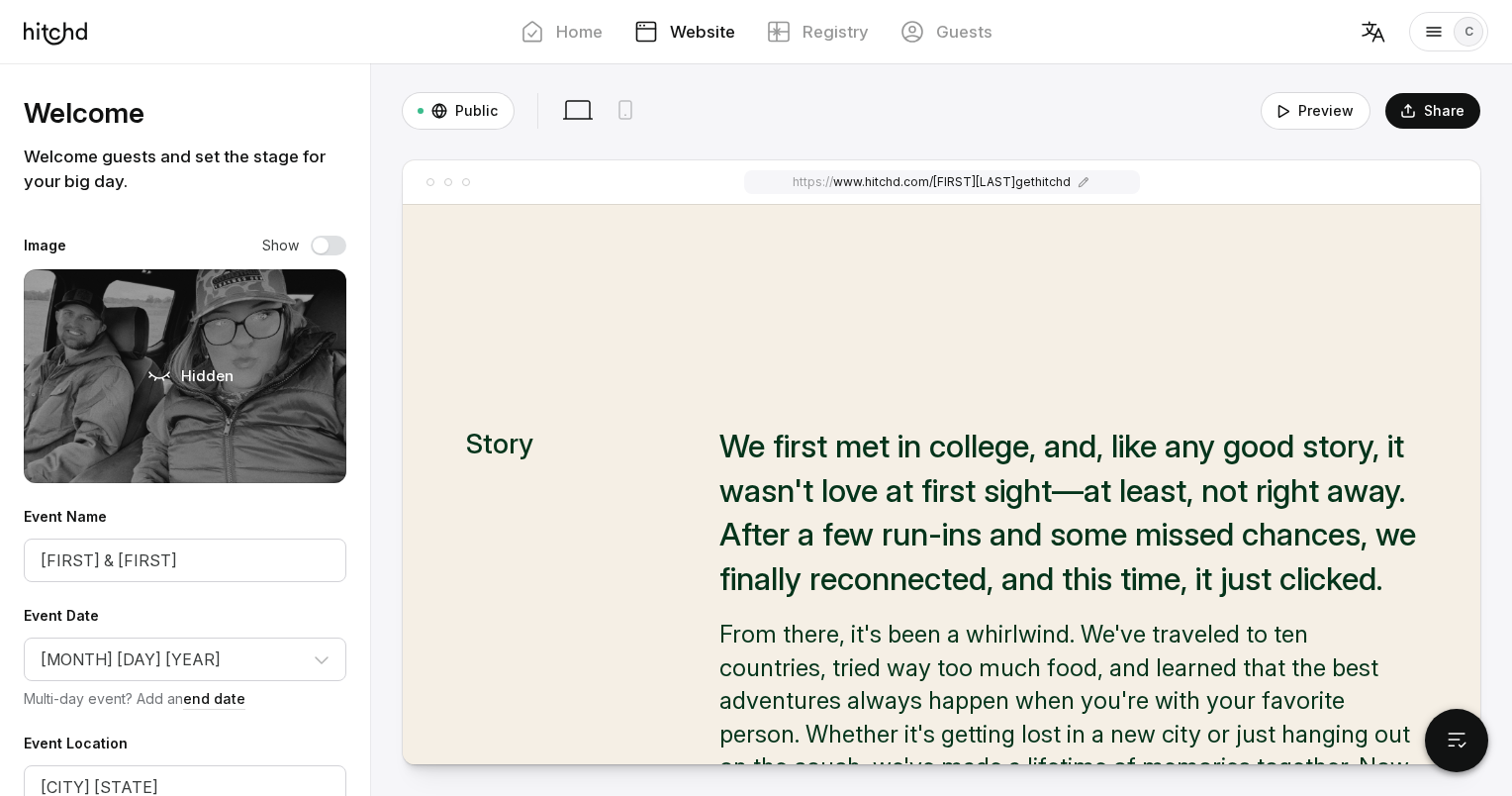 click at bounding box center (329, 246) 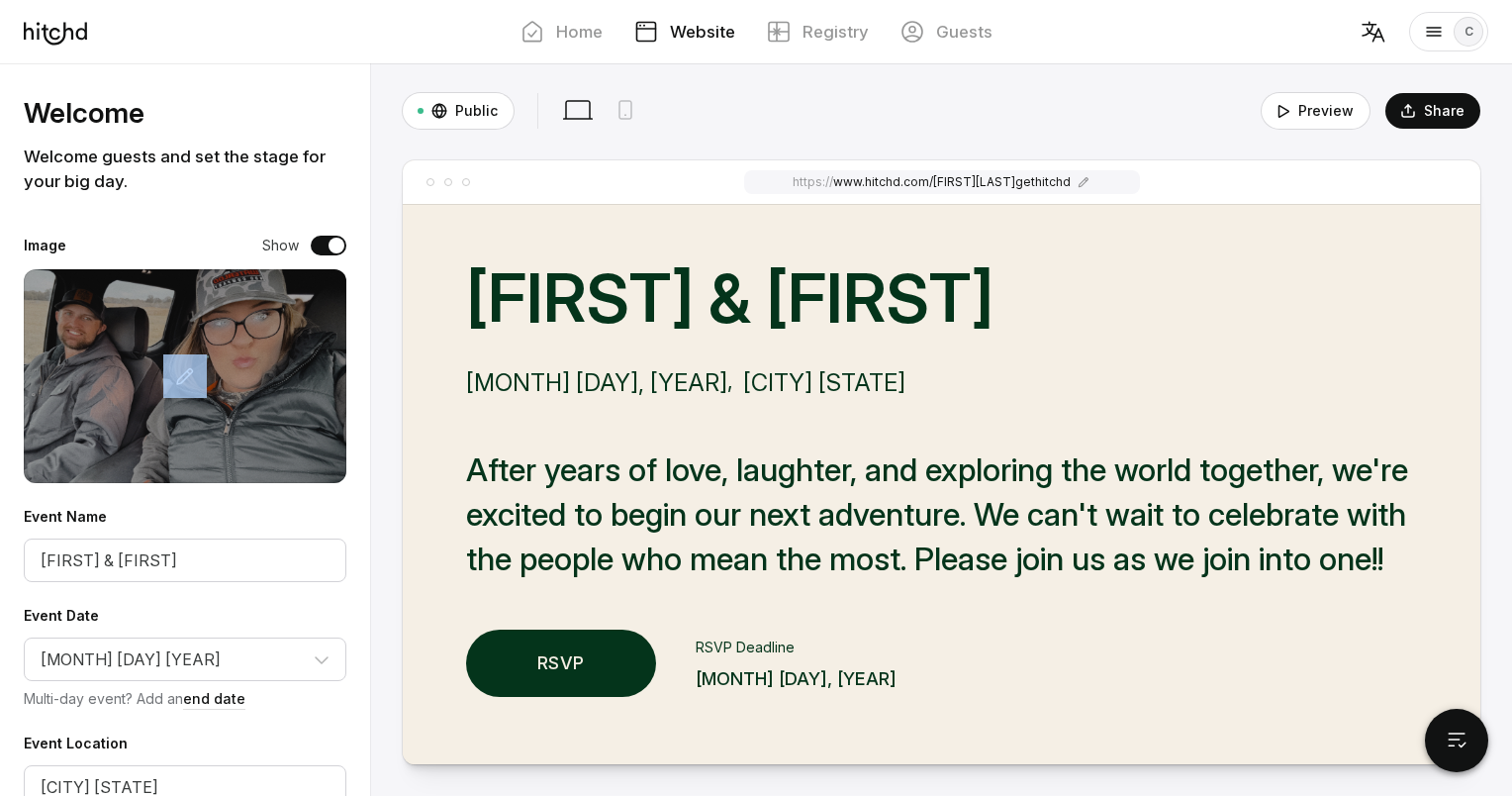 scroll, scrollTop: 69, scrollLeft: 0, axis: vertical 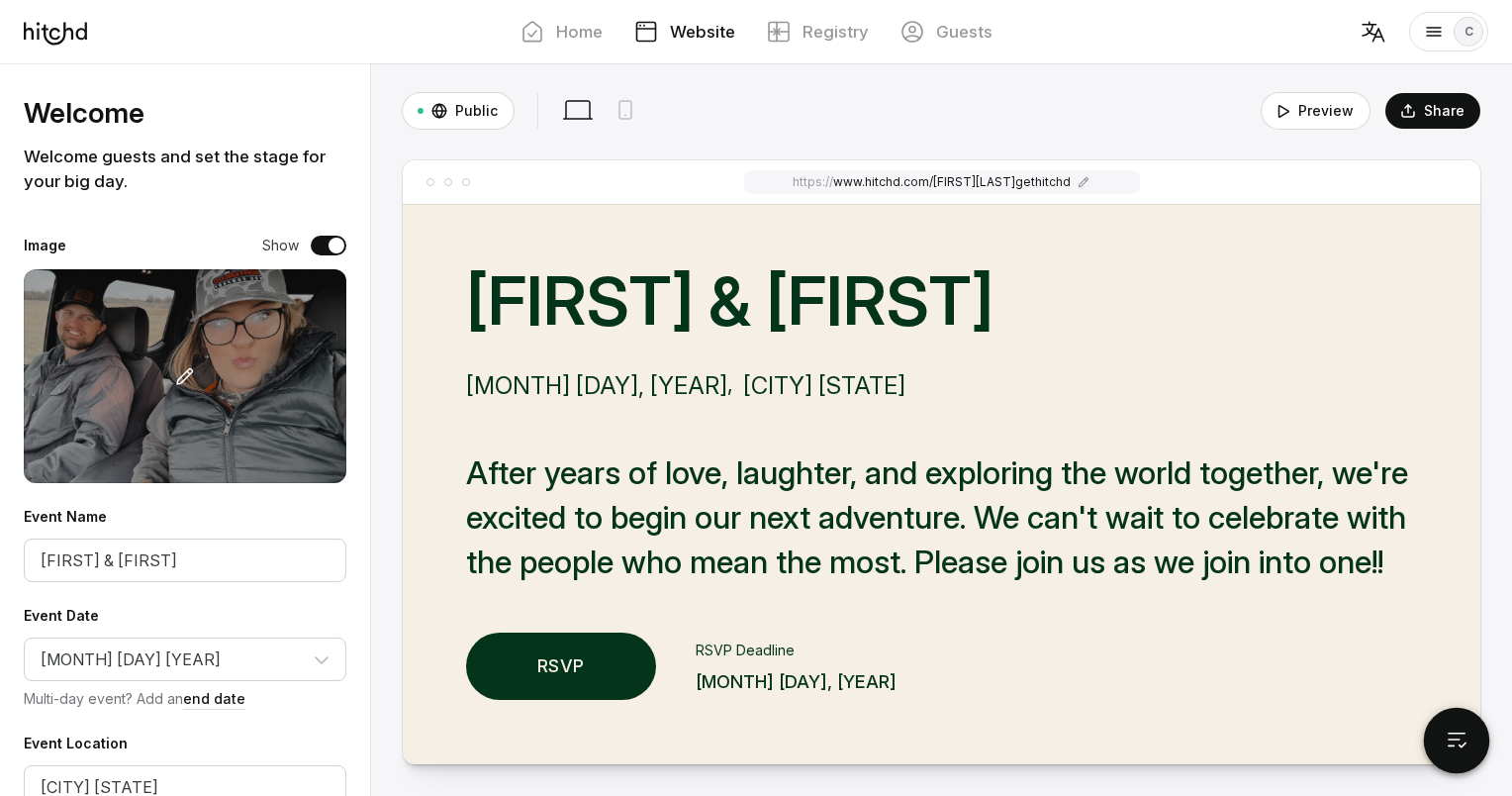 click at bounding box center (1457, 741) 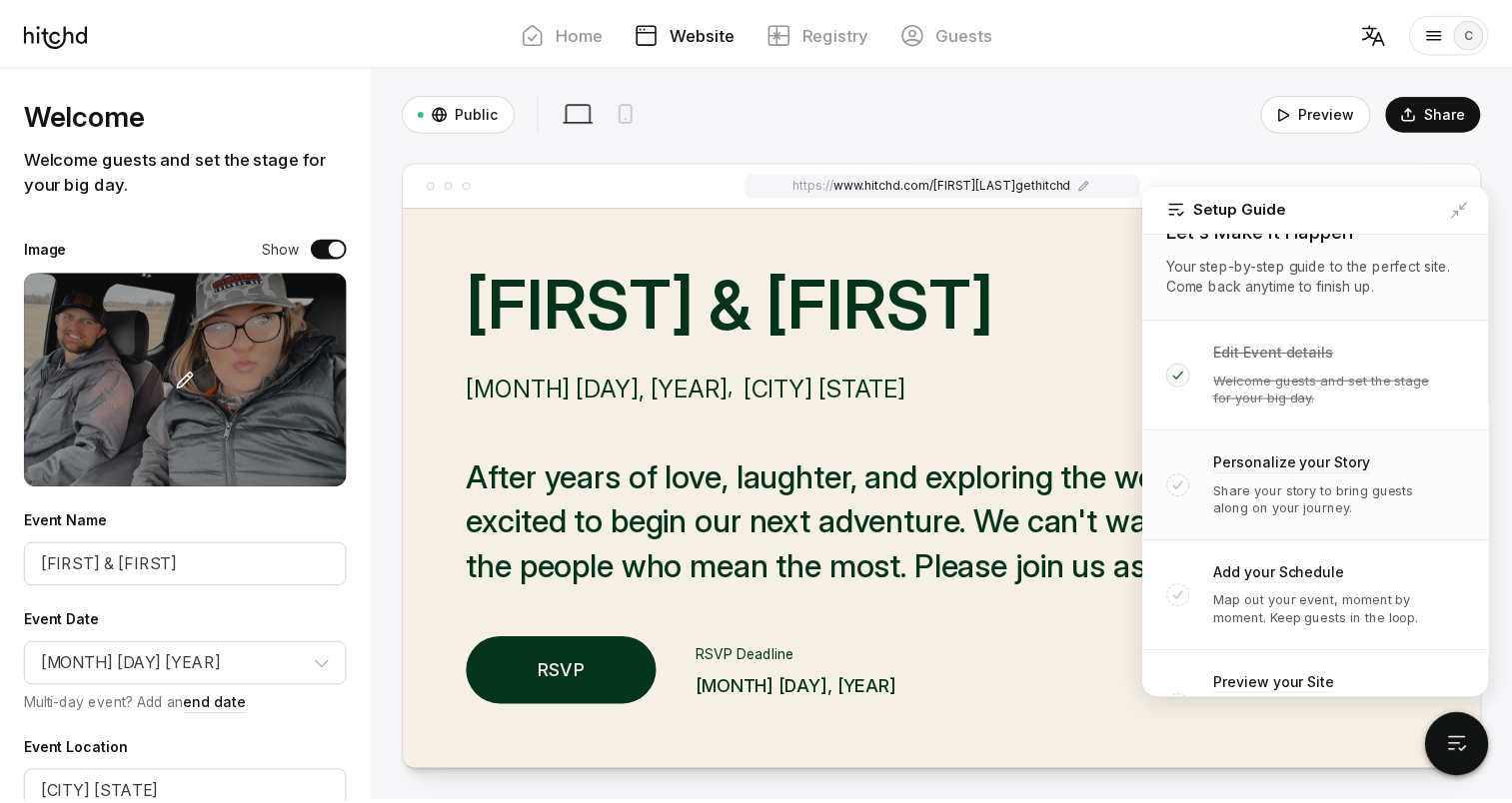 scroll, scrollTop: 96, scrollLeft: 0, axis: vertical 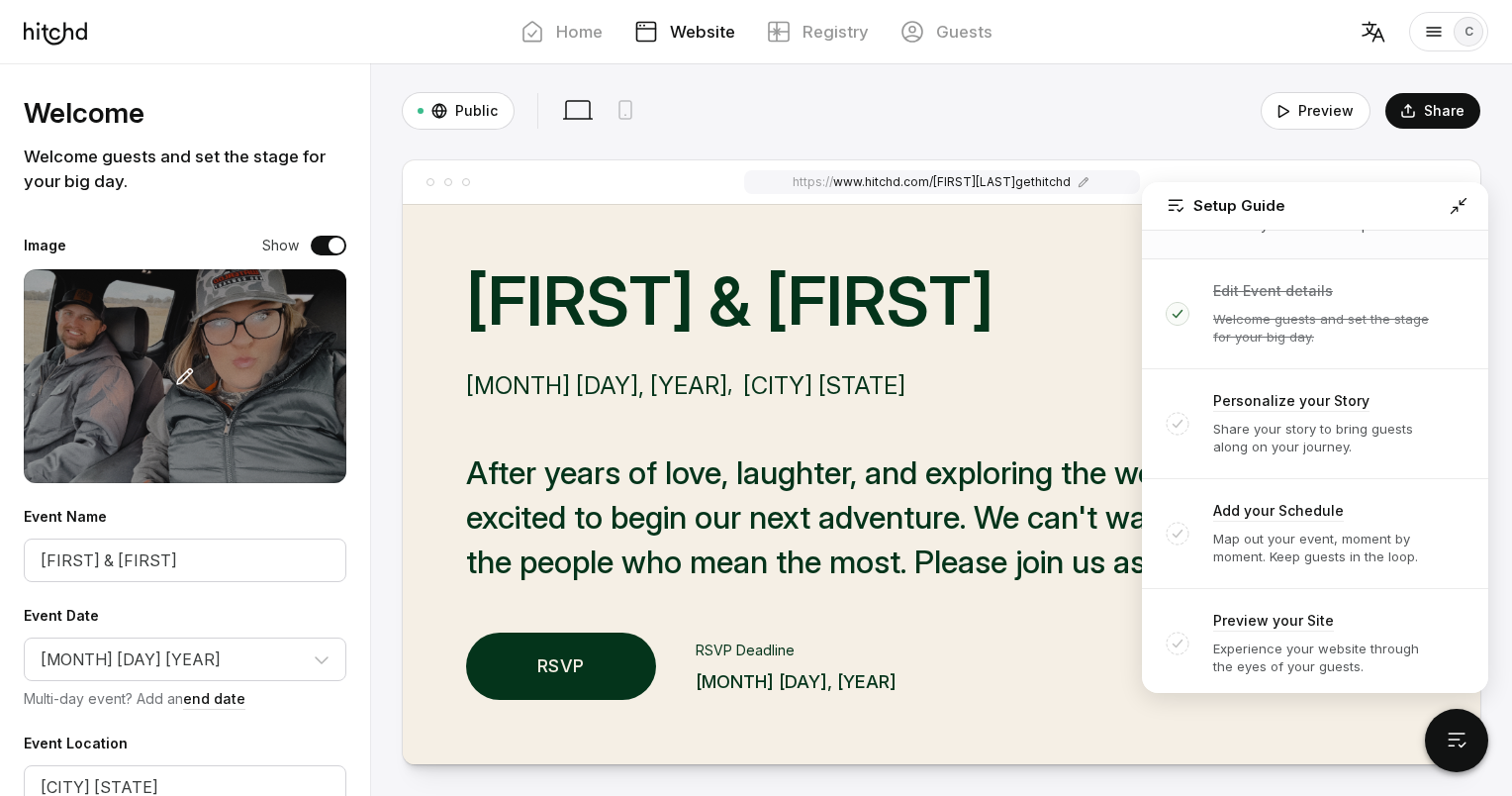 click at bounding box center (1459, 206) 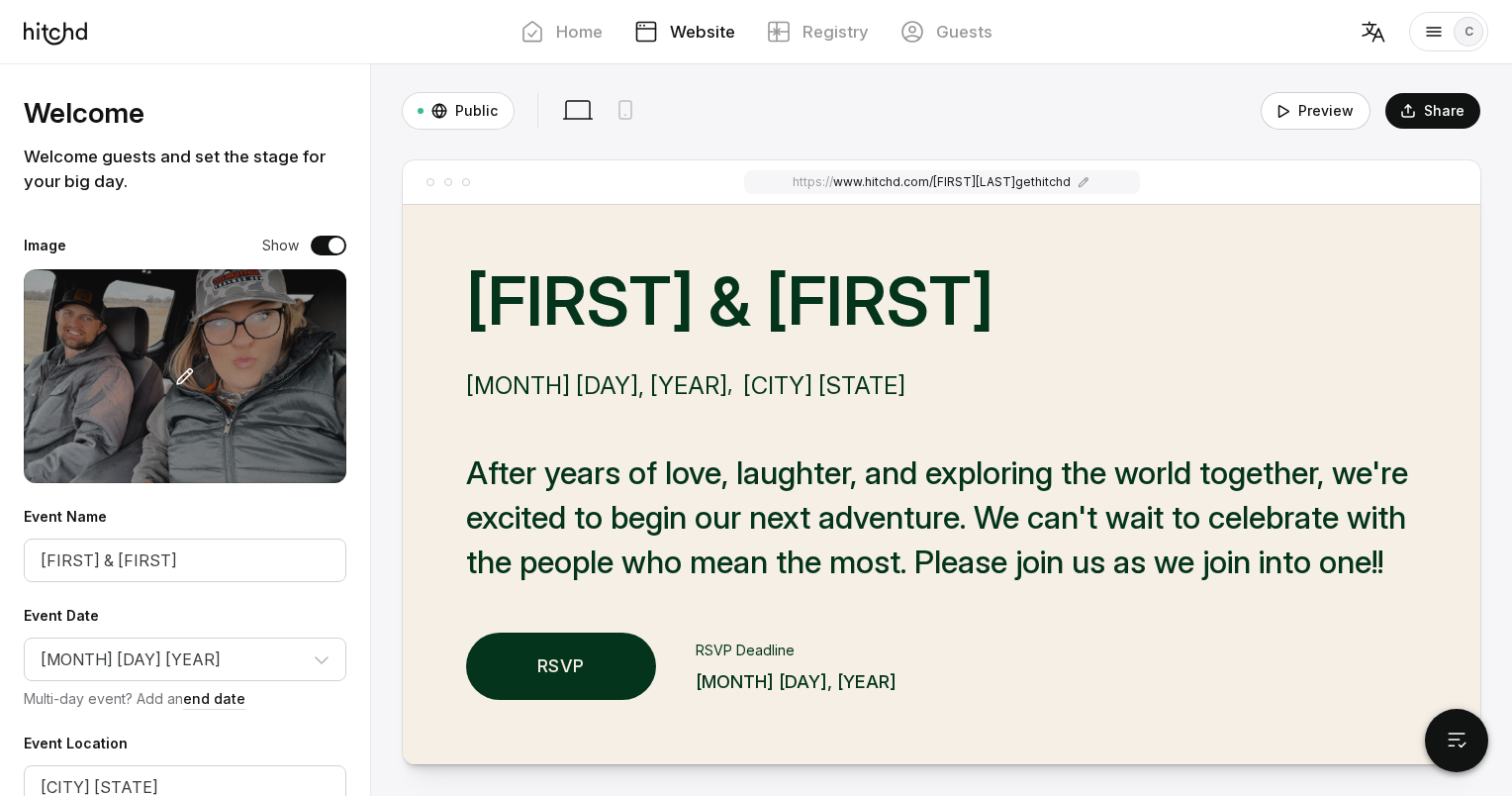 click on "Preview" at bounding box center [1315, 111] 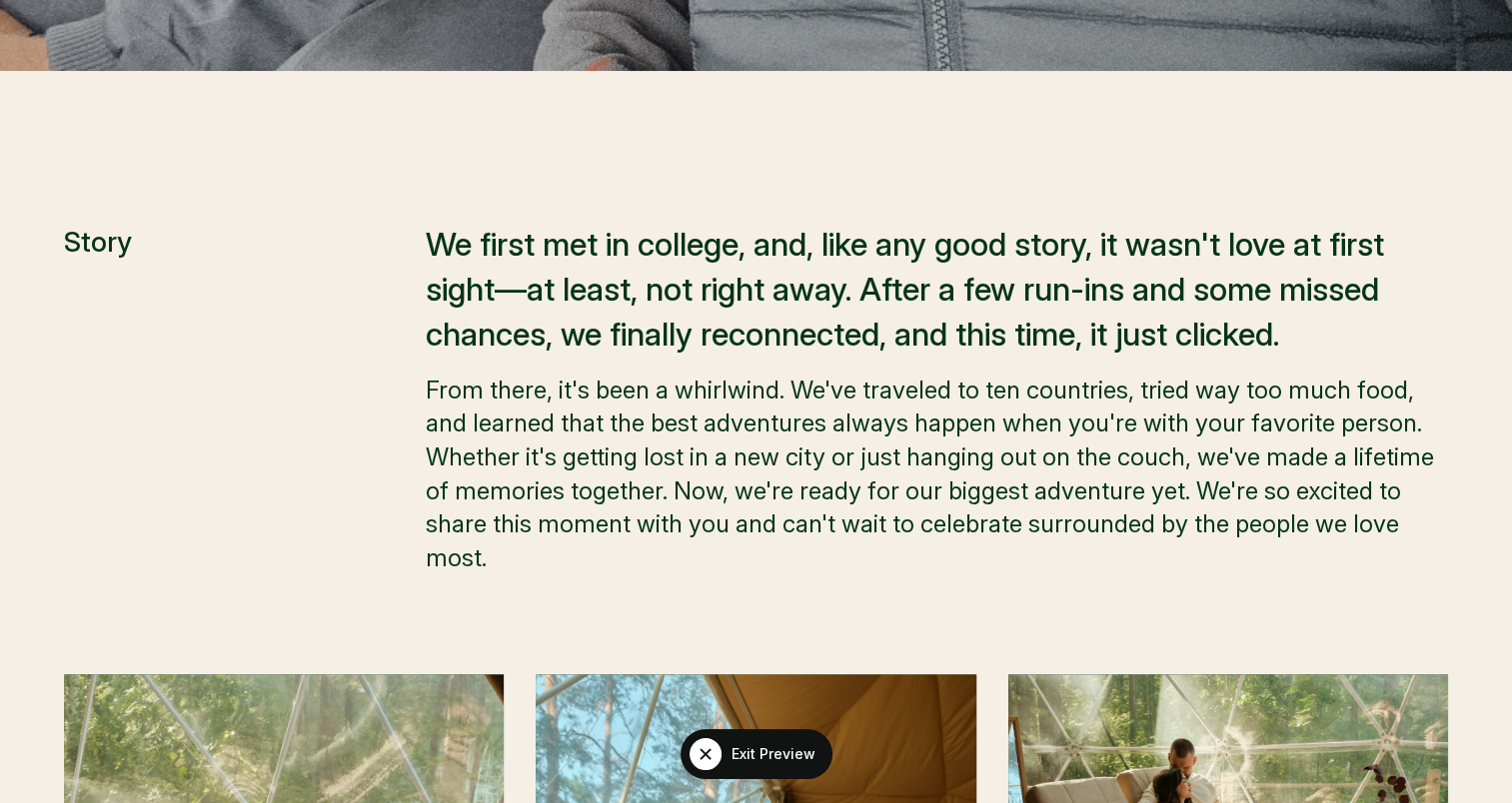scroll, scrollTop: 1518, scrollLeft: 0, axis: vertical 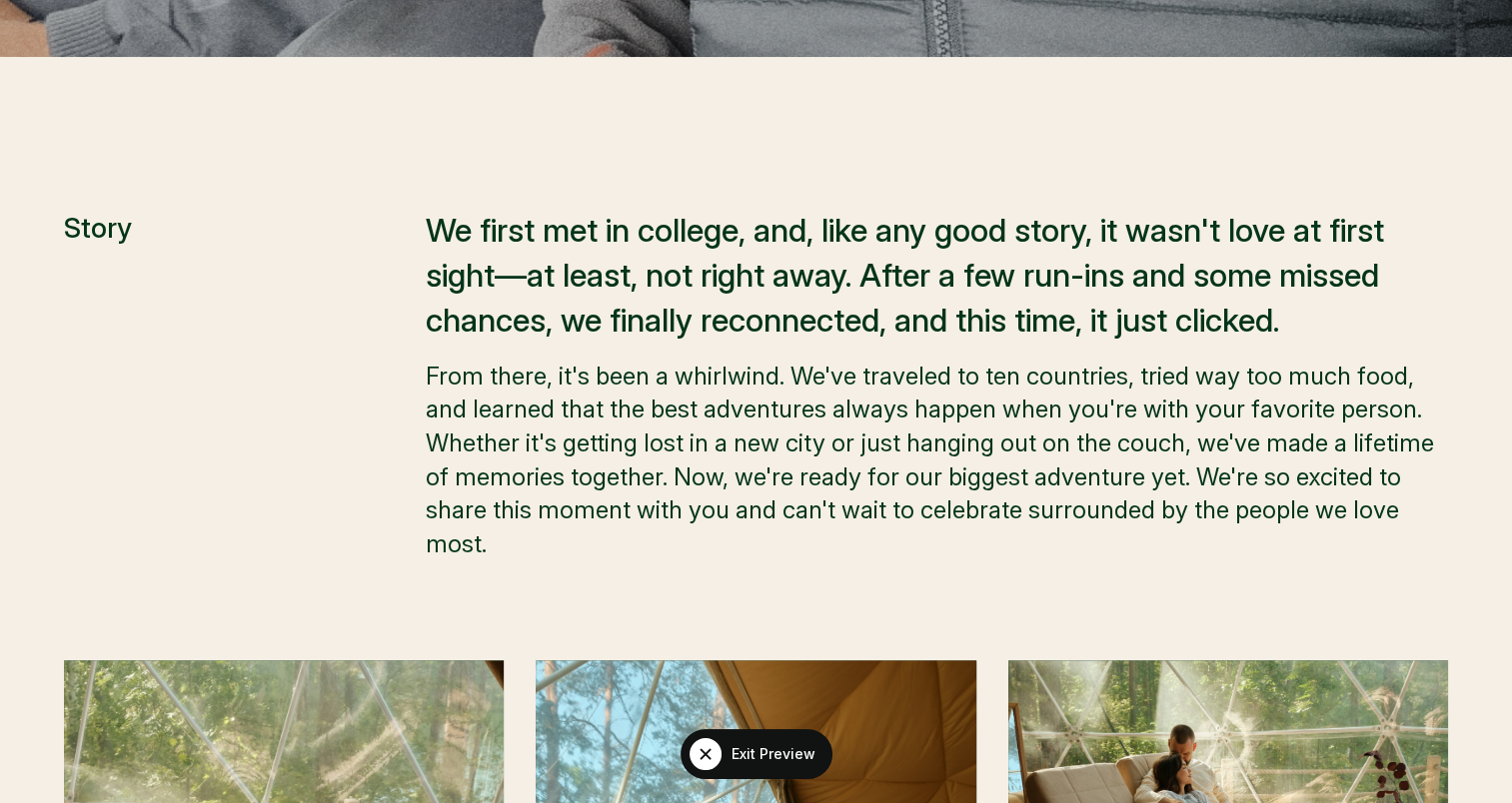 click on "We first met in college, and, like any good story, it wasn't love at first sight—at least, not right away. After a few run-ins and some missed chances, we finally reconnected, and this time, it just clicked." at bounding box center [936, 276] 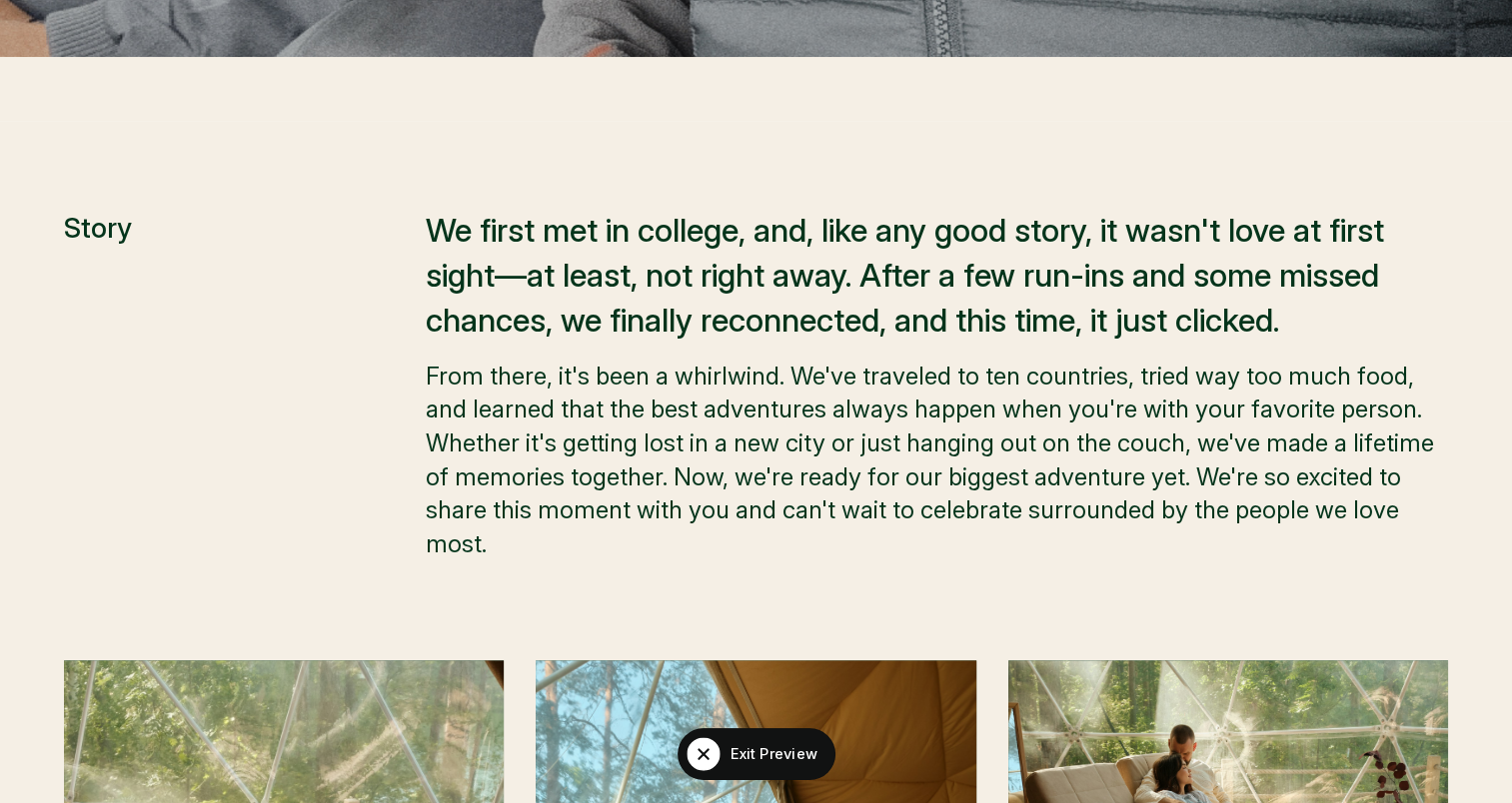 click on "Exit Preview" at bounding box center (773, 754) 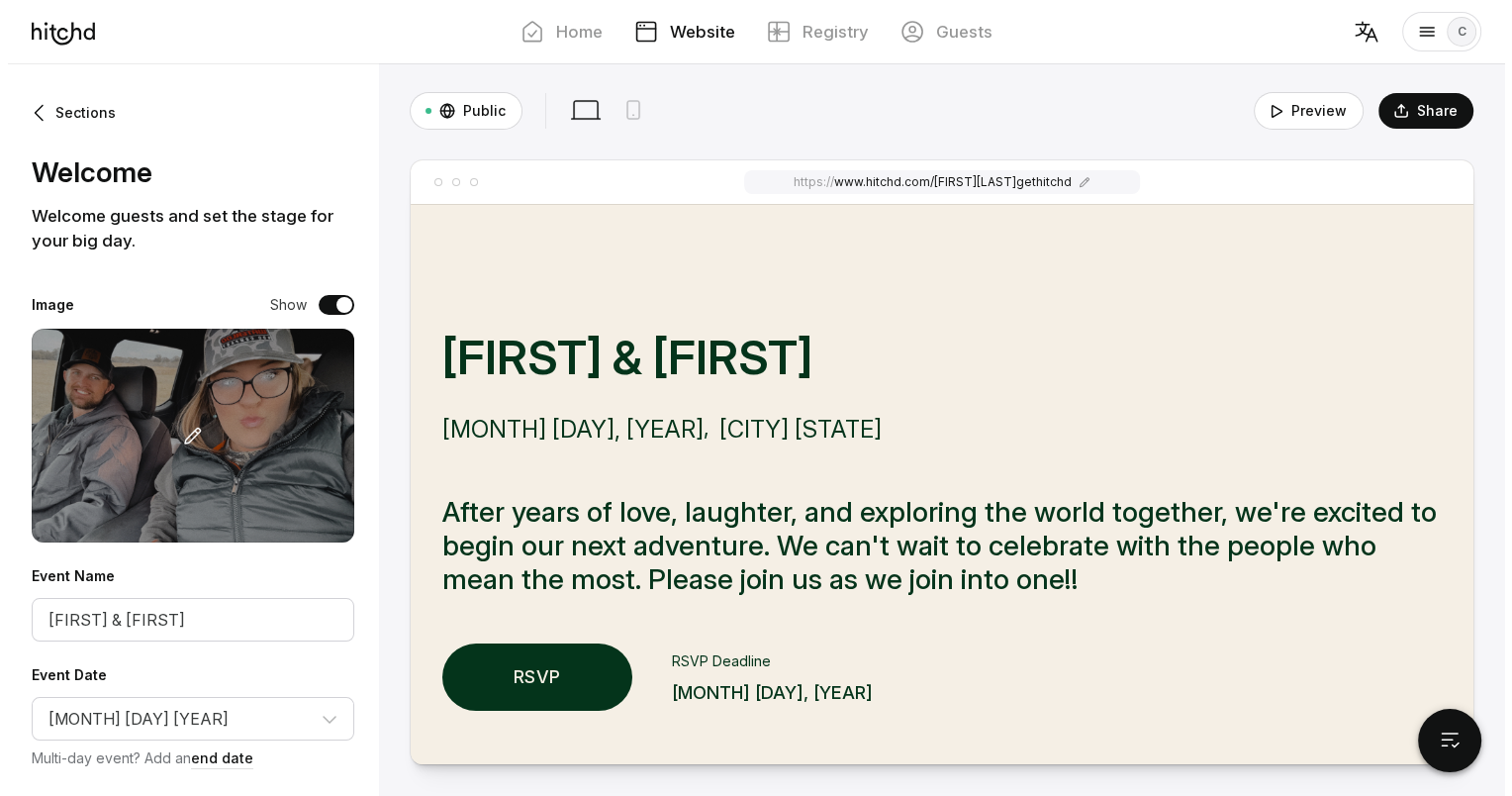 scroll, scrollTop: 0, scrollLeft: 0, axis: both 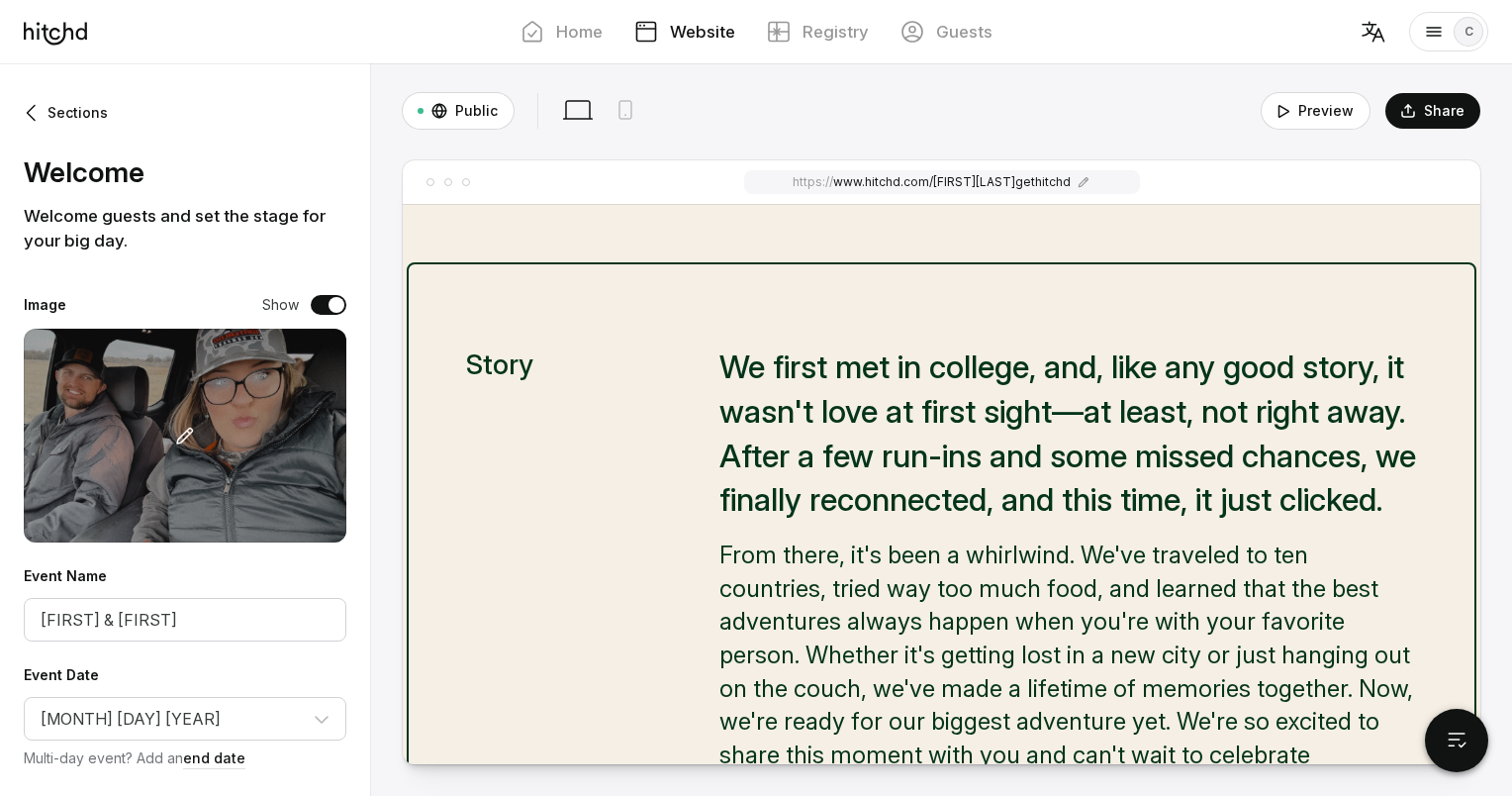 click on "From there, it's been a whirlwind. We've traveled to ten countries, tried way too much food, and learned that the best adventures always happen when you're with your favorite person. Whether it's getting lost in a new city or just hanging out on the couch, we've made a lifetime of memories together. Now, we're ready for our biggest adventure yet. We're so excited to share this moment with you and can't wait to celebrate surrounded by the people we love most." at bounding box center (1068, 671) 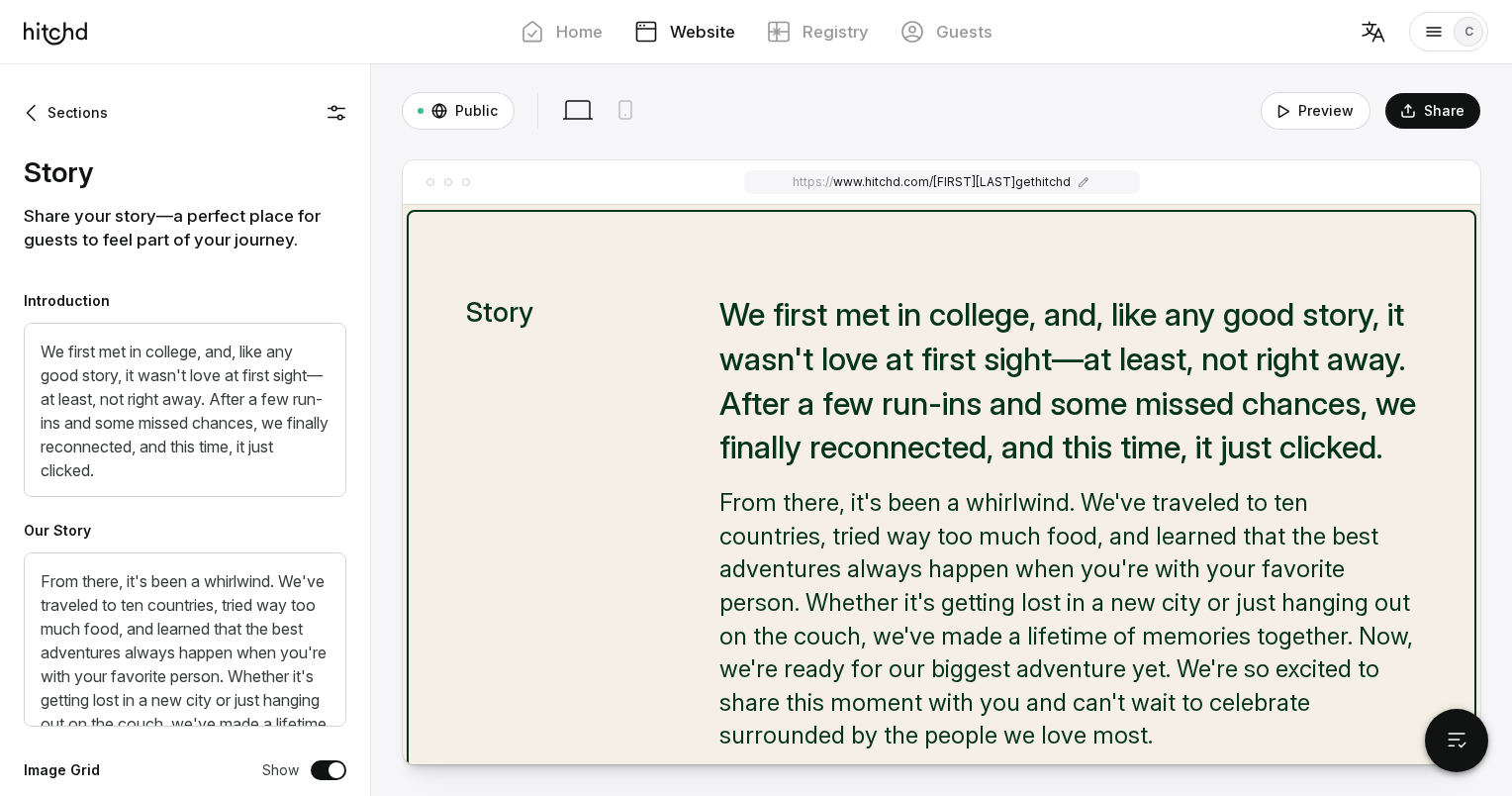 scroll, scrollTop: 1380, scrollLeft: 0, axis: vertical 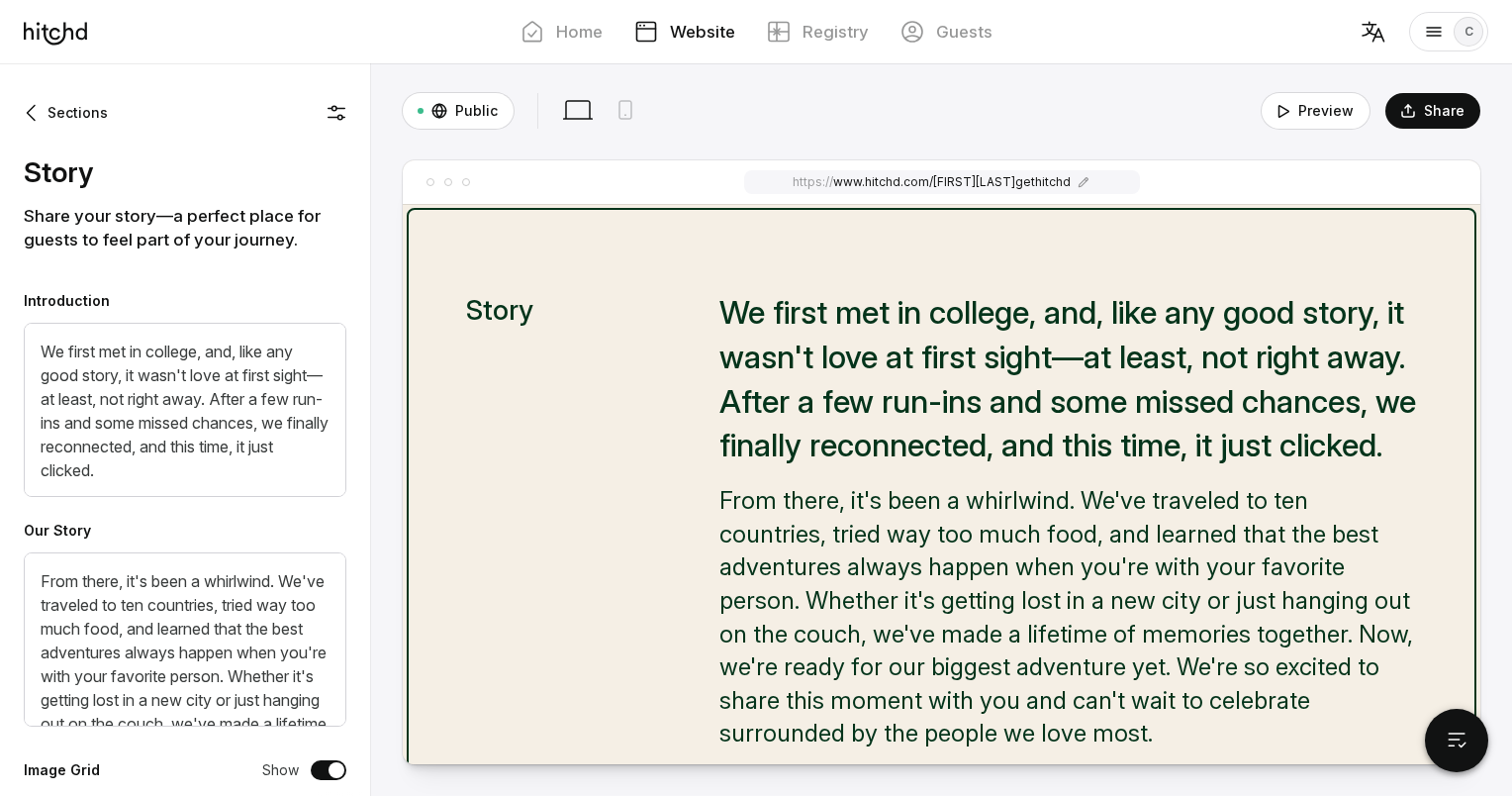 click on "We first met in college, and, like any good story, it wasn't love at first sight—at least, not right away. After a few run-ins and some missed chances, we finally reconnected, and this time, it just clicked." at bounding box center (1068, 379) 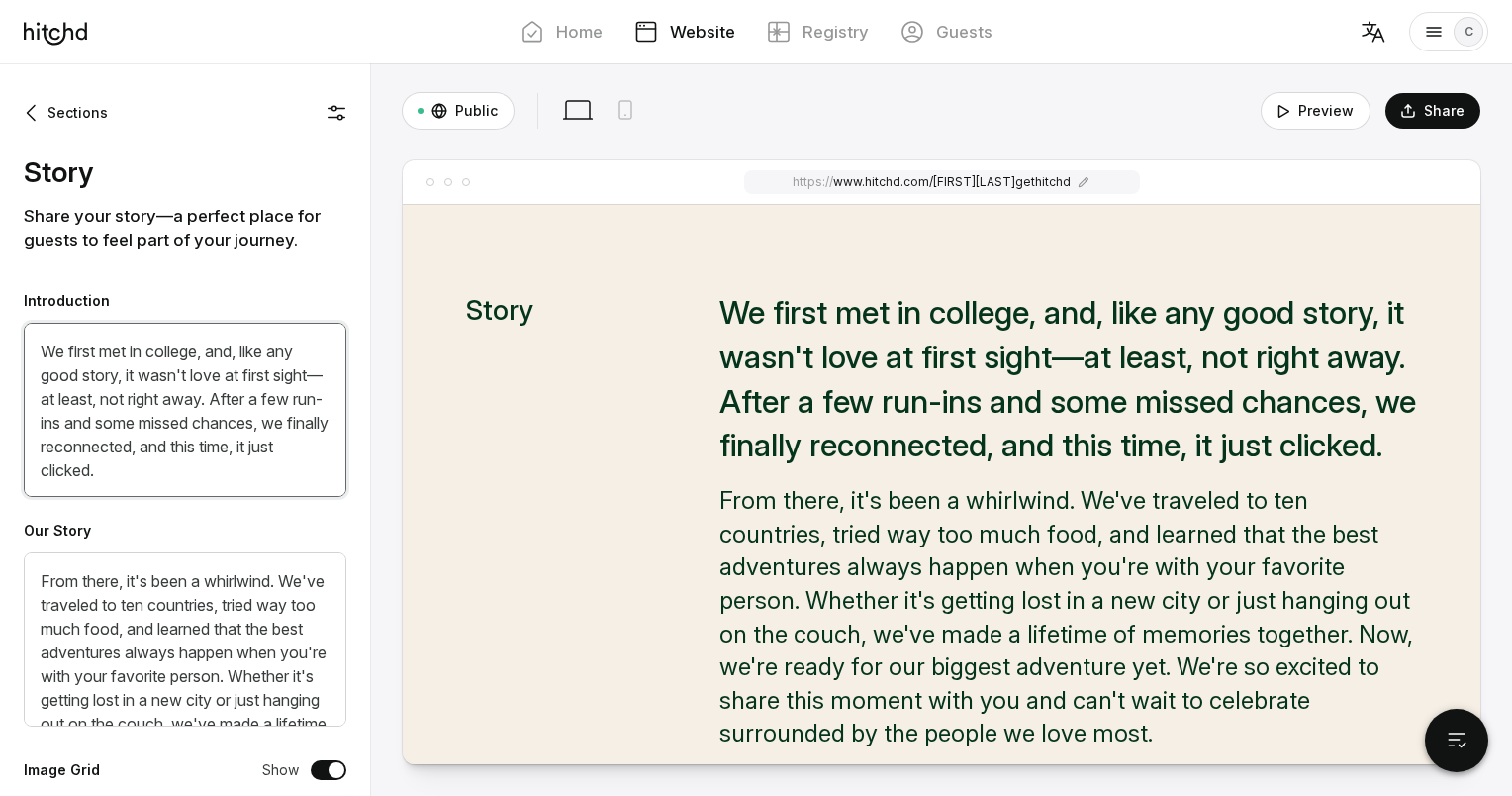 click on "We first met in college, and, like any good story, it wasn't love at first sight—at least, not right away. After a few run-ins and some missed chances, we finally reconnected, and this time, it just clicked." at bounding box center (185, 410) 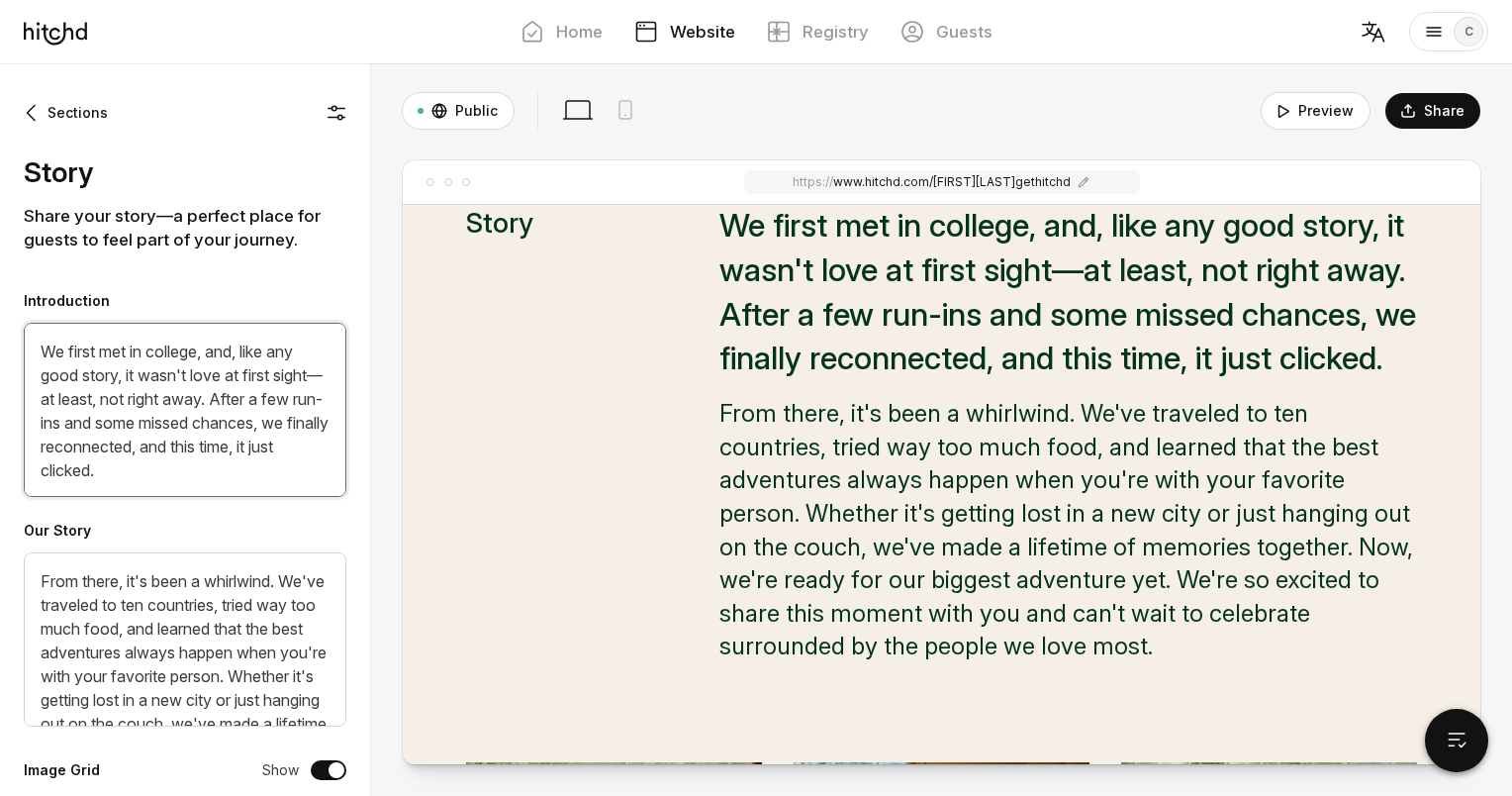 drag, startPoint x: 261, startPoint y: 463, endPoint x: 14, endPoint y: 339, distance: 276.37836 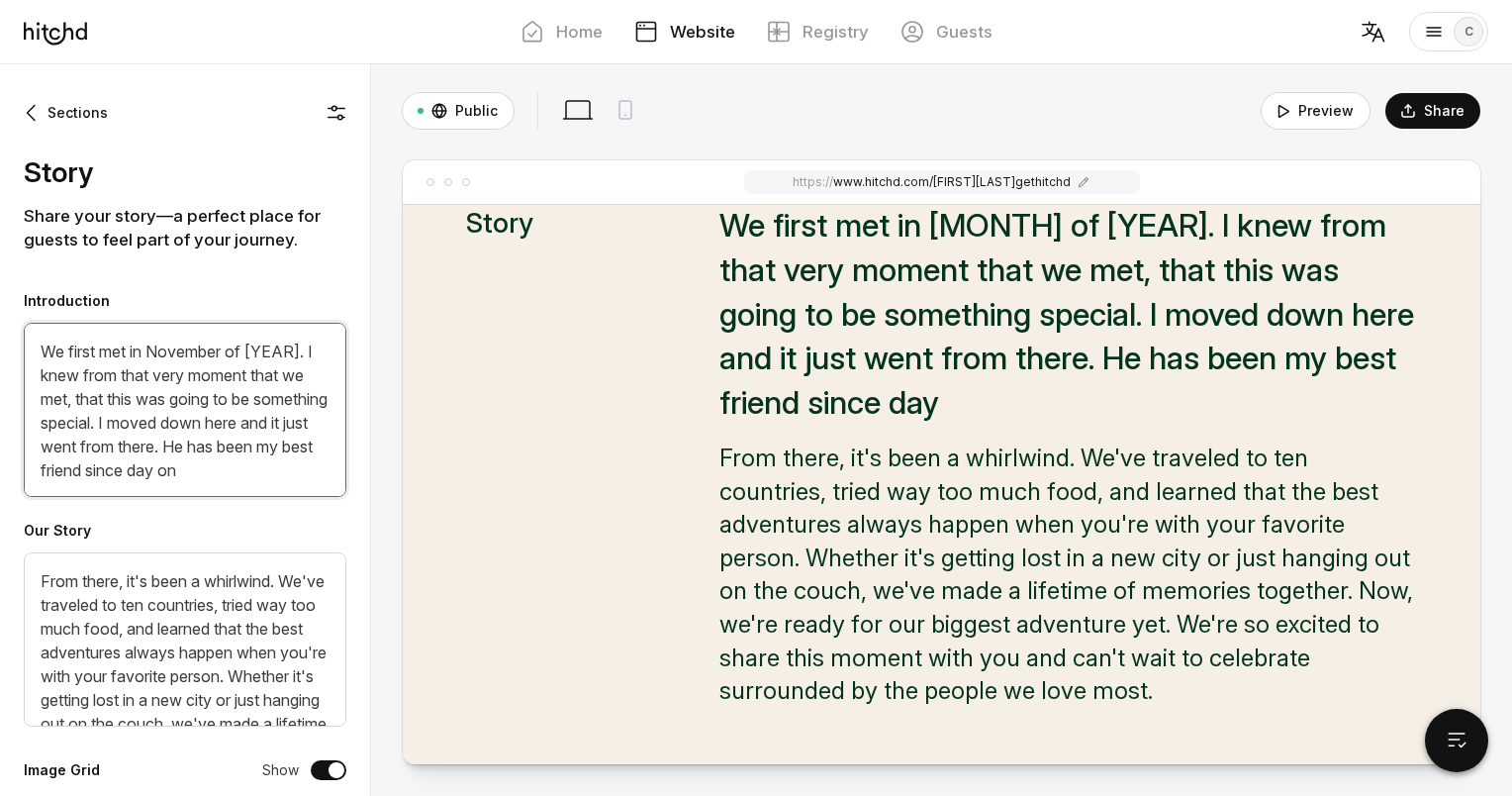 scroll, scrollTop: 8, scrollLeft: 0, axis: vertical 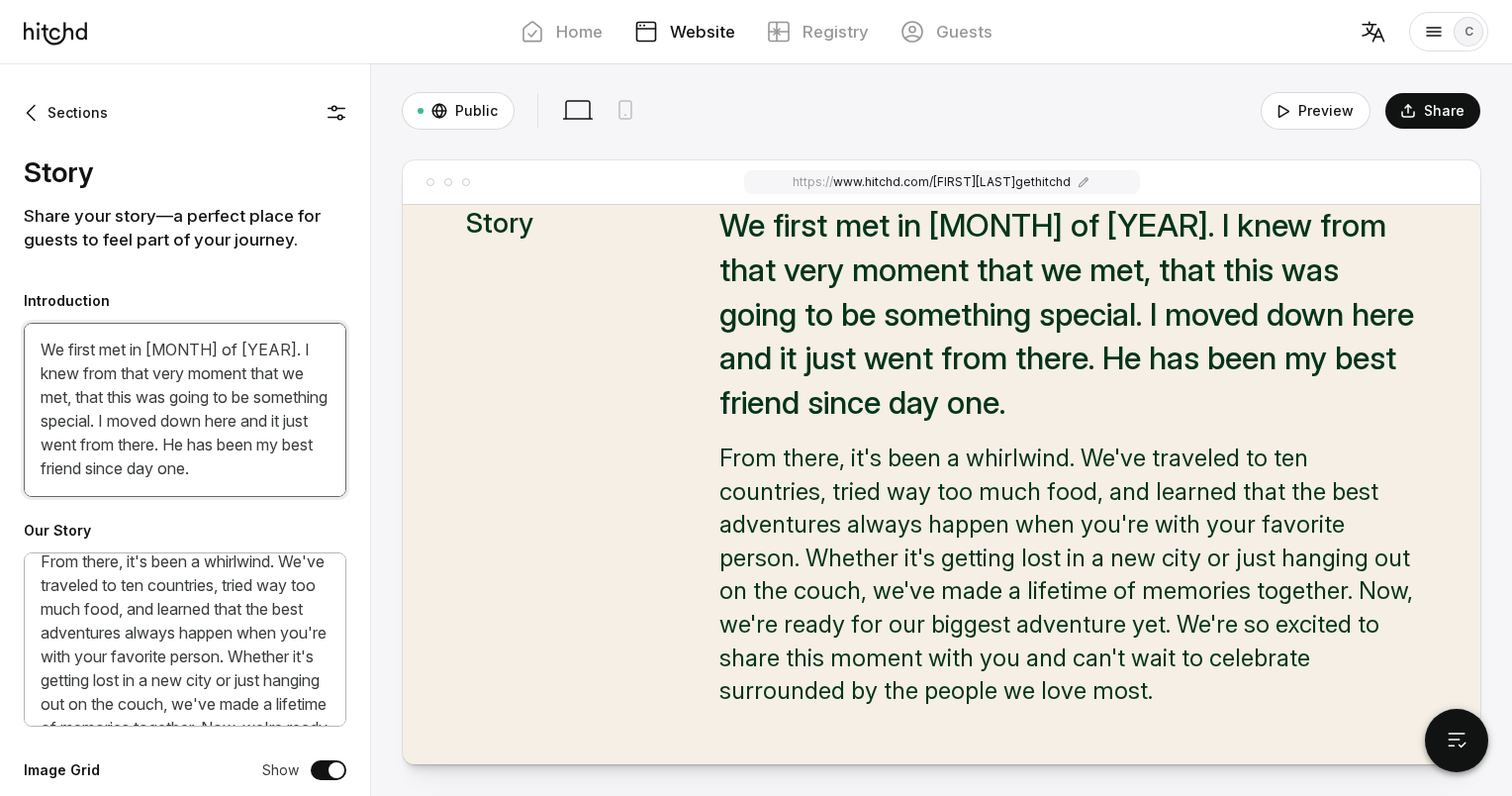 type on "We first met in [MONTH] of [YEAR]. I knew from that very moment that we met, that this was going to be something special. I moved down here and it just went from there. He has been my best friend since day one." 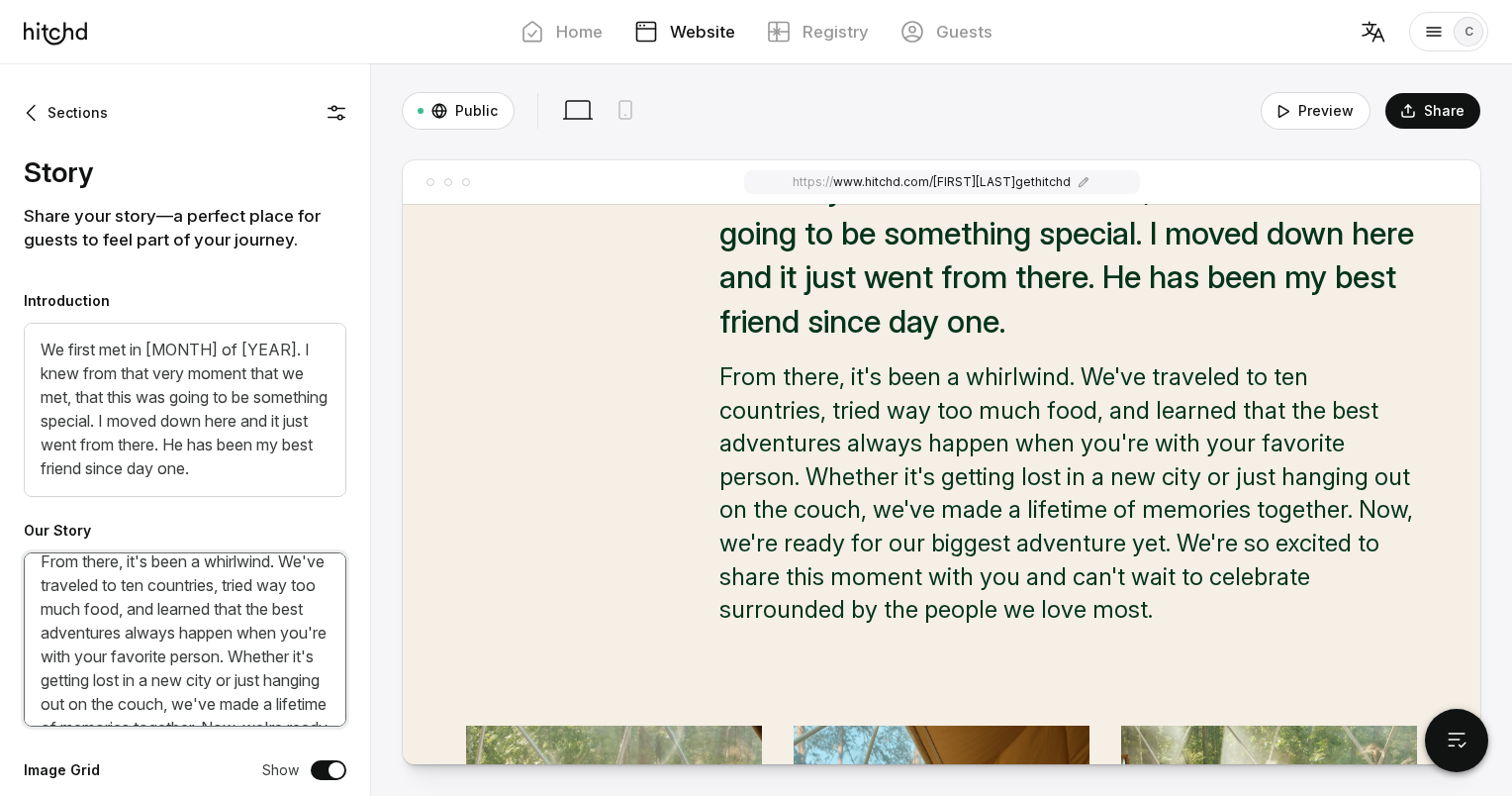 click on "From there, it's been a whirlwind. We've traveled to ten countries, tried way too much food, and learned that the best adventures always happen when you're with your favorite person. Whether it's getting lost in a new city or just hanging out on the couch, we've made a lifetime of memories together. Now, we're ready for our biggest adventure yet. We're so excited to share this moment with you and can't wait to celebrate surrounded by the people we love most." at bounding box center [185, 640] 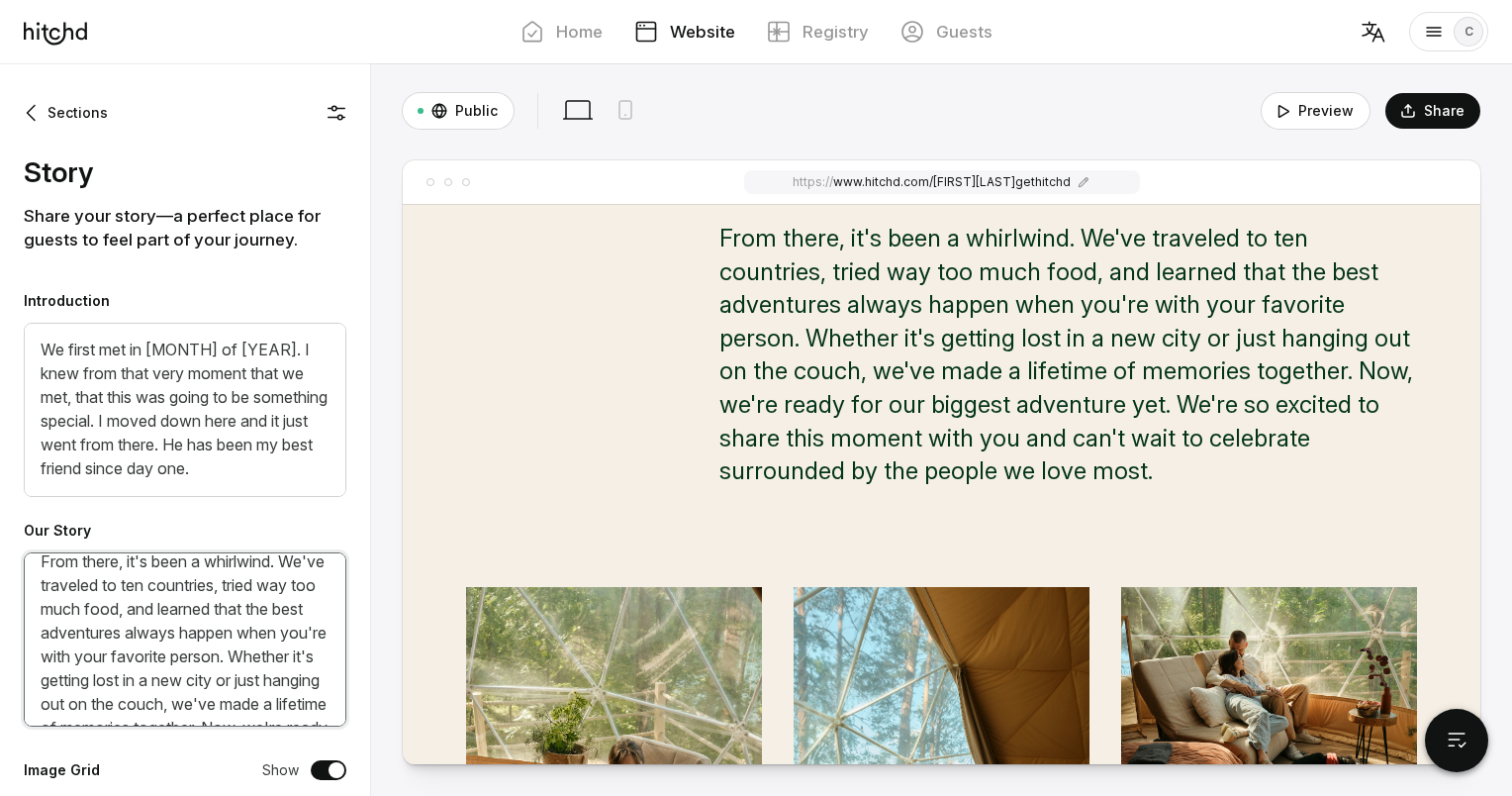 scroll, scrollTop: 1705, scrollLeft: 0, axis: vertical 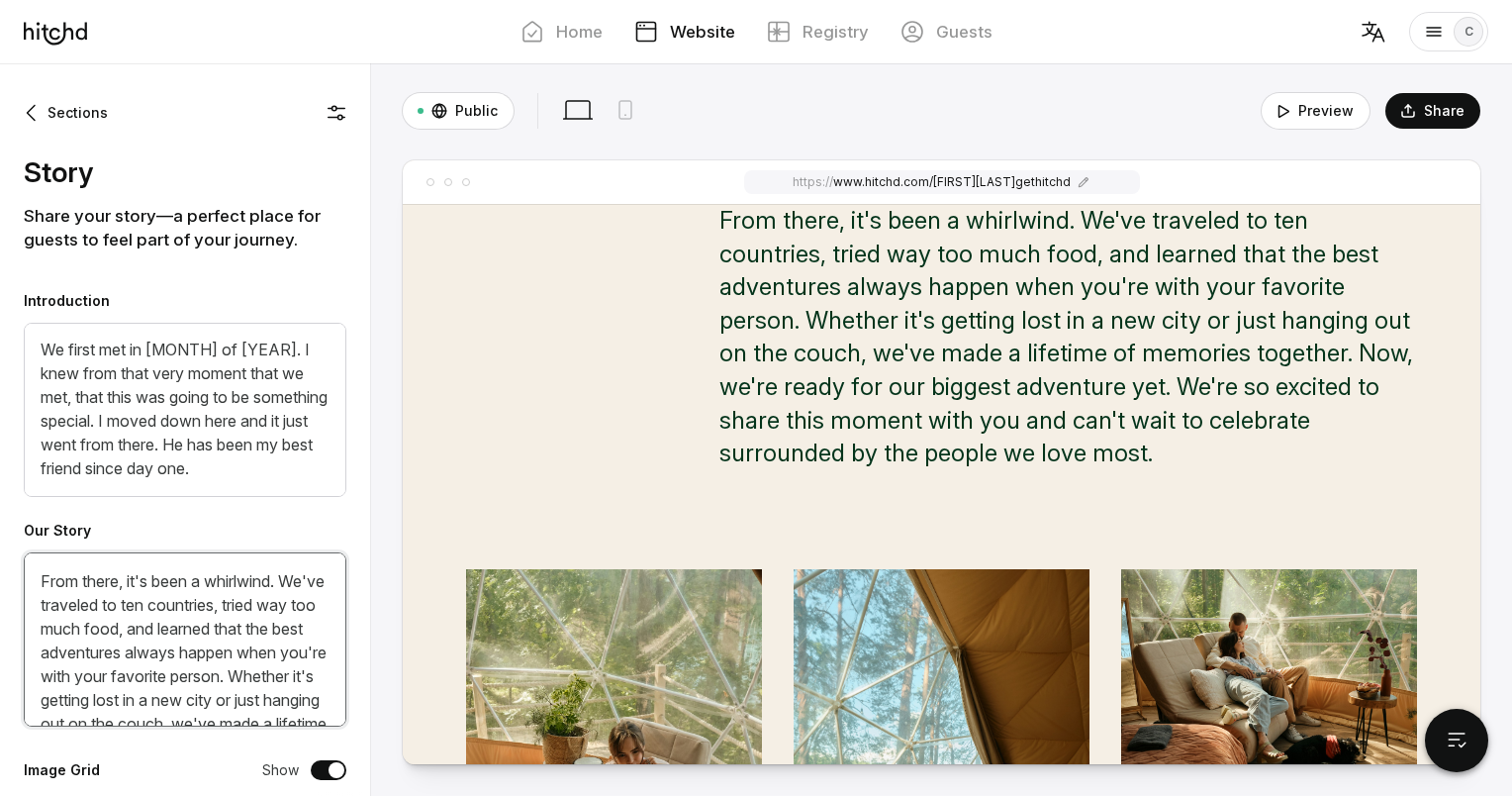 drag, startPoint x: 84, startPoint y: 602, endPoint x: 272, endPoint y: 607, distance: 188.06648 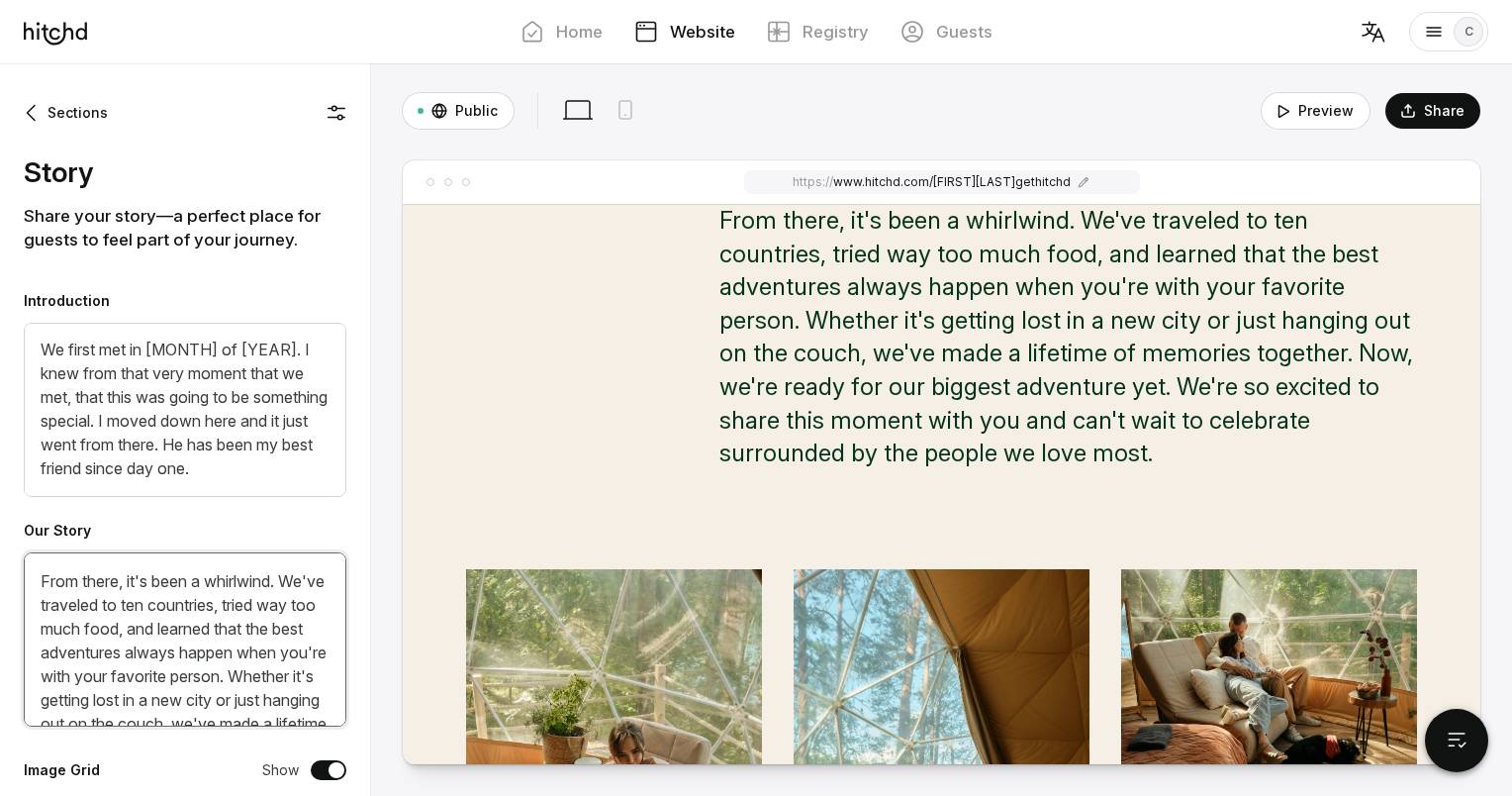 click on "From there, it's been a whirlwind. We've traveled to ten countries, tried way too much food, and learned that the best adventures always happen when you're with your favorite person. Whether it's getting lost in a new city or just hanging out on the couch, we've made a lifetime of memories together. Now, we're ready for our biggest adventure yet. We're so excited to share this moment with you and can't wait to celebrate surrounded by the people we love most." at bounding box center (185, 640) 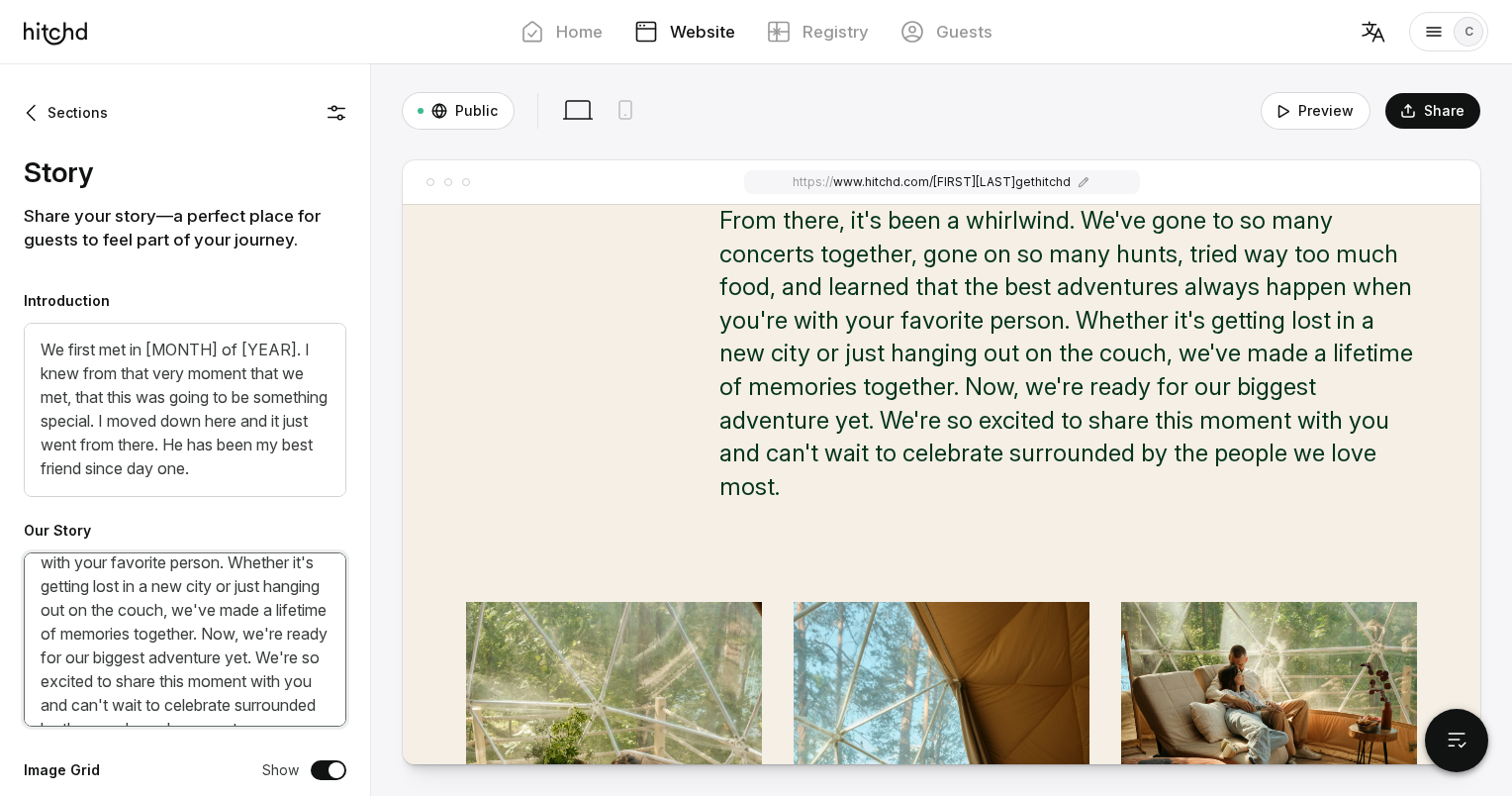 scroll, scrollTop: 143, scrollLeft: 0, axis: vertical 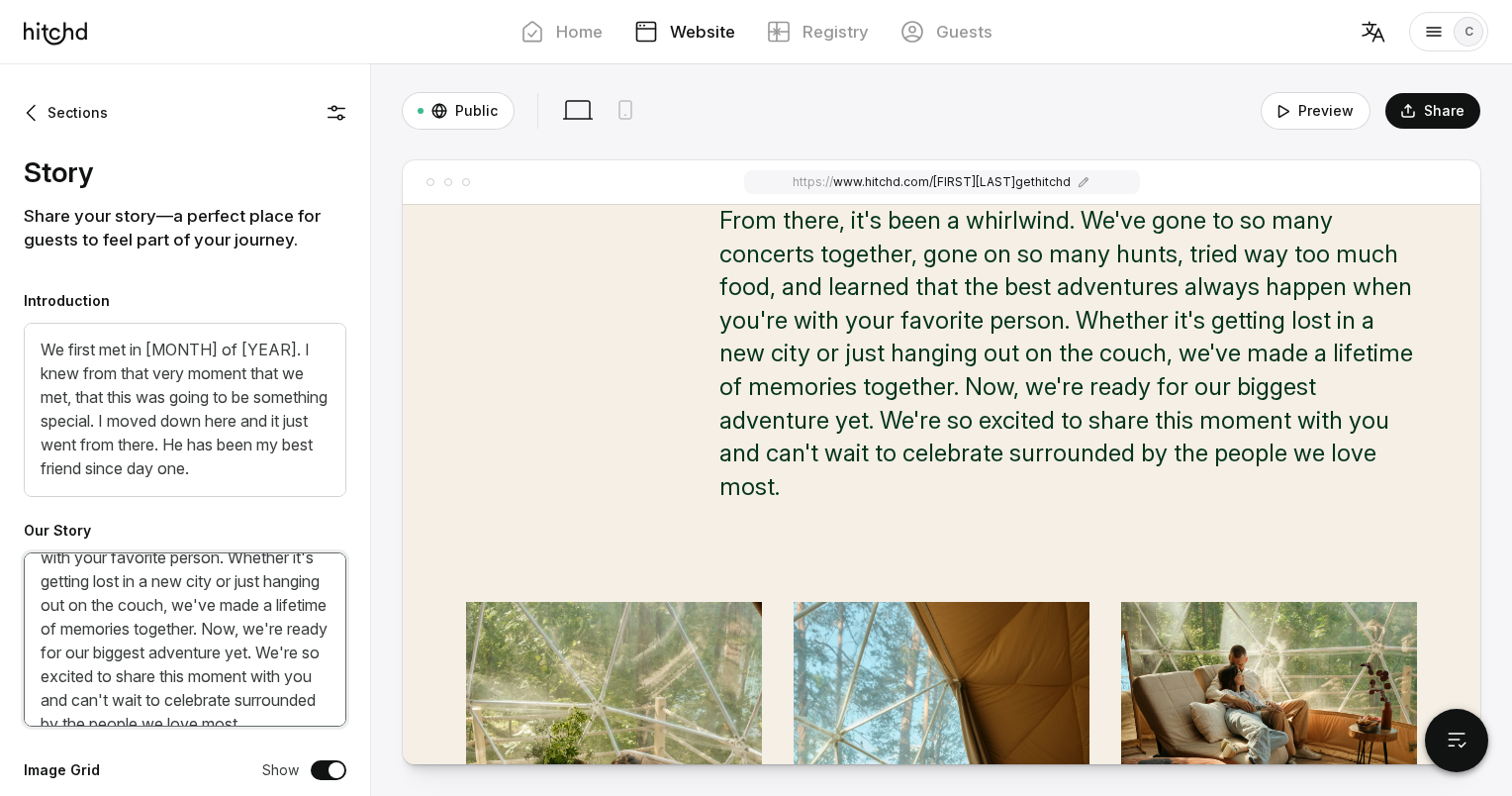 click on "From there, it's been a whirlwind. We've gone to so many concerts together, gone on so many hunts,  tried way too much food, and learned that the best adventures always happen when you're with your favorite person. Whether it's getting lost in a new city or just hanging out on the couch, we've made a lifetime of memories together. Now, we're ready for our biggest adventure yet. We're so excited to share this moment with you and can't wait to celebrate surrounded by the people we love most." at bounding box center [185, 640] 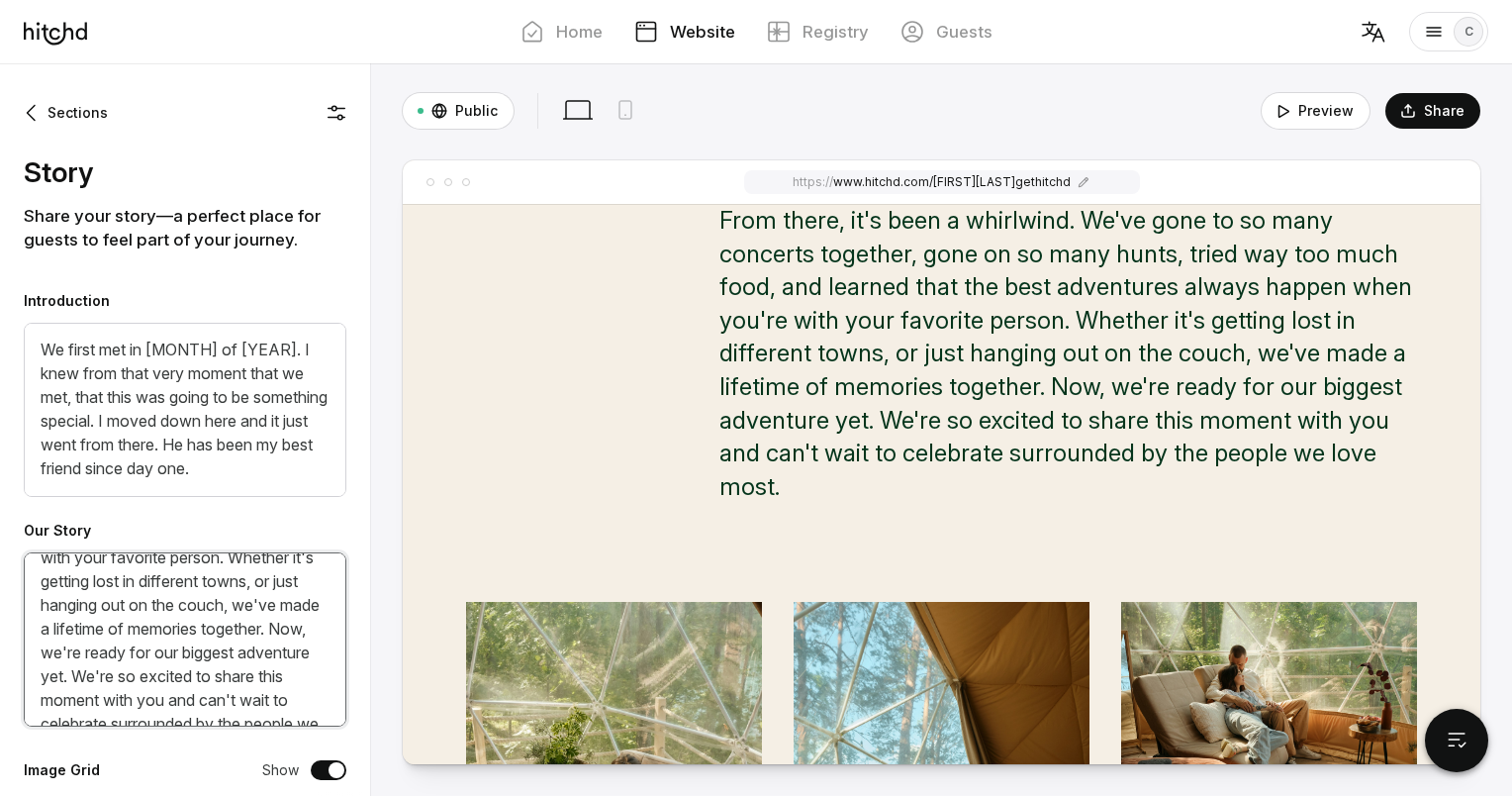 scroll, scrollTop: 239, scrollLeft: 0, axis: vertical 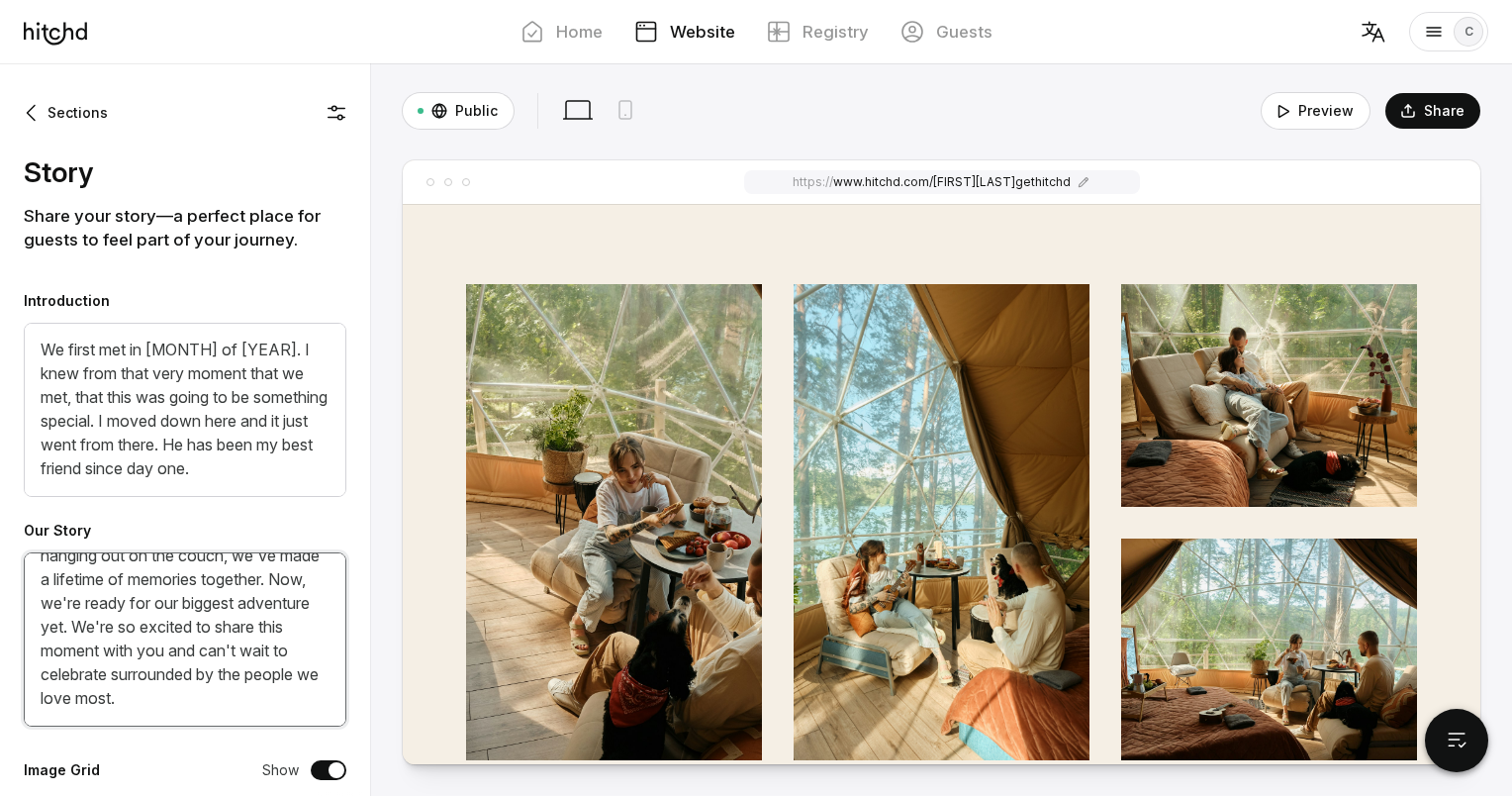 type on "From there, it's been a whirlwind. We've gone to so many concerts together, gone on so many hunts,  tried way too much food, and learned that the best adventures always happen when you're with your favorite person. Whether it's getting lost in different towns, or just hanging out on the couch, we've made a lifetime of memories together. Now, we're ready for our biggest adventure yet. We're so excited to share this moment with you and can't wait to celebrate surrounded by the people we love most." 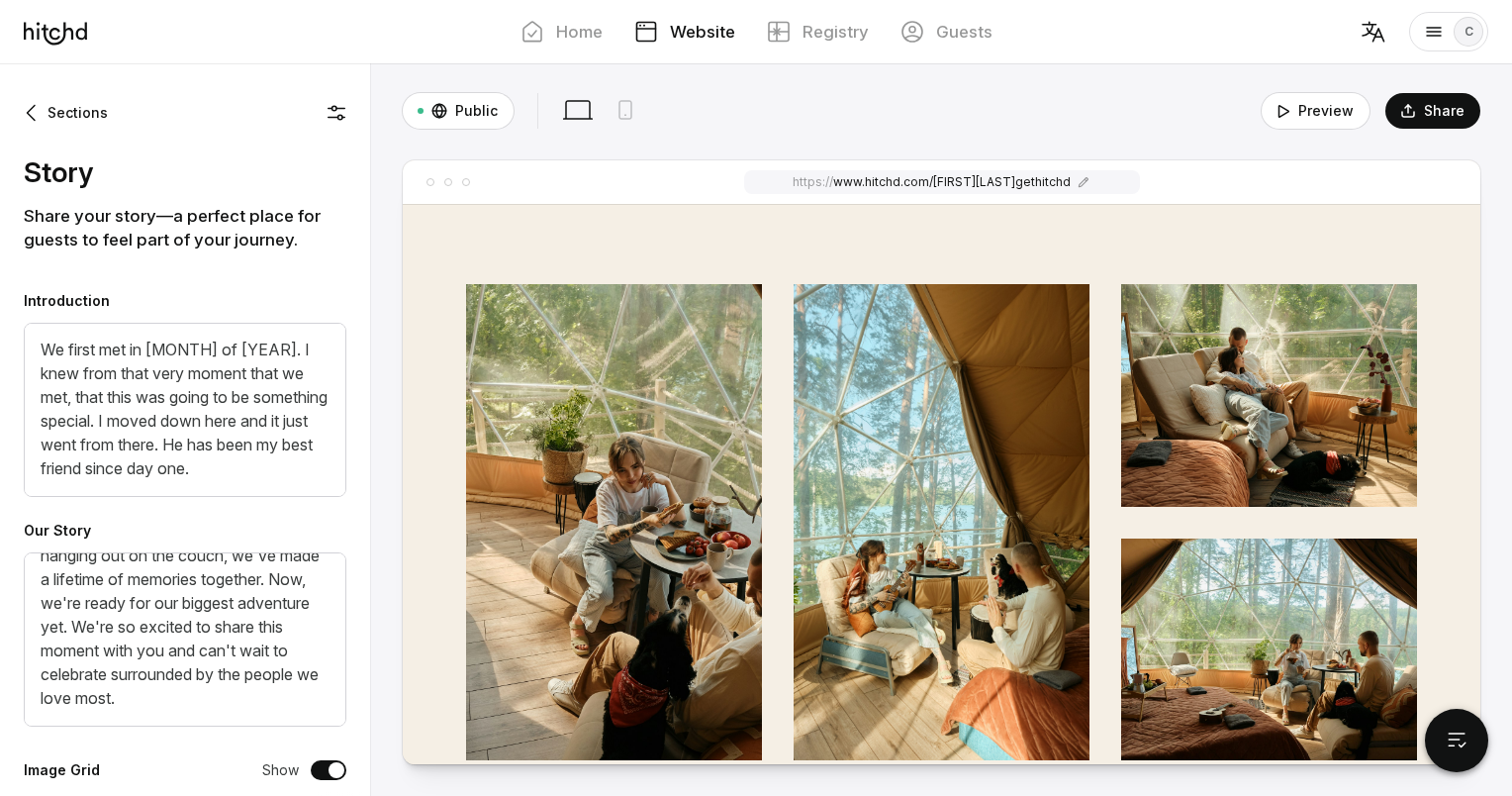 click on "Image Grid
Show" at bounding box center (185, 808) 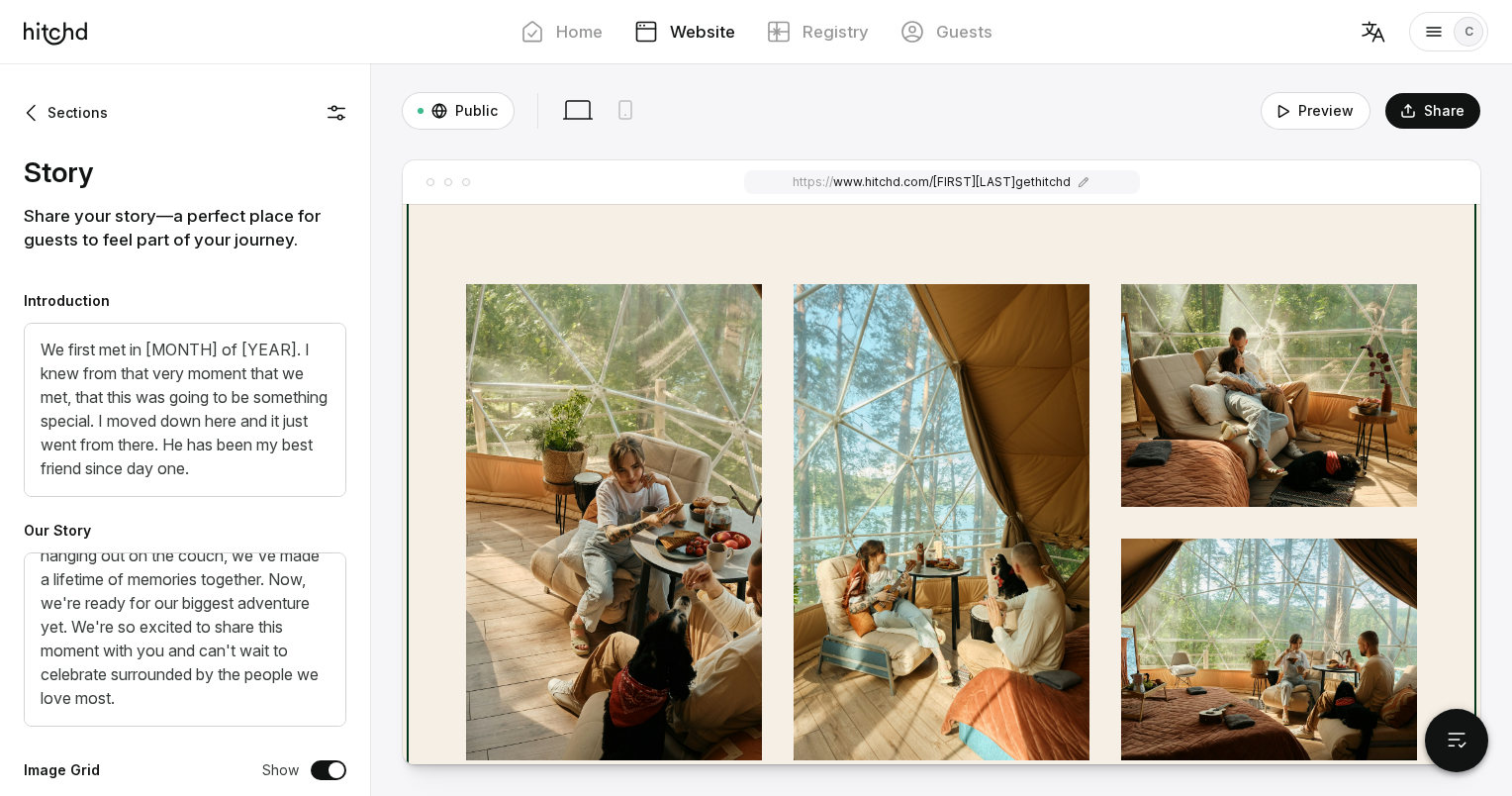 click at bounding box center (614, 522) 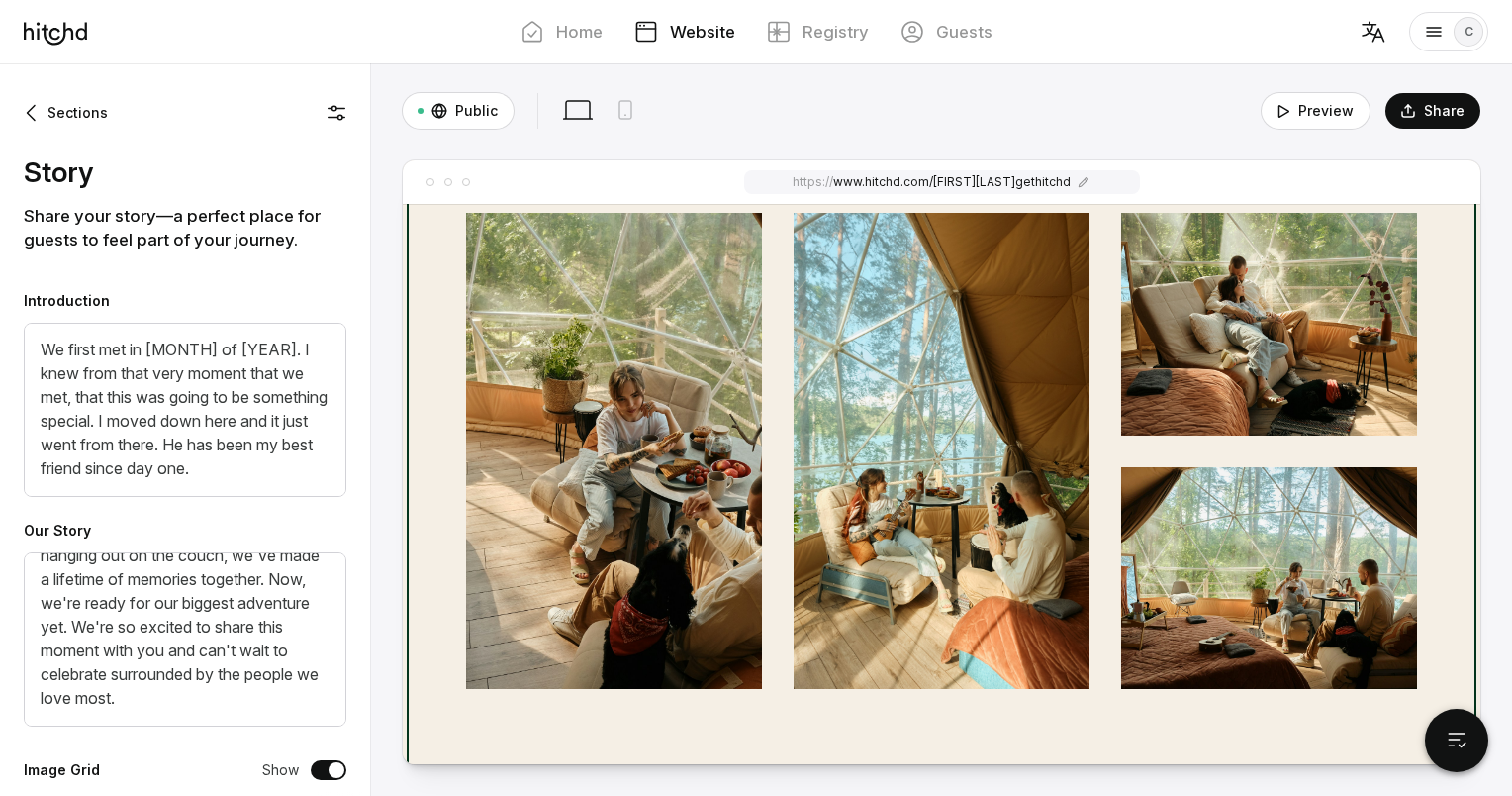 click at bounding box center (614, 450) 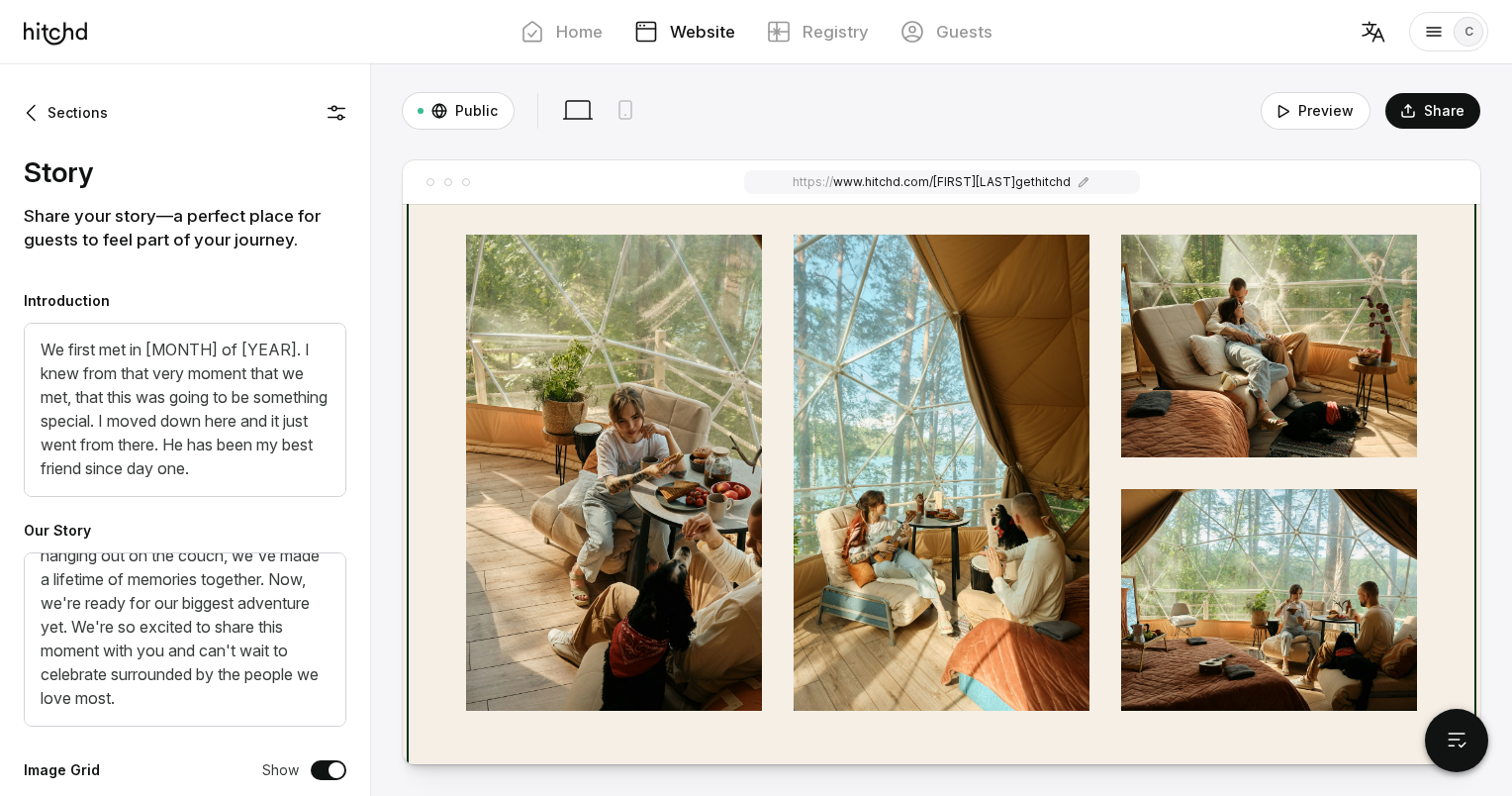 scroll, scrollTop: 2094, scrollLeft: 0, axis: vertical 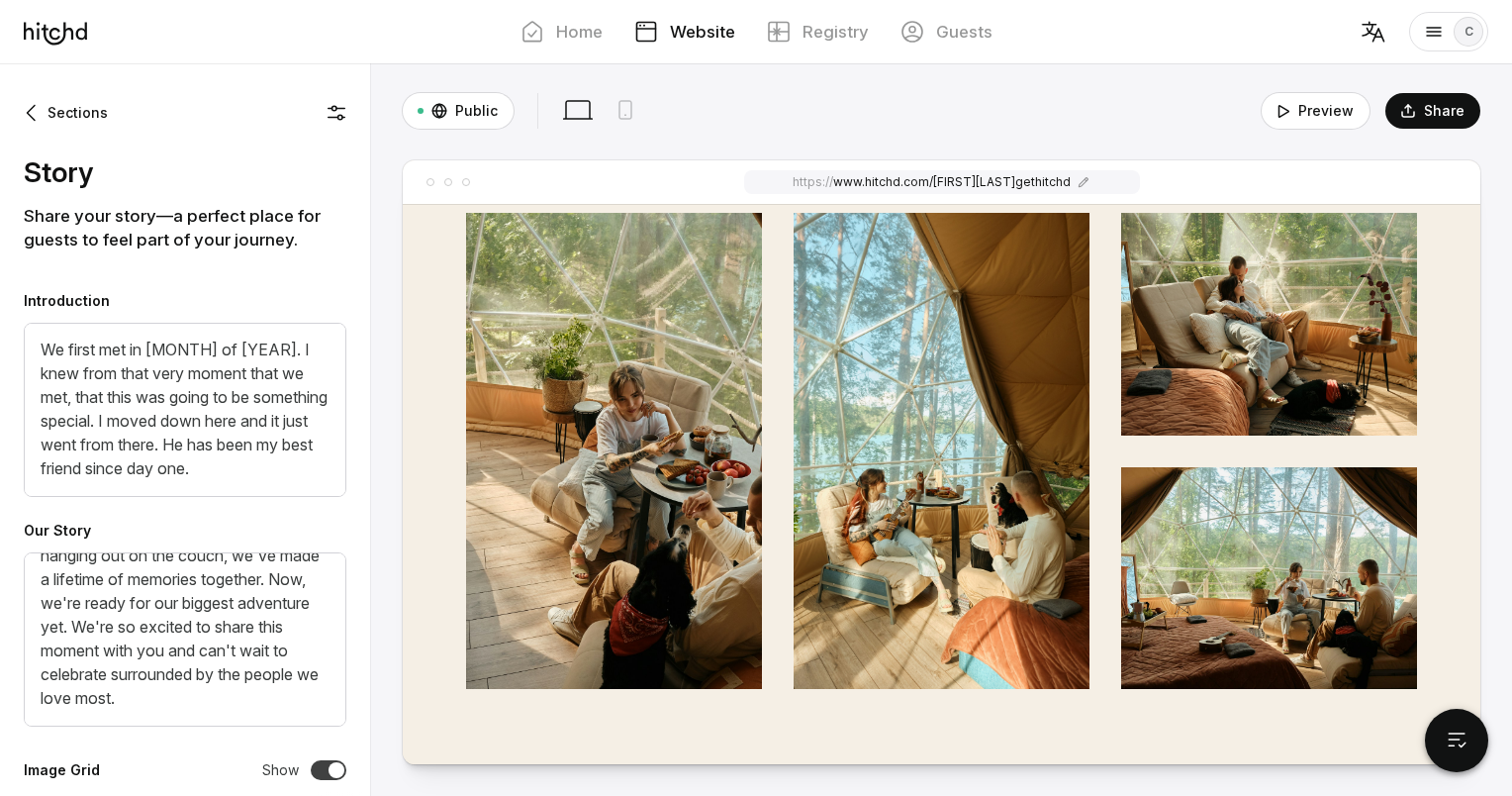 click at bounding box center (329, 770) 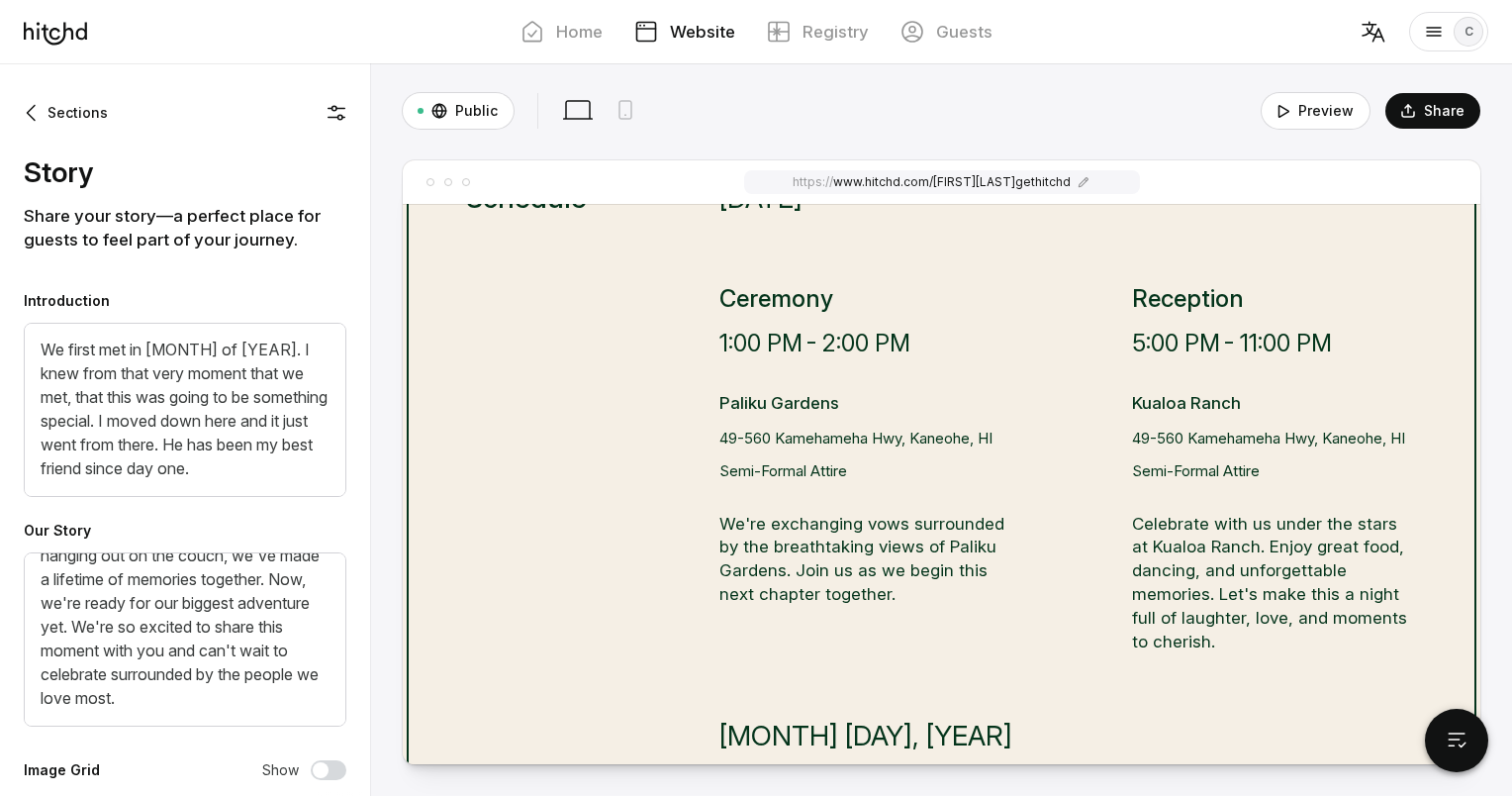 scroll, scrollTop: 2204, scrollLeft: 0, axis: vertical 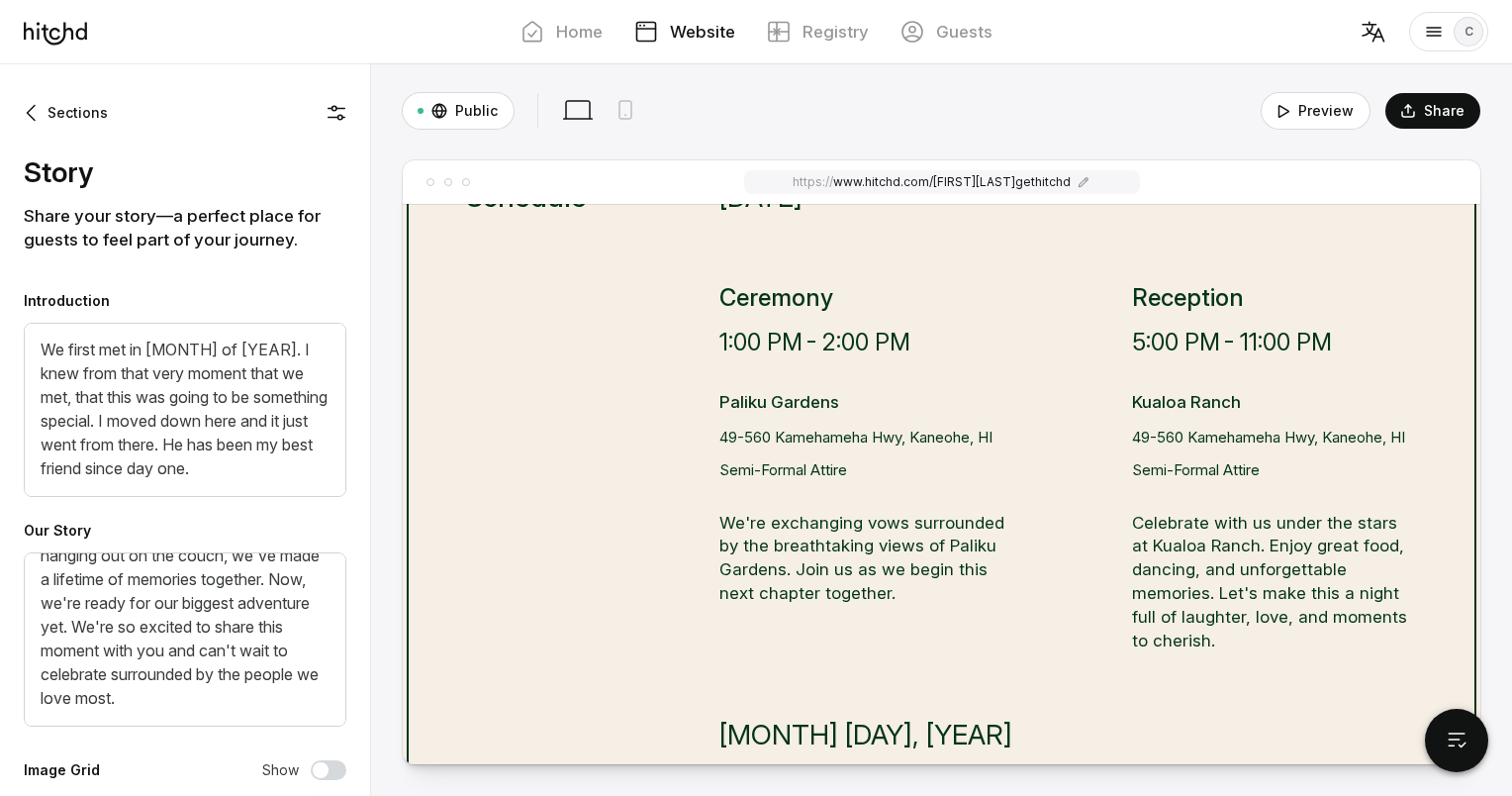 click on "49-560 Kamehameha Hwy, Kaneohe, HI" at bounding box center (856, 437) 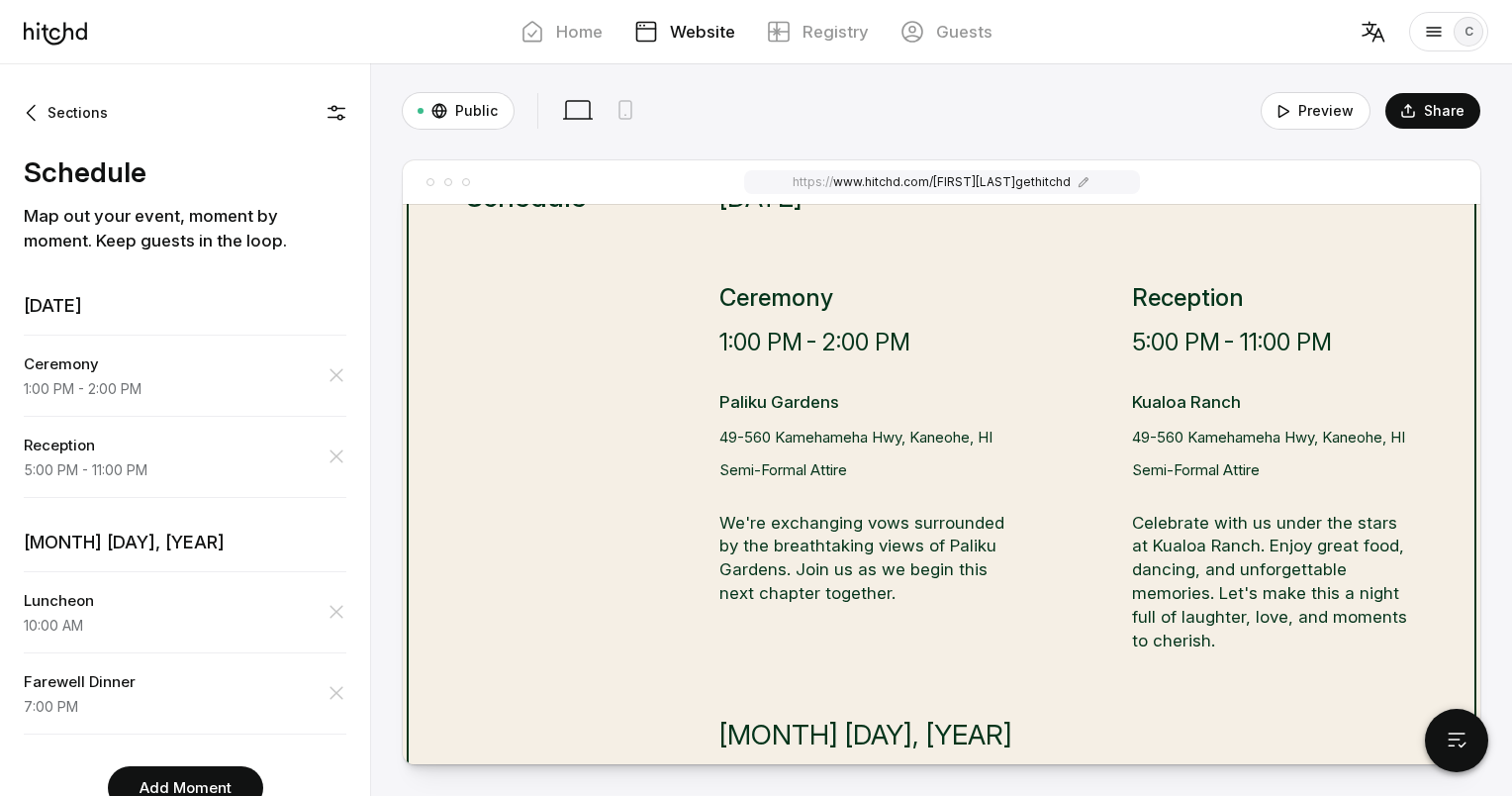 scroll, scrollTop: 2125, scrollLeft: 0, axis: vertical 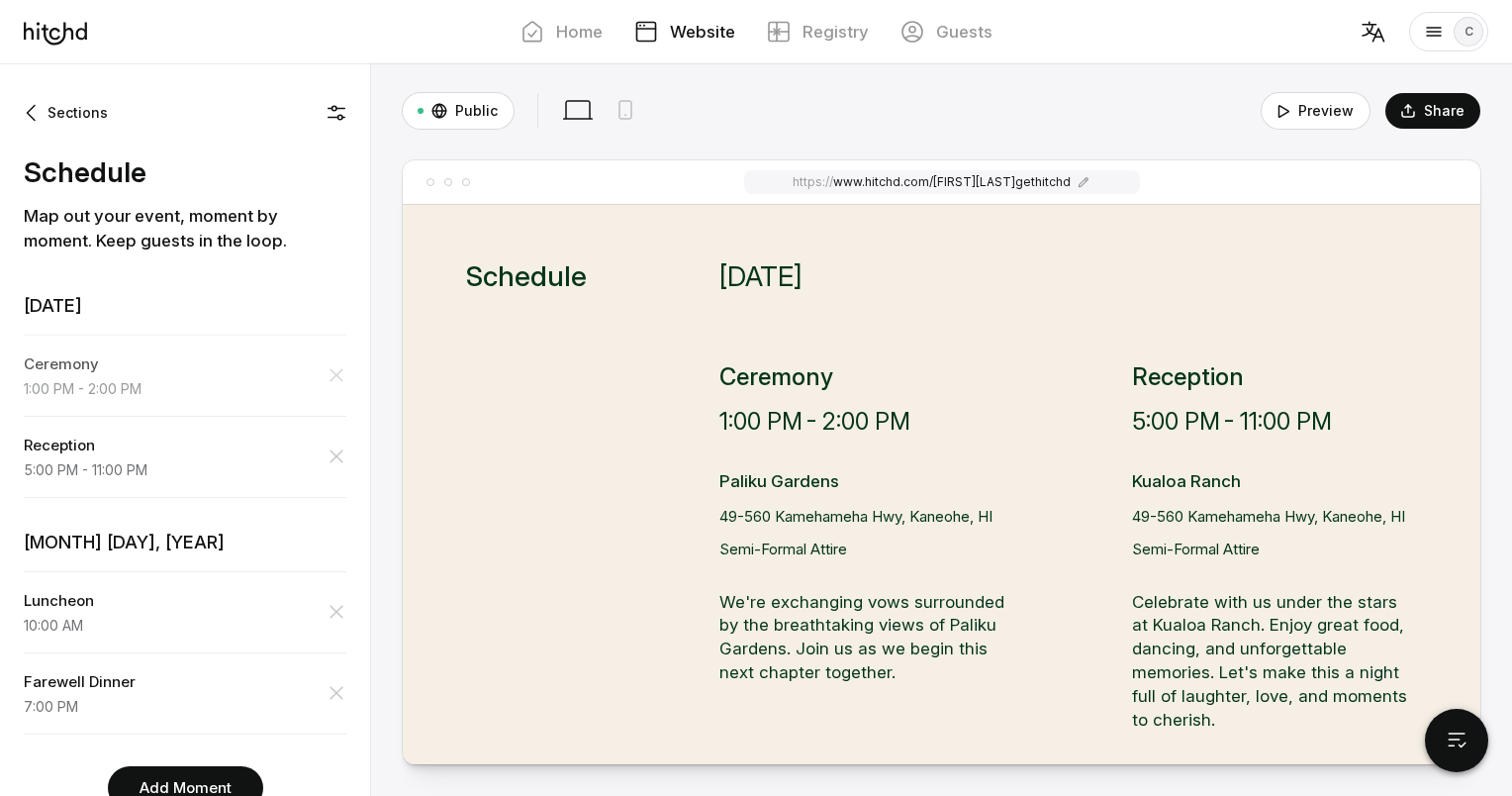 click on "- 2:00 PM" at bounding box center (110, 389) 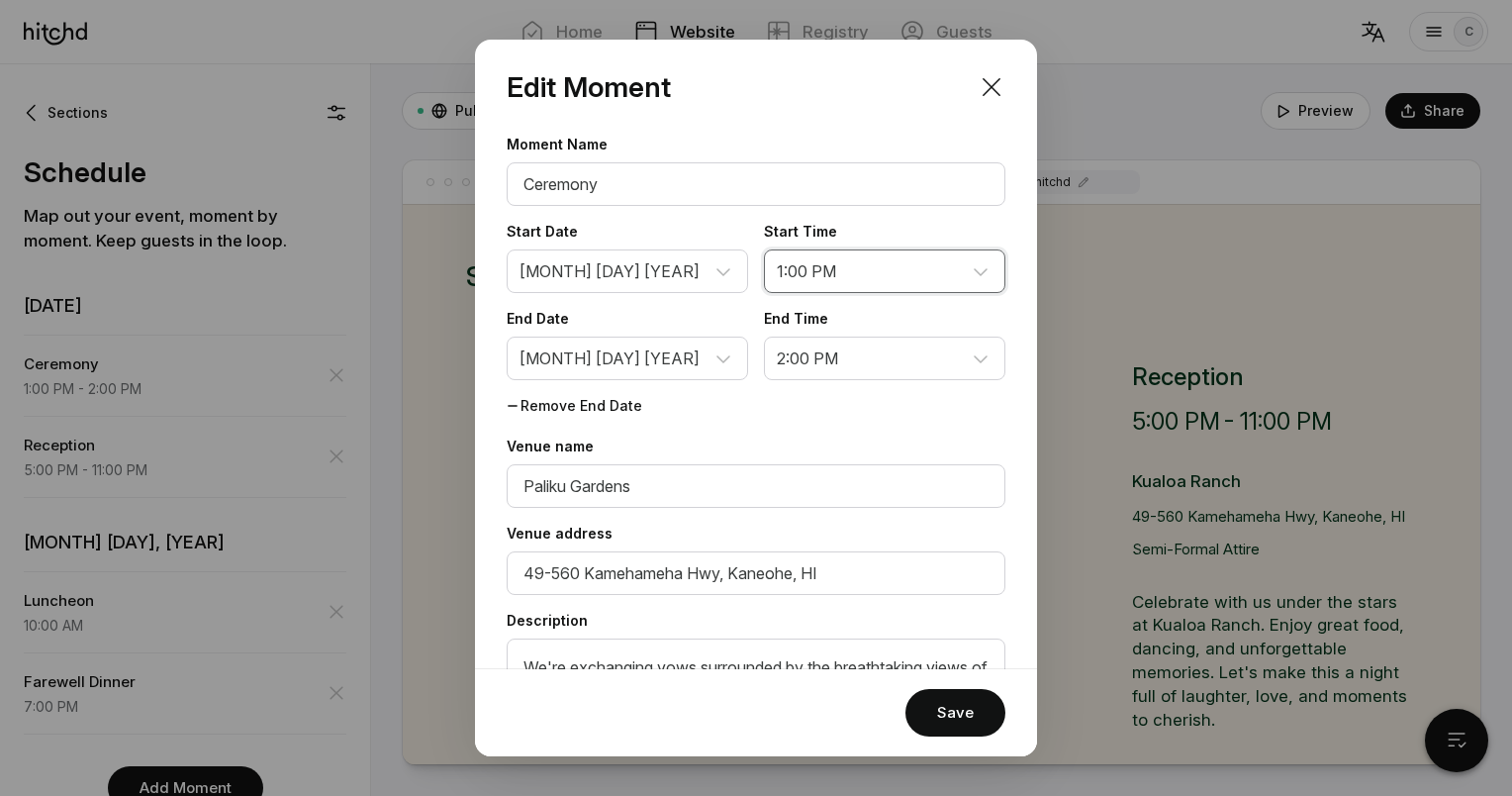 click on "12:00 AM 12:15 AM 12:30 AM 12:45 AM 1:00 AM 1:15 AM 1:30 AM 1:45 AM 2:00 AM 2:15 AM 2:30 AM 2:45 AM 3:00 AM 3:15 AM 3:30 AM 3:45 AM 4:00 AM 4:15 AM 4:30 AM 4:45 AM 5:00 AM 5:15 AM 5:30 AM 5:45 AM 6:00 AM 6:15 AM 6:30 AM 6:45 AM 7:00 AM 7:15 AM 7:30 AM 7:45 AM 8:00 AM 8:15 AM 8:30 AM 8:45 AM 9:00 AM 9:15 AM 9:30 AM 9:45 AM 10:00 AM 10:15 AM 10:30 AM 10:45 AM 11:00 AM 11:15 AM 11:30 AM 11:45 AM 12:00 PM 12:15 PM 12:30 PM 12:45 PM 1:00 PM 1:15 PM 1:30 PM 1:45 PM 2:00 PM 2:15 PM 2:30 PM 2:45 PM 3:00 PM 3:15 PM 3:30 PM 3:45 PM 4:00 PM 4:15 PM 4:30 PM 4:45 PM 5:00 PM 5:15 PM 5:30 PM 5:45 PM 6:00 PM 6:15 PM 6:30 PM 6:45 PM 7:00 PM 7:15 PM 7:30 PM 7:45 PM 8:00 PM 8:15 PM 8:30 PM 8:45 PM 9:00 PM 9:15 PM 9:30 PM 9:45 PM 10:00 PM 10:15 PM 10:30 PM 10:45 PM 11:00 PM 11:15 PM 11:30 PM 11:45 PM" at bounding box center [885, 271] 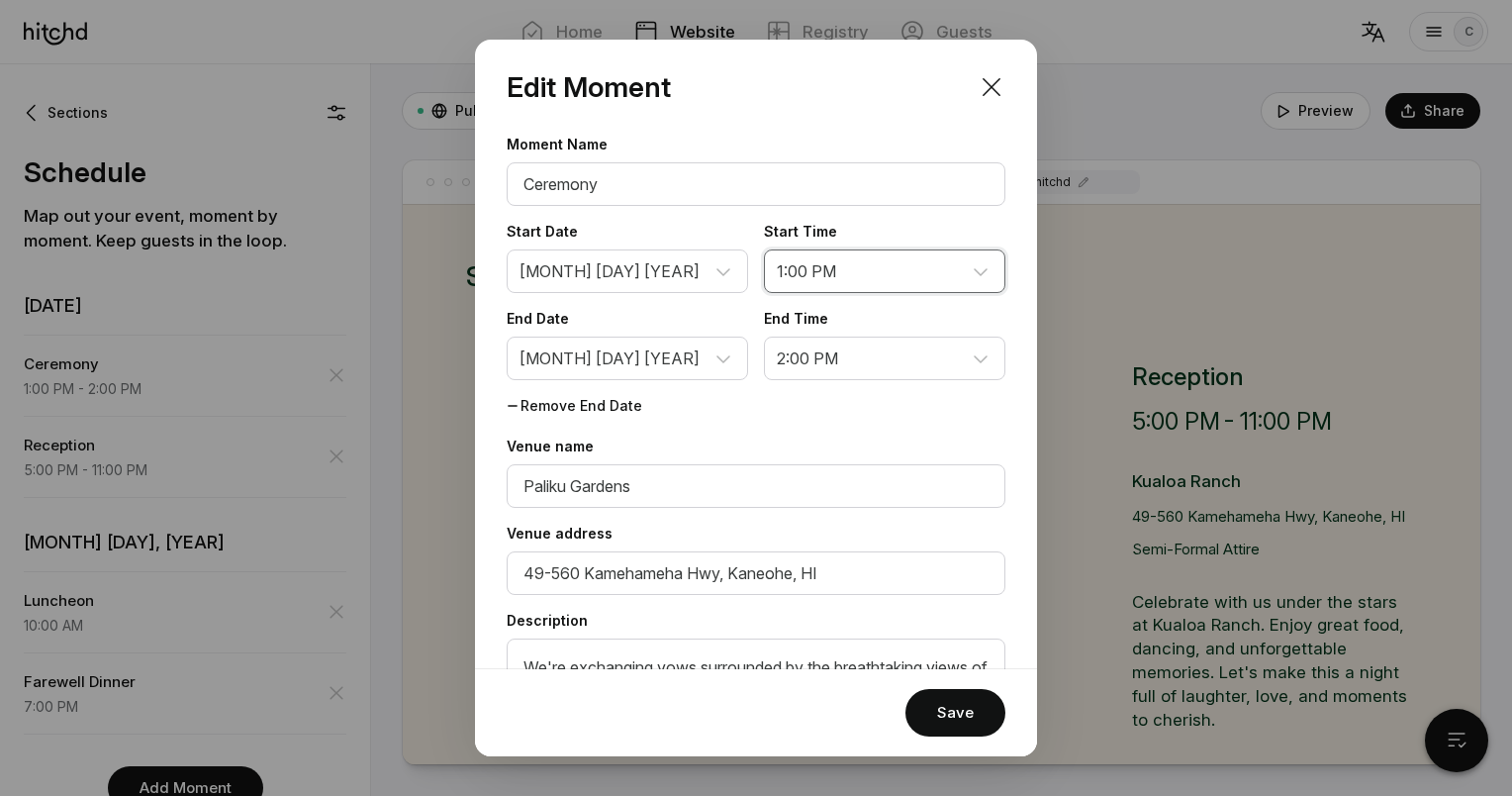 select on "4:00 PM" 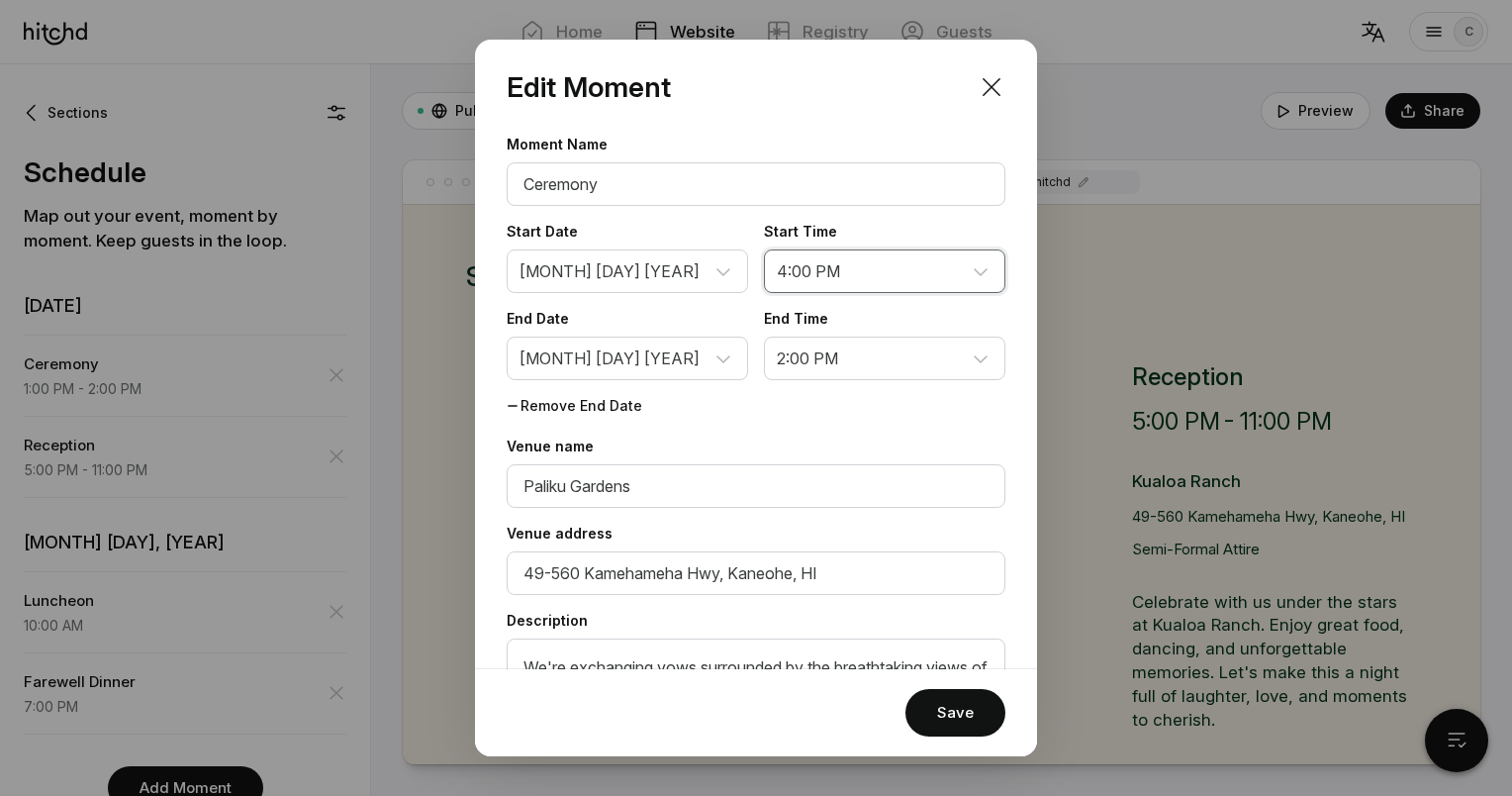 click on "12:00 AM 12:15 AM 12:30 AM 12:45 AM 1:00 AM 1:15 AM 1:30 AM 1:45 AM 2:00 AM 2:15 AM 2:30 AM 2:45 AM 3:00 AM 3:15 AM 3:30 AM 3:45 AM 4:00 AM 4:15 AM 4:30 AM 4:45 AM 5:00 AM 5:15 AM 5:30 AM 5:45 AM 6:00 AM 6:15 AM 6:30 AM 6:45 AM 7:00 AM 7:15 AM 7:30 AM 7:45 AM 8:00 AM 8:15 AM 8:30 AM 8:45 AM 9:00 AM 9:15 AM 9:30 AM 9:45 AM 10:00 AM 10:15 AM 10:30 AM 10:45 AM 11:00 AM 11:15 AM 11:30 AM 11:45 AM 12:00 PM 12:15 PM 12:30 PM 12:45 PM 1:00 PM 1:15 PM 1:30 PM 1:45 PM 2:00 PM 2:15 PM 2:30 PM 2:45 PM 3:00 PM 3:15 PM 3:30 PM 3:45 PM 4:00 PM 4:15 PM 4:30 PM 4:45 PM 5:00 PM 5:15 PM 5:30 PM 5:45 PM 6:00 PM 6:15 PM 6:30 PM 6:45 PM 7:00 PM 7:15 PM 7:30 PM 7:45 PM 8:00 PM 8:15 PM 8:30 PM 8:45 PM 9:00 PM 9:15 PM 9:30 PM 9:45 PM 10:00 PM 10:15 PM 10:30 PM 10:45 PM 11:00 PM 11:15 PM 11:30 PM 11:45 PM" at bounding box center [885, 271] 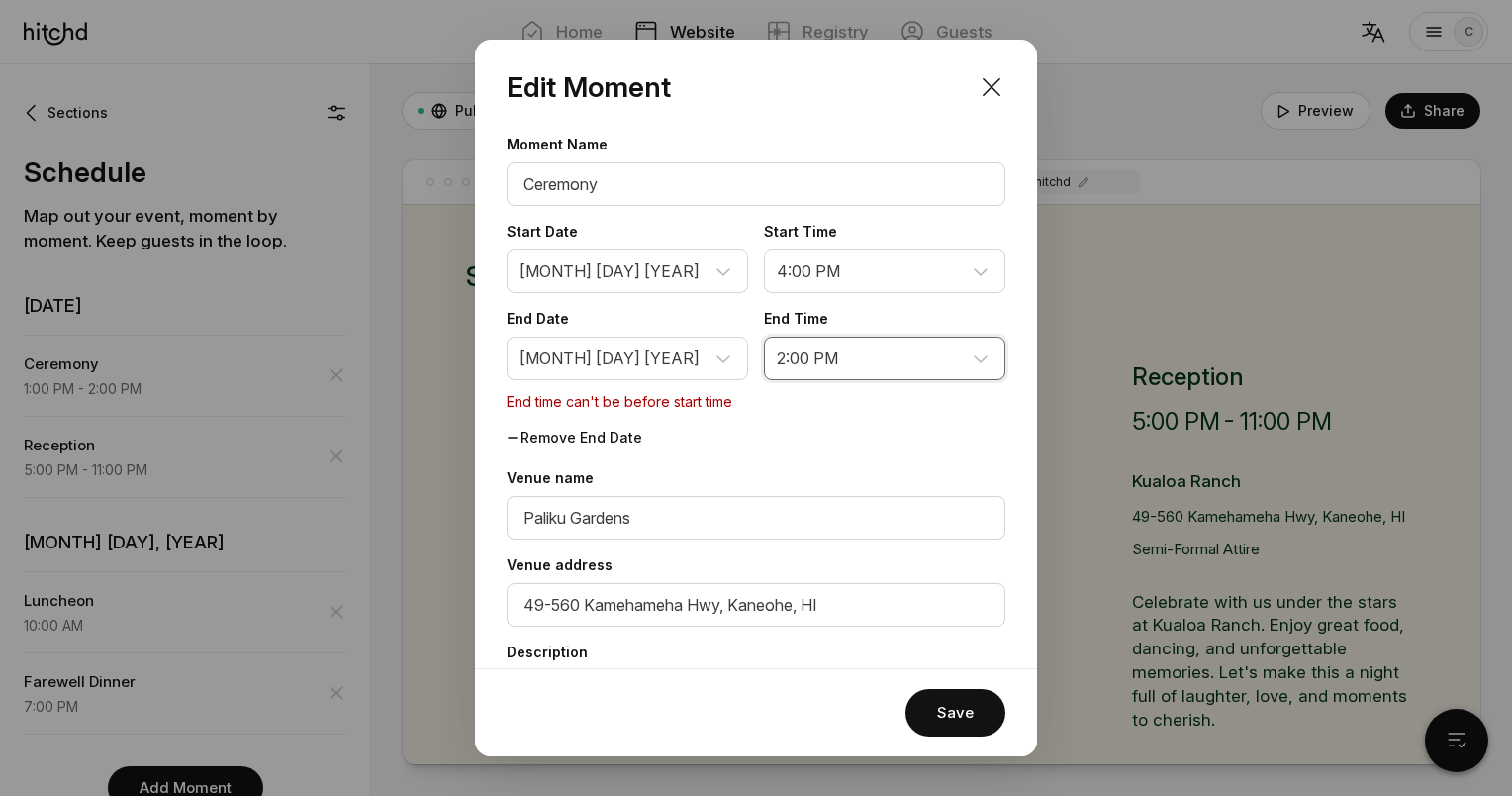 click on "12:00 AM 12:15 AM 12:30 AM 12:45 AM 1:00 AM 1:15 AM 1:30 AM 1:45 AM 2:00 AM 2:15 AM 2:30 AM 2:45 AM 3:00 AM 3:15 AM 3:30 AM 3:45 AM 4:00 AM 4:15 AM 4:30 AM 4:45 AM 5:00 AM 5:15 AM 5:30 AM 5:45 AM 6:00 AM 6:15 AM 6:30 AM 6:45 AM 7:00 AM 7:15 AM 7:30 AM 7:45 AM 8:00 AM 8:15 AM 8:30 AM 8:45 AM 9:00 AM 9:15 AM 9:30 AM 9:45 AM 10:00 AM 10:15 AM 10:30 AM 10:45 AM 11:00 AM 11:15 AM 11:30 AM 11:45 AM 12:00 PM 12:15 PM 12:30 PM 12:45 PM 1:00 PM 1:15 PM 1:30 PM 1:45 PM 2:00 PM 2:15 PM 2:30 PM 2:45 PM 3:00 PM 3:15 PM 3:30 PM 3:45 PM 4:00 PM 4:15 PM 4:30 PM 4:45 PM 5:00 PM 5:15 PM 5:30 PM 5:45 PM 6:00 PM 6:15 PM 6:30 PM 6:45 PM 7:00 PM 7:15 PM 7:30 PM 7:45 PM 8:00 PM 8:15 PM 8:30 PM 8:45 PM 9:00 PM 9:15 PM 9:30 PM 9:45 PM 10:00 PM 10:15 PM 10:30 PM 10:45 PM 11:00 PM 11:15 PM 11:30 PM 11:45 PM" at bounding box center (885, 358) 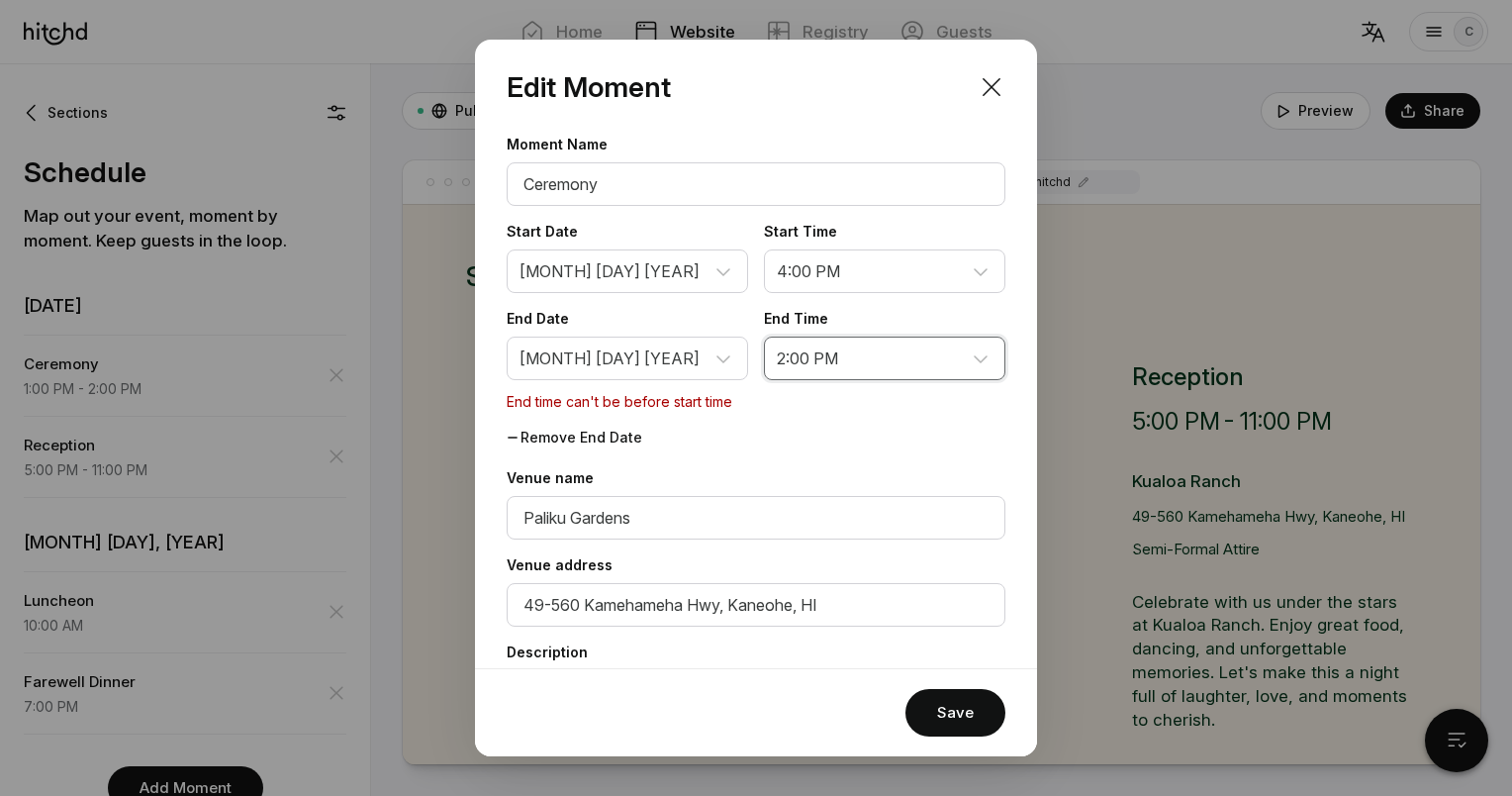 select on "5:00 PM" 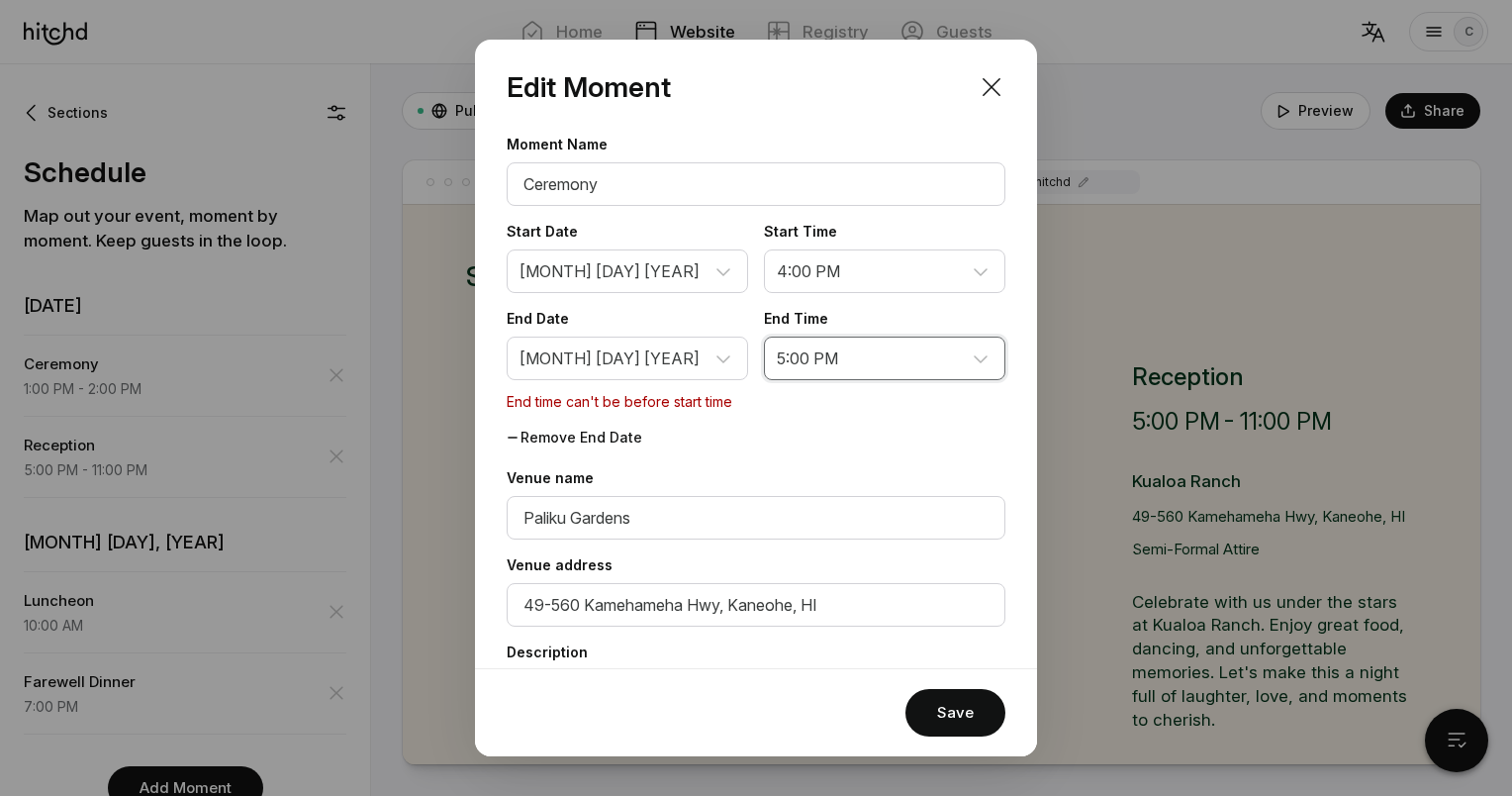 click on "12:00 AM 12:15 AM 12:30 AM 12:45 AM 1:00 AM 1:15 AM 1:30 AM 1:45 AM 2:00 AM 2:15 AM 2:30 AM 2:45 AM 3:00 AM 3:15 AM 3:30 AM 3:45 AM 4:00 AM 4:15 AM 4:30 AM 4:45 AM 5:00 AM 5:15 AM 5:30 AM 5:45 AM 6:00 AM 6:15 AM 6:30 AM 6:45 AM 7:00 AM 7:15 AM 7:30 AM 7:45 AM 8:00 AM 8:15 AM 8:30 AM 8:45 AM 9:00 AM 9:15 AM 9:30 AM 9:45 AM 10:00 AM 10:15 AM 10:30 AM 10:45 AM 11:00 AM 11:15 AM 11:30 AM 11:45 AM 12:00 PM 12:15 PM 12:30 PM 12:45 PM 1:00 PM 1:15 PM 1:30 PM 1:45 PM 2:00 PM 2:15 PM 2:30 PM 2:45 PM 3:00 PM 3:15 PM 3:30 PM 3:45 PM 4:00 PM 4:15 PM 4:30 PM 4:45 PM 5:00 PM 5:15 PM 5:30 PM 5:45 PM 6:00 PM 6:15 PM 6:30 PM 6:45 PM 7:00 PM 7:15 PM 7:30 PM 7:45 PM 8:00 PM 8:15 PM 8:30 PM 8:45 PM 9:00 PM 9:15 PM 9:30 PM 9:45 PM 10:00 PM 10:15 PM 10:30 PM 10:45 PM 11:00 PM 11:15 PM 11:30 PM 11:45 PM" at bounding box center [885, 358] 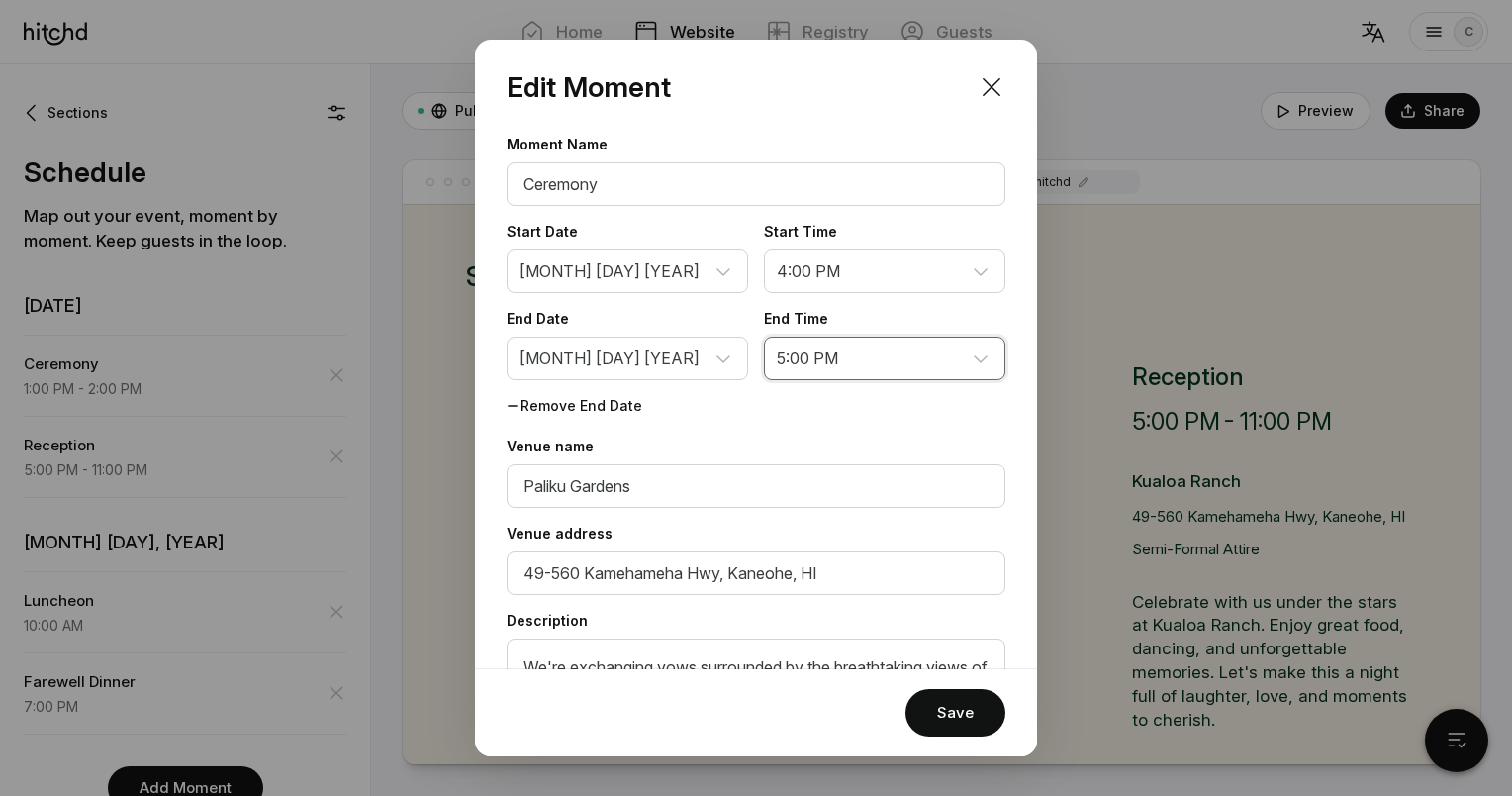 click on "12:00 AM 12:15 AM 12:30 AM 12:45 AM 1:00 AM 1:15 AM 1:30 AM 1:45 AM 2:00 AM 2:15 AM 2:30 AM 2:45 AM 3:00 AM 3:15 AM 3:30 AM 3:45 AM 4:00 AM 4:15 AM 4:30 AM 4:45 AM 5:00 AM 5:15 AM 5:30 AM 5:45 AM 6:00 AM 6:15 AM 6:30 AM 6:45 AM 7:00 AM 7:15 AM 7:30 AM 7:45 AM 8:00 AM 8:15 AM 8:30 AM 8:45 AM 9:00 AM 9:15 AM 9:30 AM 9:45 AM 10:00 AM 10:15 AM 10:30 AM 10:45 AM 11:00 AM 11:15 AM 11:30 AM 11:45 AM 12:00 PM 12:15 PM 12:30 PM 12:45 PM 1:00 PM 1:15 PM 1:30 PM 1:45 PM 2:00 PM 2:15 PM 2:30 PM 2:45 PM 3:00 PM 3:15 PM 3:30 PM 3:45 PM 4:00 PM 4:15 PM 4:30 PM 4:45 PM 5:00 PM 5:15 PM 5:30 PM 5:45 PM 6:00 PM 6:15 PM 6:30 PM 6:45 PM 7:00 PM 7:15 PM 7:30 PM 7:45 PM 8:00 PM 8:15 PM 8:30 PM 8:45 PM 9:00 PM 9:15 PM 9:30 PM 9:45 PM 10:00 PM 10:15 PM 10:30 PM 10:45 PM 11:00 PM 11:15 PM 11:30 PM 11:45 PM" at bounding box center (885, 358) 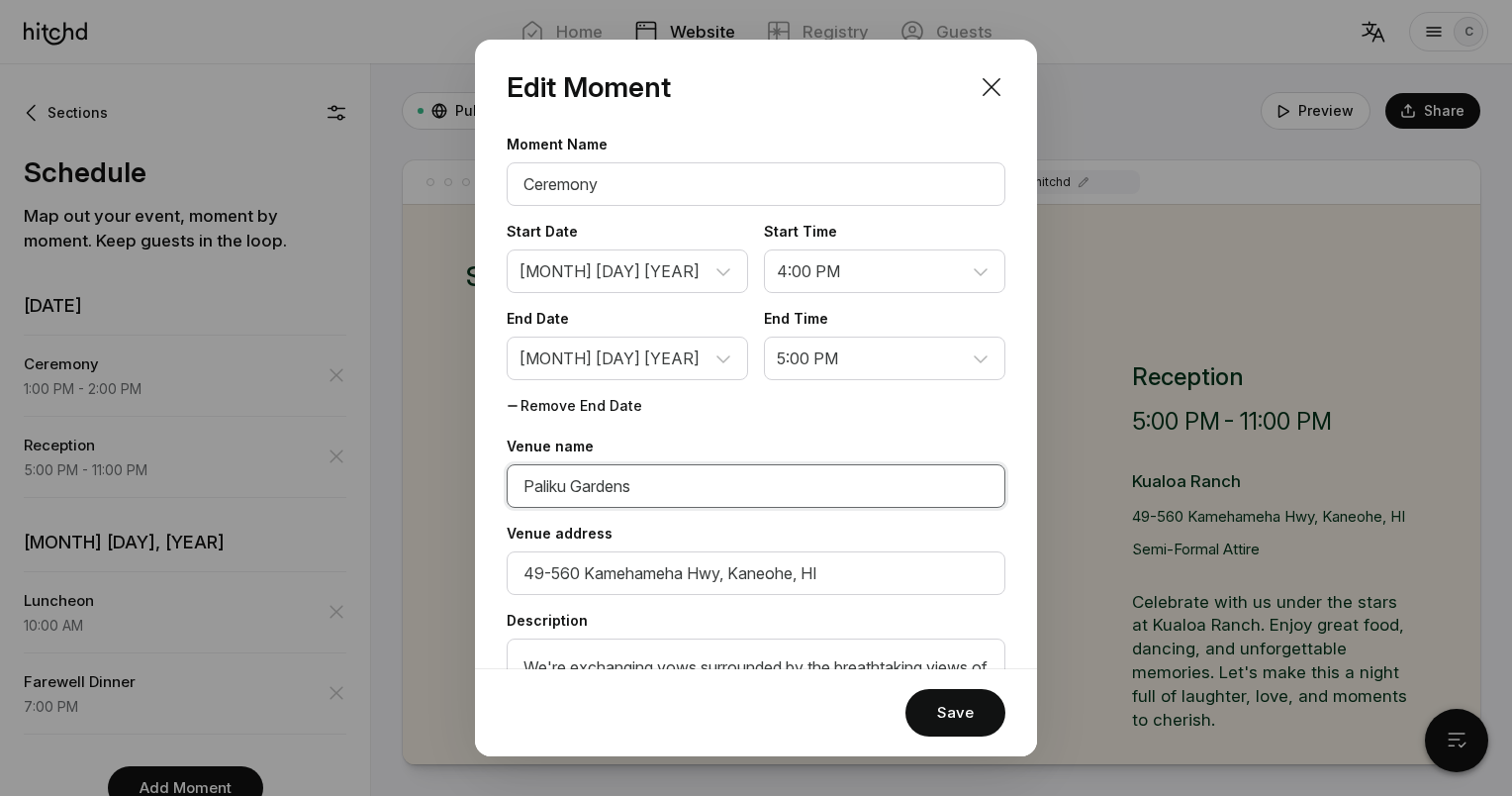 click on "Paliku Gardens" at bounding box center (756, 486) 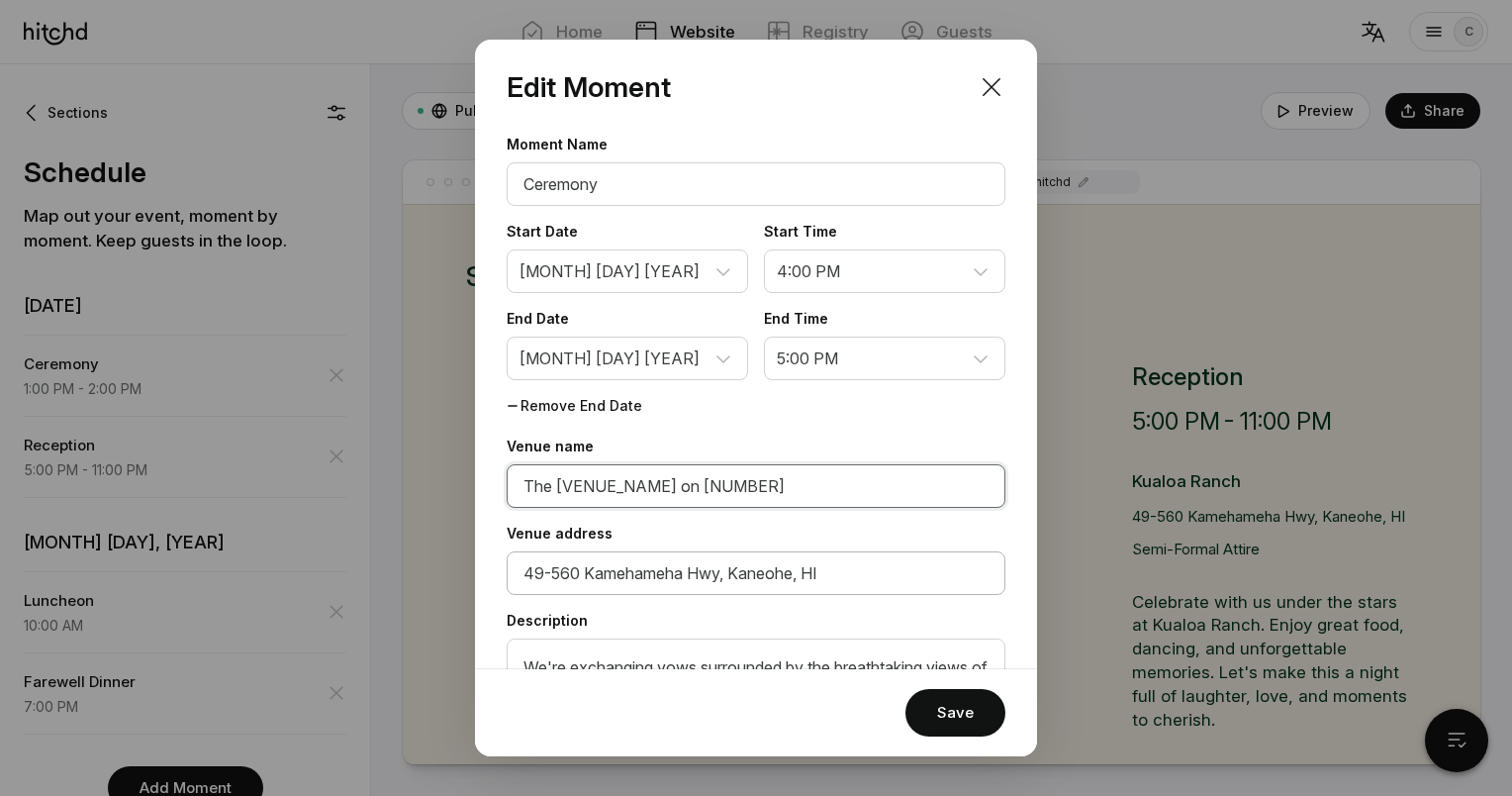 type on "The [VENUE_NAME] on [NUMBER]" 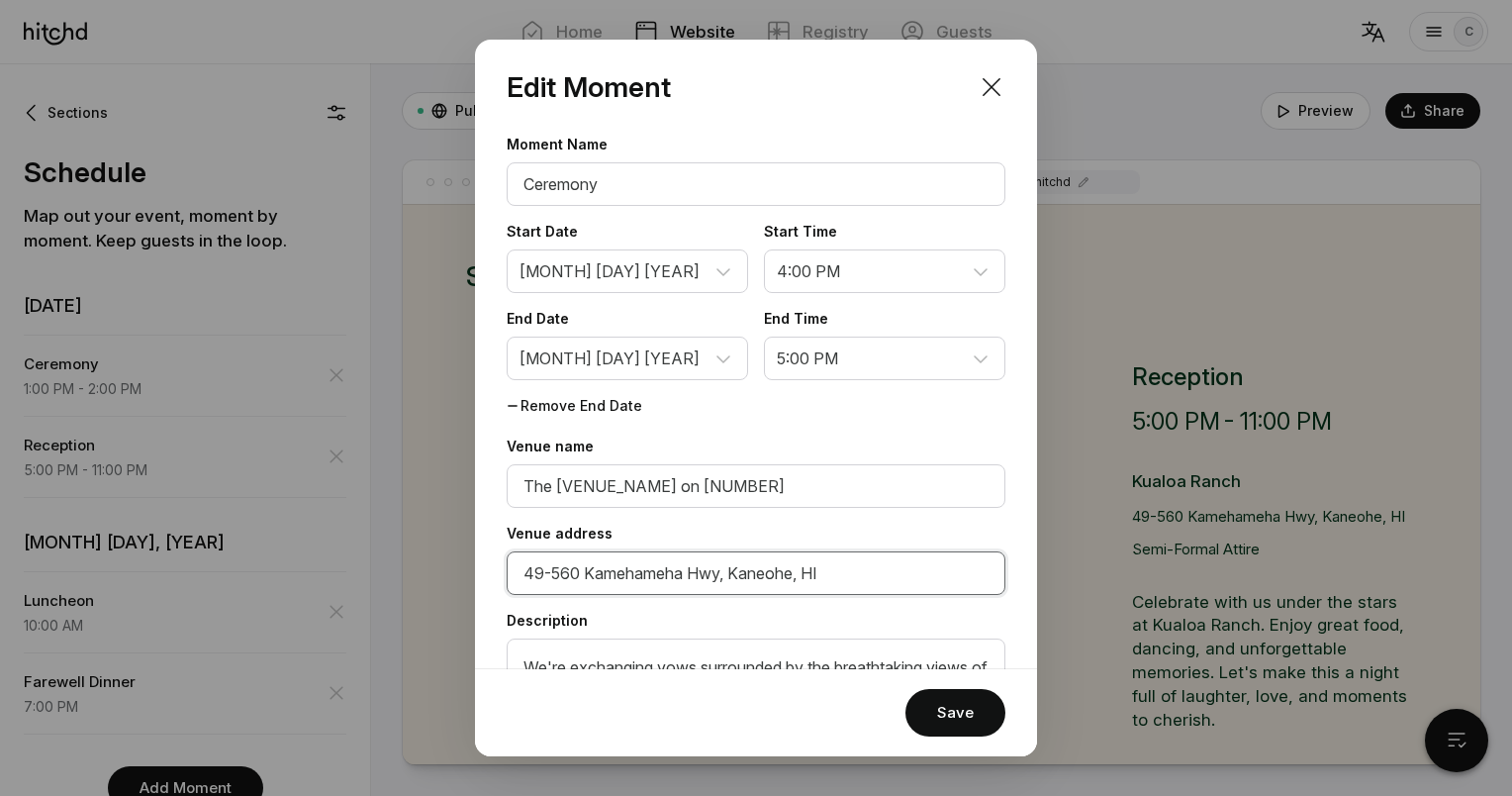 click on "49-560 Kamehameha Hwy, Kaneohe, HI" at bounding box center [756, 573] 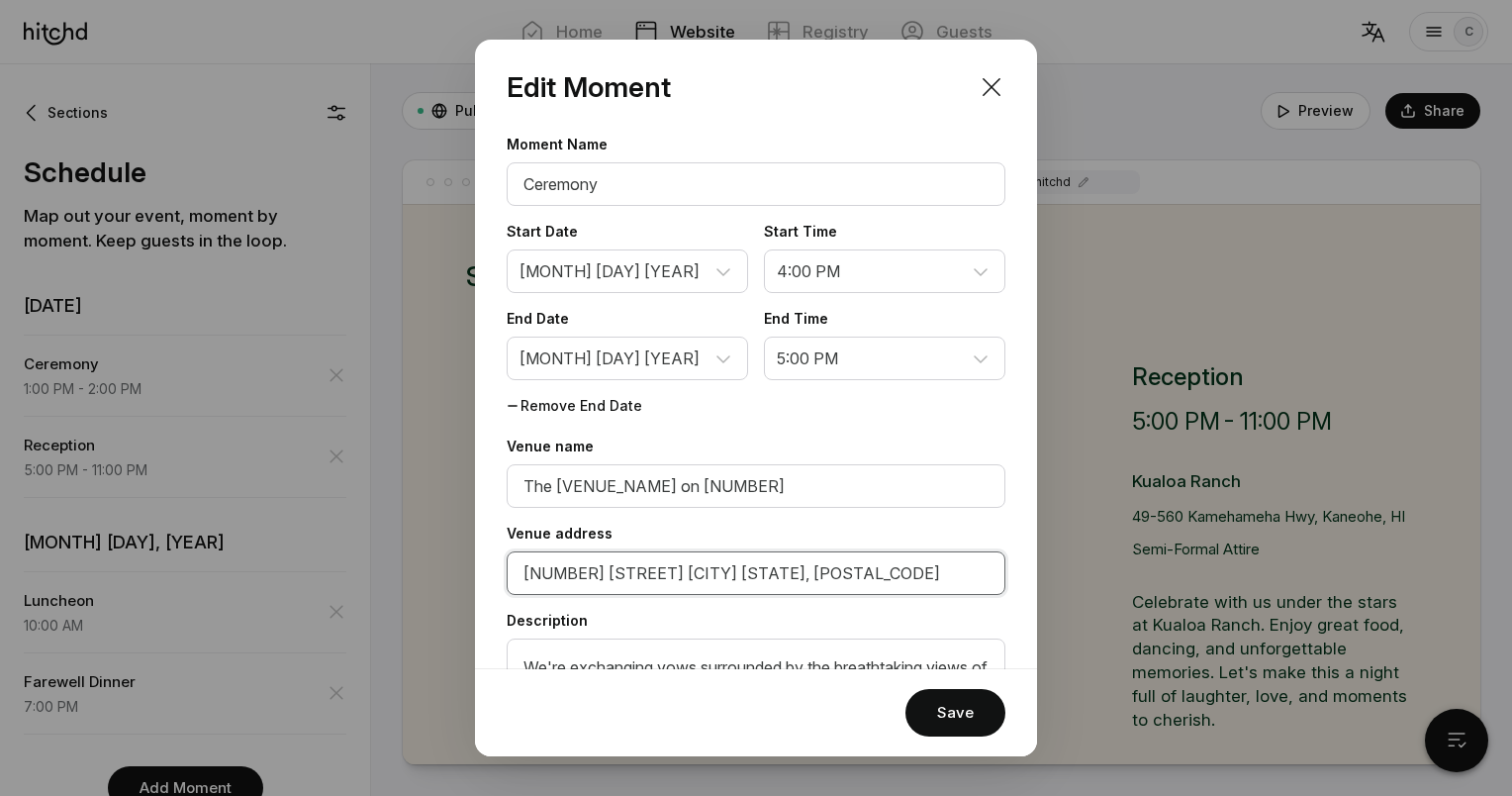 scroll, scrollTop: 174, scrollLeft: 0, axis: vertical 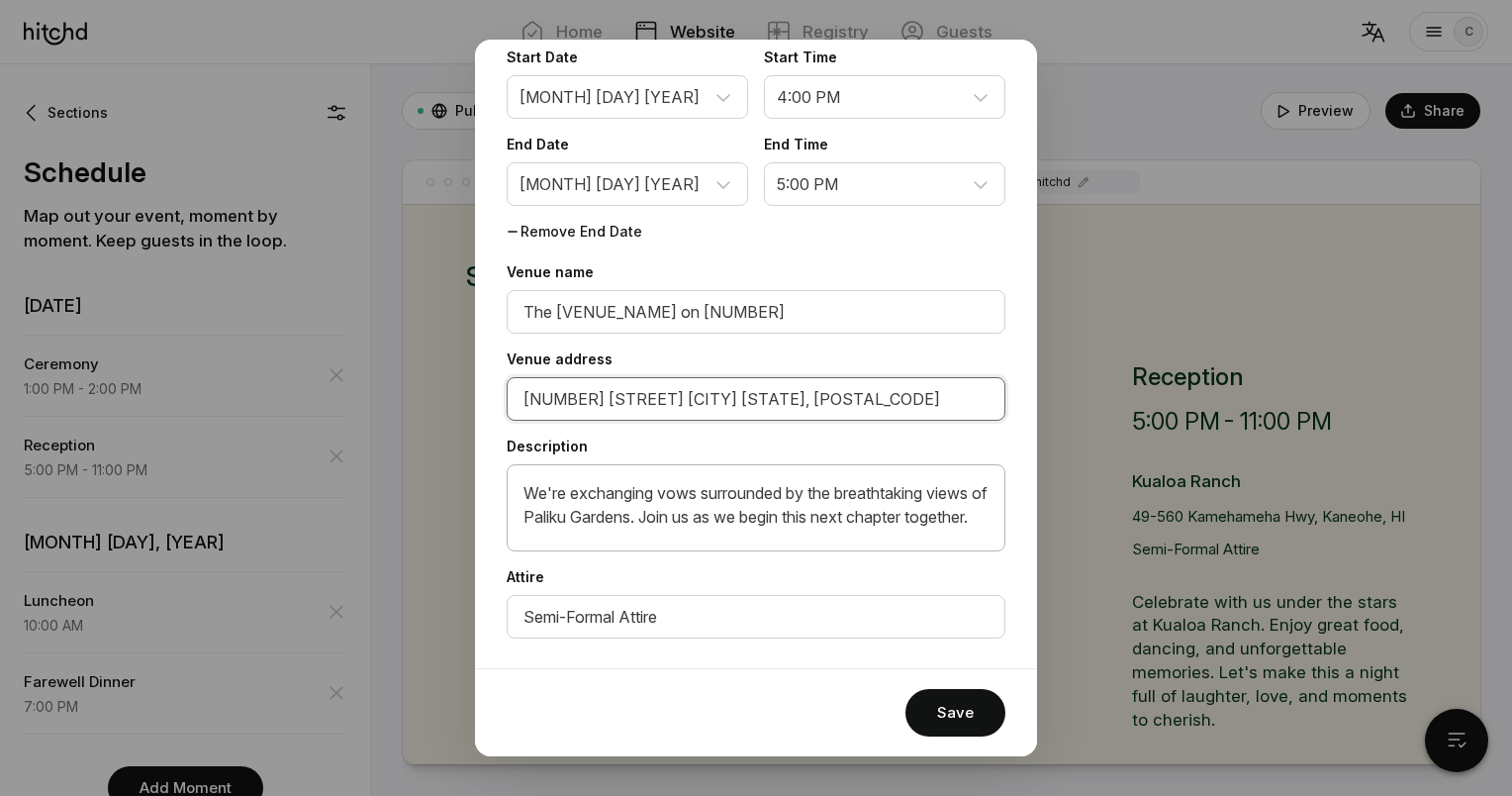 type on "[NUMBER] [STREET] [CITY] [STATE], [POSTAL_CODE]" 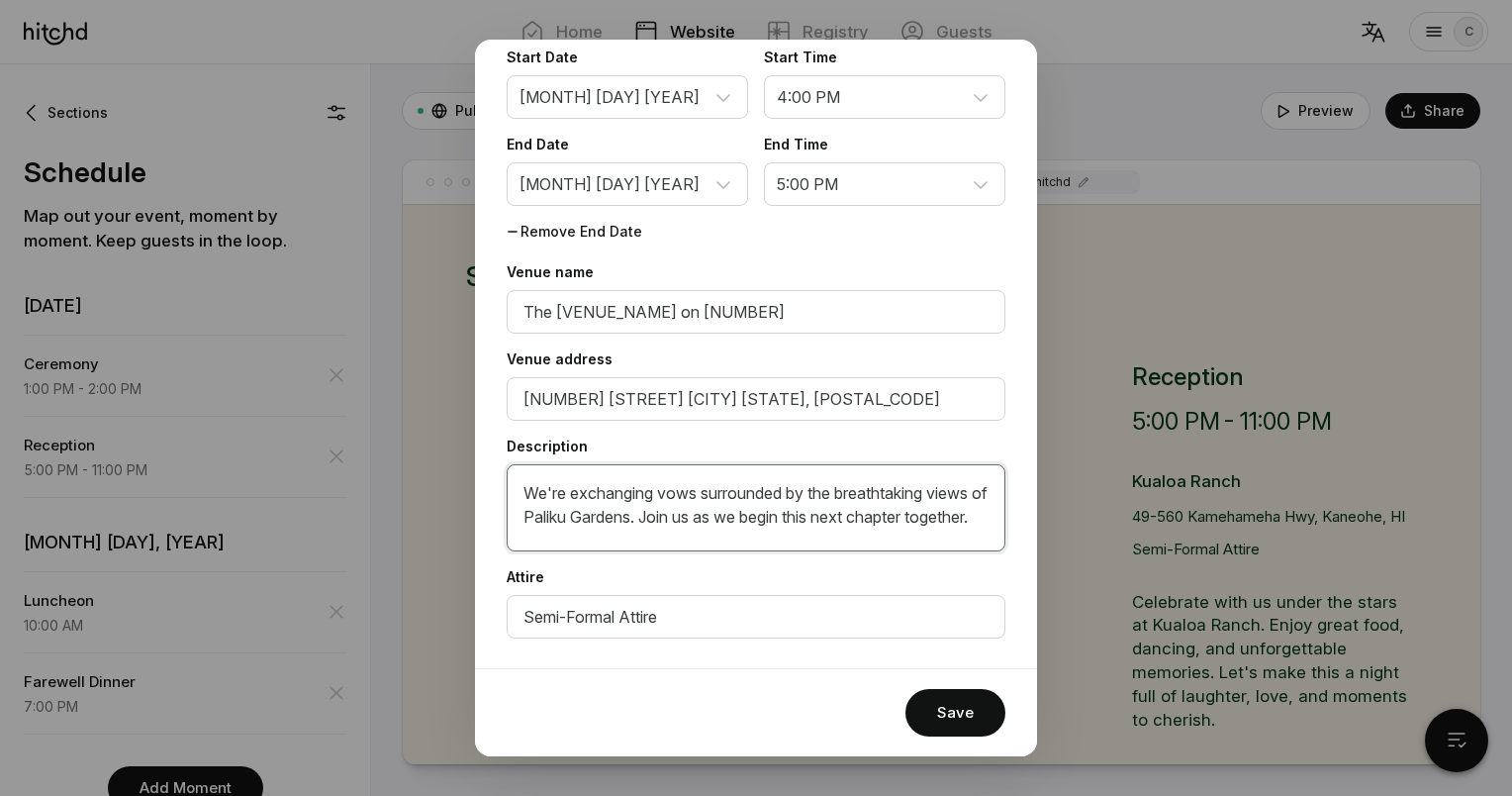 click on "We're exchanging vows surrounded by the breathtaking views of Paliku Gardens. Join us as we begin this next chapter together." at bounding box center (756, 508) 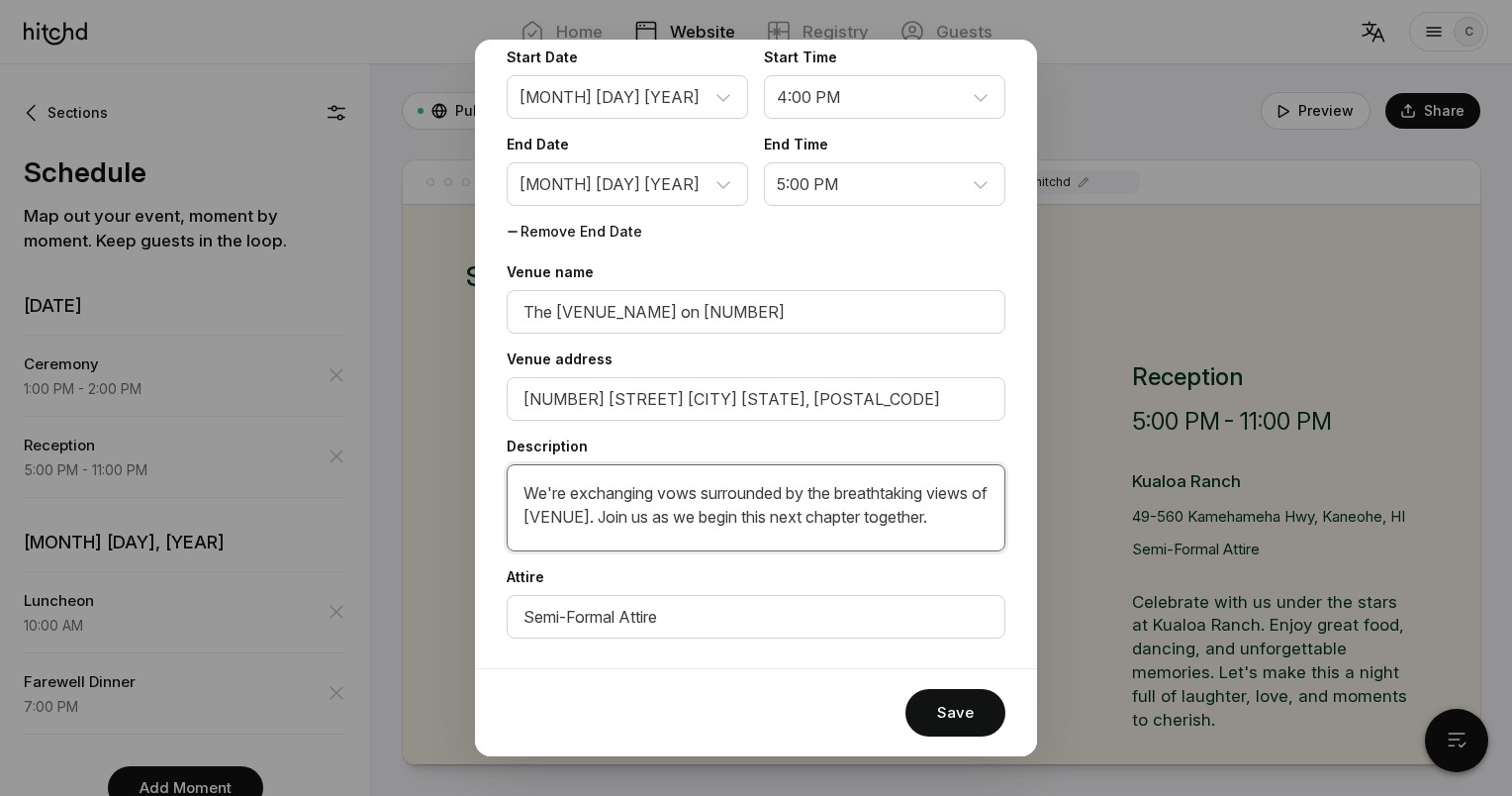 type on "We're exchanging vows surrounded by the breathtaking views of [VENUE]. Join us as we begin this next chapter together." 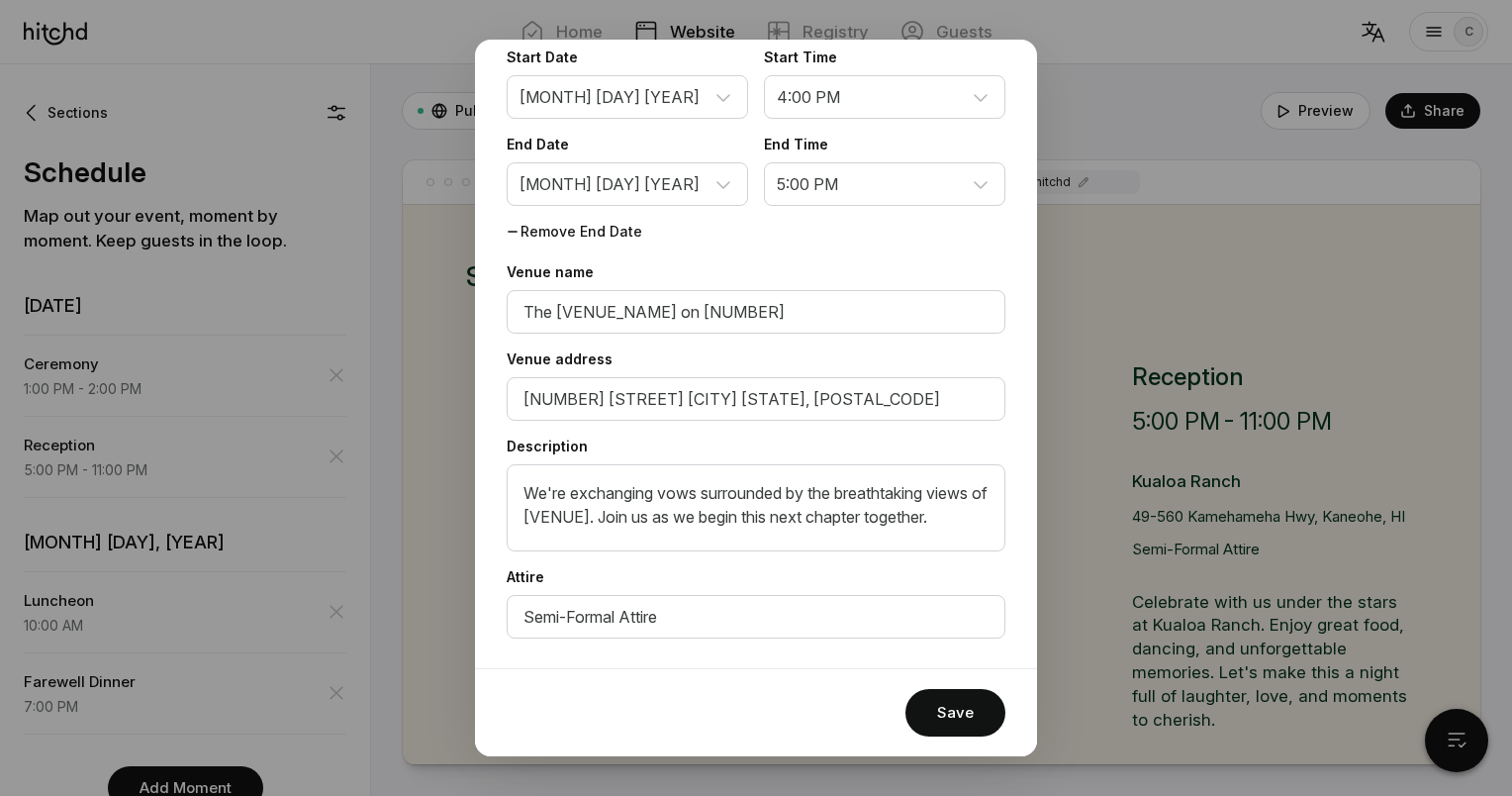 click on "Moment Name
Ceremony
Start Date
[MONTH] [DAY] [YEAR]
Start Time
12:00 AM 12:15 AM 12:30 AM 12:45 AM 1:00 AM 1:15 AM 1:30 AM 1:45 AM 2:00 AM 2:15 AM 2:30 AM 2:45 AM 3:00 AM 3:15 AM 3:30 AM 3:45 AM 4:00 AM 4:15 AM 4:30 AM 4:45 AM 5:00 AM 5:15 AM 5:30 AM 5:45 AM 6:00 AM 6:15 AM 6:30 AM 6:45 AM 7:00 AM 7:15 AM 7:30 AM 7:45 AM 8:00 AM 8:15 AM 8:30 AM 8:45 AM 9:00 AM 9:15 AM 9:30 AM 9:45 AM 10:00 AM 10:15 AM 10:30 AM 10:45 AM 11:00 AM 11:15 AM 11:30 AM 11:45 AM 12:00 PM 12:15 PM 12:30 PM 12:45 PM 1:00 PM 1:15 PM 1:30 PM 1:45 PM 2:00 PM 2:15 PM 2:30 PM 2:45 PM 3:00 PM 3:15 PM 3:30 PM 3:45 PM 4:00 PM 4:15 PM 4:30 PM 4:45 PM 5:00 PM 5:15 PM 5:30 PM 5:45 PM 6:00 PM 6:15 PM 6:30 PM 6:45 PM 7:00 PM 7:15 PM 7:30 PM 7:45 PM 8:00 PM 8:15 PM 8:30 PM 8:45 PM 9:00 PM 9:15 PM 9:30 PM 9:45 PM 10:00 PM 10:15 PM 10:30 PM 10:45 PM 11:00 PM 11:15 PM" at bounding box center (756, 315) 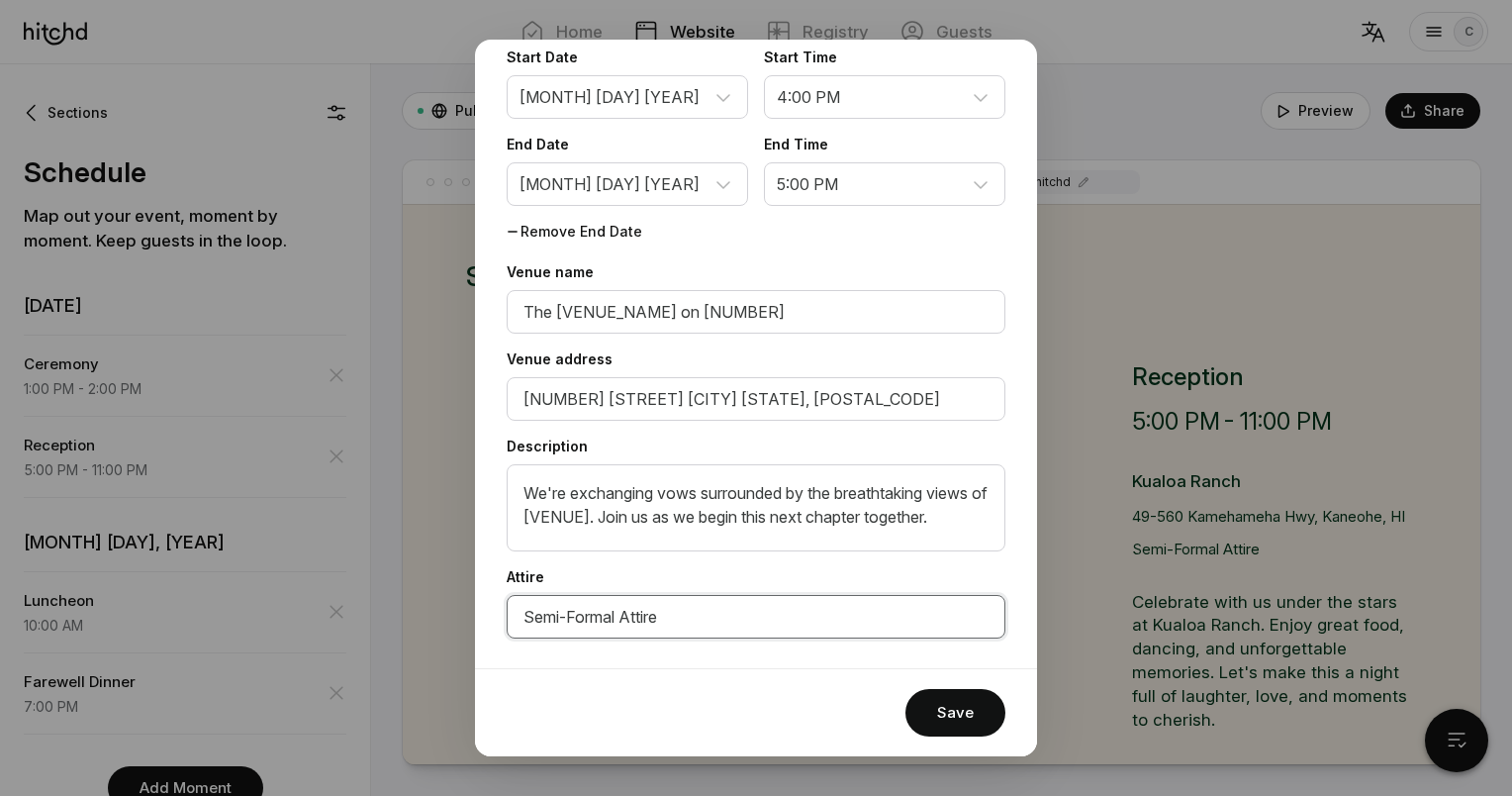 click on "Semi-Formal Attire" at bounding box center (756, 617) 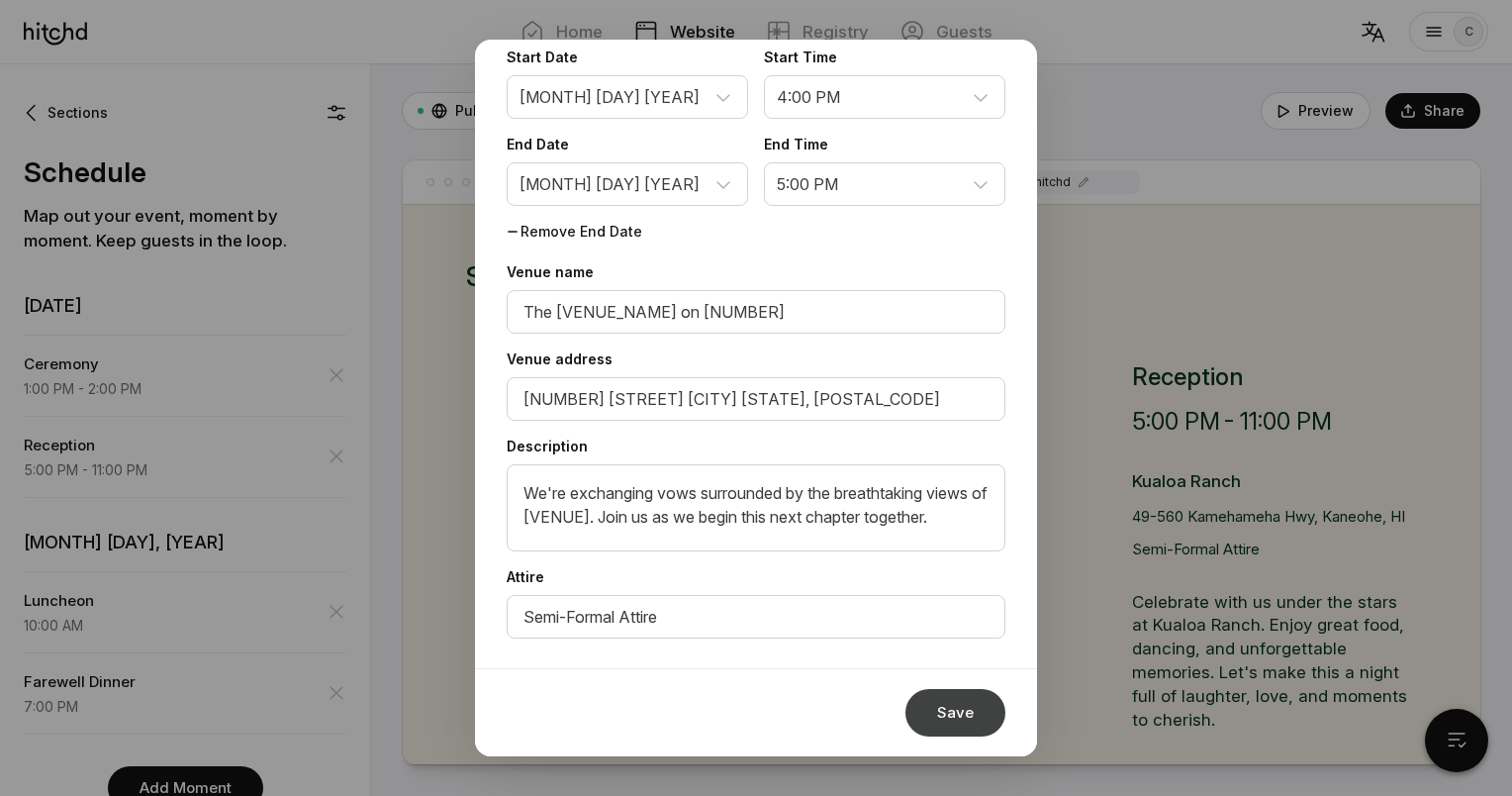 click on "Save" at bounding box center (955, 713) 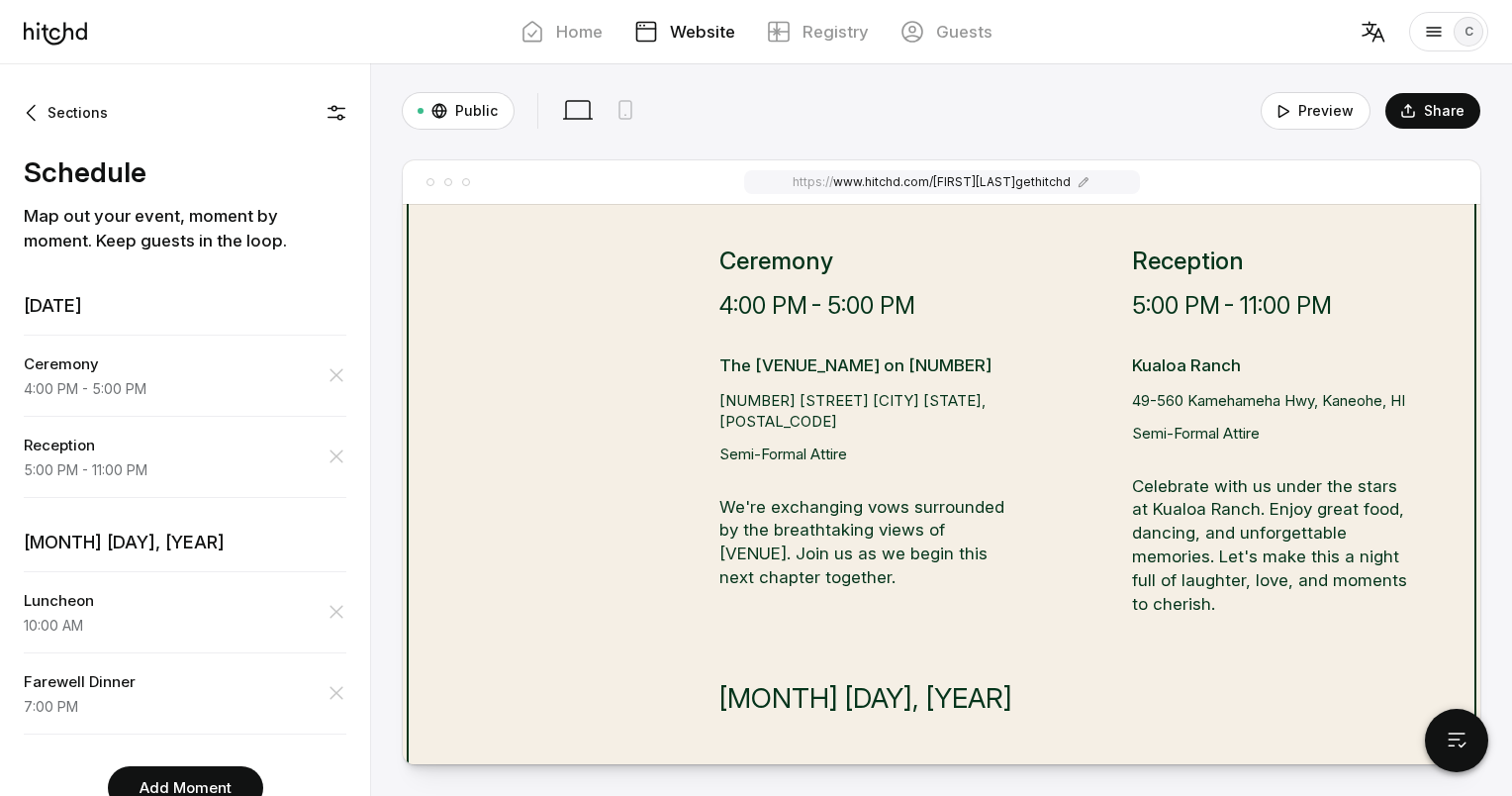 click on "[NUMBER]-[NUMBER] [STREET], [CITY], [STATE]" at bounding box center (862, 472) 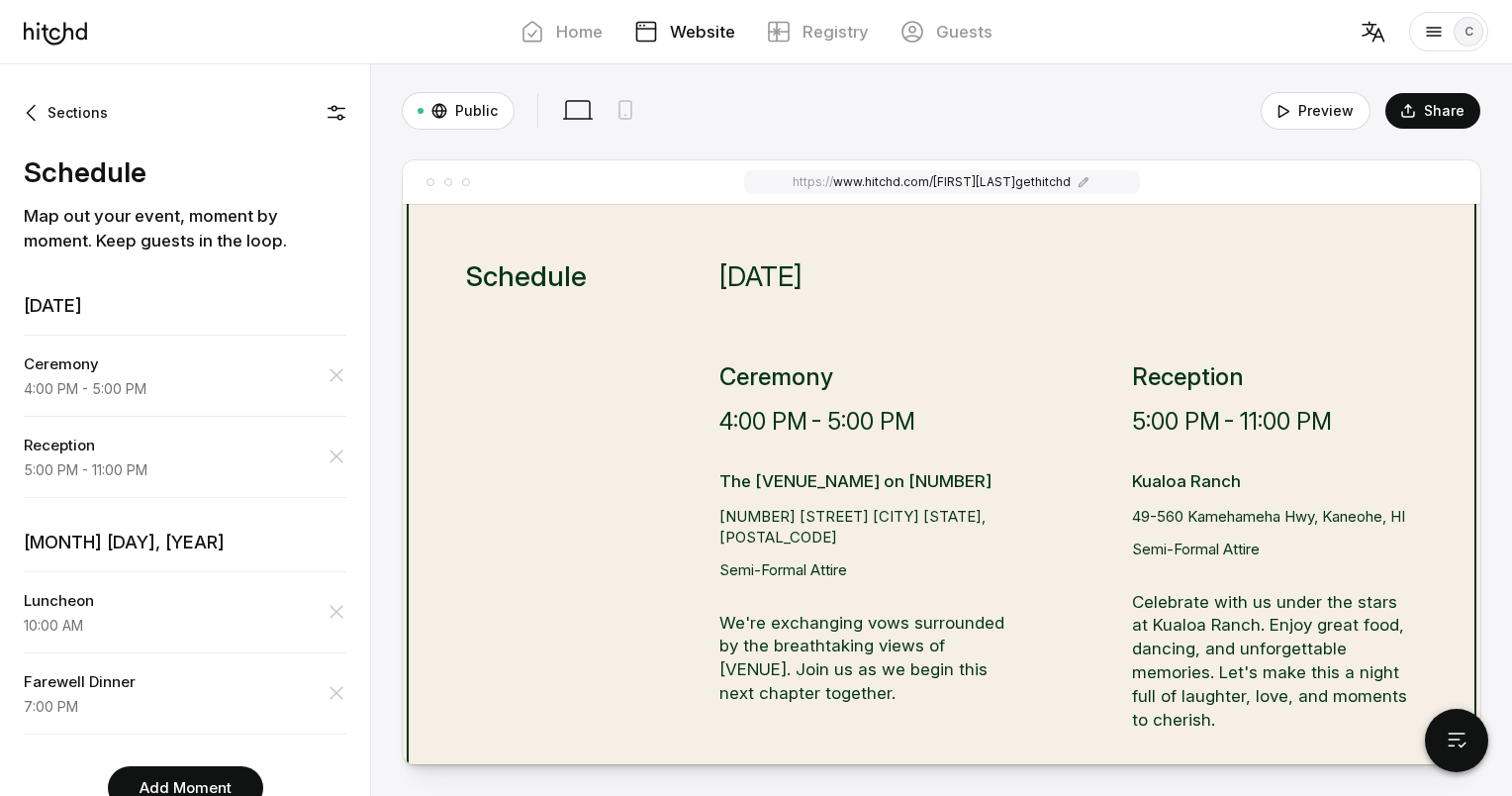 click on "[NUMBER] [STREET] [CITY] [STATE], [POSTAL_CODE]" at bounding box center [862, 527] 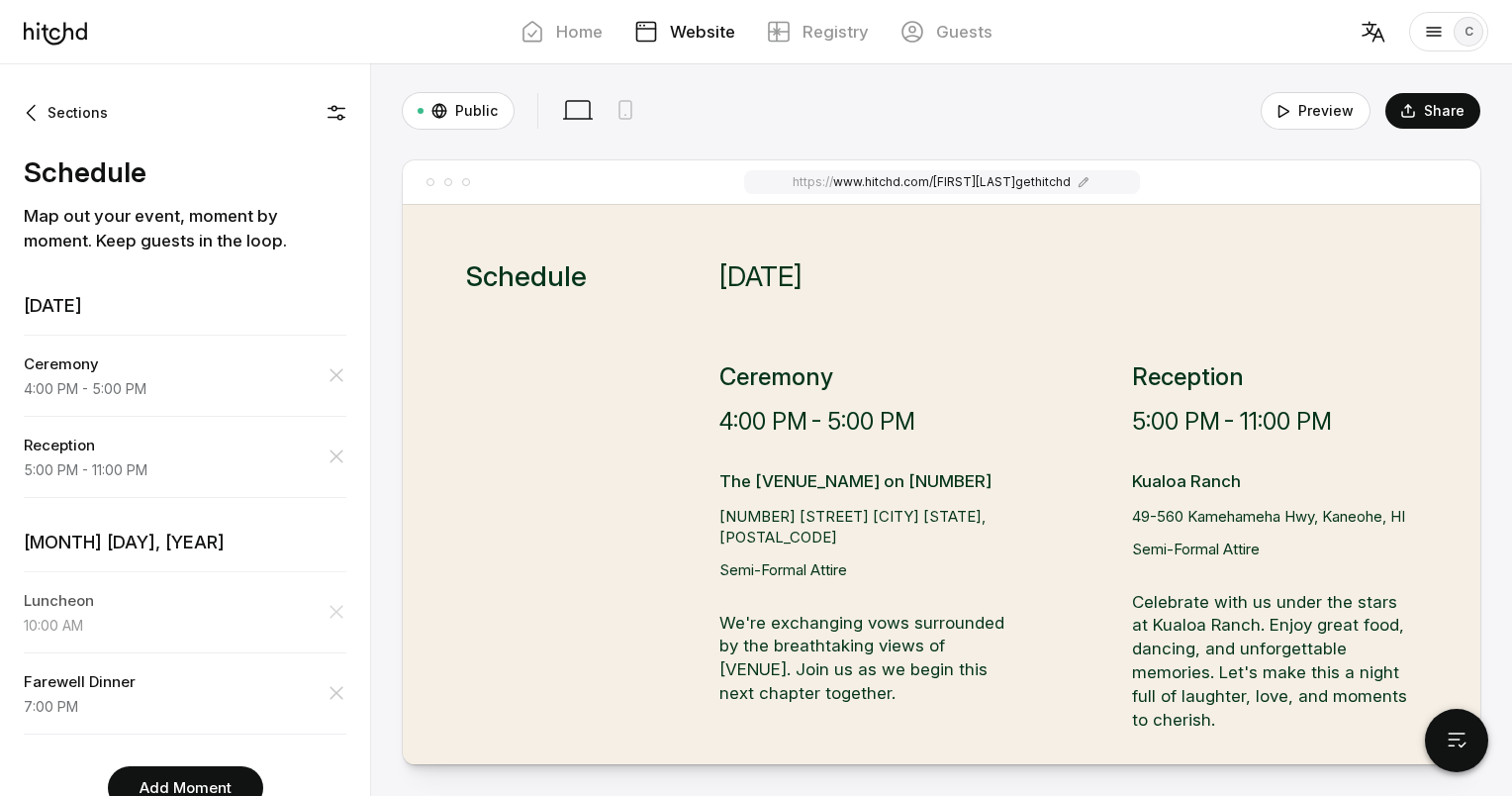 scroll, scrollTop: 39, scrollLeft: 0, axis: vertical 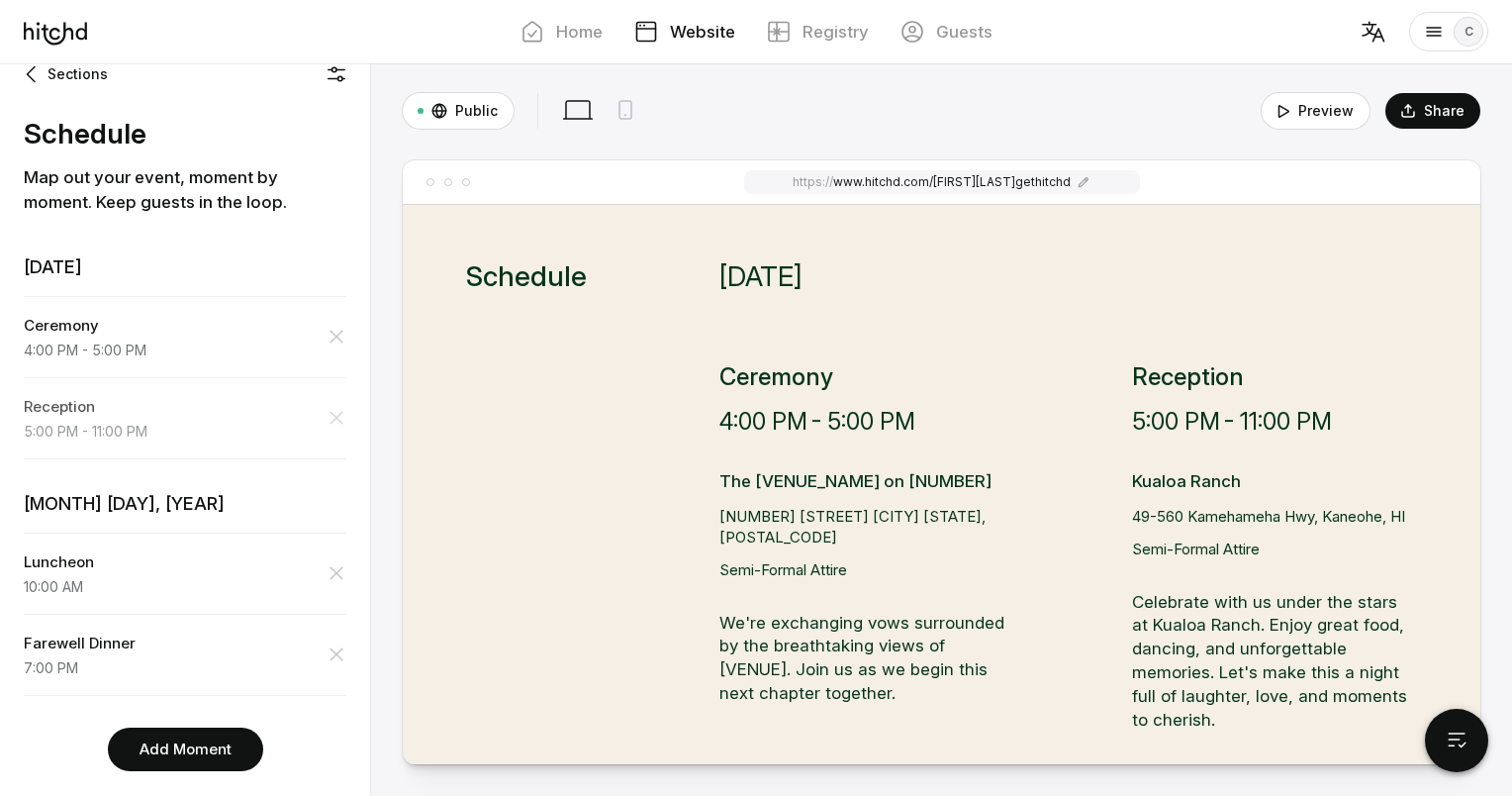 click on "Reception
5:00 PM    - 11:00 PM" at bounding box center (185, 418) 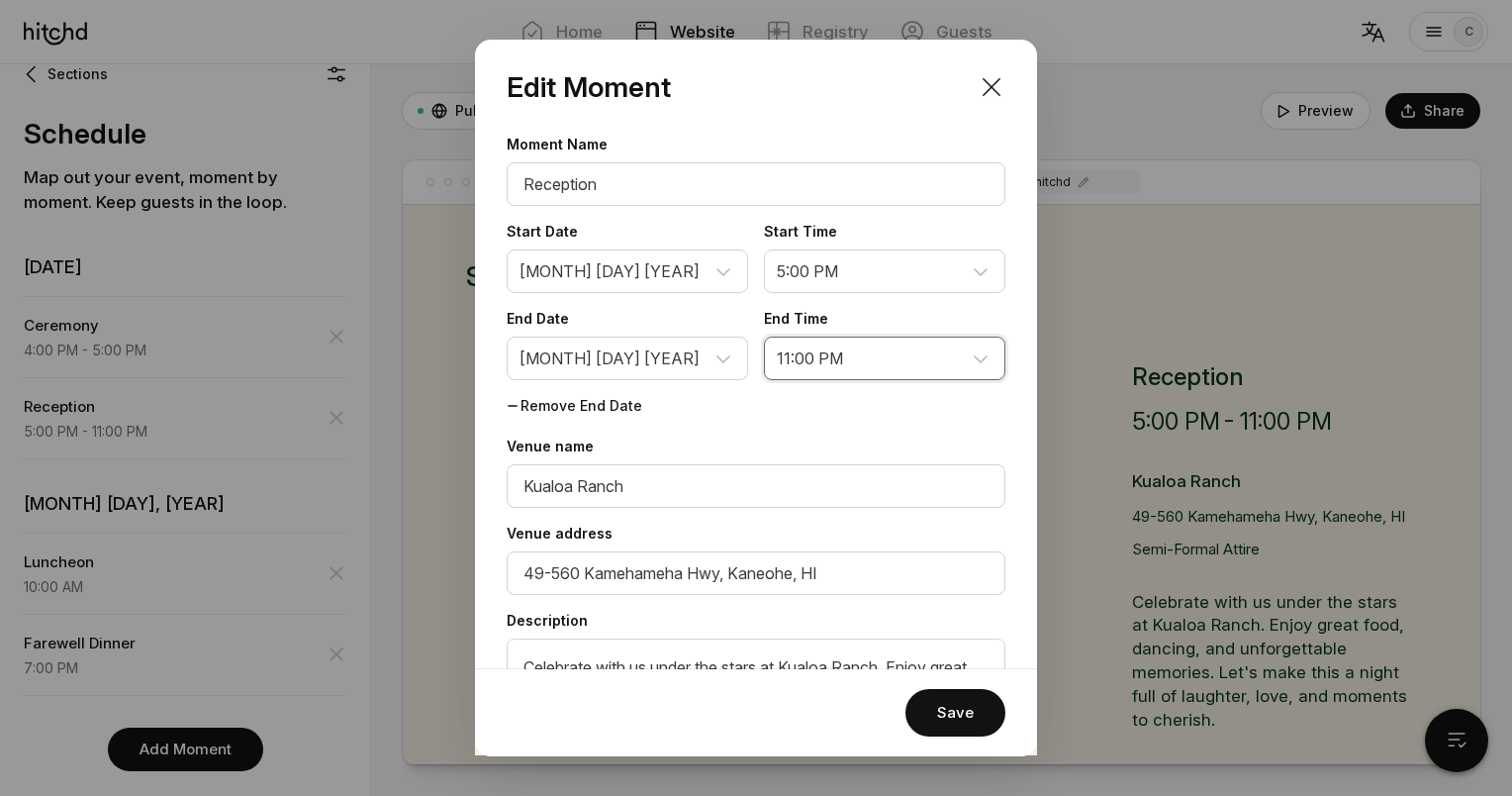 click on "12:00 AM 12:15 AM 12:30 AM 12:45 AM 1:00 AM 1:15 AM 1:30 AM 1:45 AM 2:00 AM 2:15 AM 2:30 AM 2:45 AM 3:00 AM 3:15 AM 3:30 AM 3:45 AM 4:00 AM 4:15 AM 4:30 AM 4:45 AM 5:00 AM 5:15 AM 5:30 AM 5:45 AM 6:00 AM 6:15 AM 6:30 AM 6:45 AM 7:00 AM 7:15 AM 7:30 AM 7:45 AM 8:00 AM 8:15 AM 8:30 AM 8:45 AM 9:00 AM 9:15 AM 9:30 AM 9:45 AM 10:00 AM 10:15 AM 10:30 AM 10:45 AM 11:00 AM 11:15 AM 11:30 AM 11:45 AM 12:00 PM 12:15 PM 12:30 PM 12:45 PM 1:00 PM 1:15 PM 1:30 PM 1:45 PM 2:00 PM 2:15 PM 2:30 PM 2:45 PM 3:00 PM 3:15 PM 3:30 PM 3:45 PM 4:00 PM 4:15 PM 4:30 PM 4:45 PM 5:00 PM 5:15 PM 5:30 PM 5:45 PM 6:00 PM 6:15 PM 6:30 PM 6:45 PM 7:00 PM 7:15 PM 7:30 PM 7:45 PM 8:00 PM 8:15 PM 8:30 PM 8:45 PM 9:00 PM 9:15 PM 9:30 PM 9:45 PM 10:00 PM 10:15 PM 10:30 PM 10:45 PM 11:00 PM 11:15 PM 11:30 PM 11:45 PM" at bounding box center (885, 358) 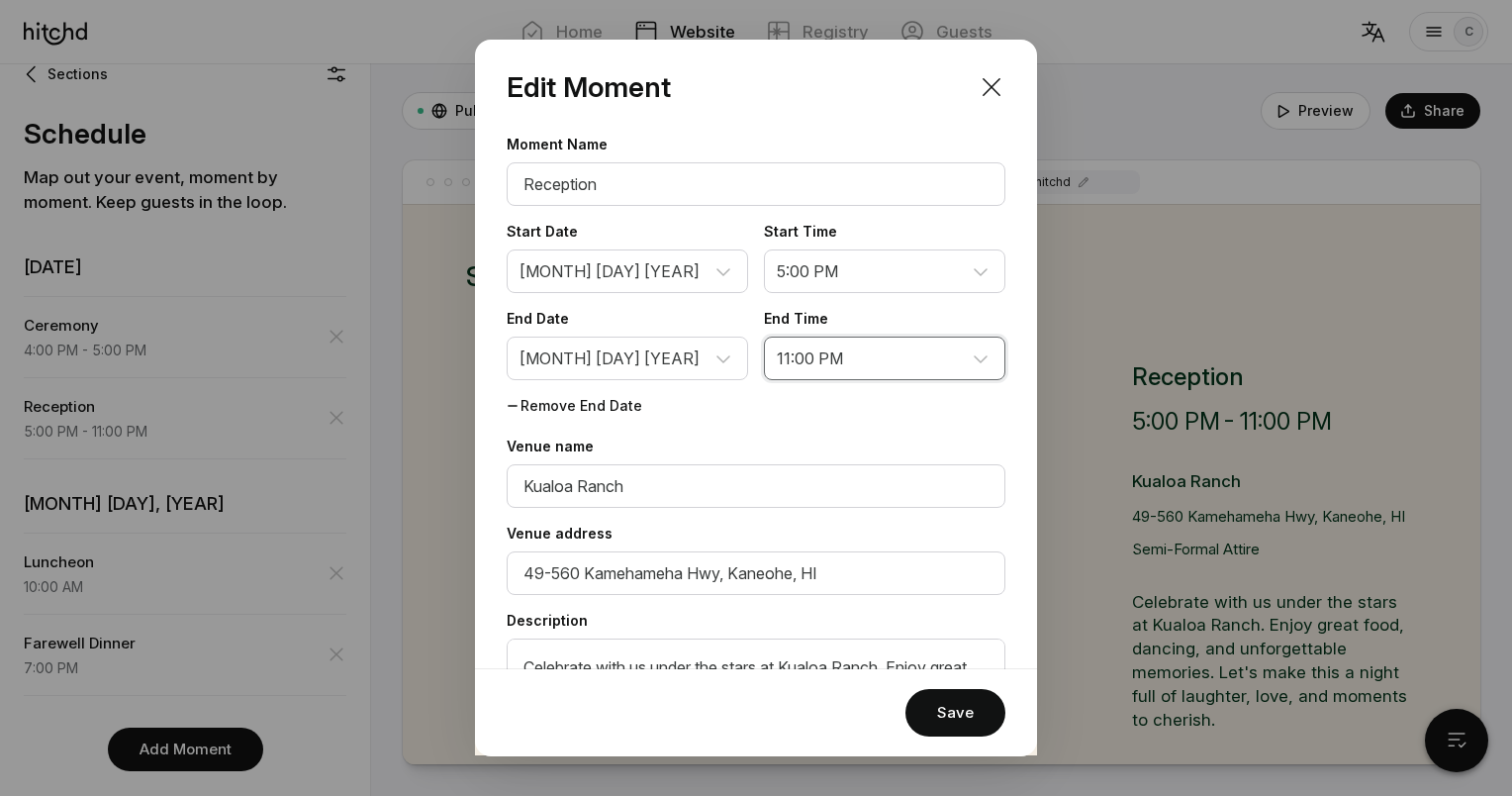 select on "11:45 PM" 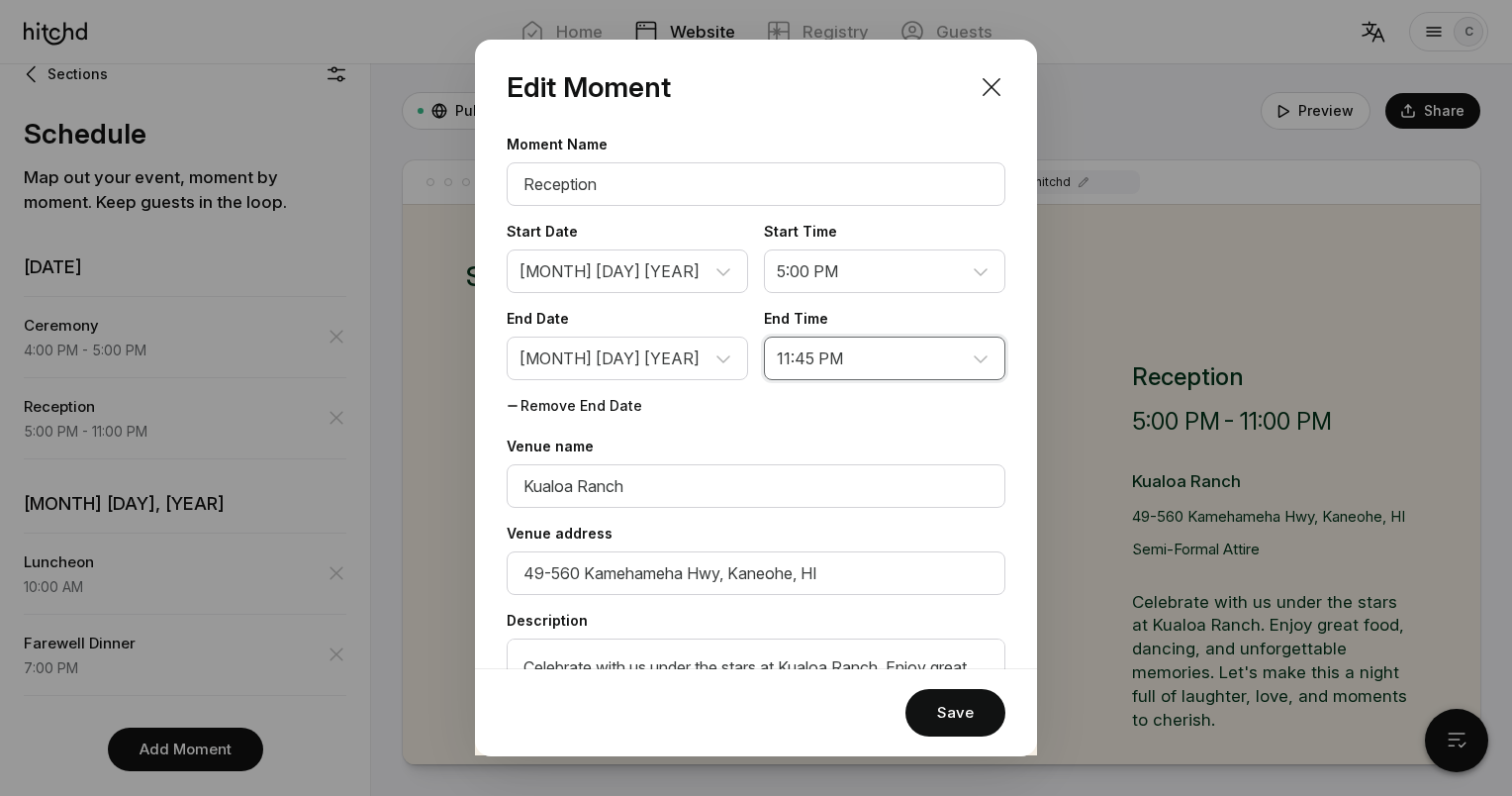 click on "12:00 AM 12:15 AM 12:30 AM 12:45 AM 1:00 AM 1:15 AM 1:30 AM 1:45 AM 2:00 AM 2:15 AM 2:30 AM 2:45 AM 3:00 AM 3:15 AM 3:30 AM 3:45 AM 4:00 AM 4:15 AM 4:30 AM 4:45 AM 5:00 AM 5:15 AM 5:30 AM 5:45 AM 6:00 AM 6:15 AM 6:30 AM 6:45 AM 7:00 AM 7:15 AM 7:30 AM 7:45 AM 8:00 AM 8:15 AM 8:30 AM 8:45 AM 9:00 AM 9:15 AM 9:30 AM 9:45 AM 10:00 AM 10:15 AM 10:30 AM 10:45 AM 11:00 AM 11:15 AM 11:30 AM 11:45 AM 12:00 PM 12:15 PM 12:30 PM 12:45 PM 1:00 PM 1:15 PM 1:30 PM 1:45 PM 2:00 PM 2:15 PM 2:30 PM 2:45 PM 3:00 PM 3:15 PM 3:30 PM 3:45 PM 4:00 PM 4:15 PM 4:30 PM 4:45 PM 5:00 PM 5:15 PM 5:30 PM 5:45 PM 6:00 PM 6:15 PM 6:30 PM 6:45 PM 7:00 PM 7:15 PM 7:30 PM 7:45 PM 8:00 PM 8:15 PM 8:30 PM 8:45 PM 9:00 PM 9:15 PM 9:30 PM 9:45 PM 10:00 PM 10:15 PM 10:30 PM 10:45 PM 11:00 PM 11:15 PM 11:30 PM 11:45 PM" at bounding box center (885, 358) 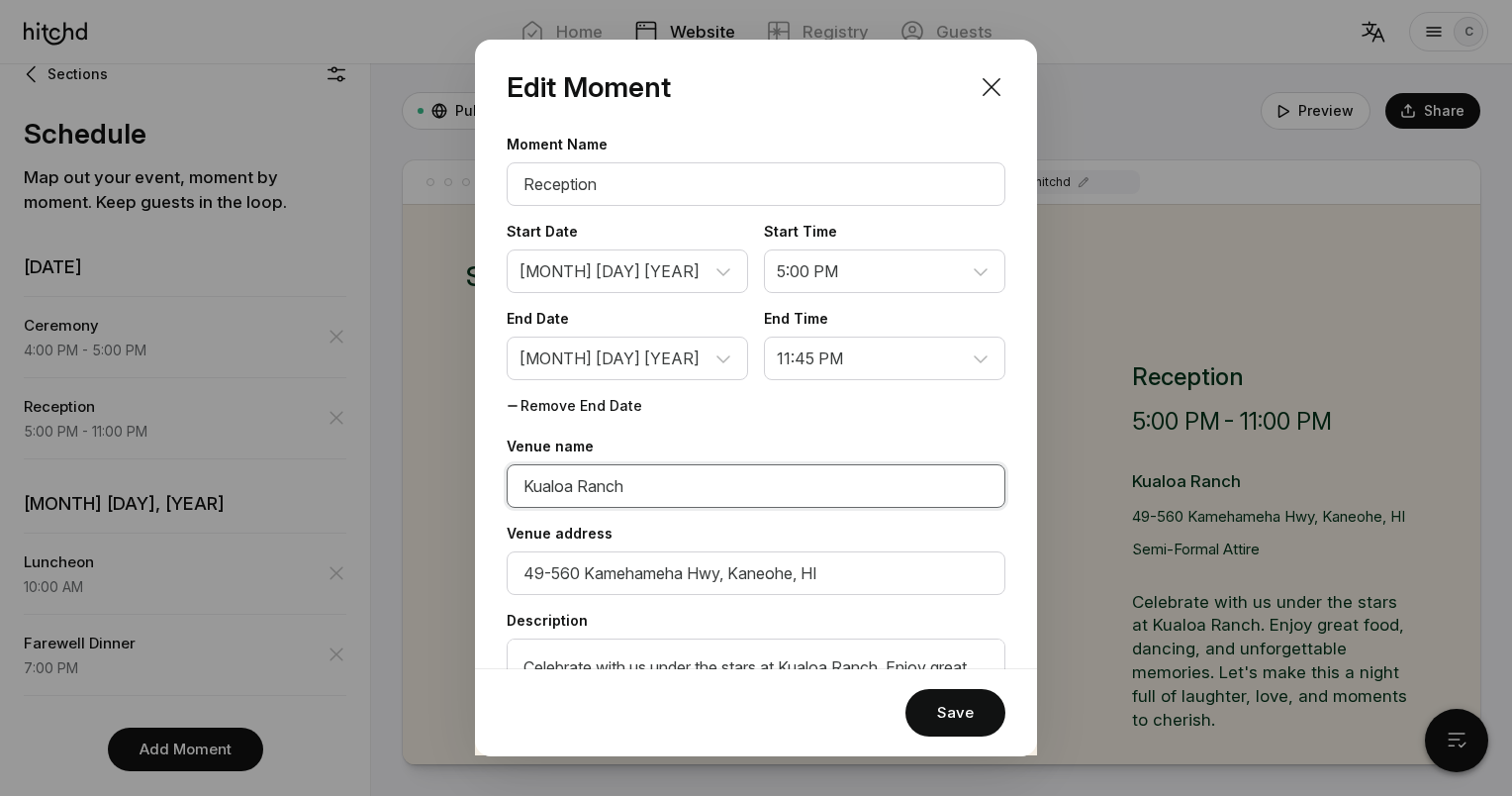 click on "Kualoa Ranch" at bounding box center [756, 486] 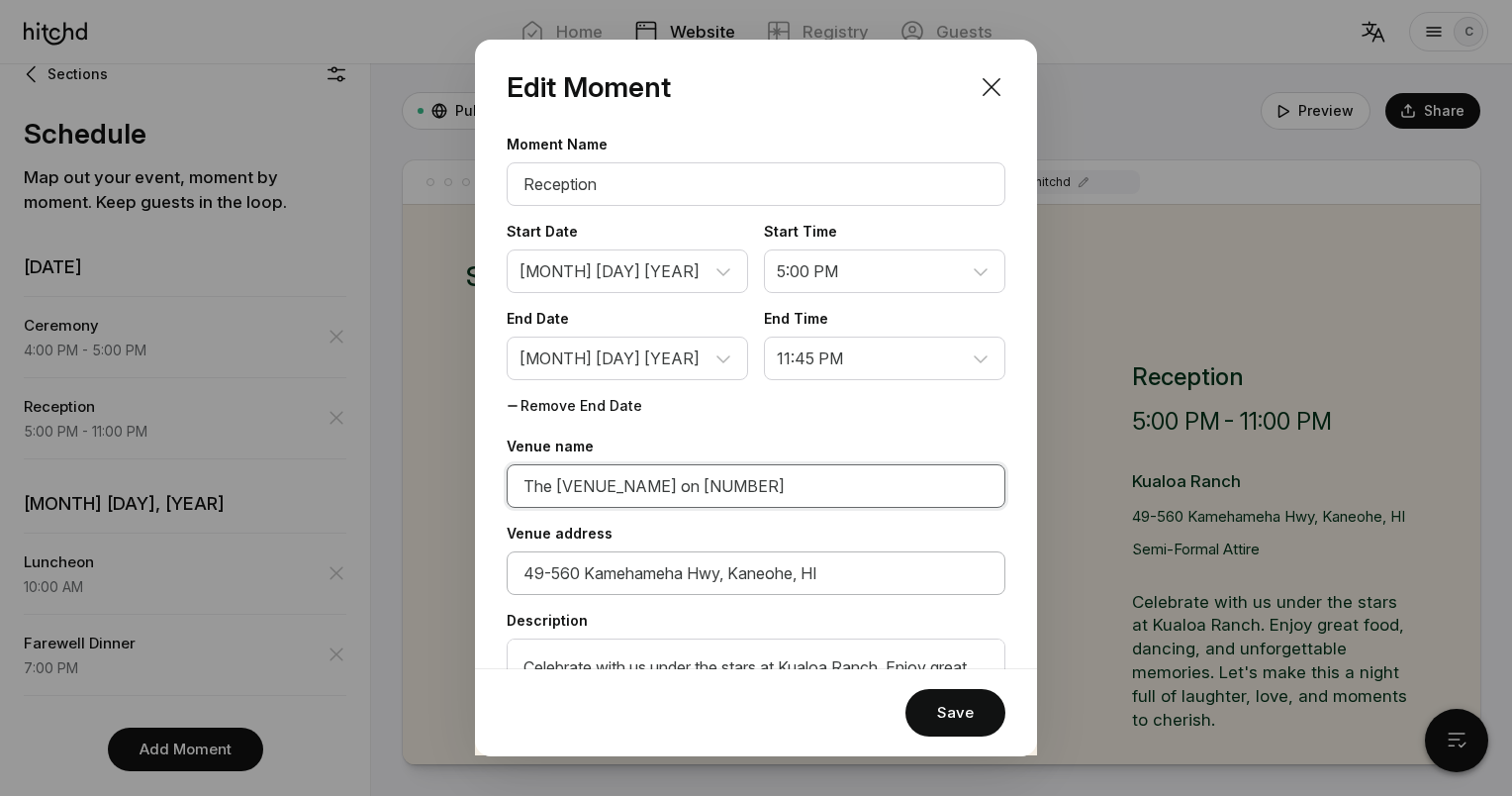 type on "The [VENUE_NAME] on [NUMBER]" 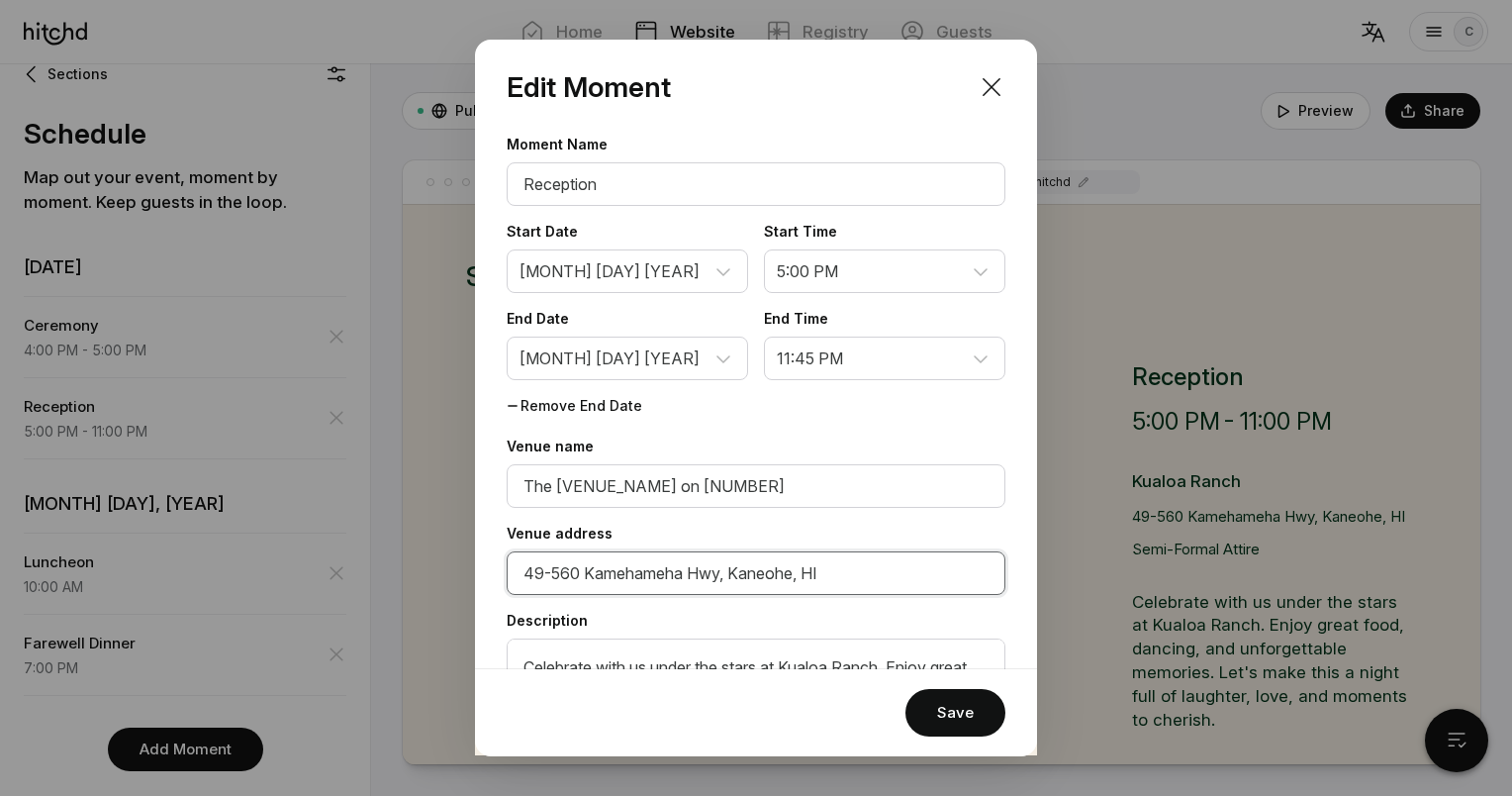 click on "49-560 Kamehameha Hwy, Kaneohe, HI" at bounding box center (756, 573) 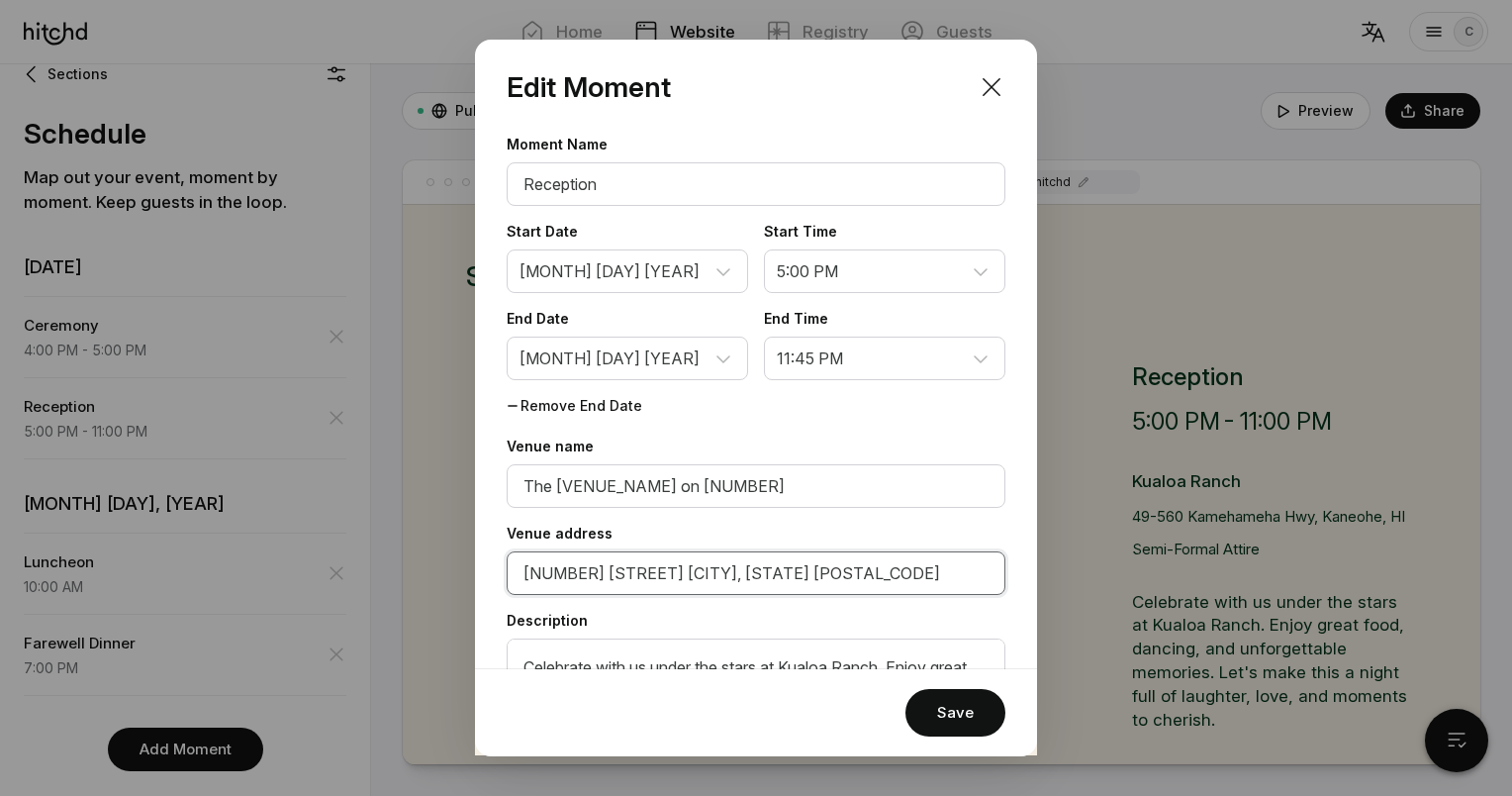 scroll, scrollTop: 174, scrollLeft: 0, axis: vertical 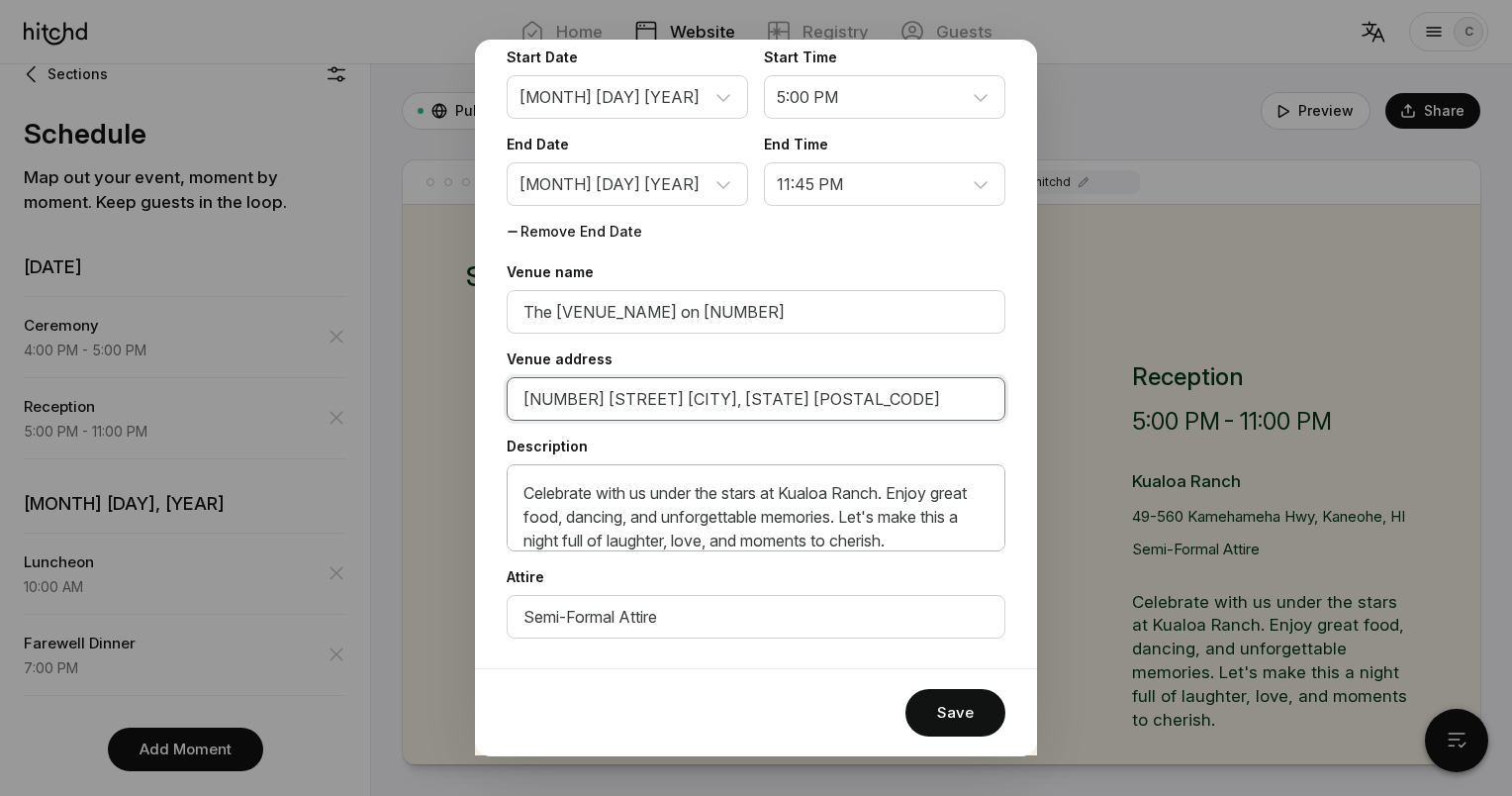 type on "[NUMBER] [STREET] [CITY], [STATE] [POSTAL_CODE]" 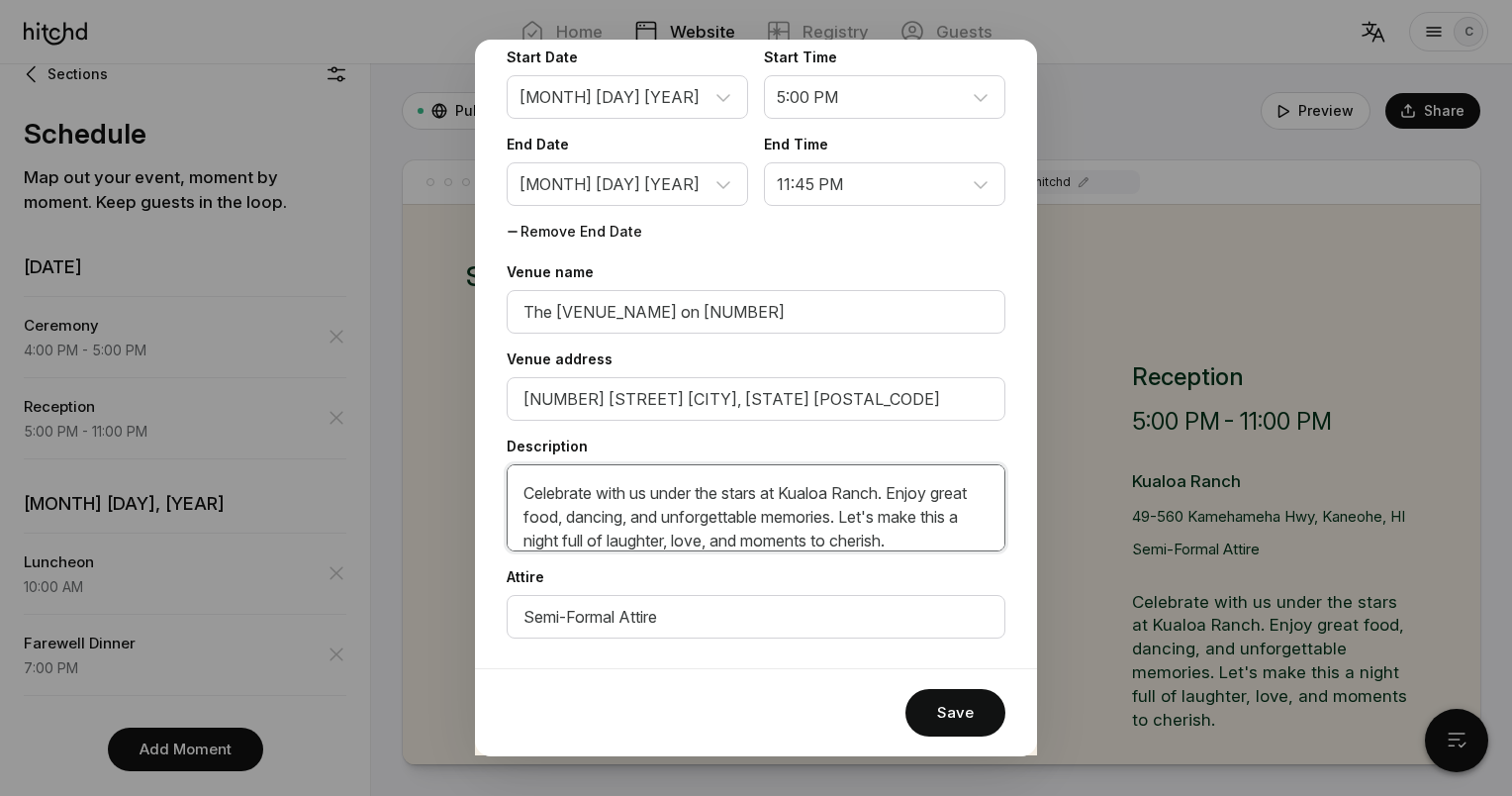 click on "Celebrate with us under the stars at Kualoa Ranch. Enjoy great food, dancing, and unforgettable memories. Let's make this a night full of laughter, love, and moments to cherish." at bounding box center [756, 508] 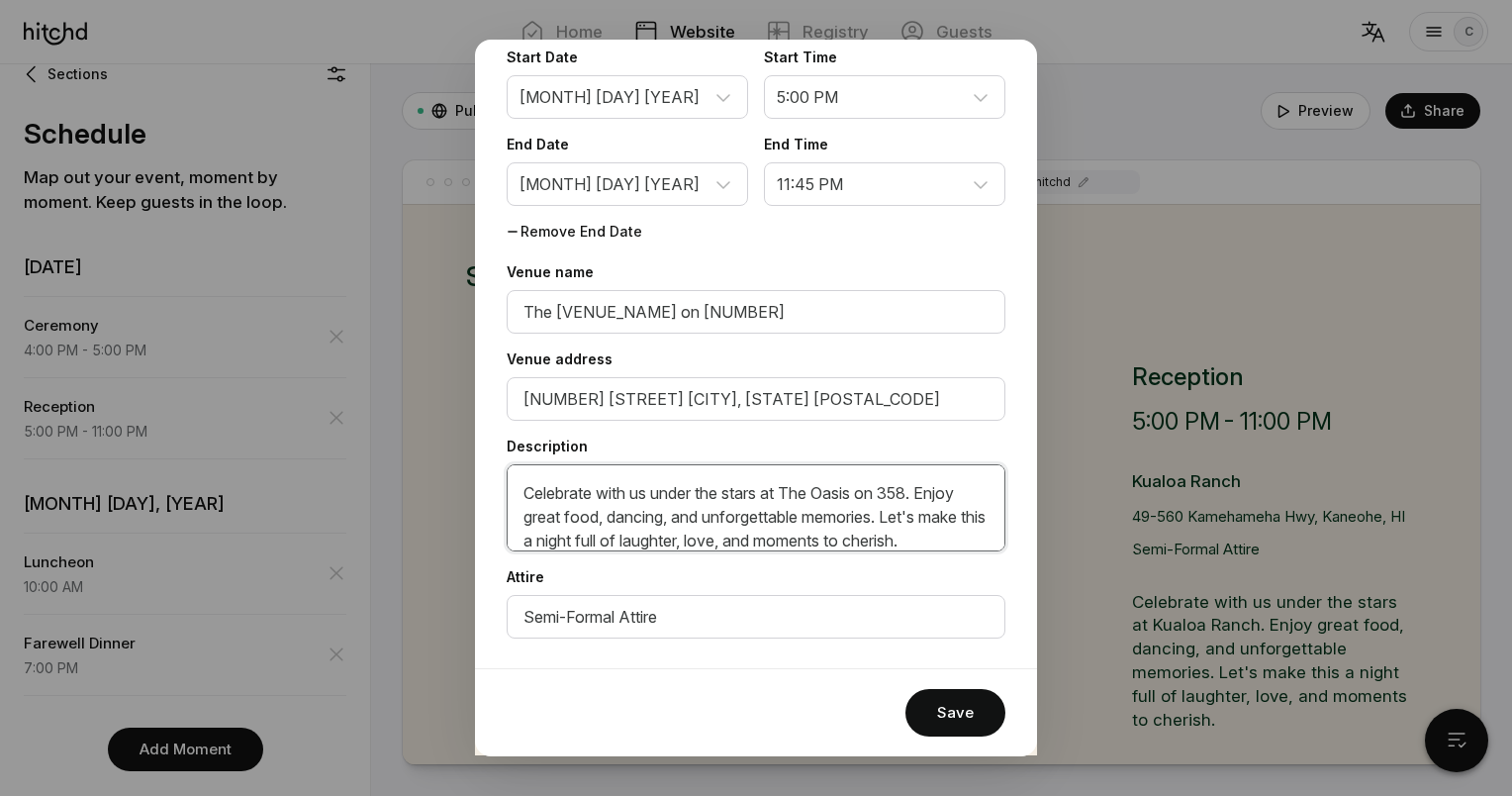 scroll, scrollTop: 17, scrollLeft: 0, axis: vertical 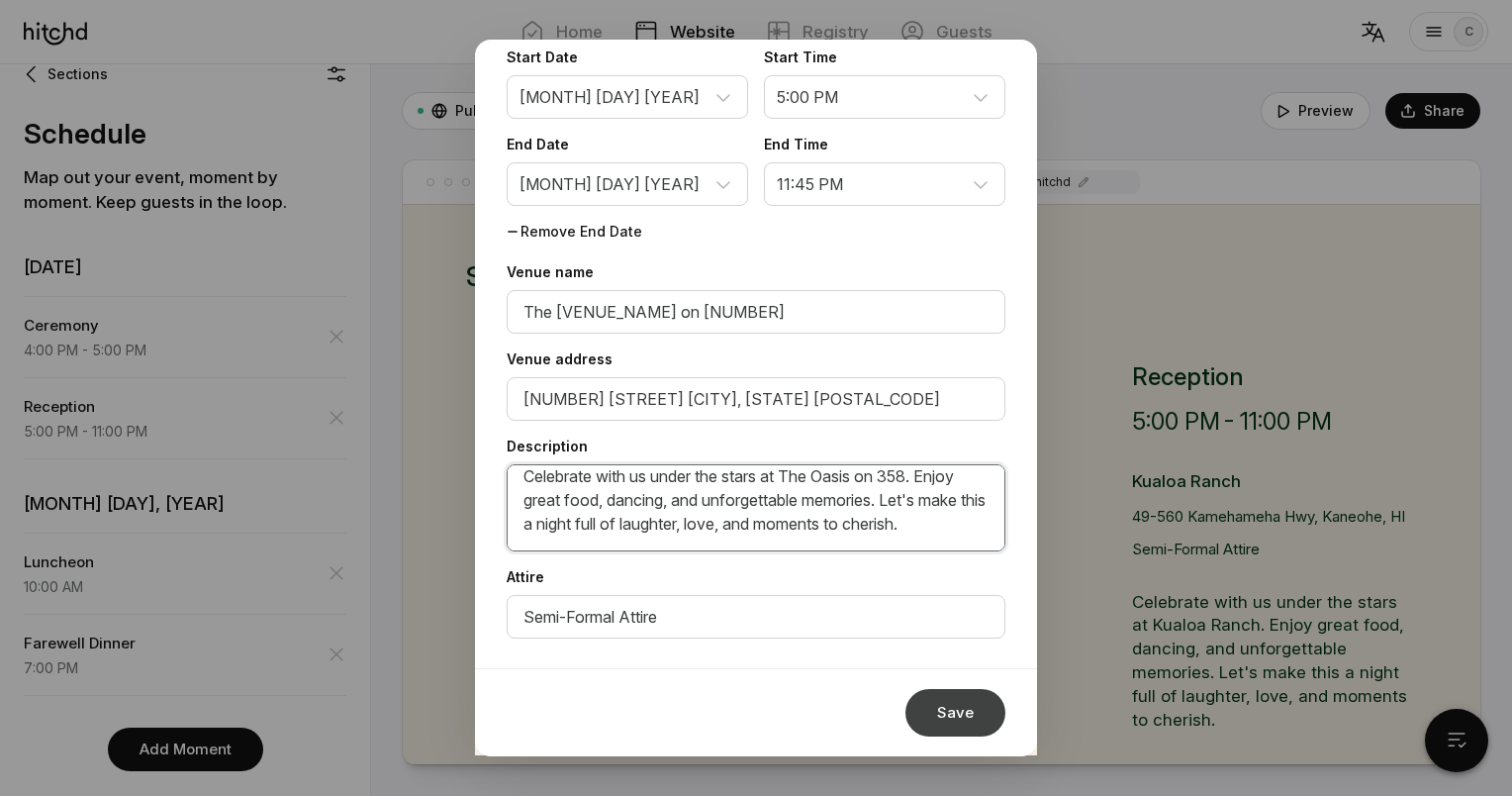 type on "Celebrate with us under the stars at The Oasis on 358. Enjoy great food, dancing, and unforgettable memories. Let's make this a night full of laughter, love, and moments to cherish." 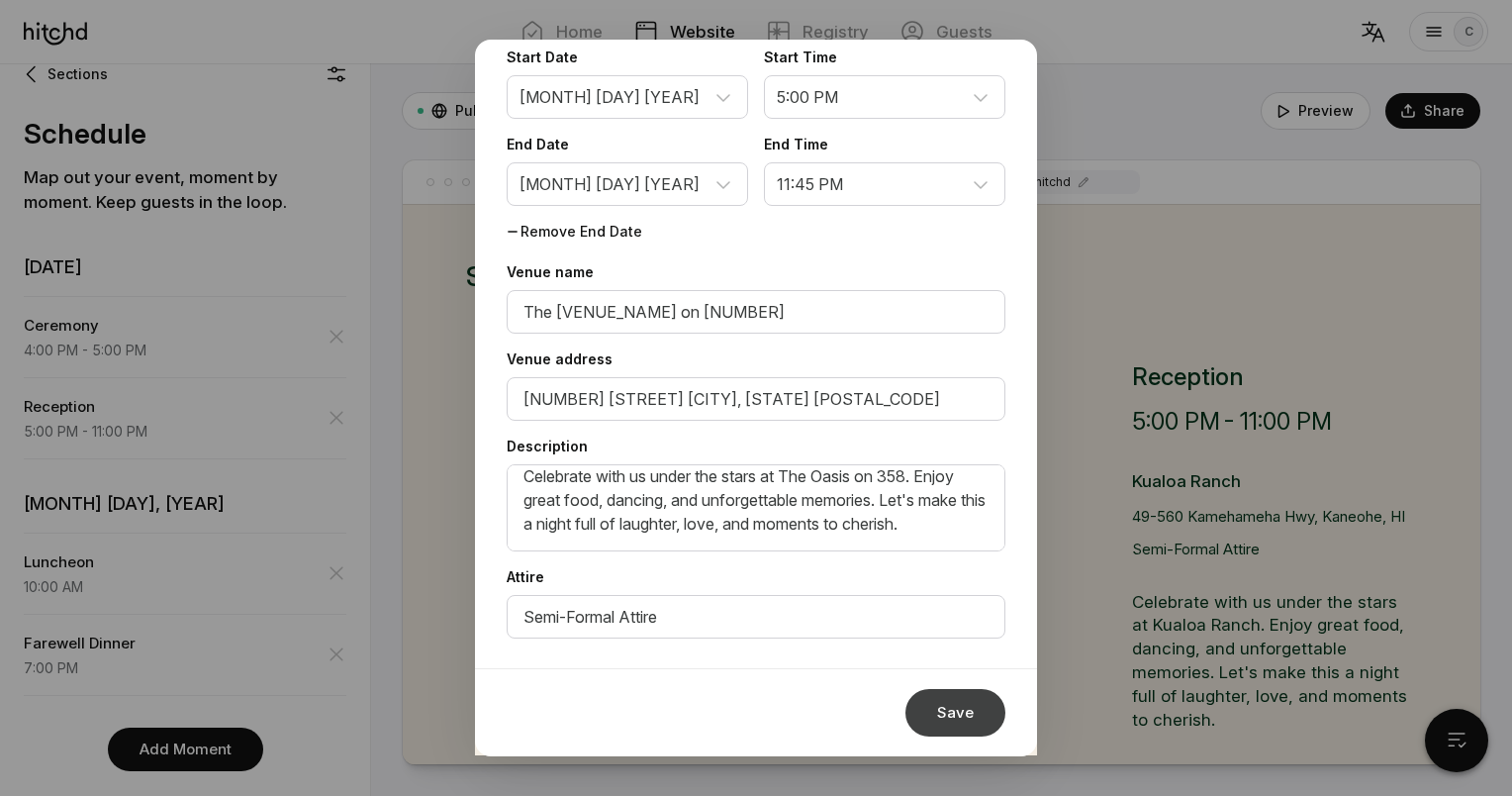 click on "Save" at bounding box center (955, 713) 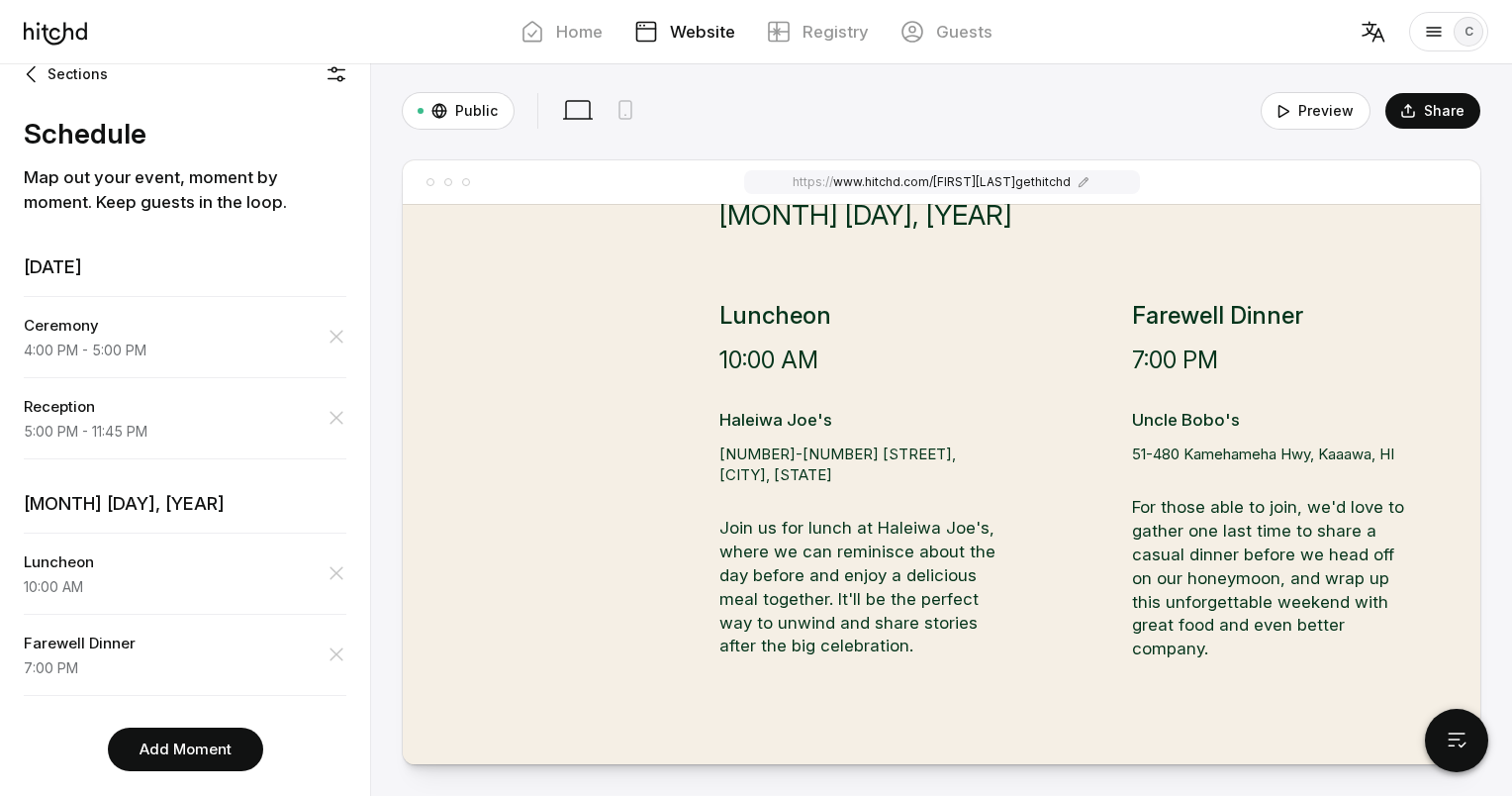scroll, scrollTop: 2749, scrollLeft: 0, axis: vertical 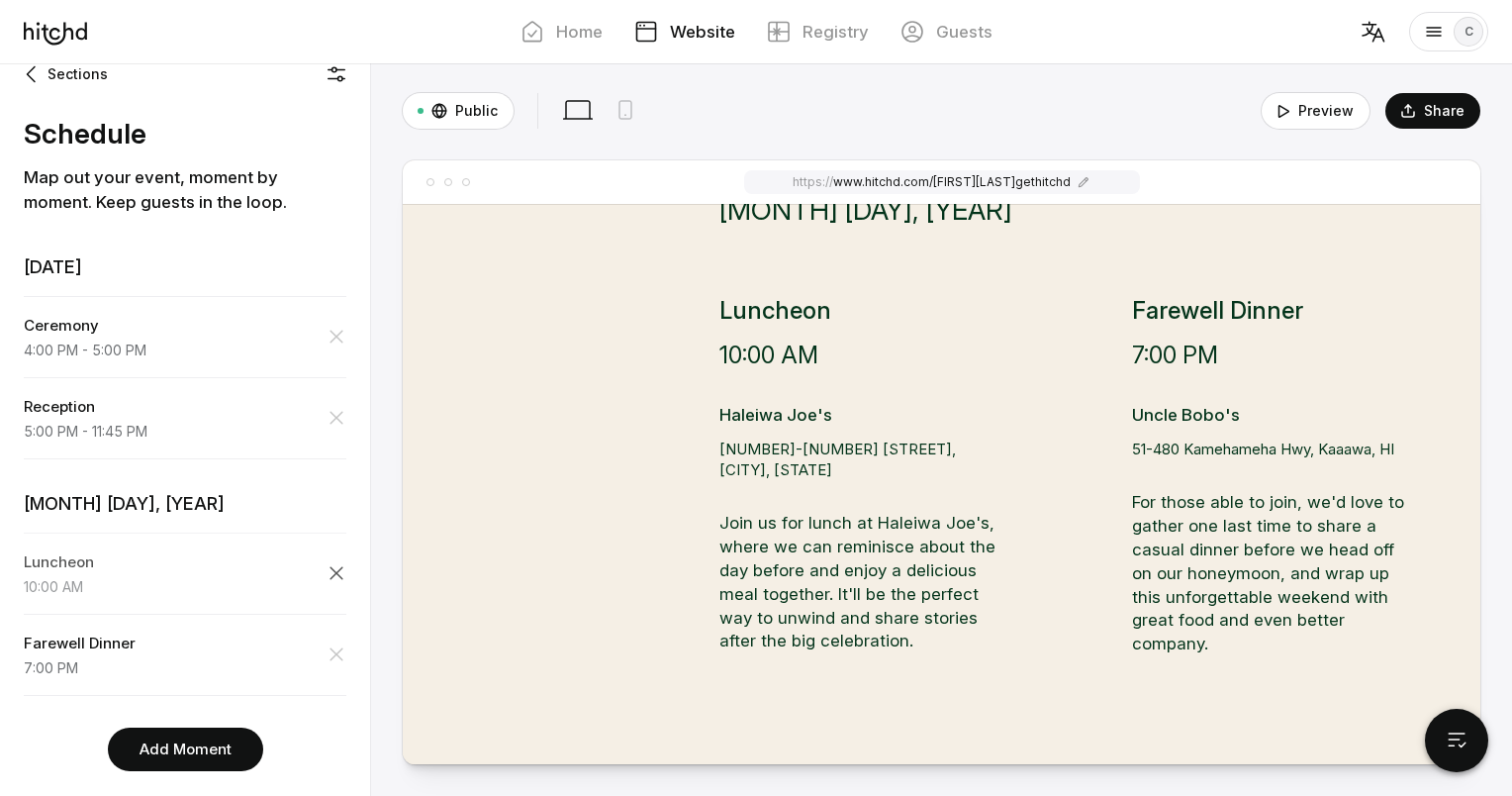 click at bounding box center (336, 337) 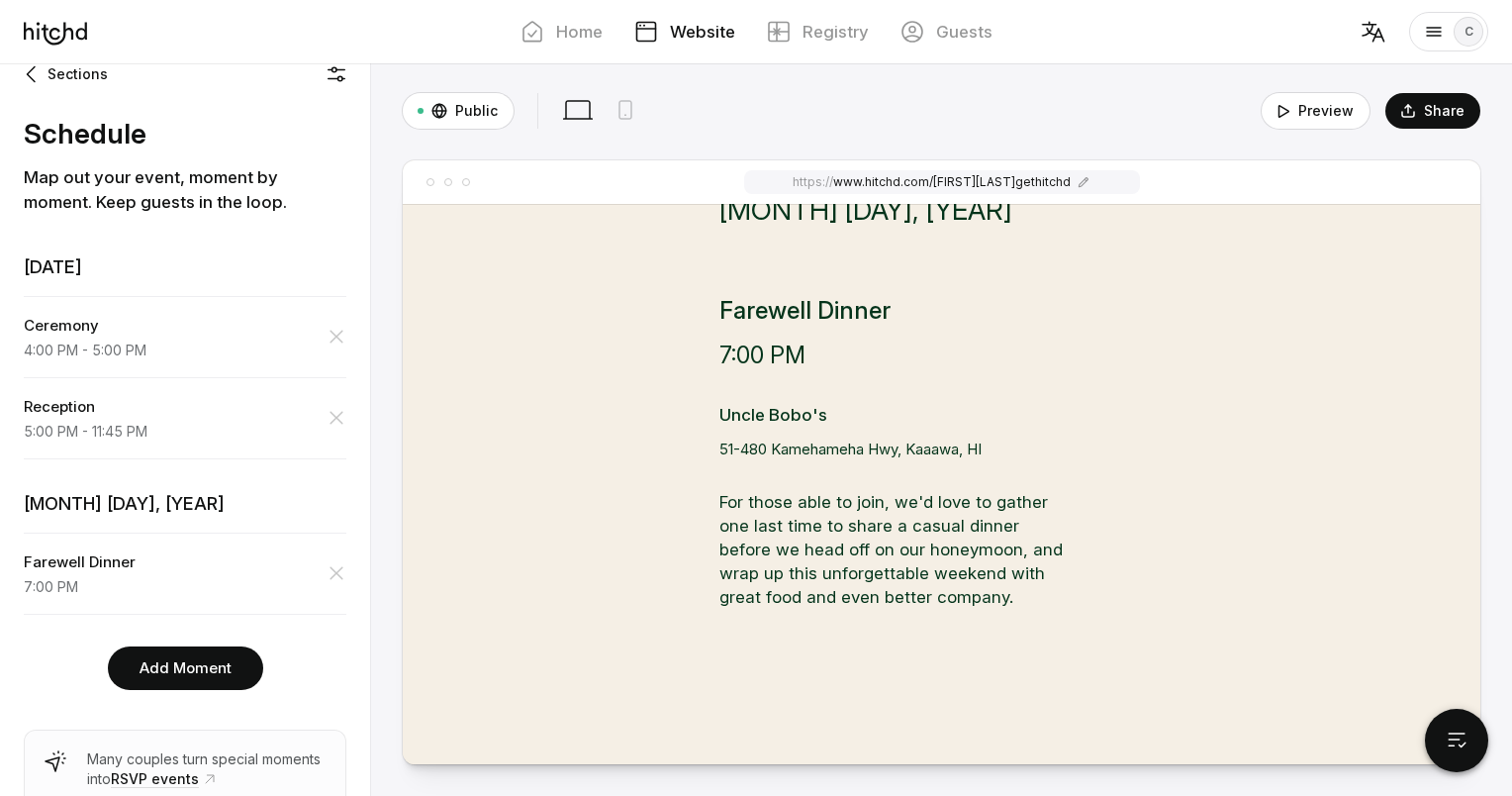 click at bounding box center (336, 337) 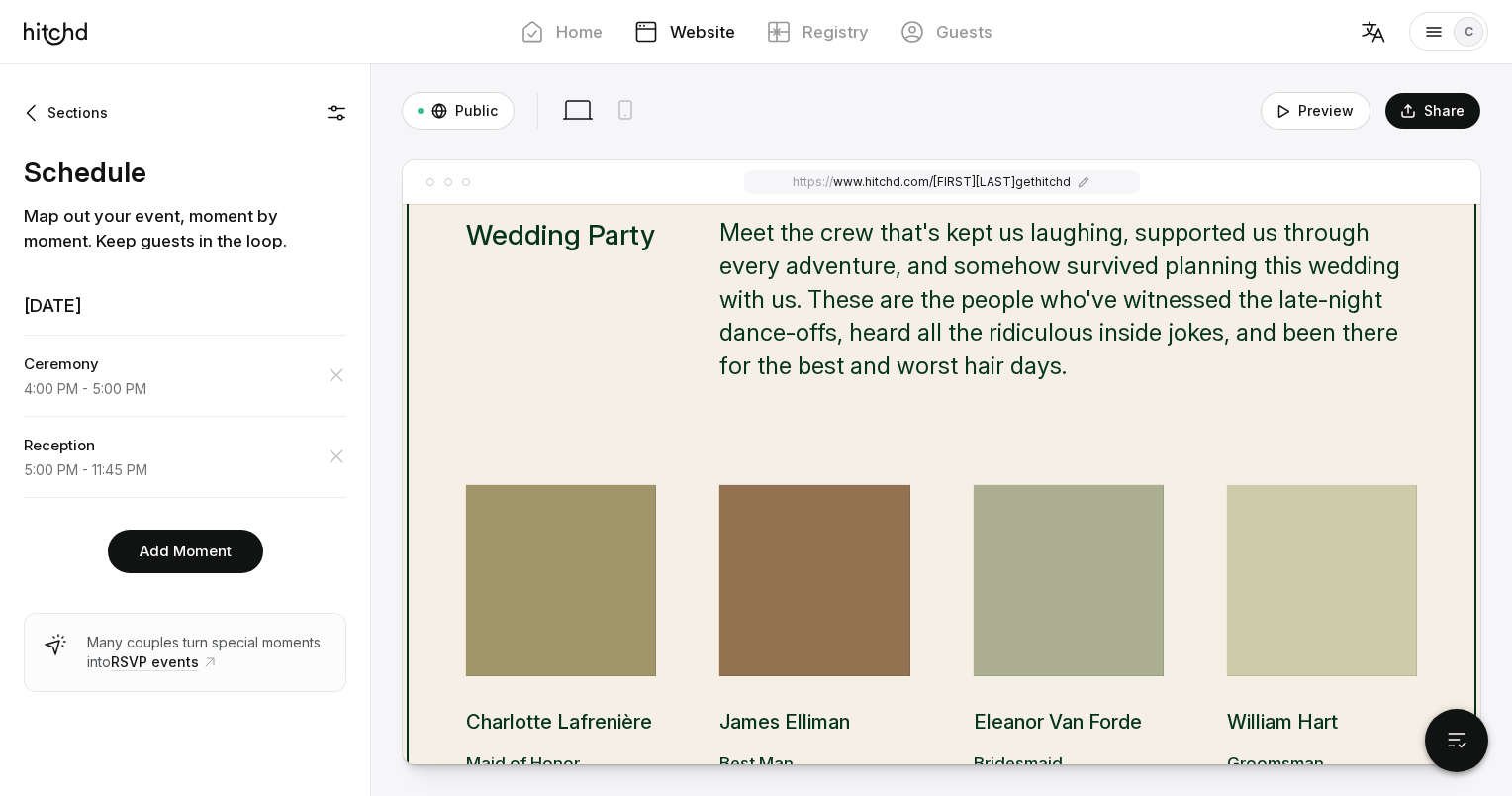 scroll, scrollTop: 2834, scrollLeft: 0, axis: vertical 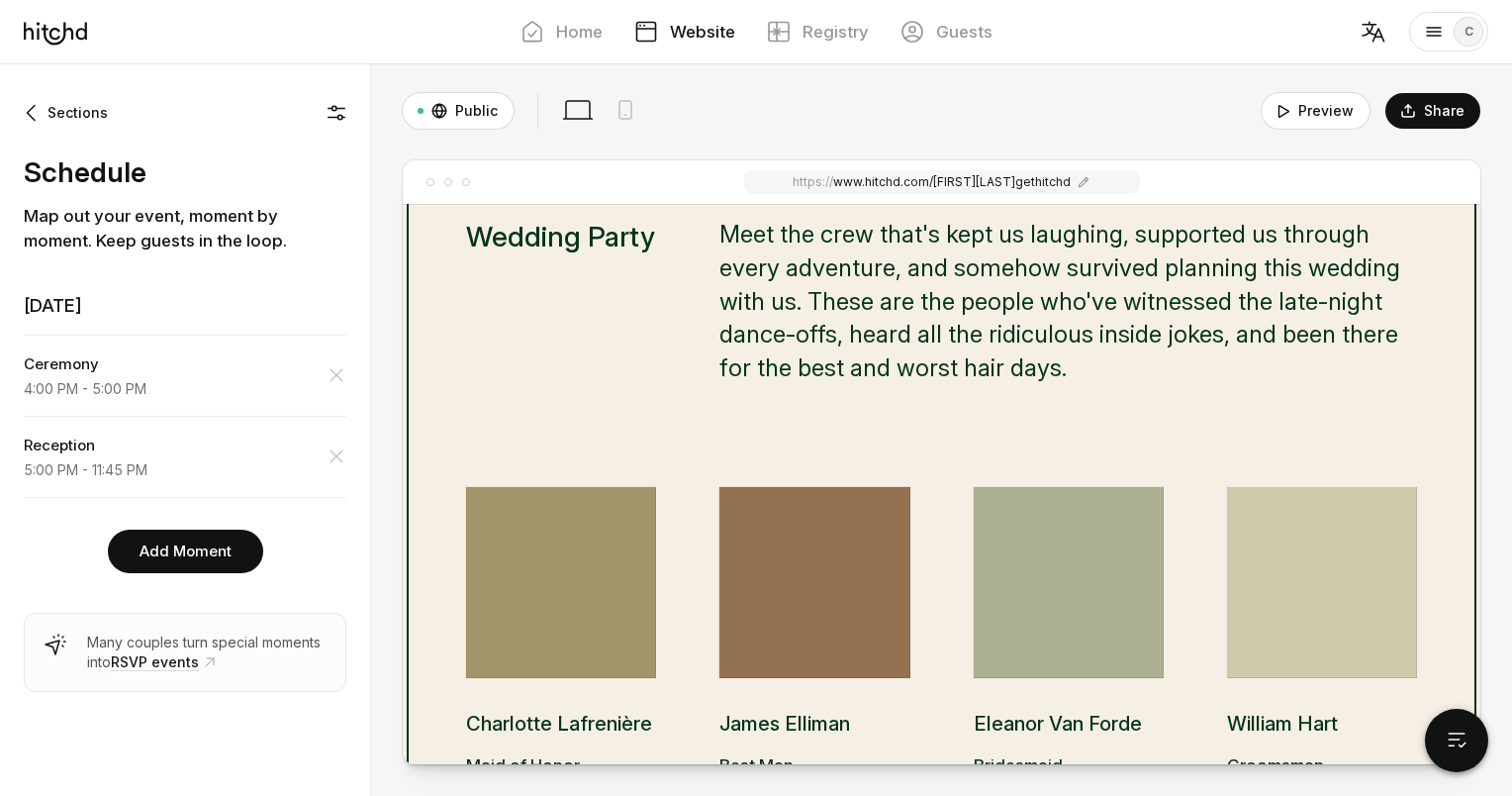 click at bounding box center [561, 582] 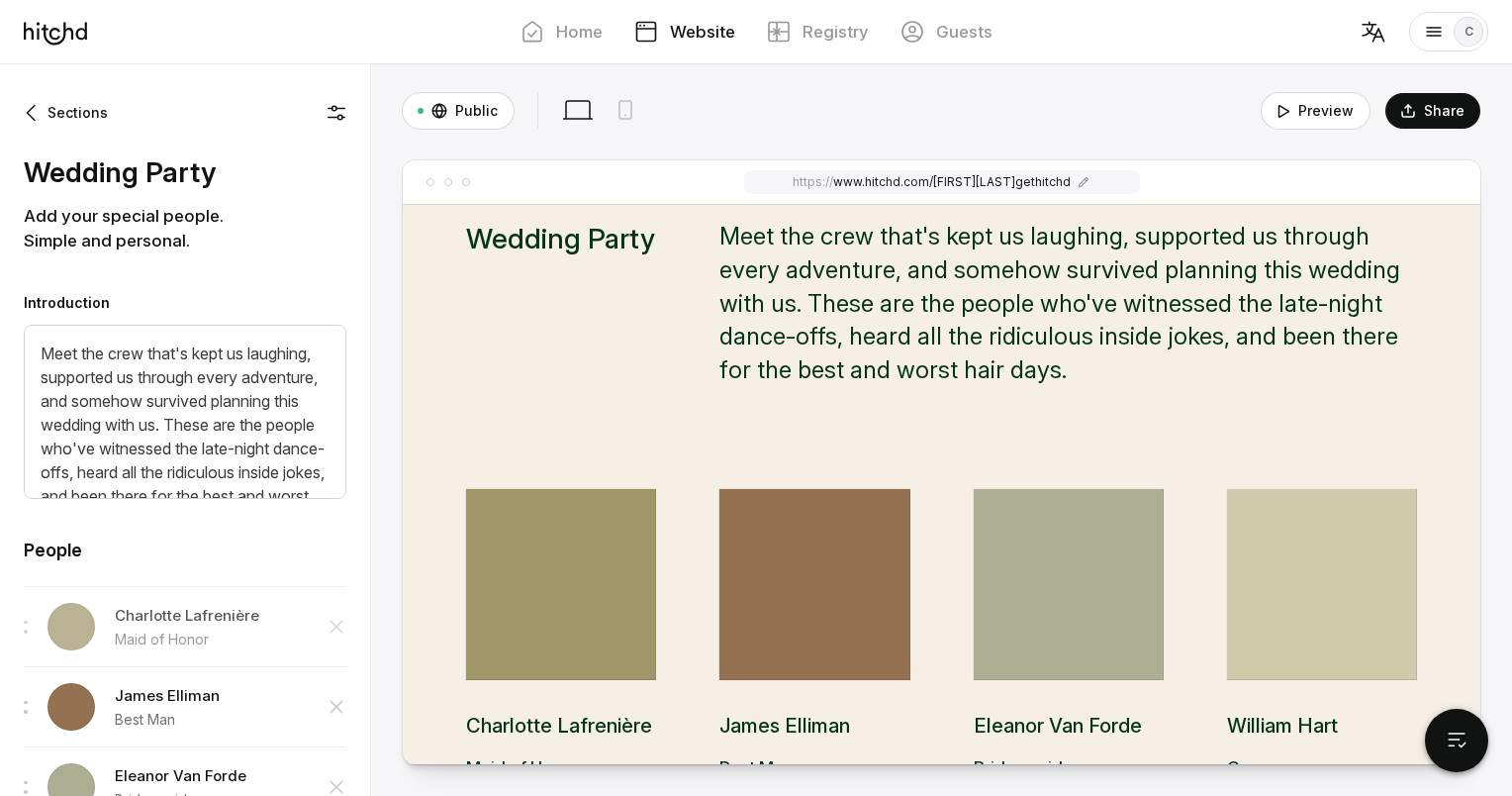 click on "Charlotte Lafrenière" at bounding box center (187, 616) 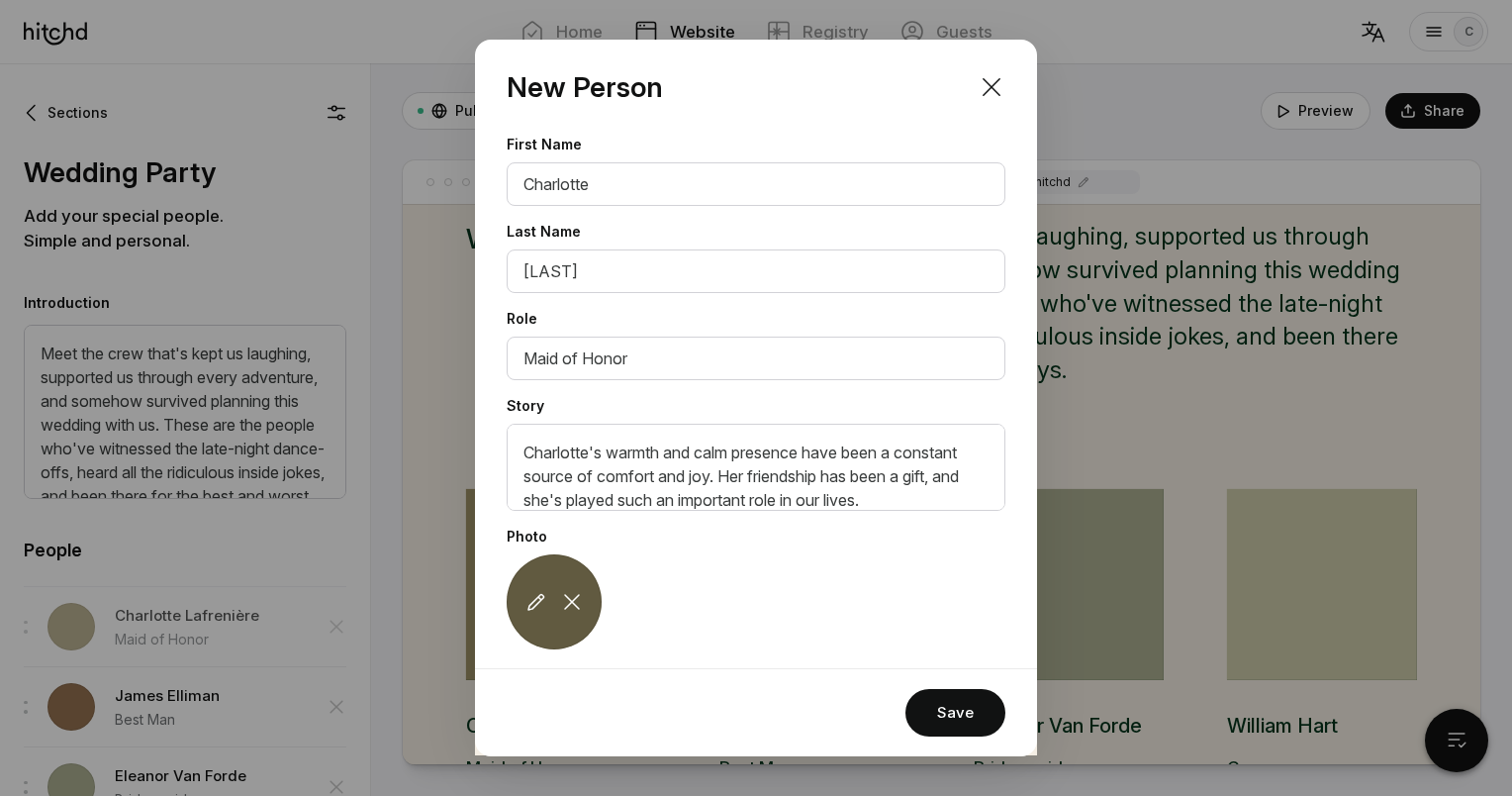scroll, scrollTop: 2772, scrollLeft: 0, axis: vertical 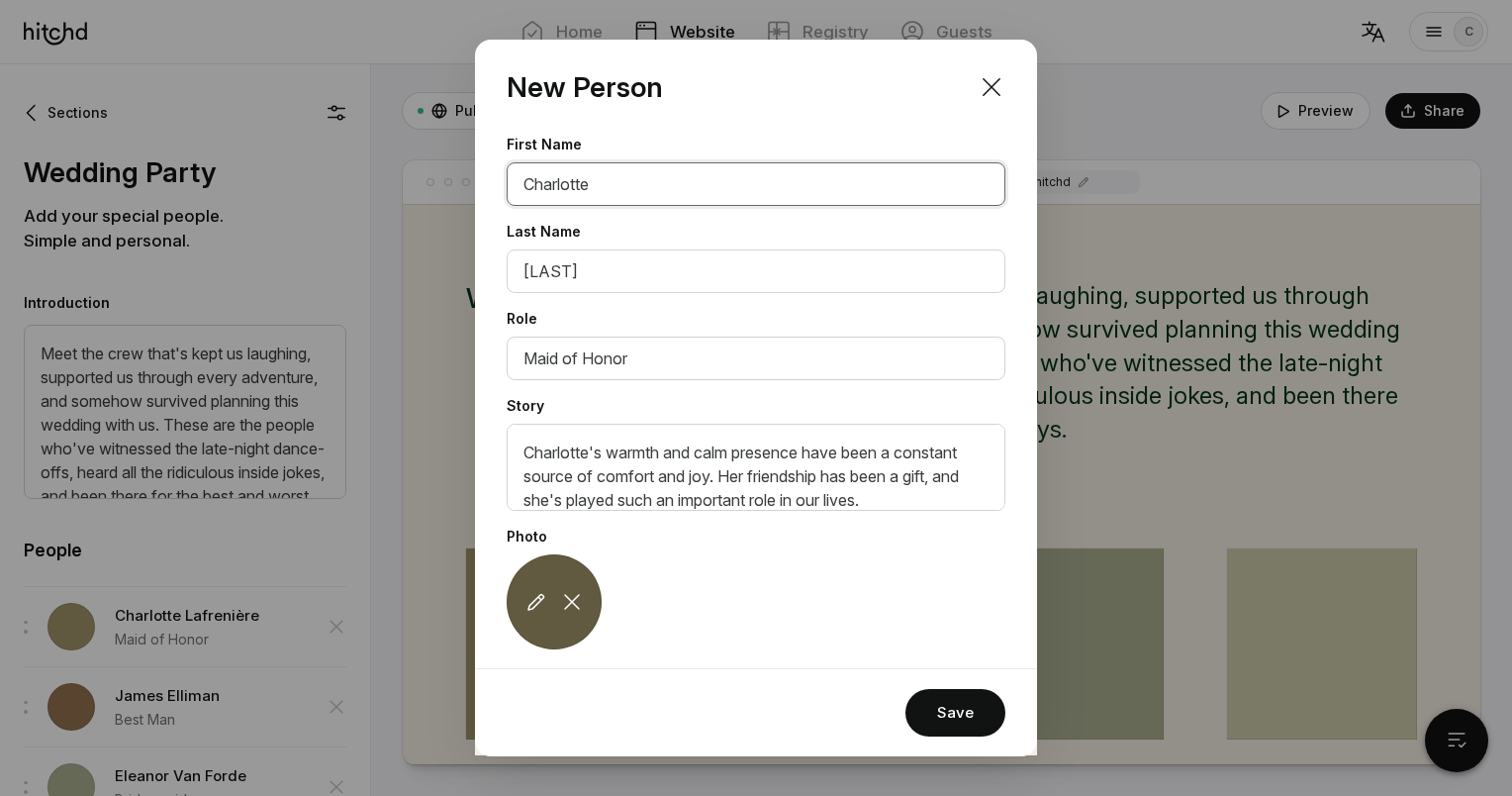 click on "Charlotte" at bounding box center [756, 184] 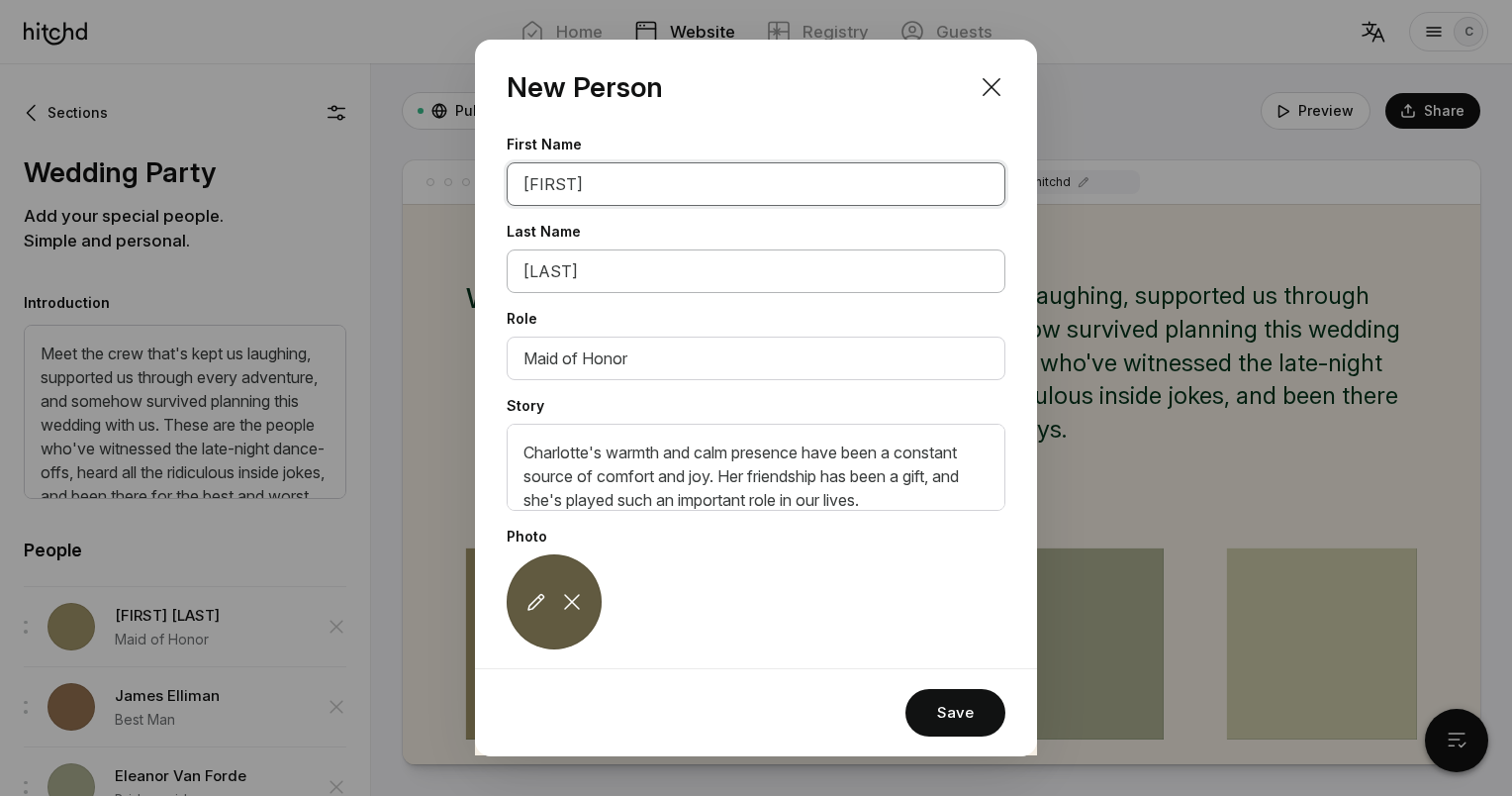 type on "[FIRST]" 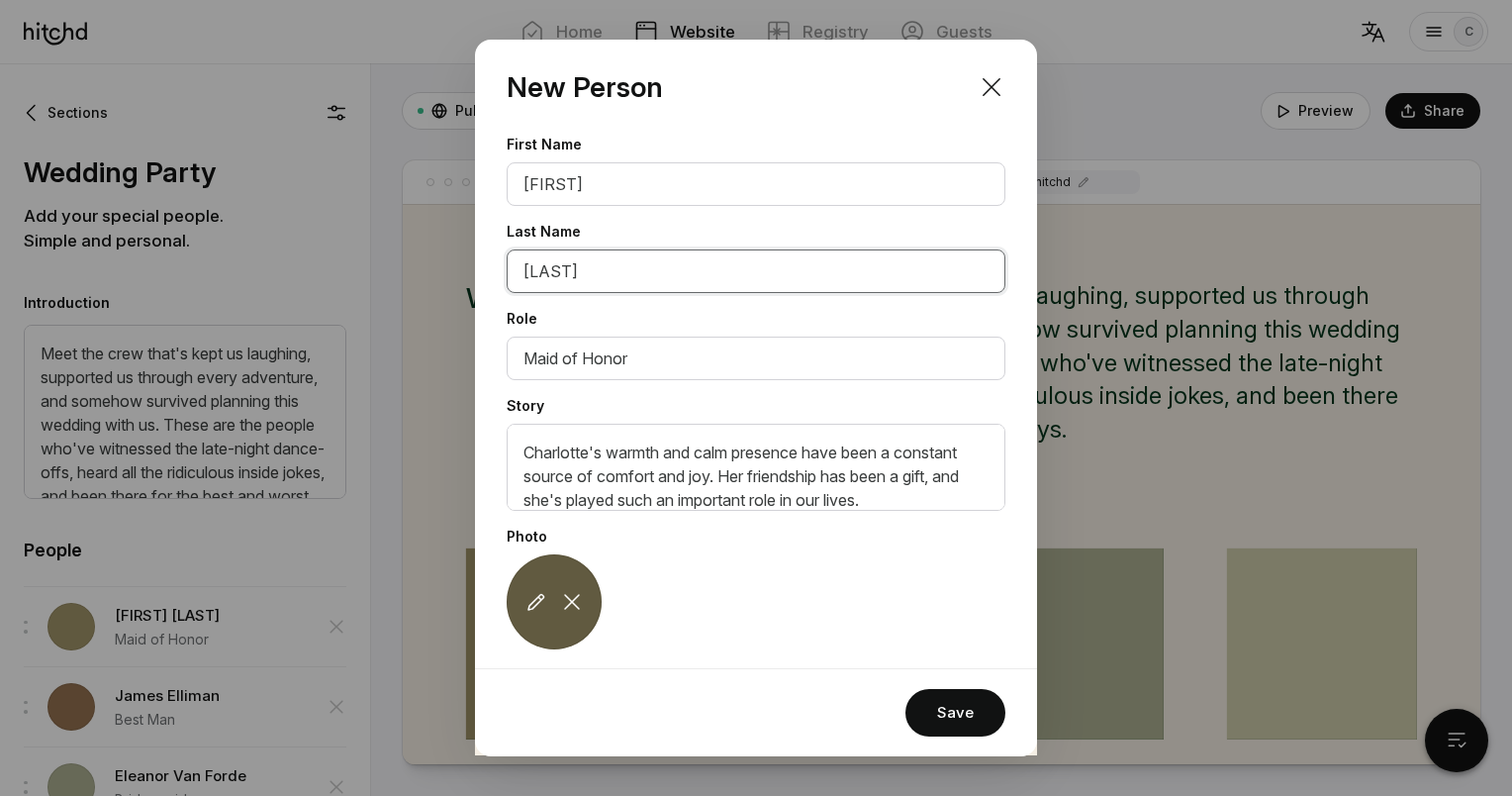 click on "[LAST]" at bounding box center (756, 271) 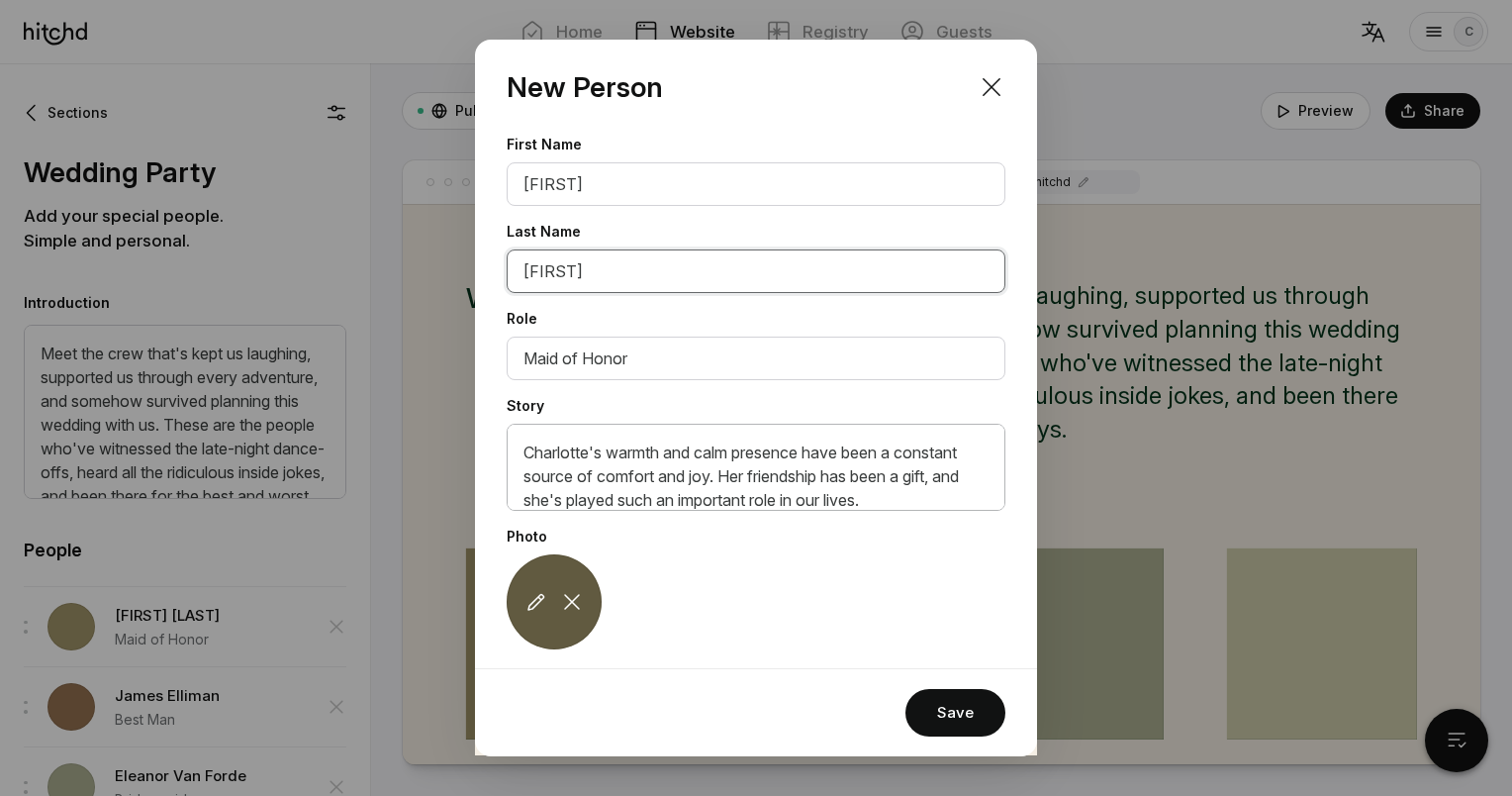 scroll, scrollTop: 17, scrollLeft: 0, axis: vertical 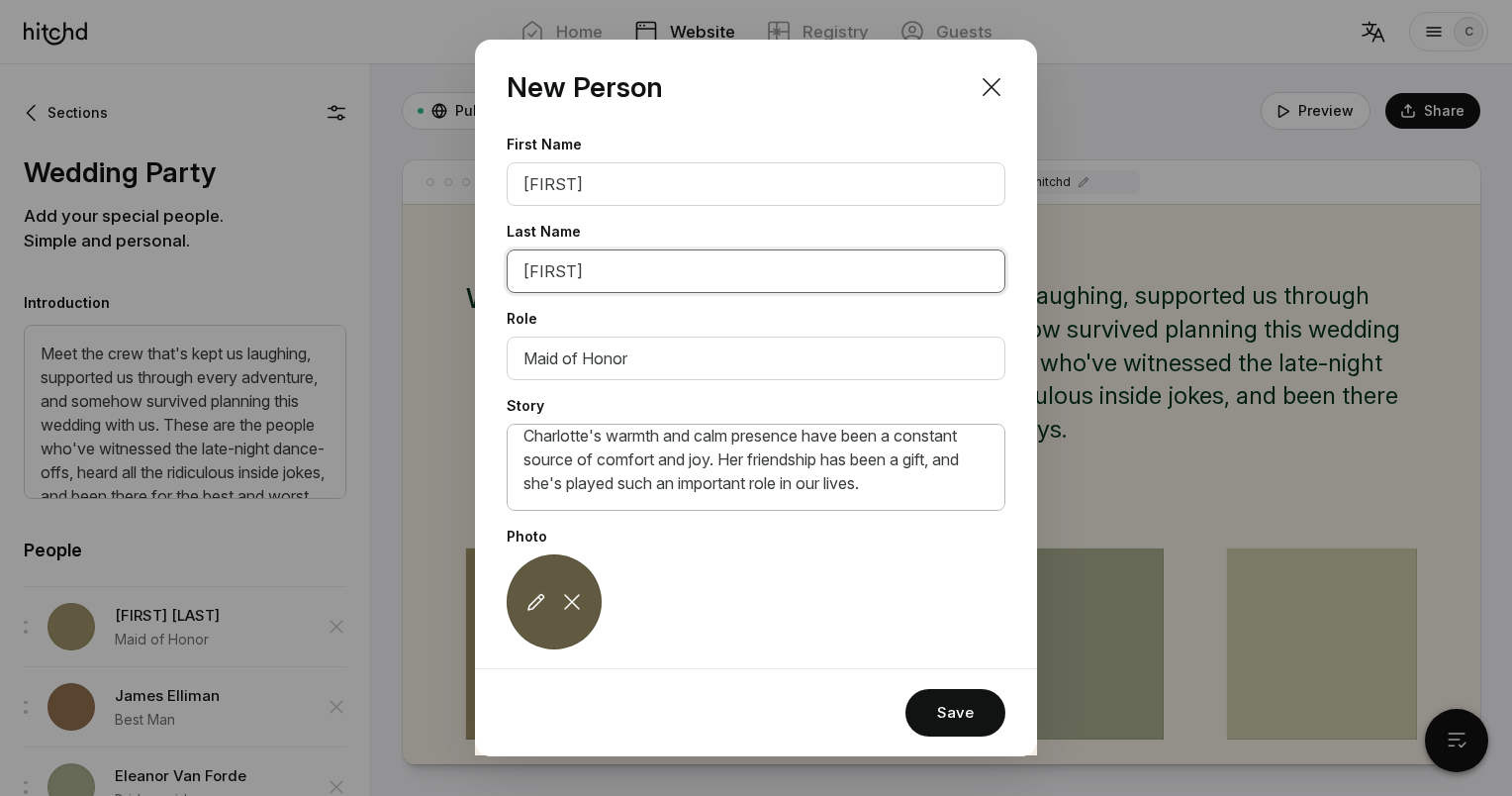 type on "[FIRST]" 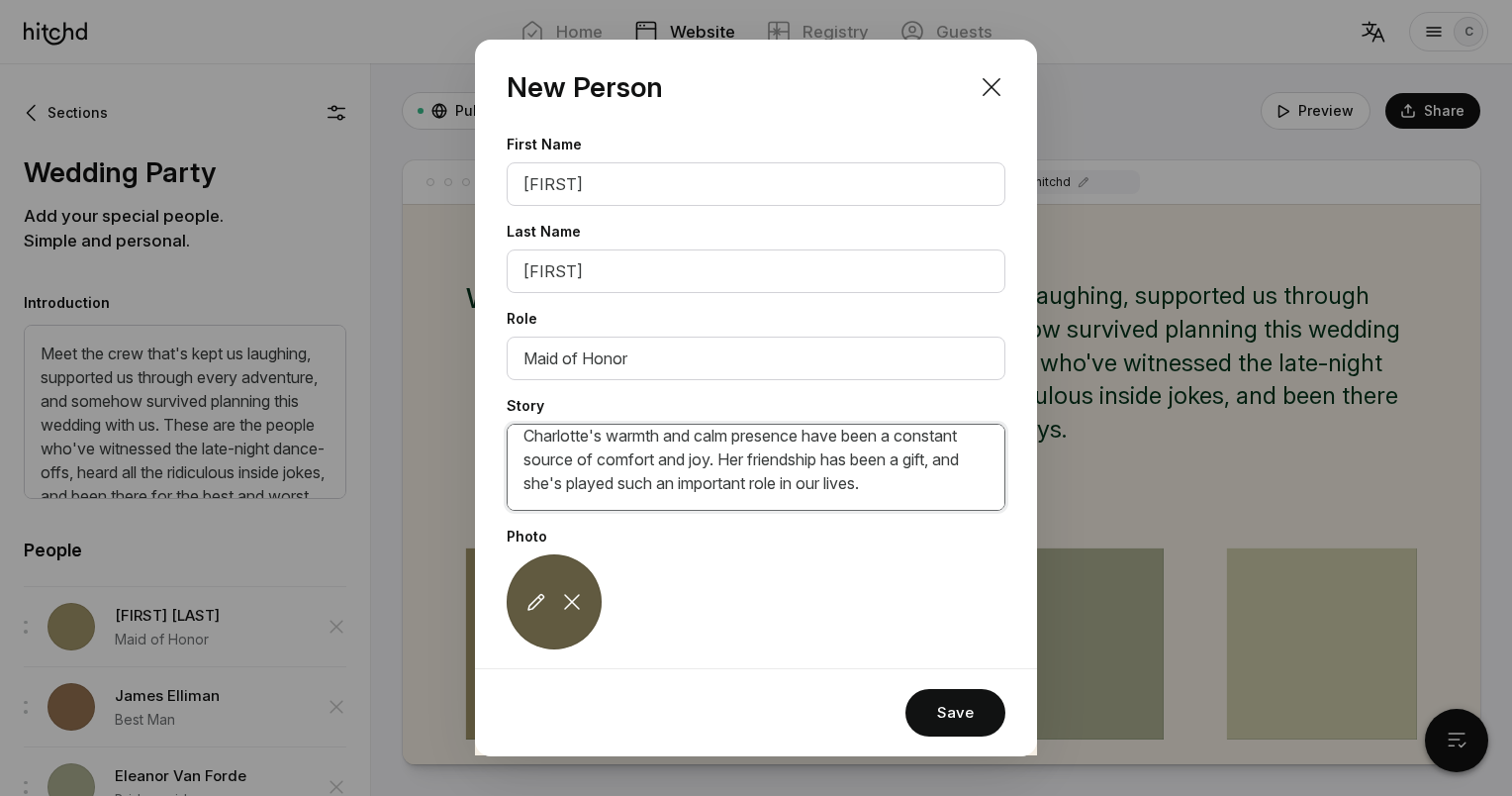 scroll, scrollTop: 0, scrollLeft: 0, axis: both 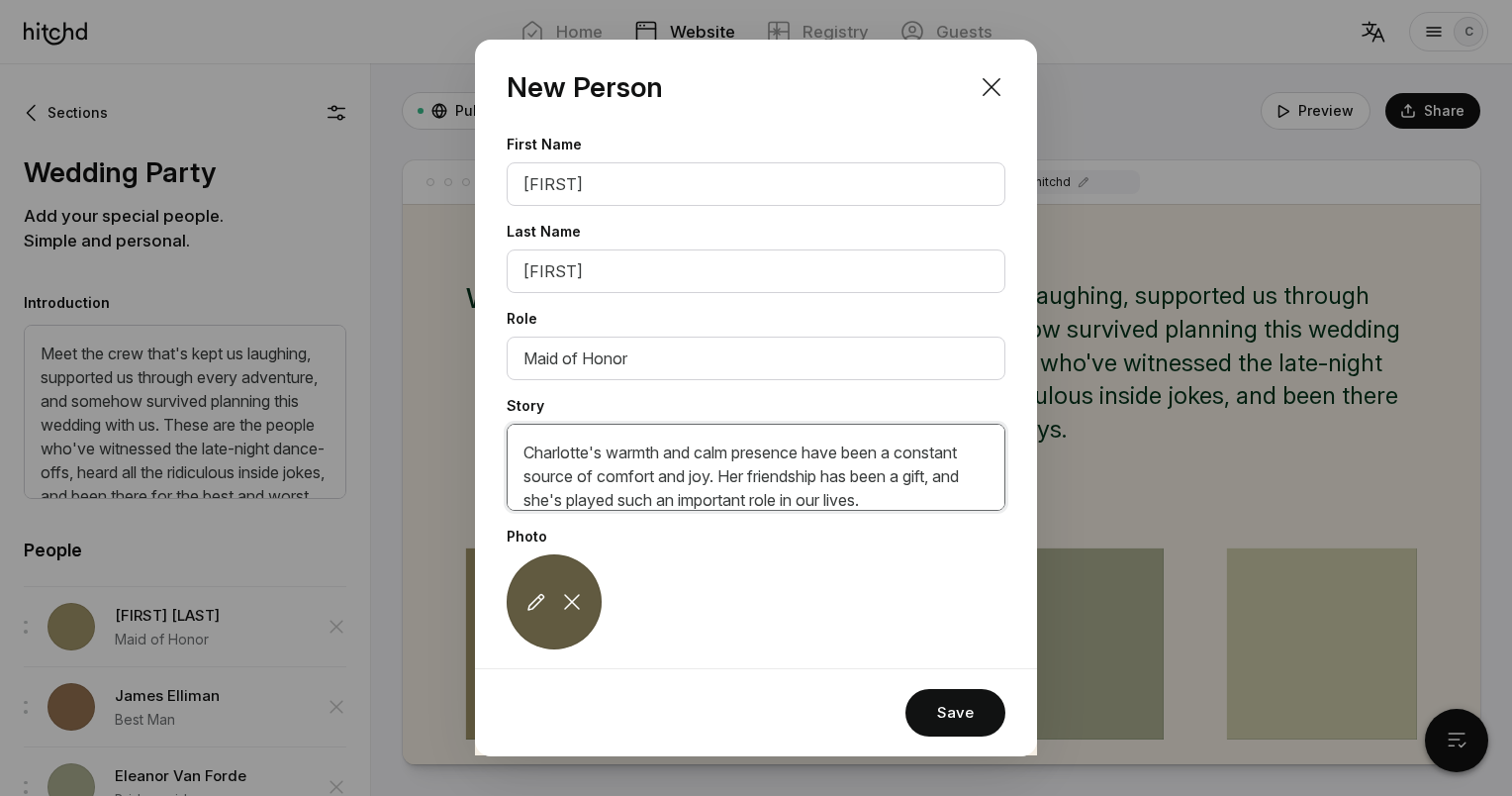 drag, startPoint x: 913, startPoint y: 488, endPoint x: 427, endPoint y: 424, distance: 490.19588 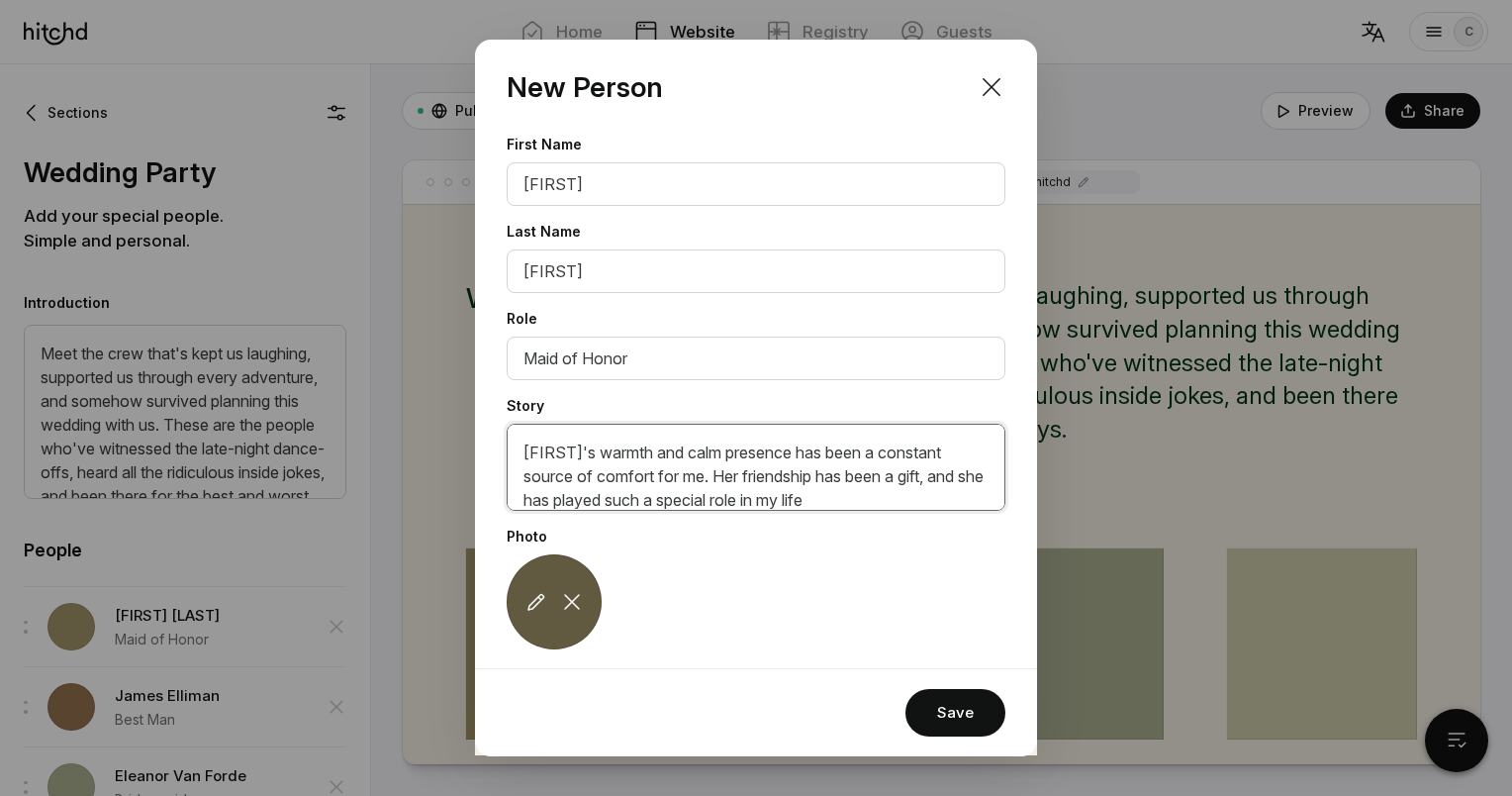 click on "[FIRST]'s warmth and calm presence has been a constant source of comfort for me. Her friendship has been a gift, and she has played such a special role in my life" at bounding box center (756, 467) 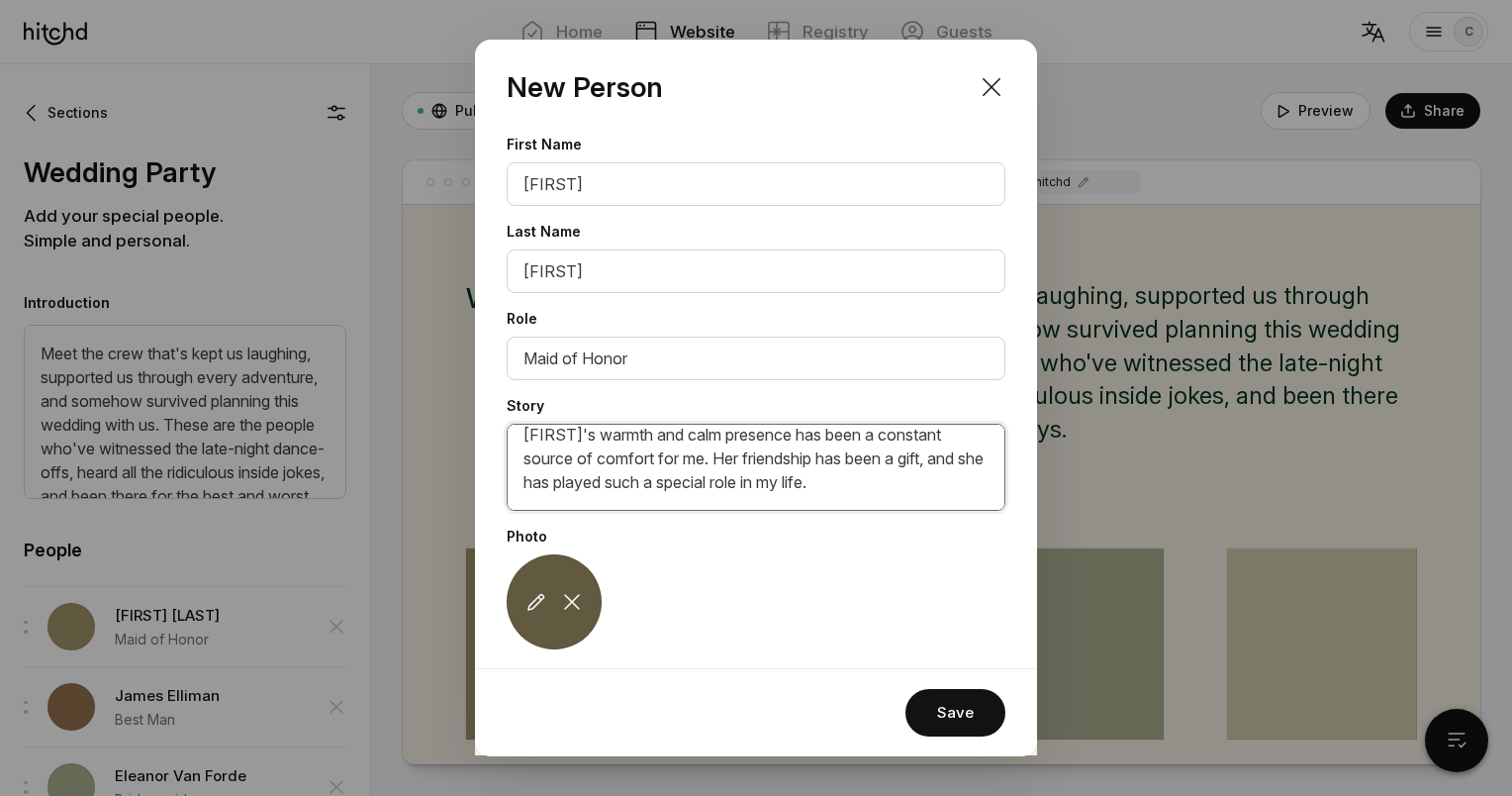 scroll, scrollTop: 17, scrollLeft: 0, axis: vertical 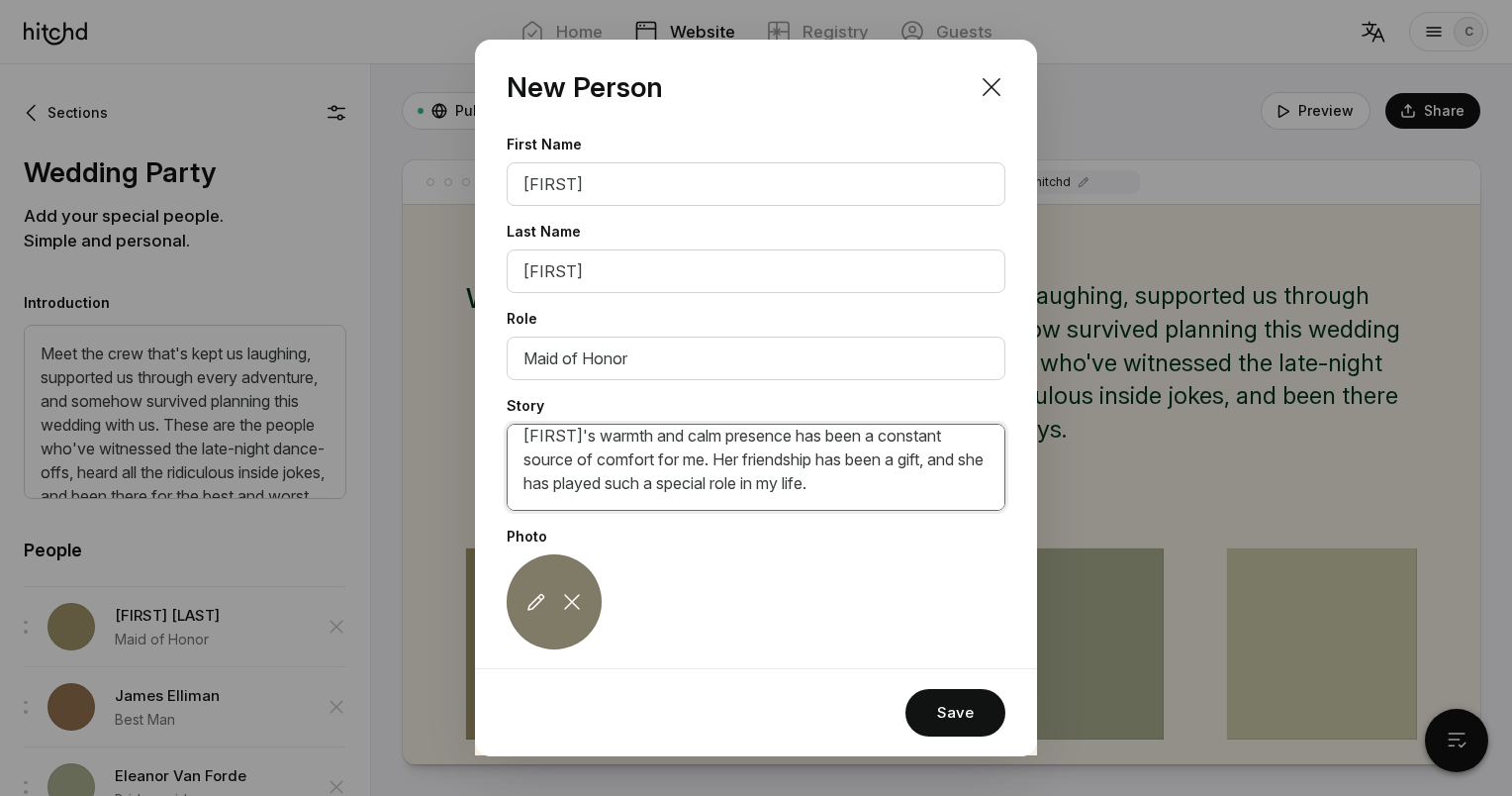 type on "[FIRST]'s warmth and calm presence has been a constant source of comfort for me. Her friendship has been a gift, and she has played such a special role in my life." 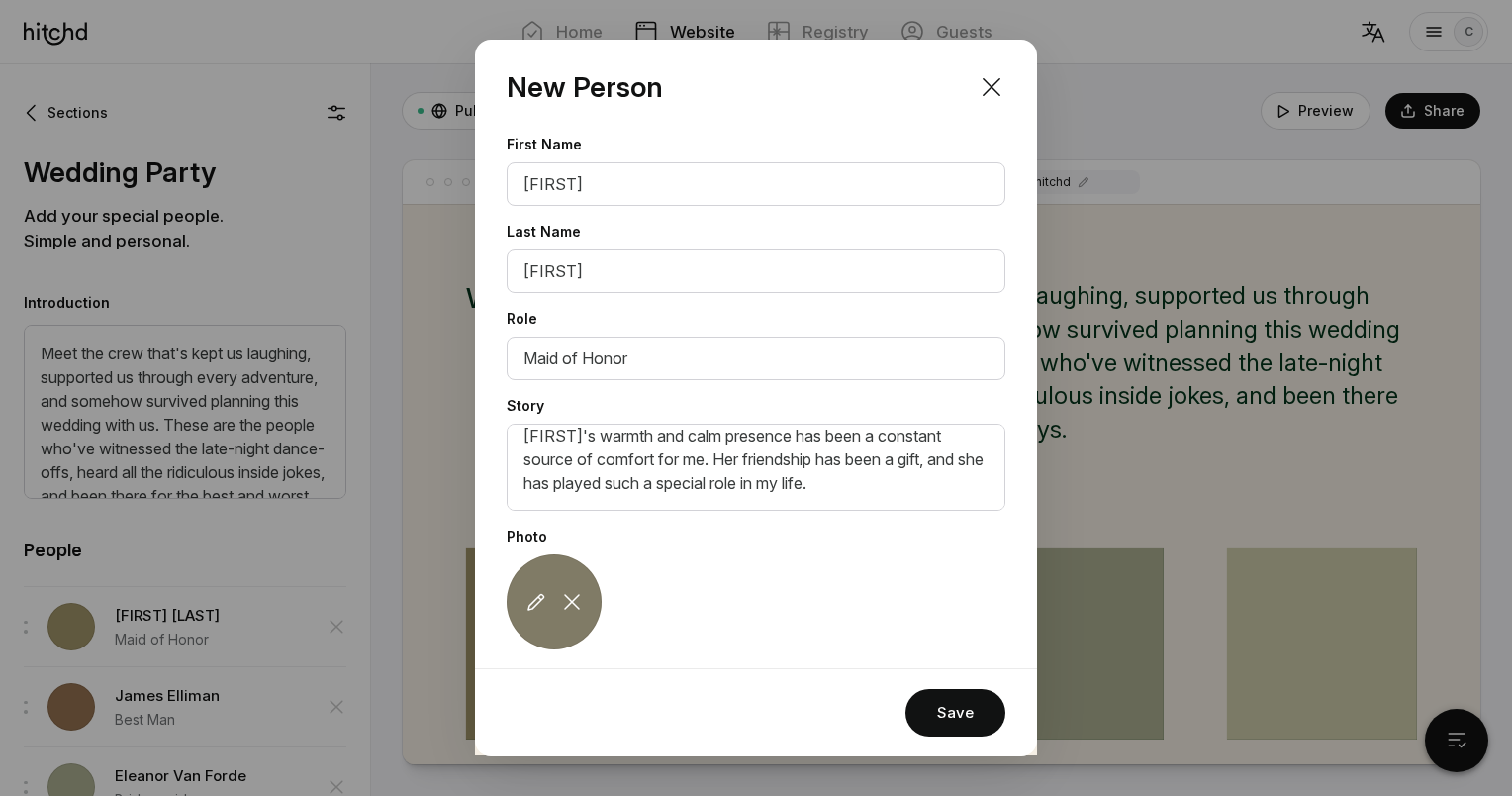 click at bounding box center (536, 602) 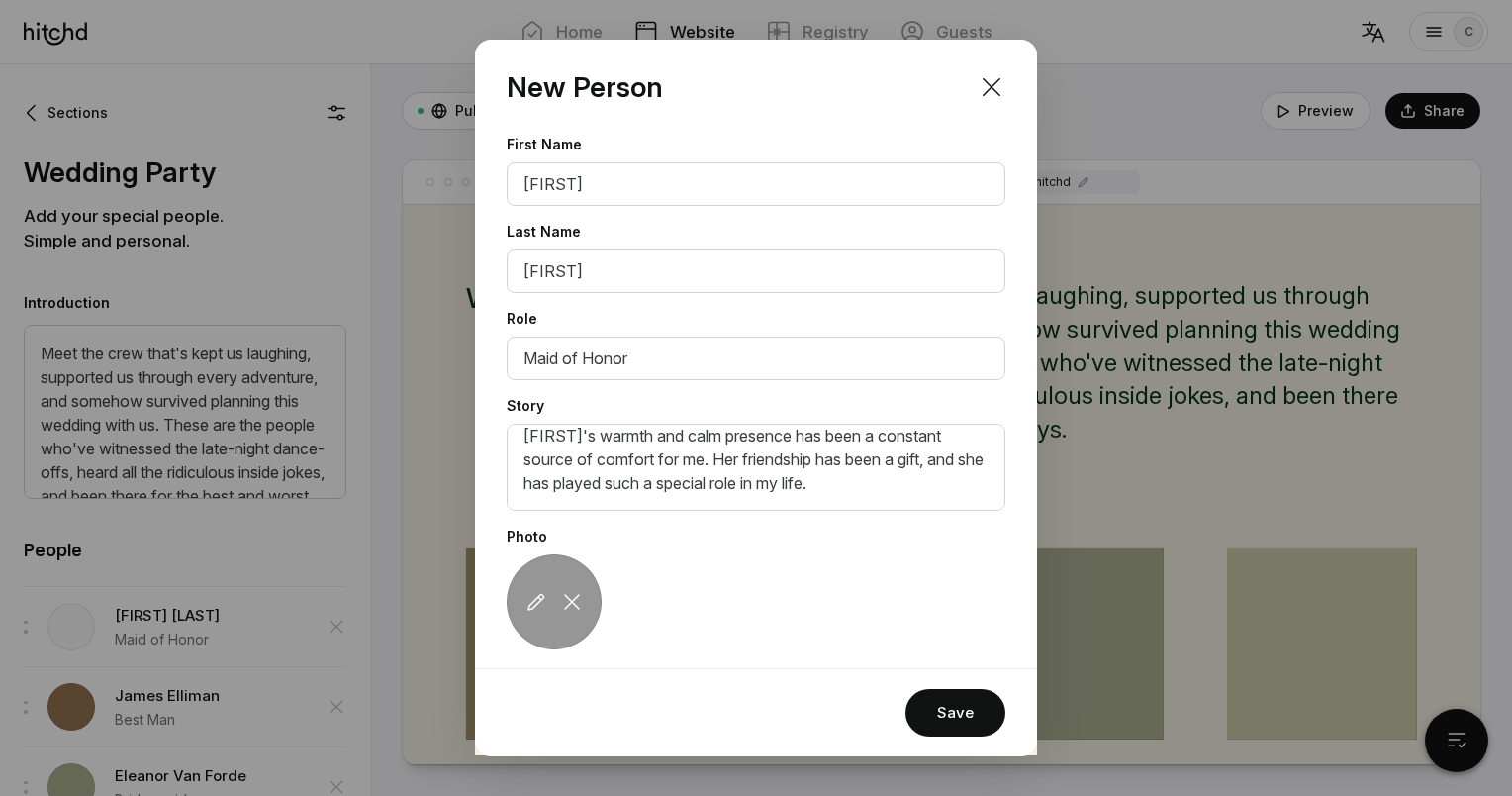 scroll, scrollTop: 12, scrollLeft: 0, axis: vertical 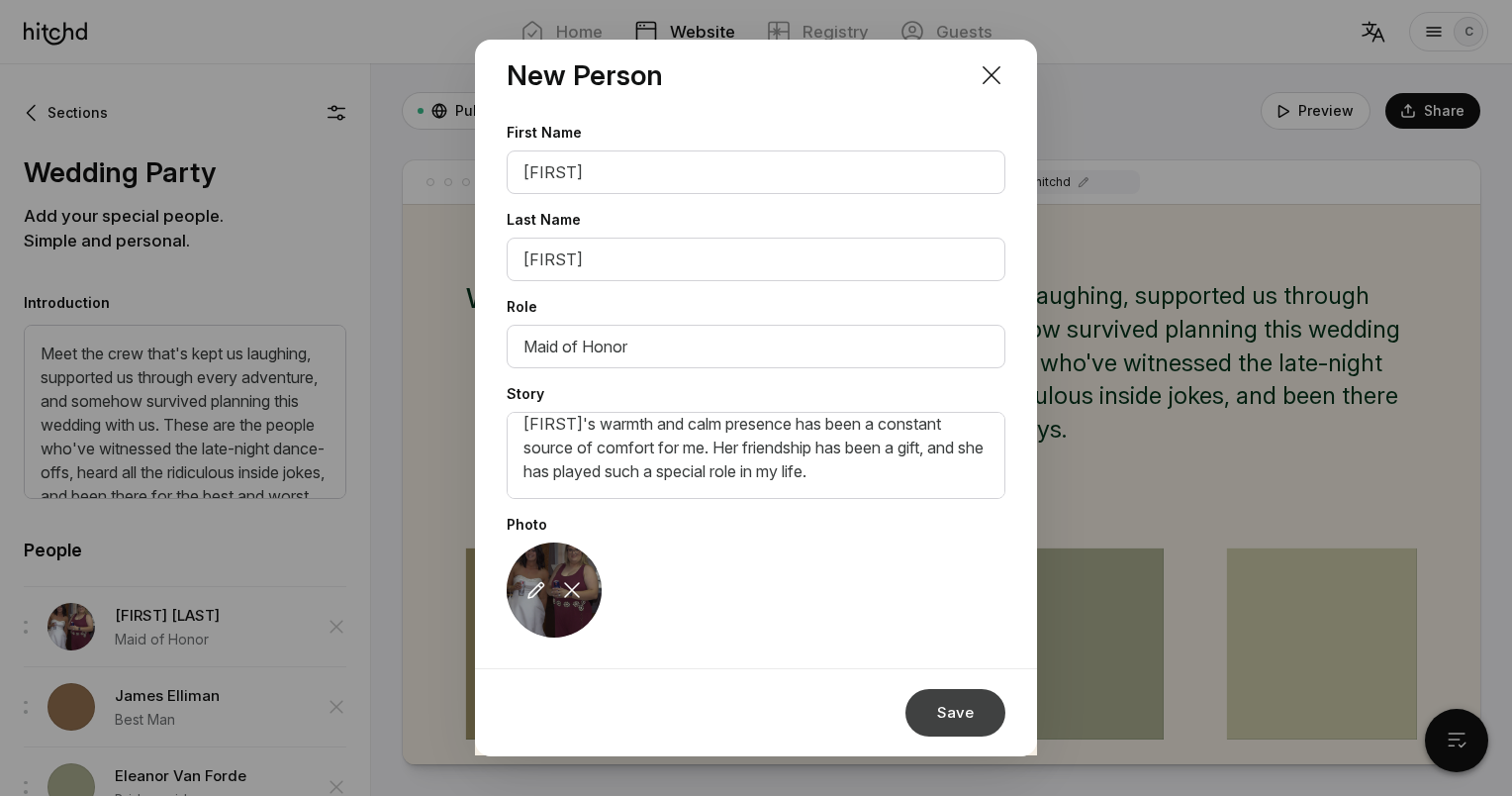 click on "Save" at bounding box center (955, 713) 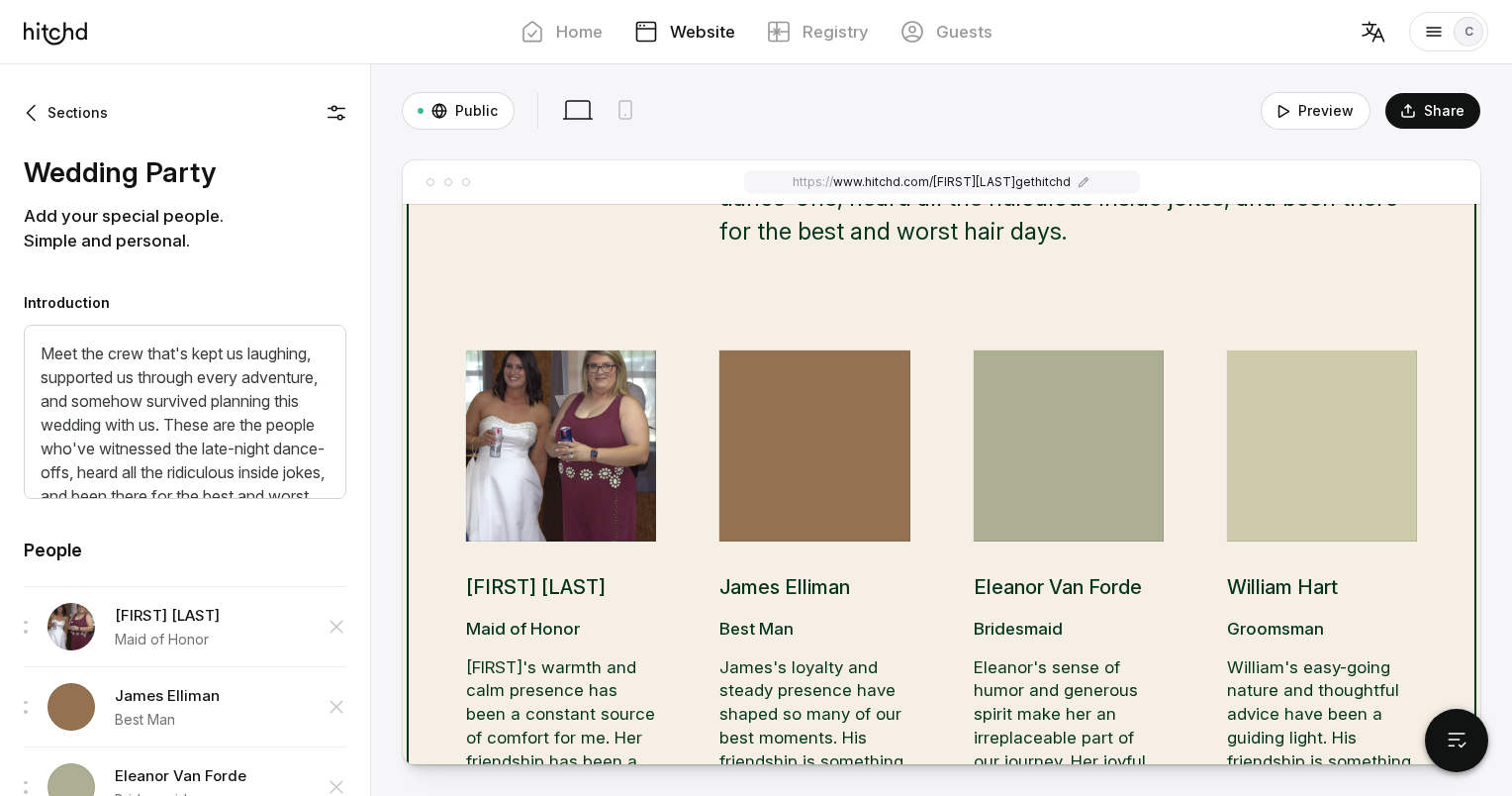 scroll, scrollTop: 3023, scrollLeft: 0, axis: vertical 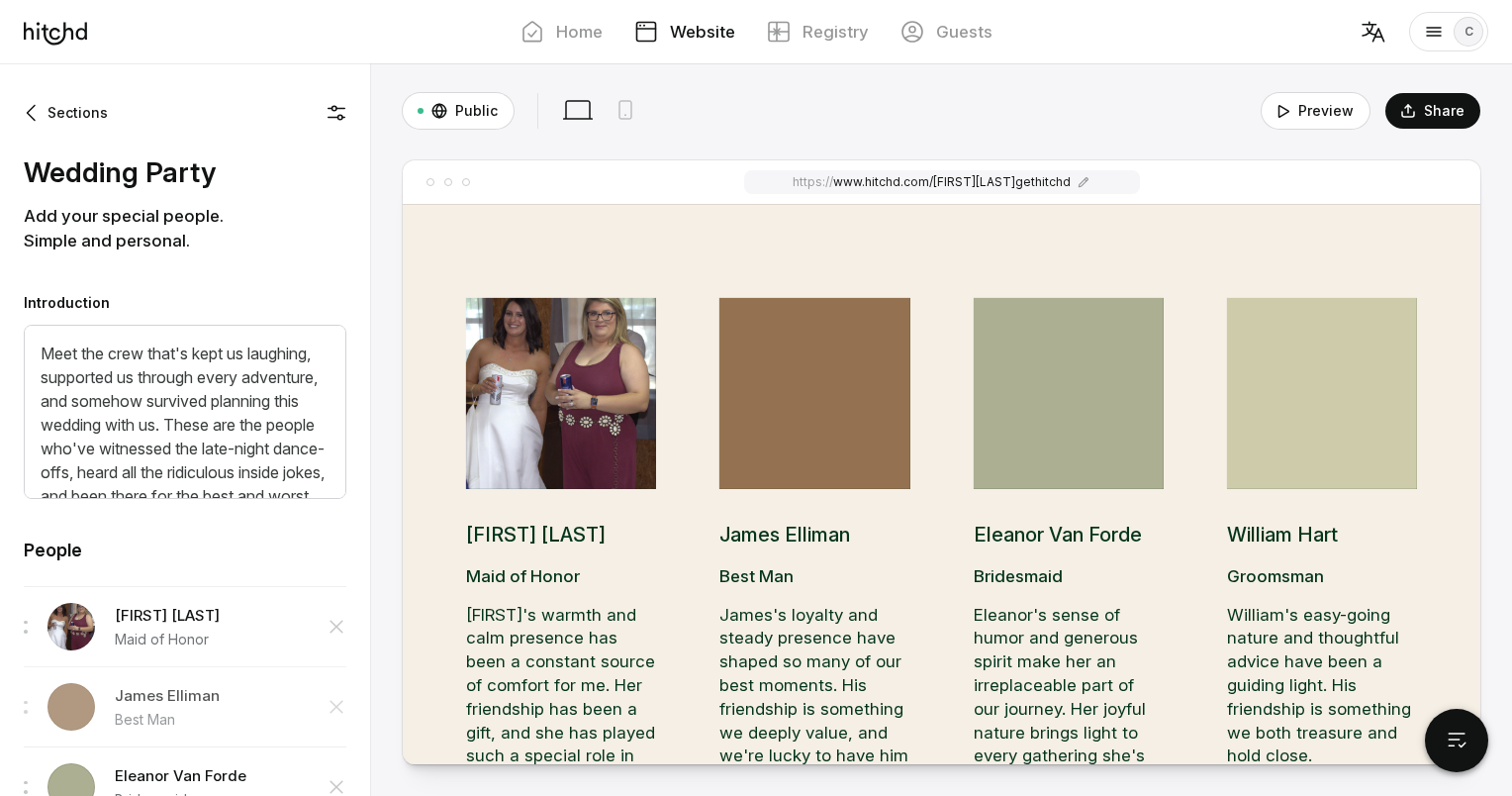 click on "[FIRST] [LAST]
Best Man" at bounding box center [185, 627] 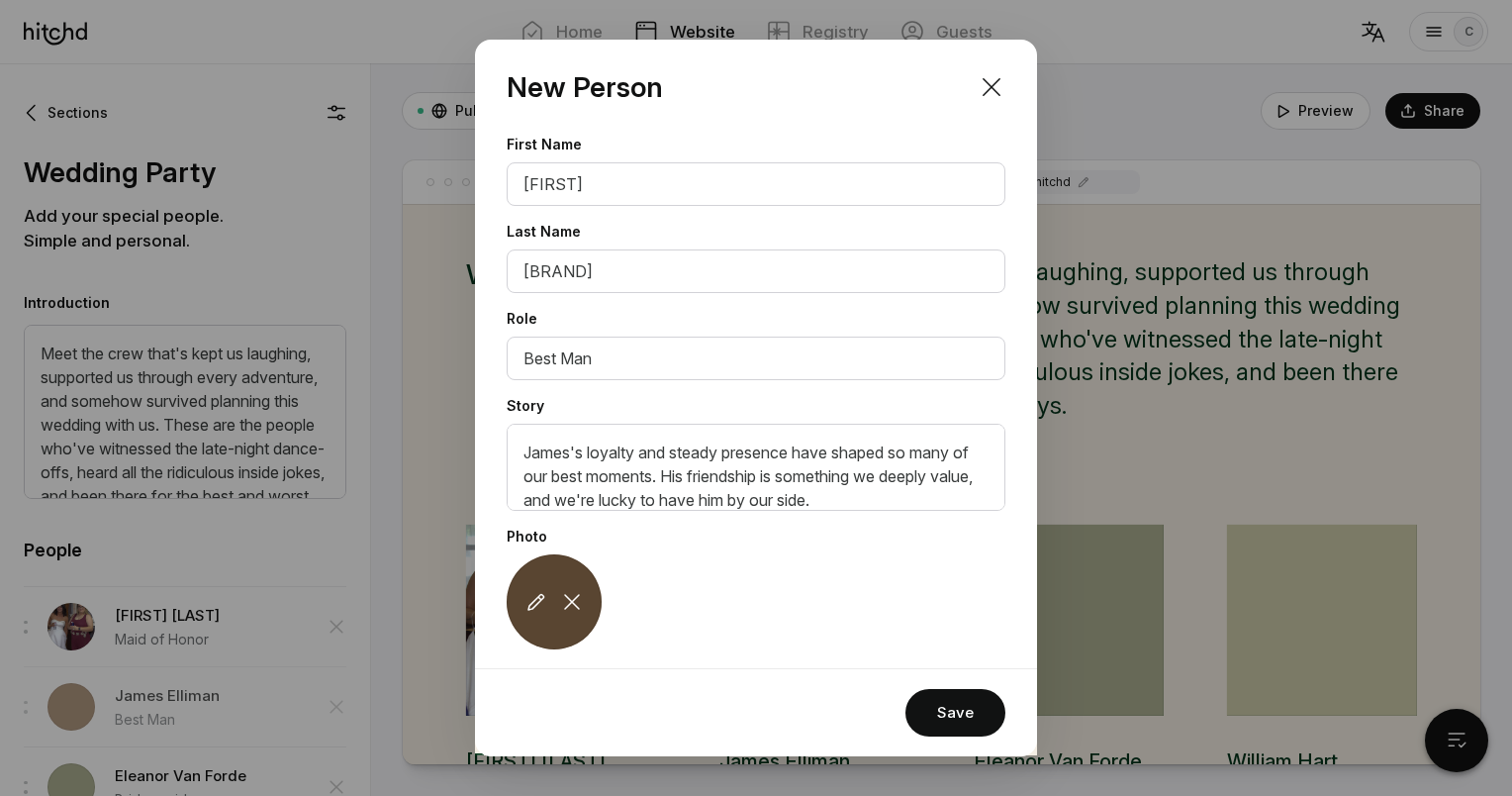 scroll, scrollTop: 2772, scrollLeft: 0, axis: vertical 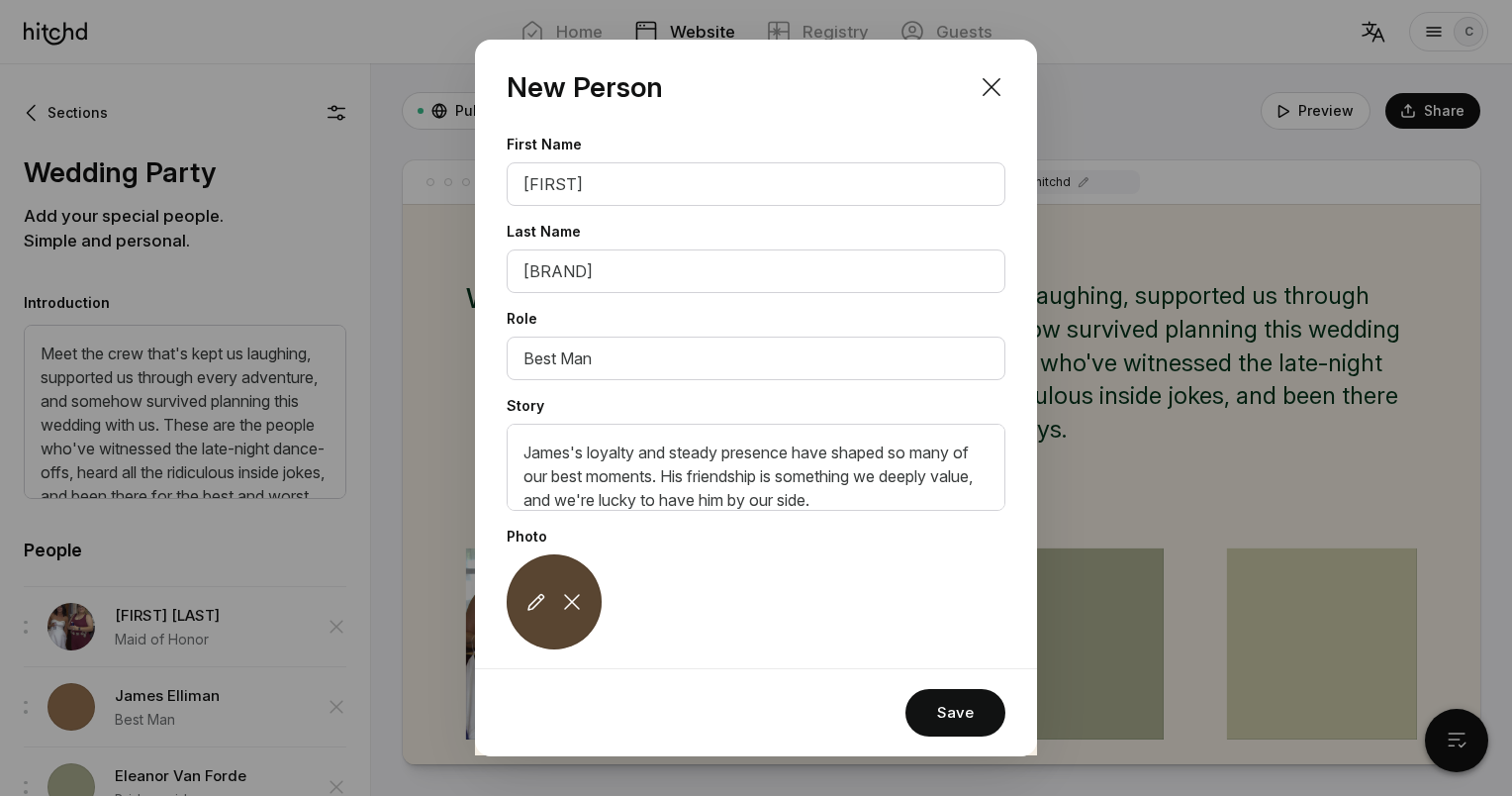click at bounding box center [756, 398] 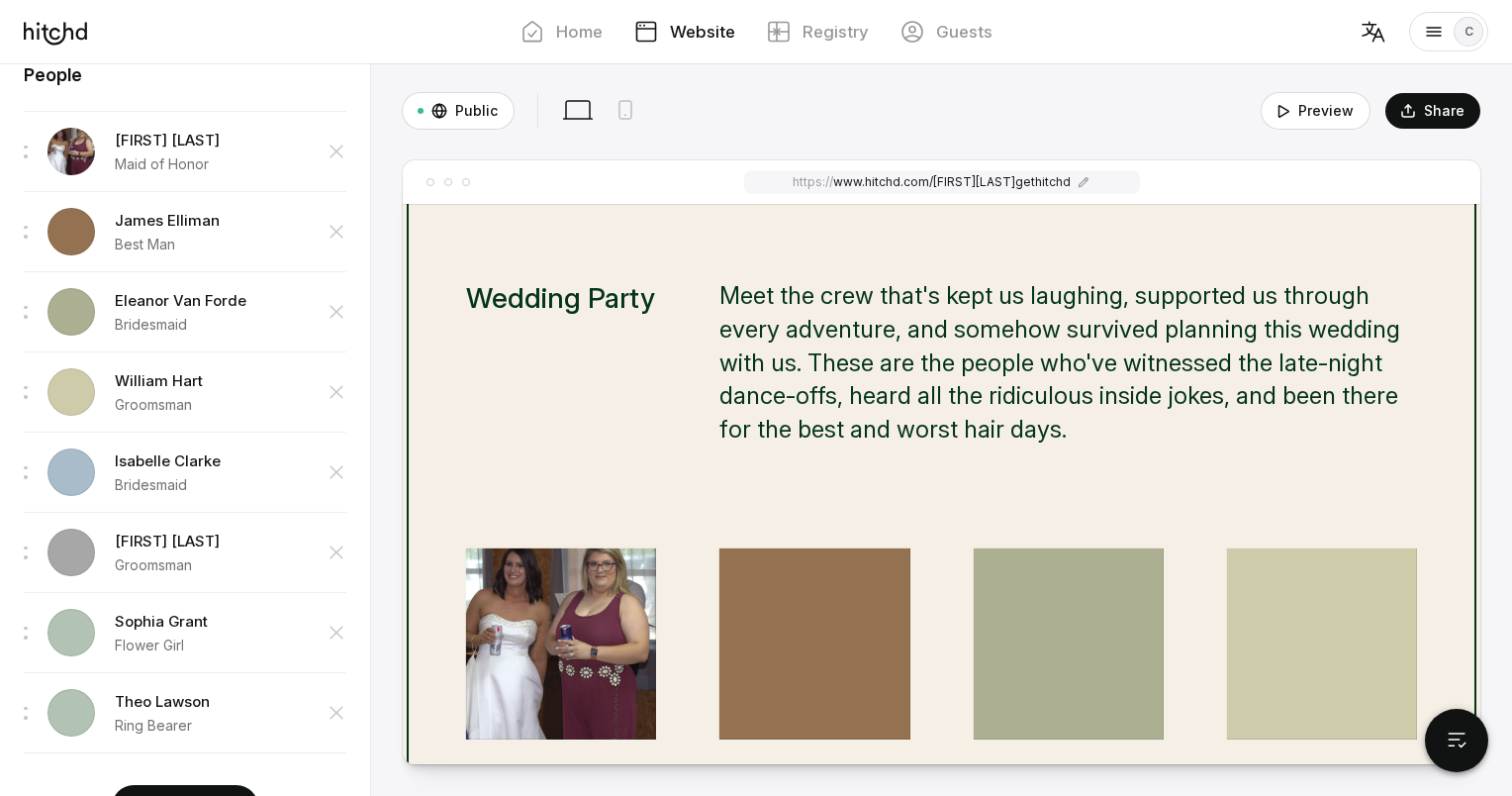 scroll, scrollTop: 479, scrollLeft: 0, axis: vertical 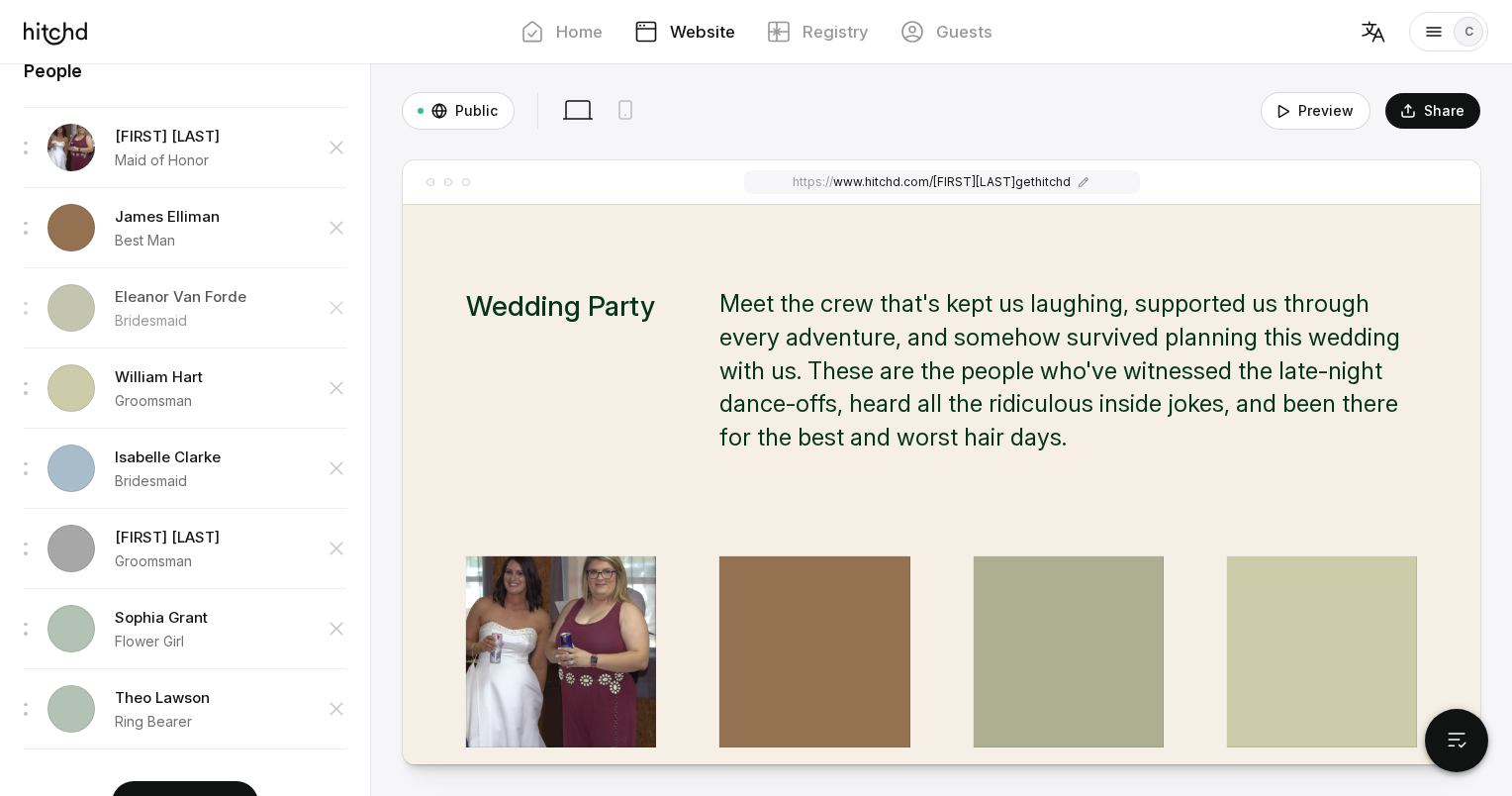 click on "Eleanor Van Forde" at bounding box center (167, 137) 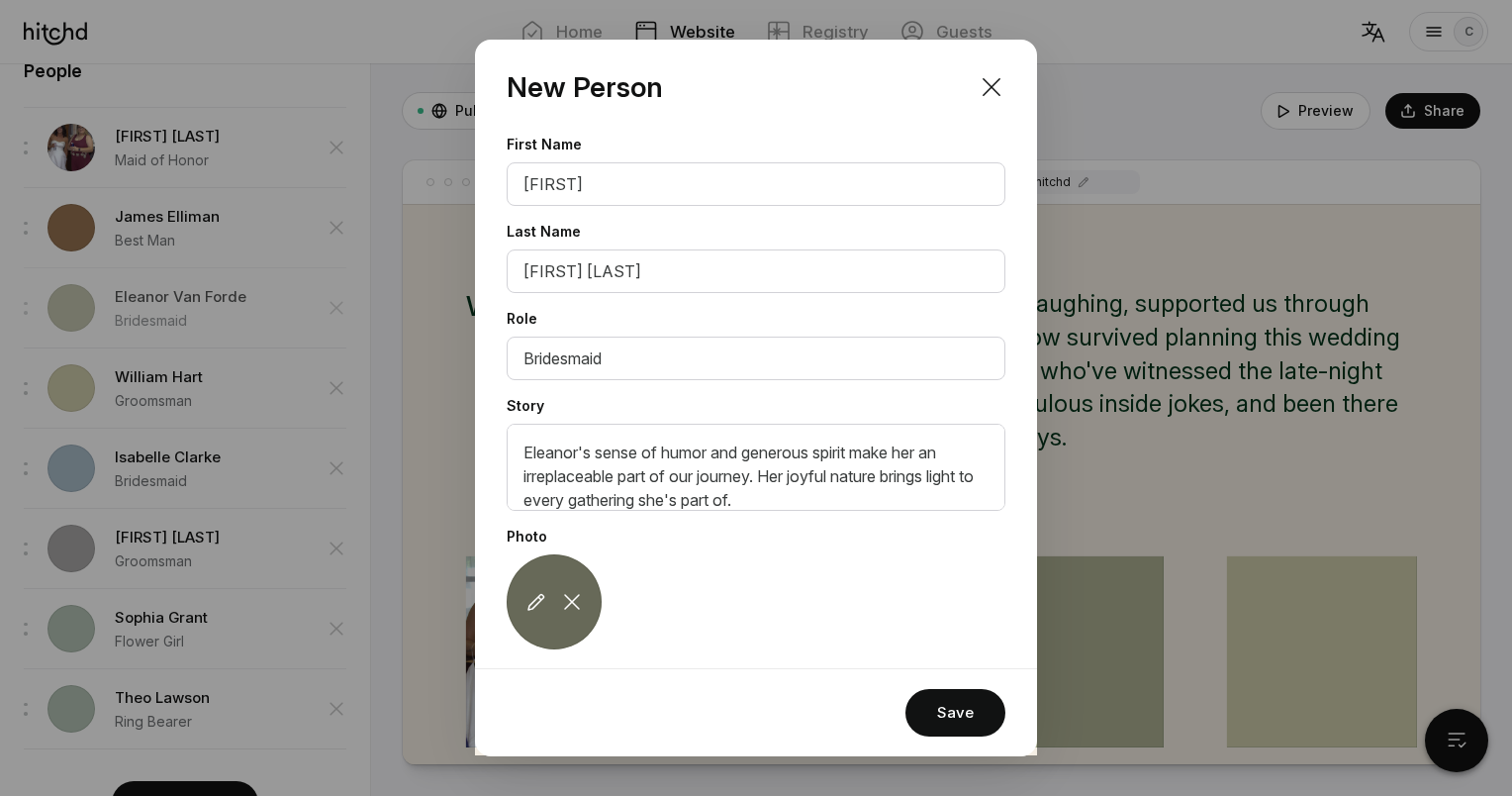 scroll, scrollTop: 2772, scrollLeft: 0, axis: vertical 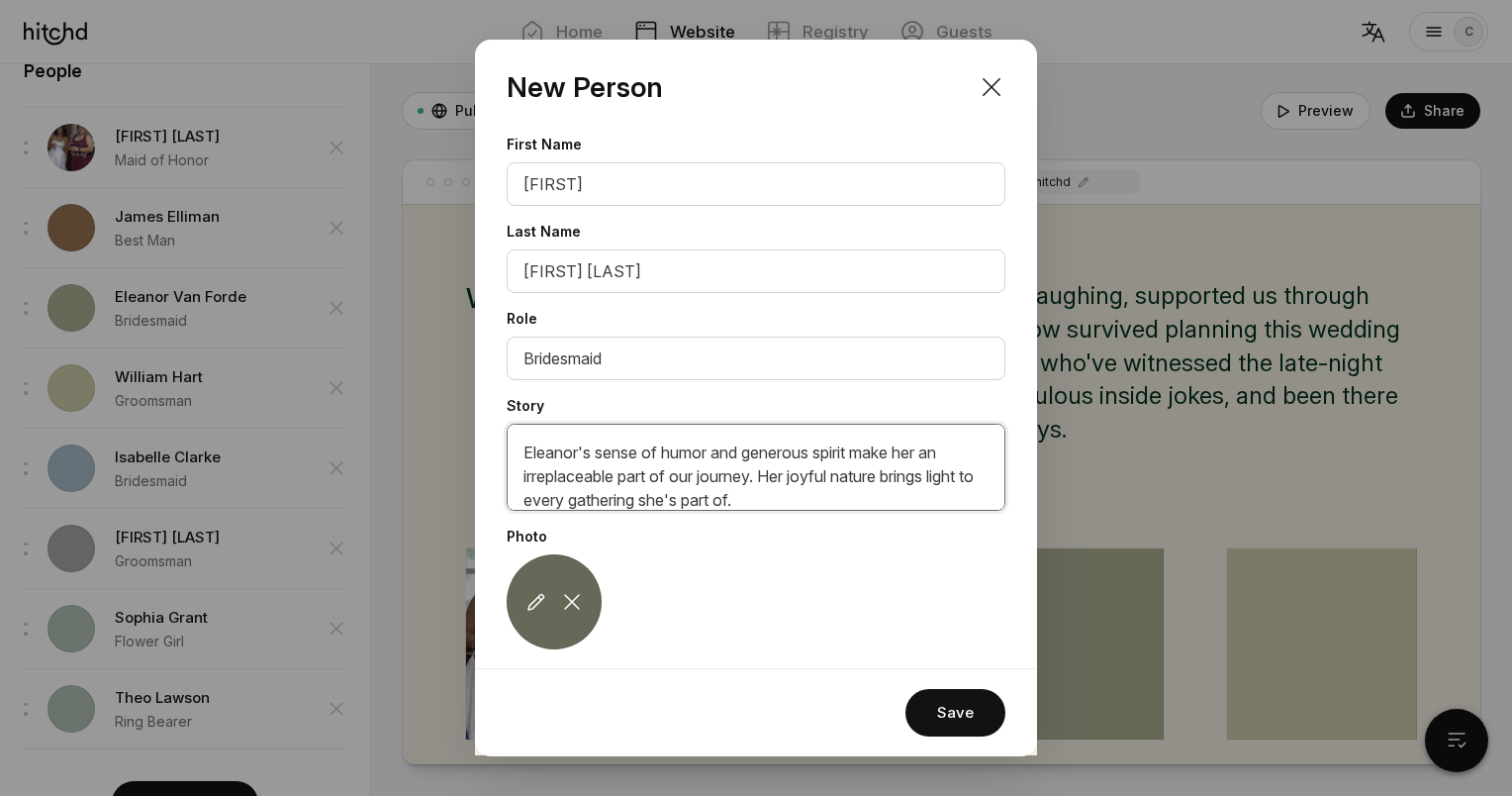 click on "Eleanor's sense of humor and generous spirit make her an irreplaceable part of our journey. Her joyful nature brings light to every gathering she's part of." at bounding box center (756, 467) 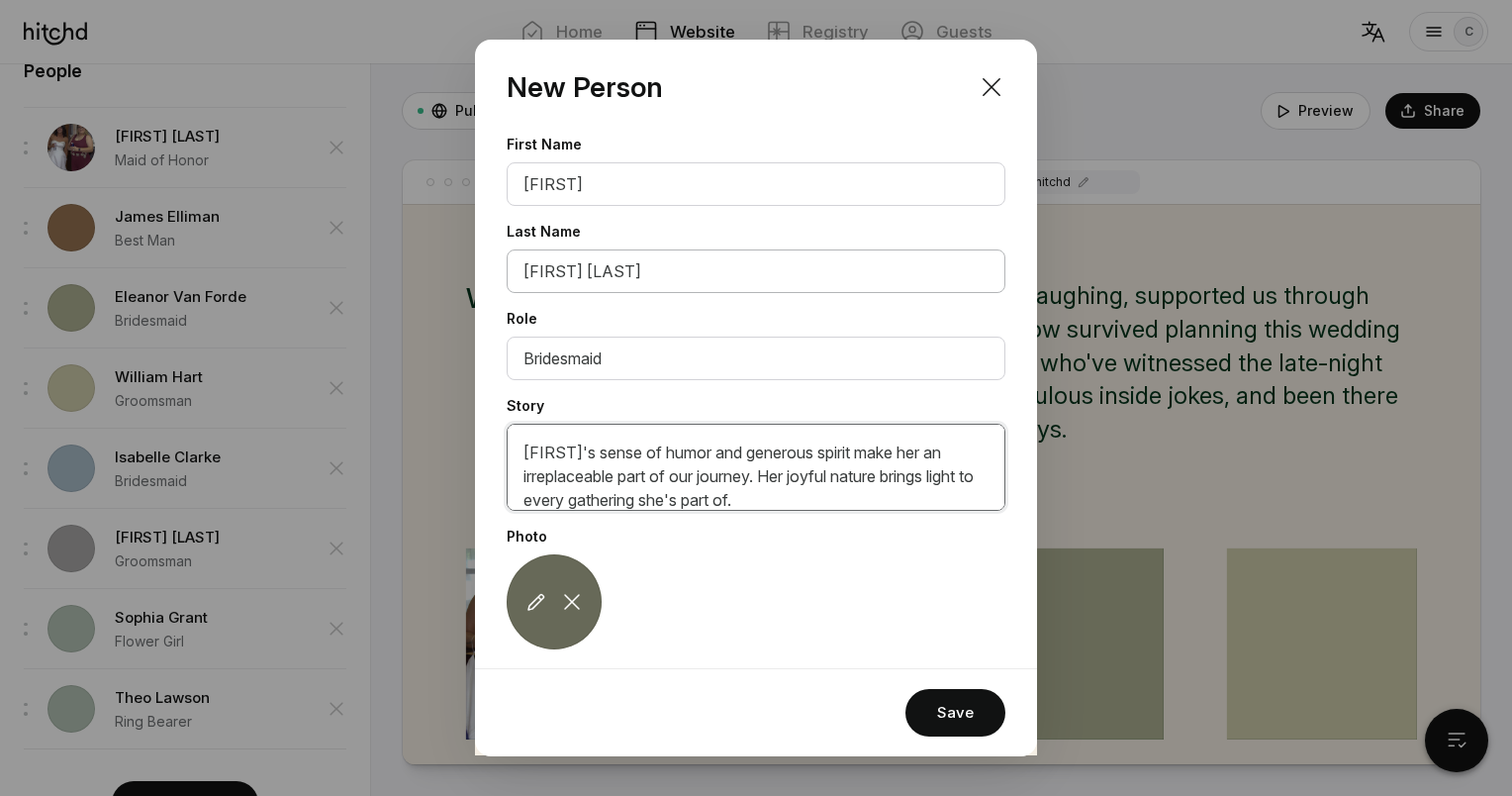 type on "[FIRST]'s sense of humor and generous spirit make her an irreplaceable part of our journey. Her joyful nature brings light to every gathering she's part of." 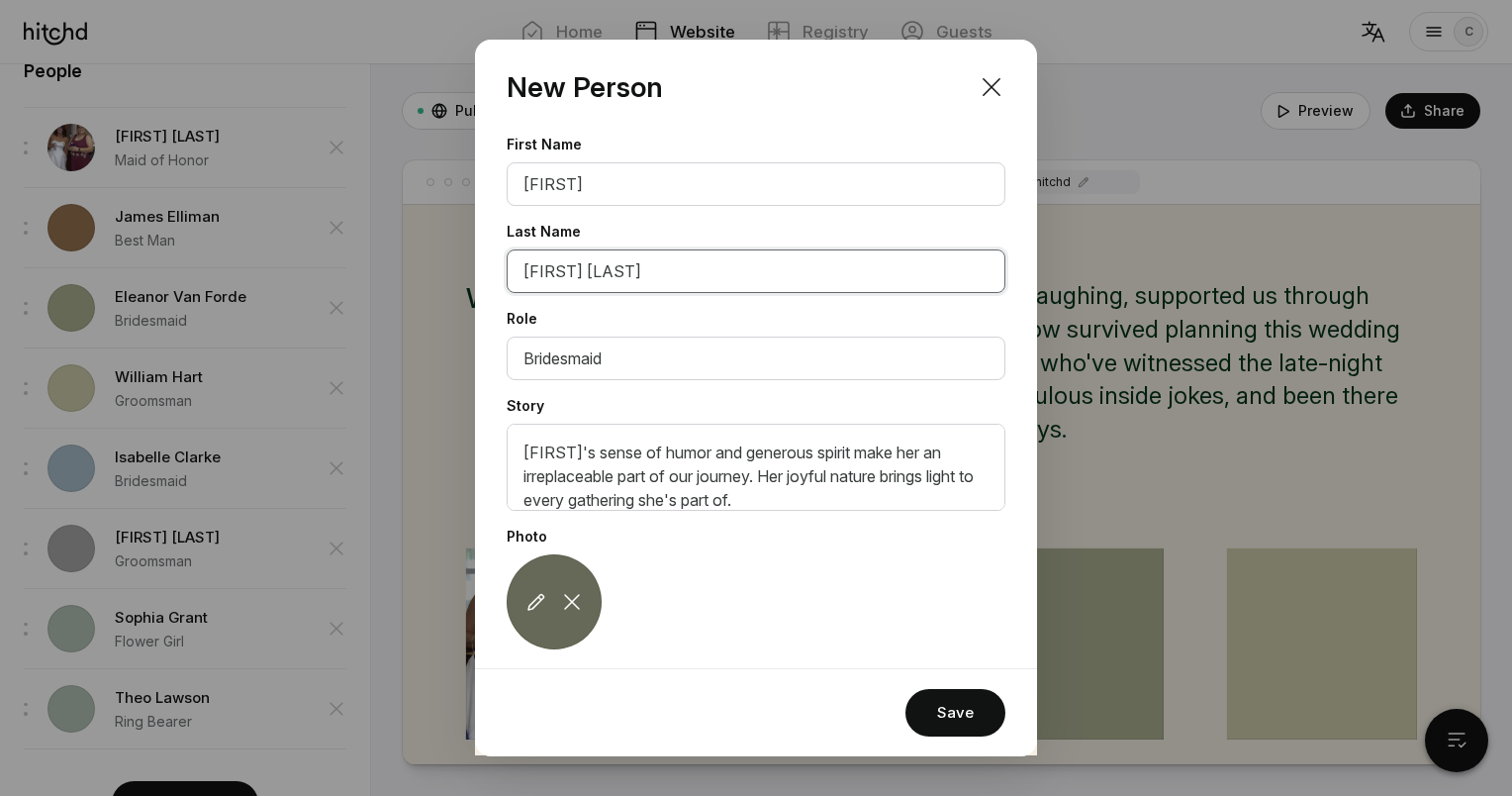 click on "[FIRST] [LAST]" at bounding box center [756, 271] 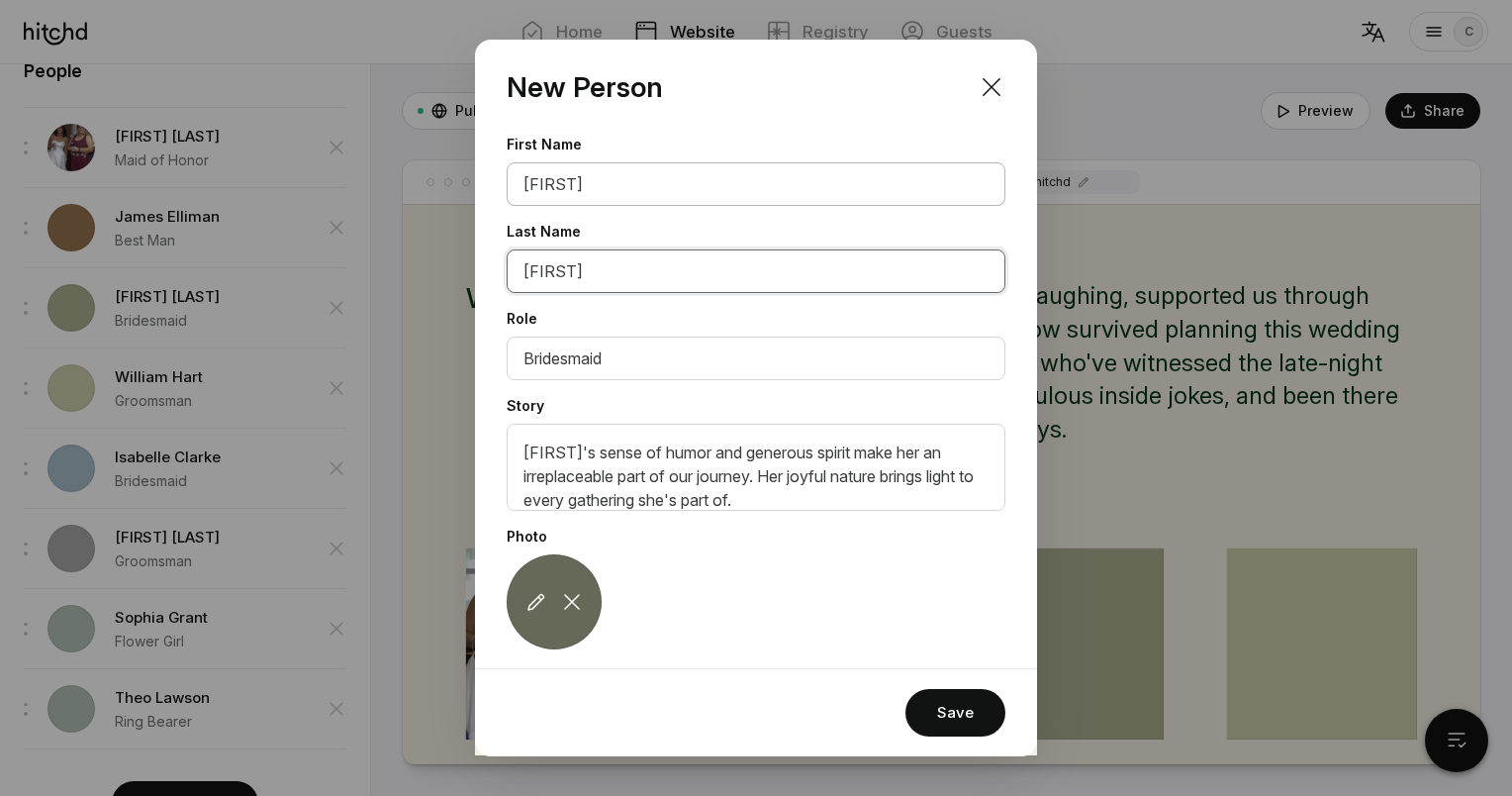 type on "[FIRST]" 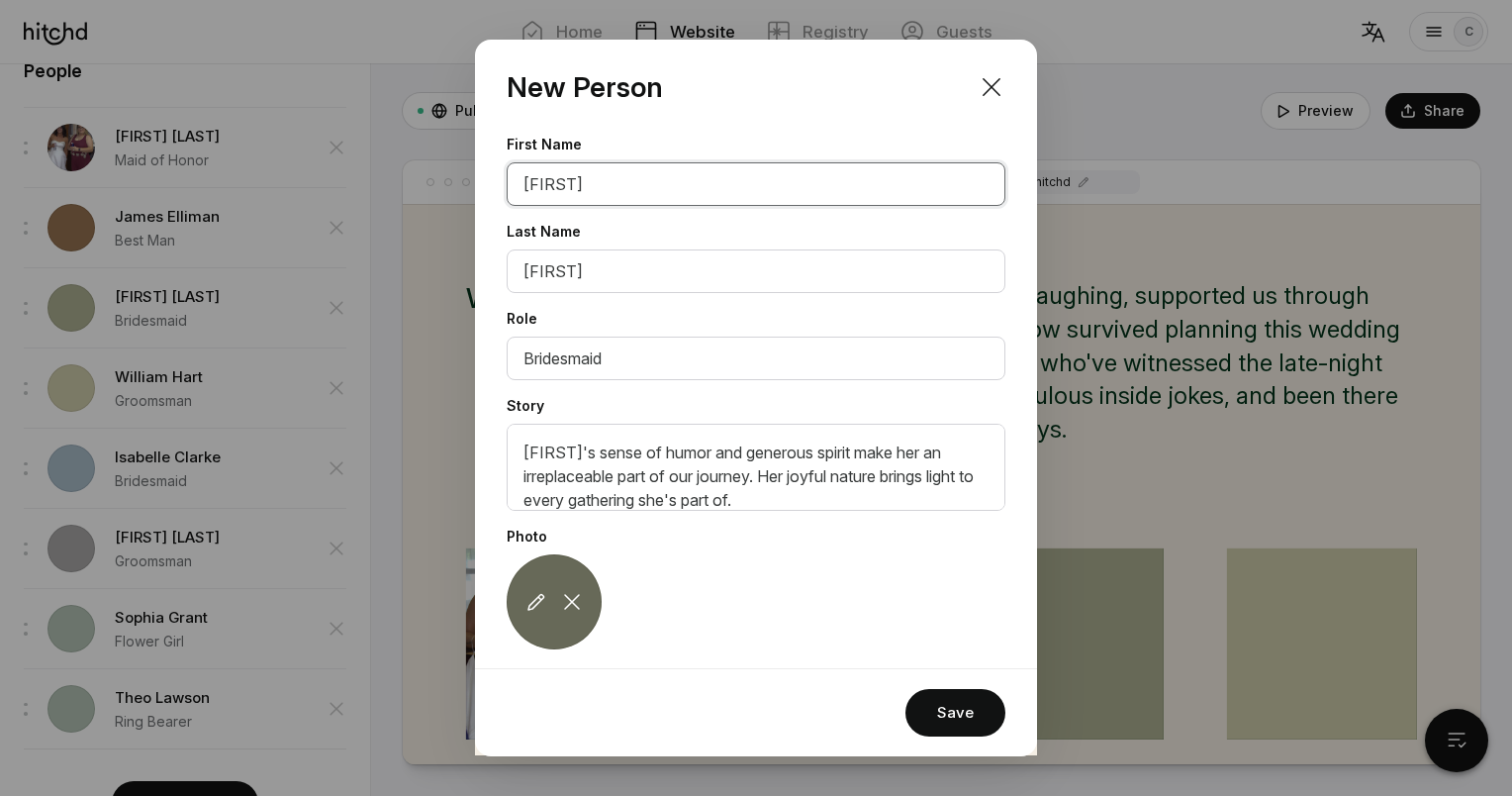 click on "[FIRST]" at bounding box center [756, 184] 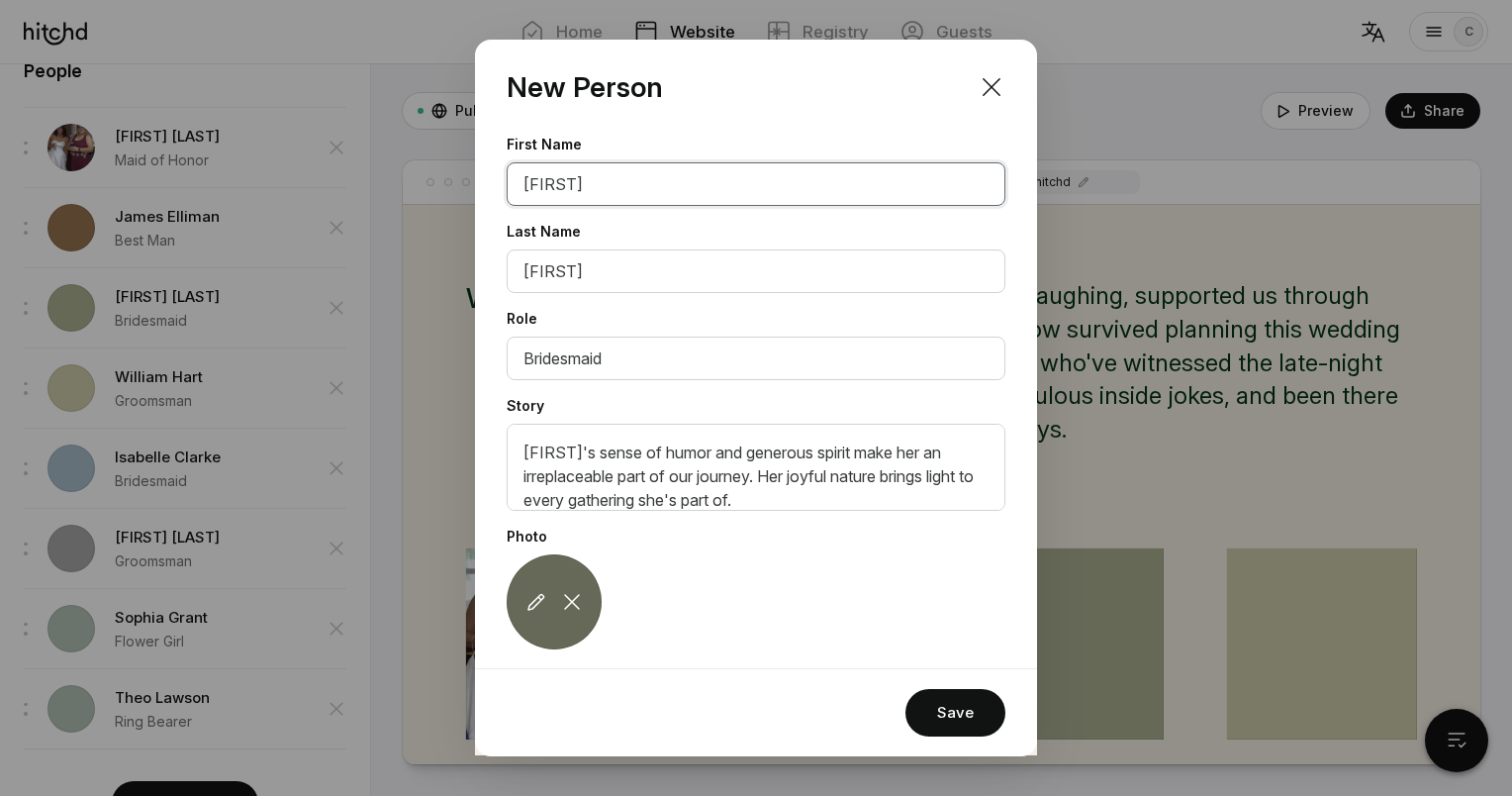 type on "[FIRST]" 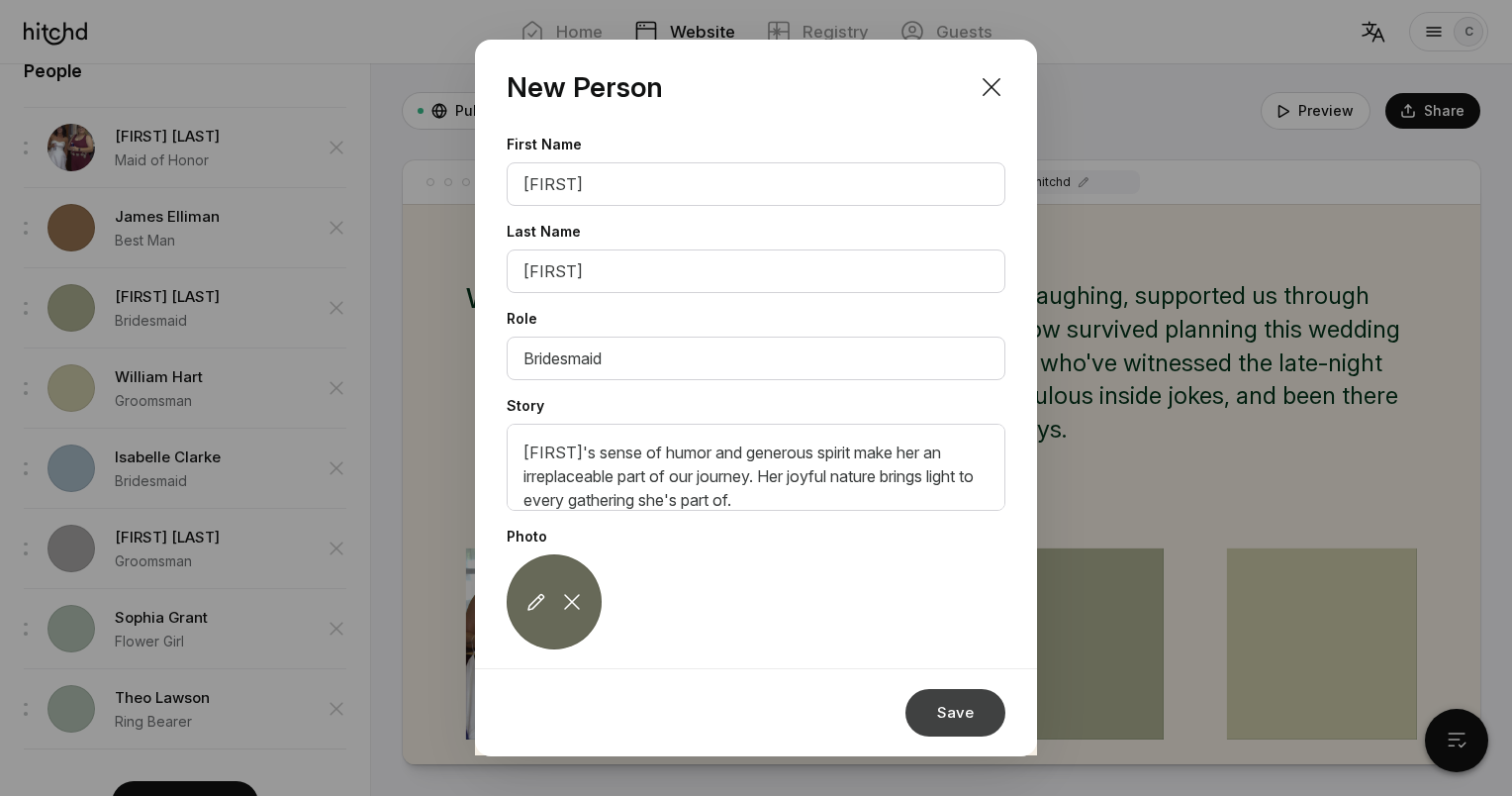 click on "Save" at bounding box center [955, 713] 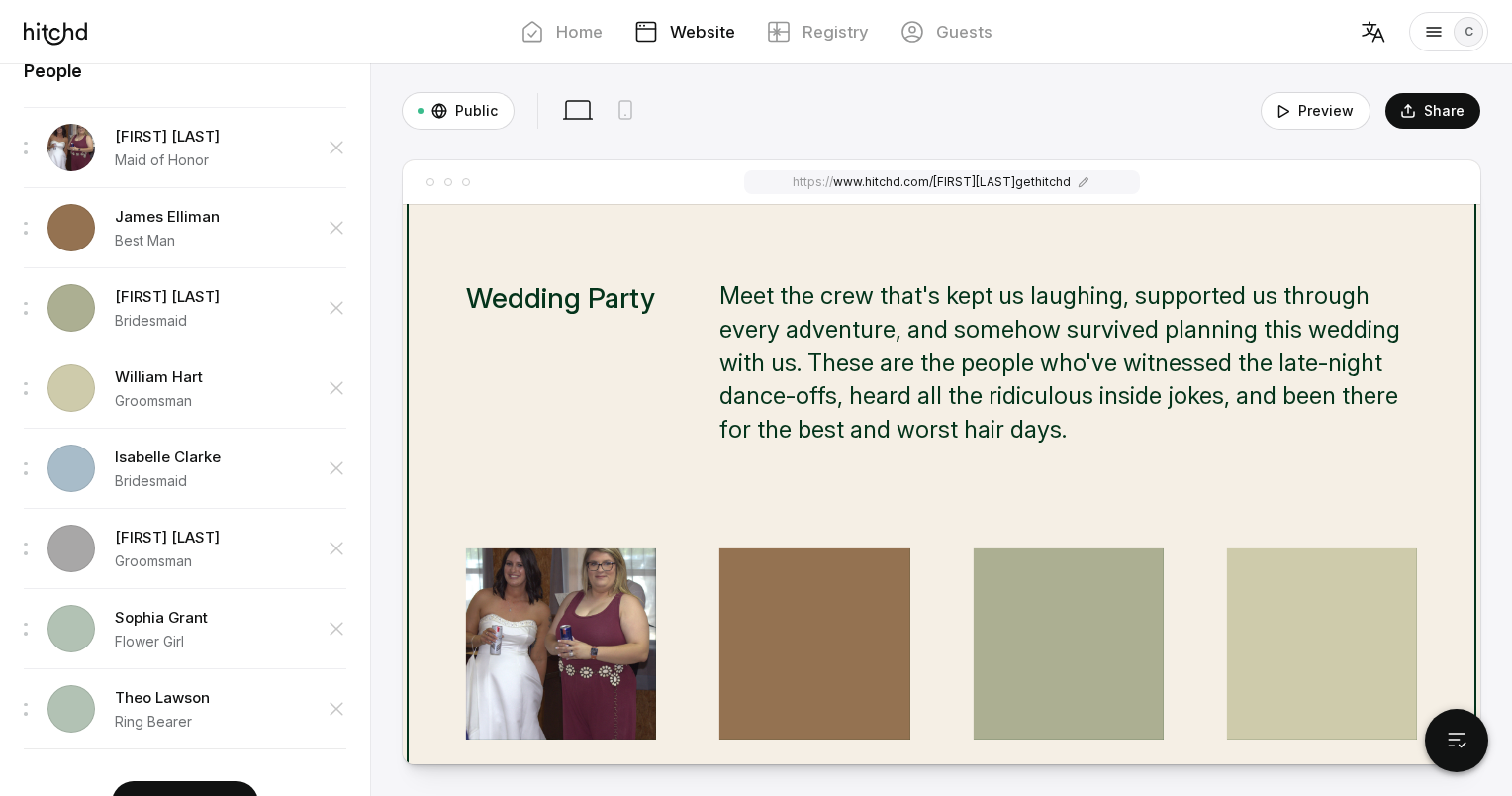 click on "Meet the crew that's kept us laughing, supported us through every adventure, and somehow survived planning this wedding with us. These are the people who've witnessed the late-night dance-offs, heard all the ridiculous inside jokes, and been there for the best and worst hair days." at bounding box center [1068, 362] 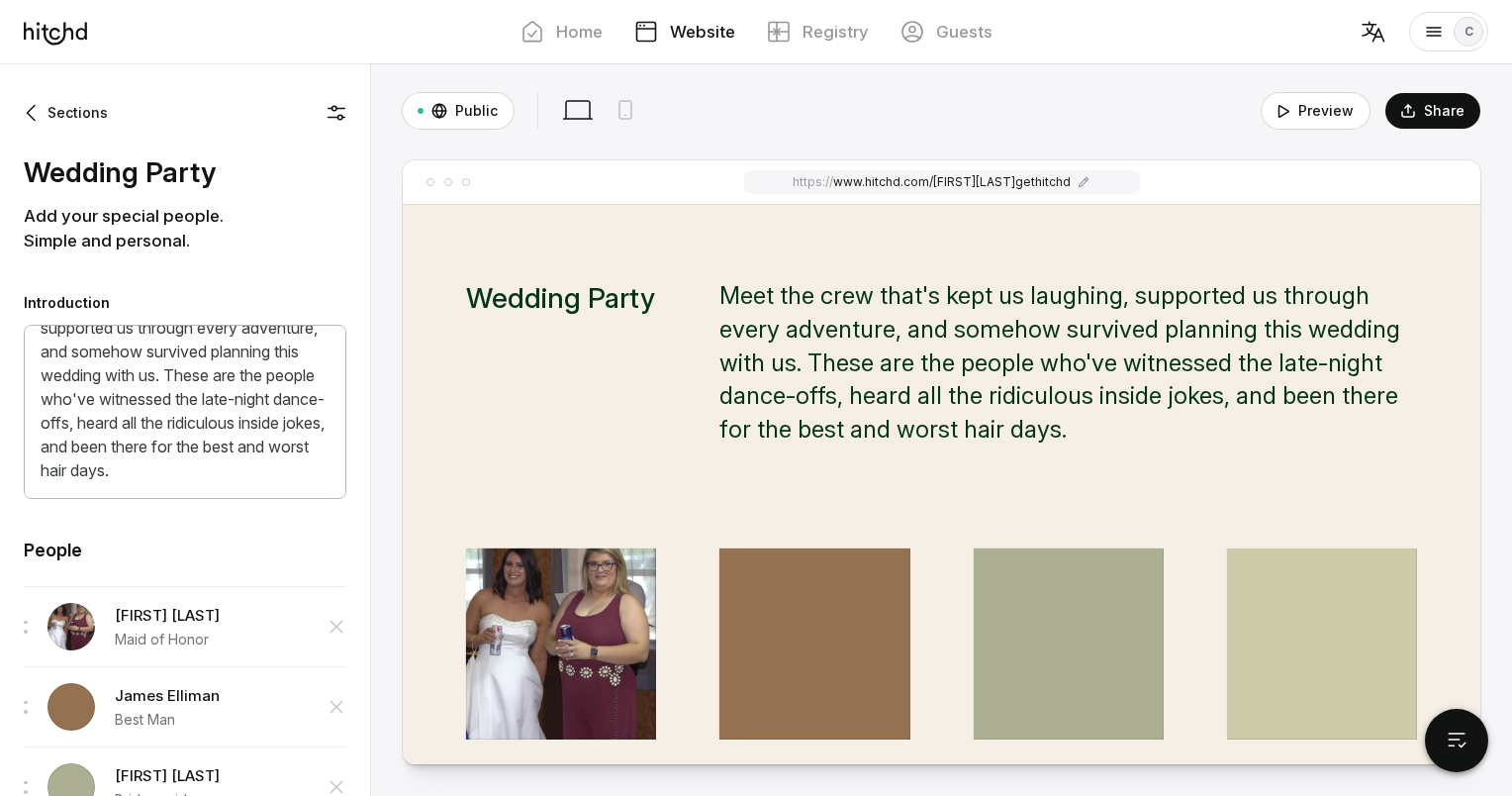 scroll, scrollTop: 67, scrollLeft: 0, axis: vertical 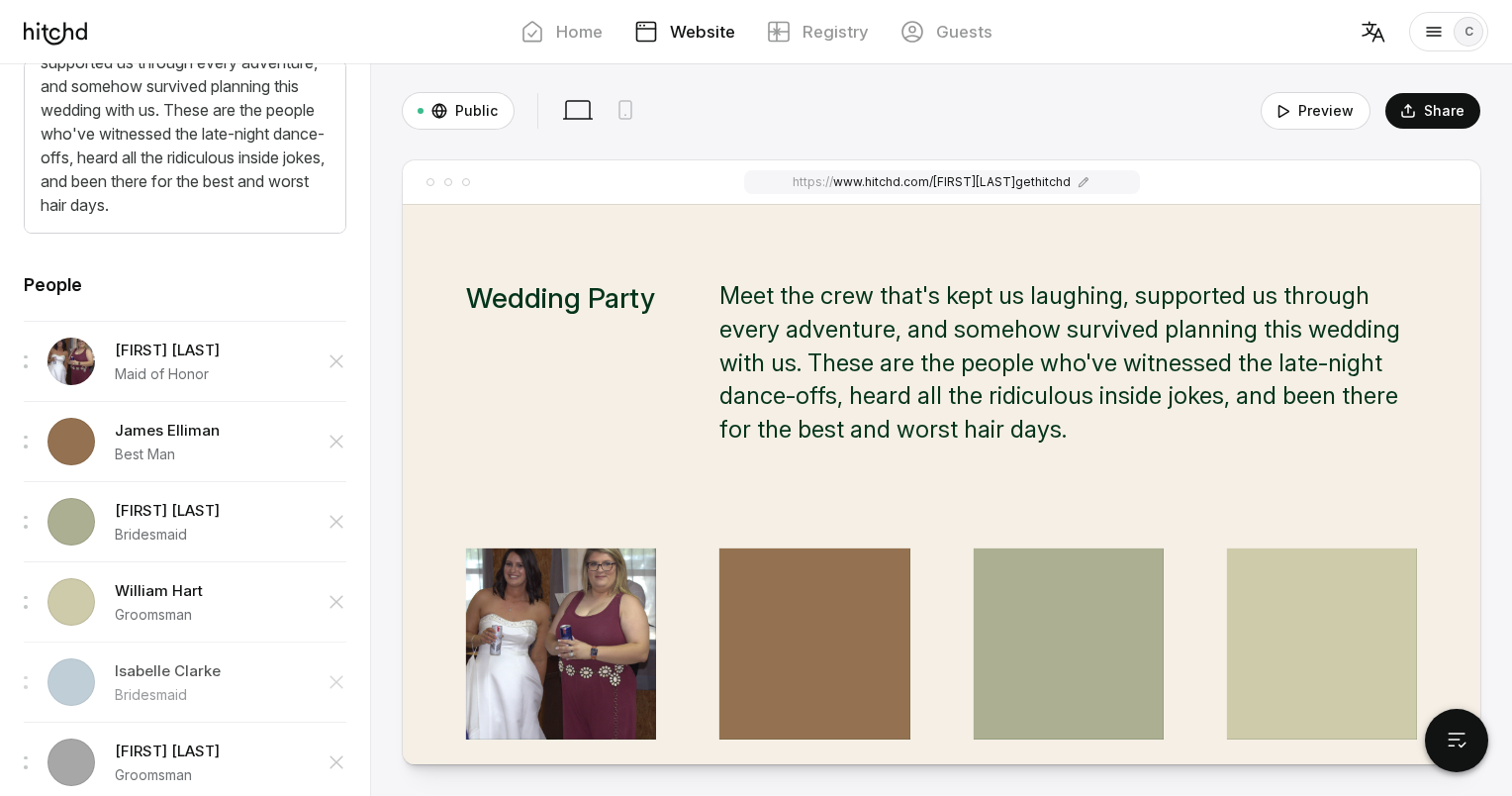 click on "Isabelle Clarke" at bounding box center [167, 350] 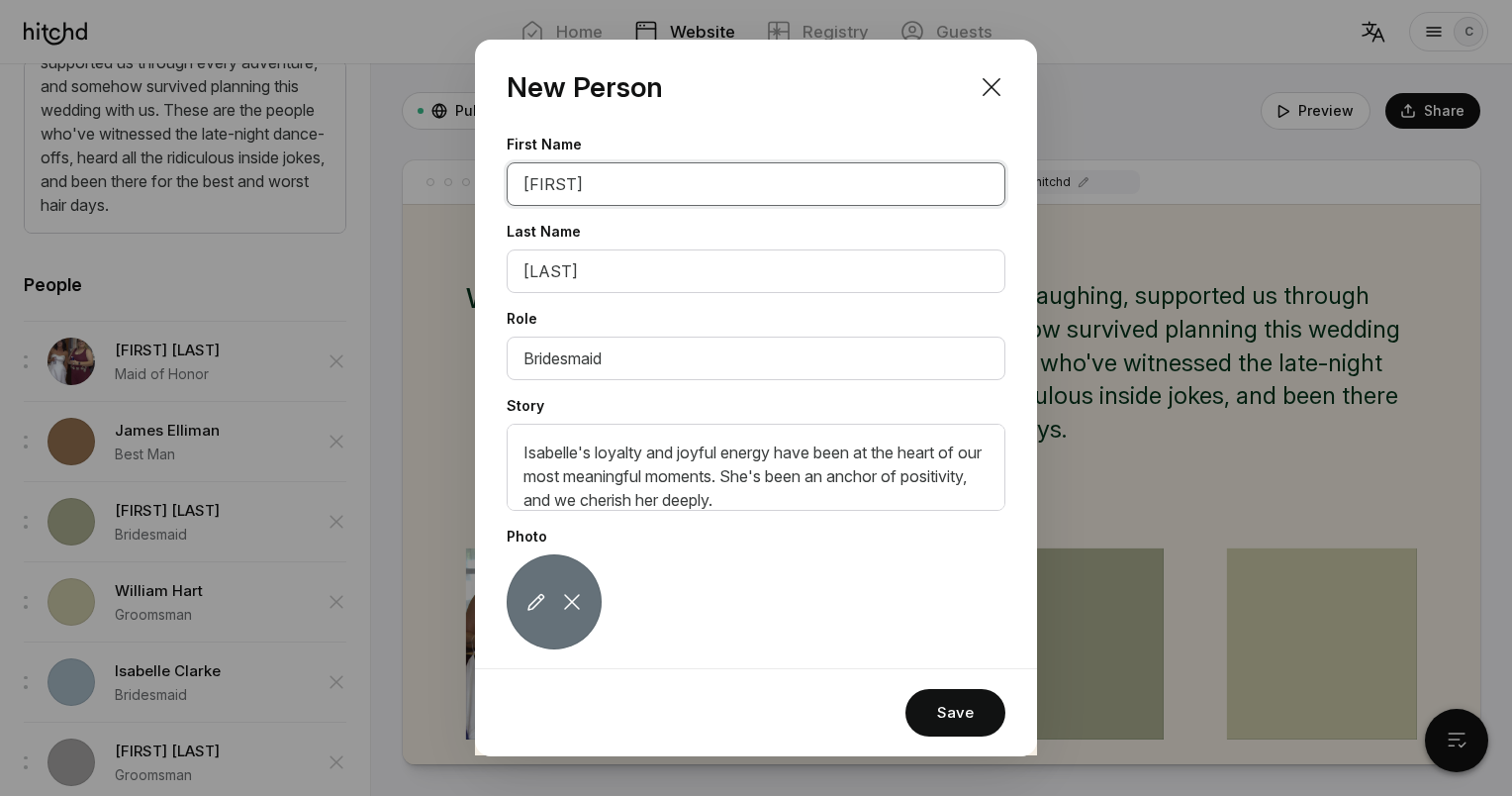 click on "[FIRST]" at bounding box center (756, 184) 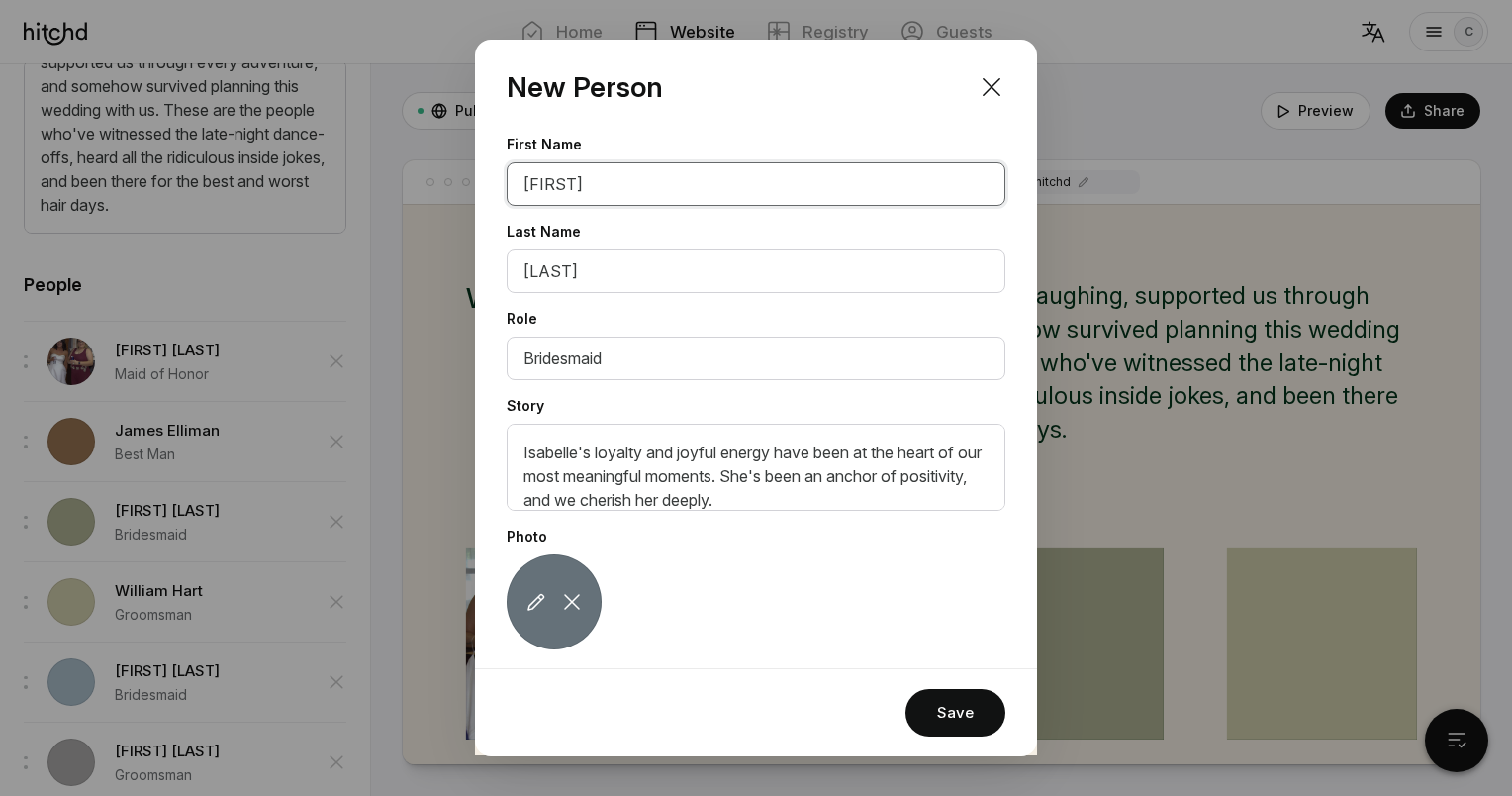 type on "[FIRST]" 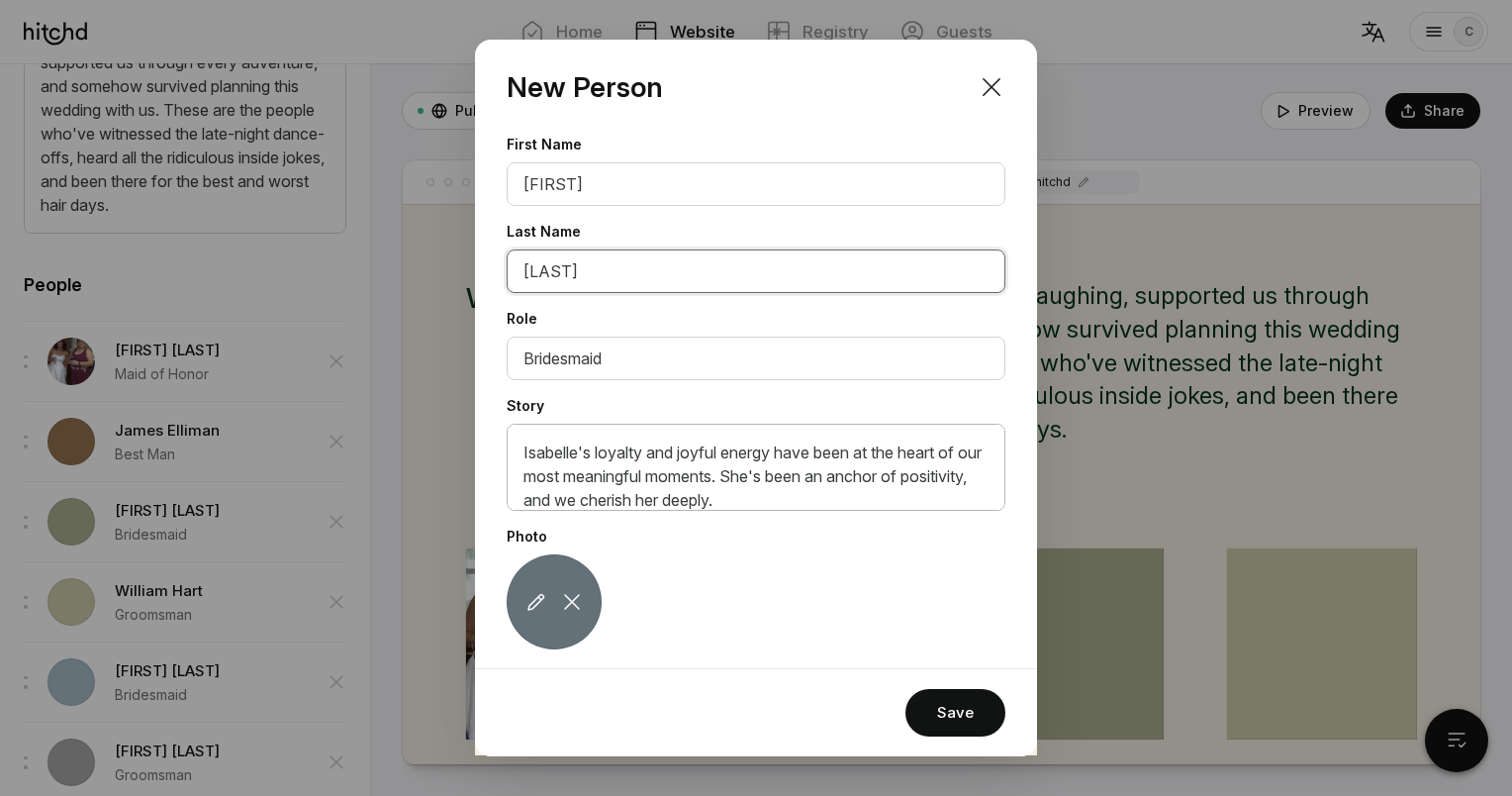 type on "[LAST]" 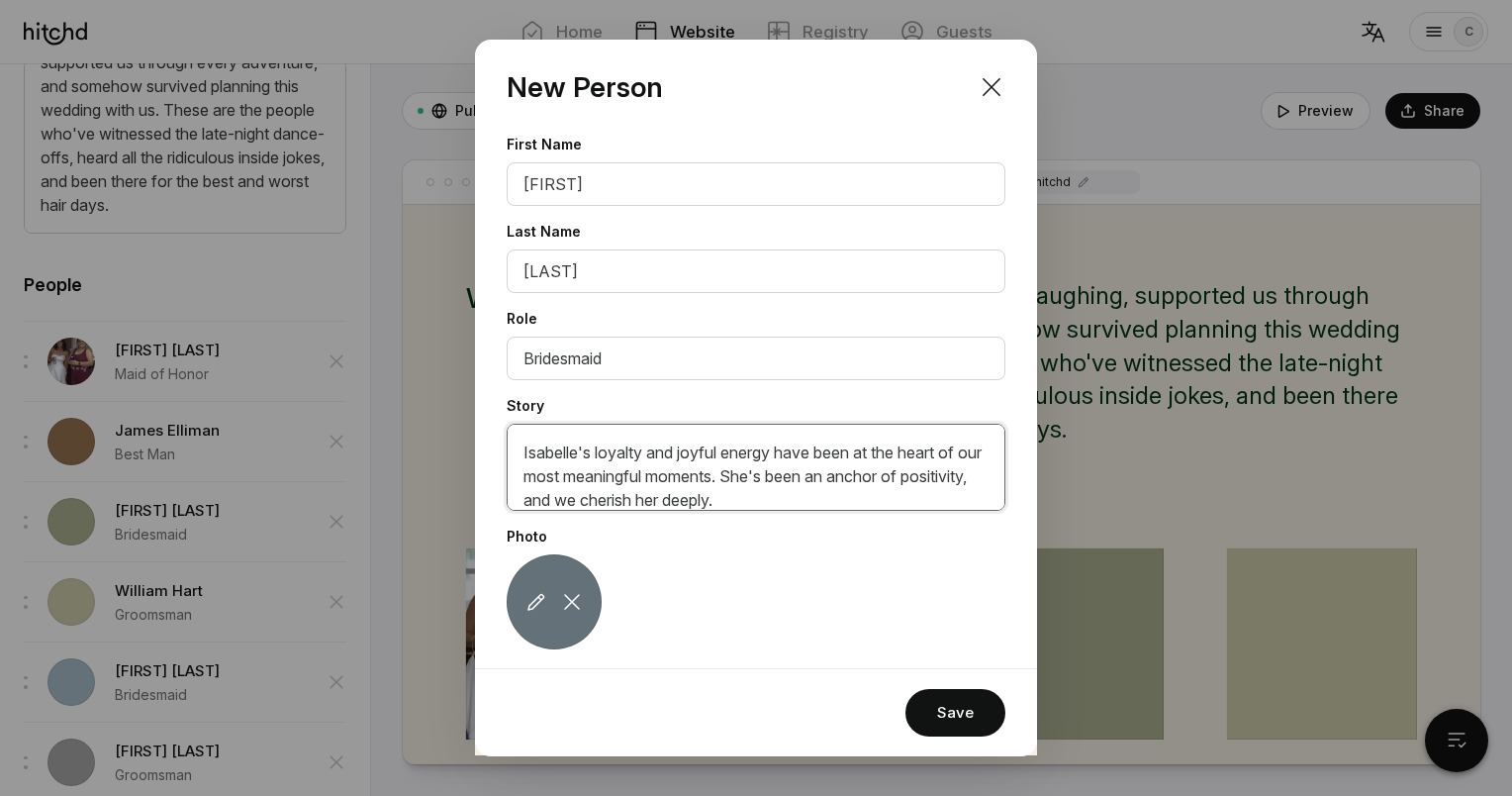 click on "Isabelle's loyalty and joyful energy have been at the heart of our most meaningful moments. She's been an anchor of positivity, and we cherish her deeply." at bounding box center [756, 467] 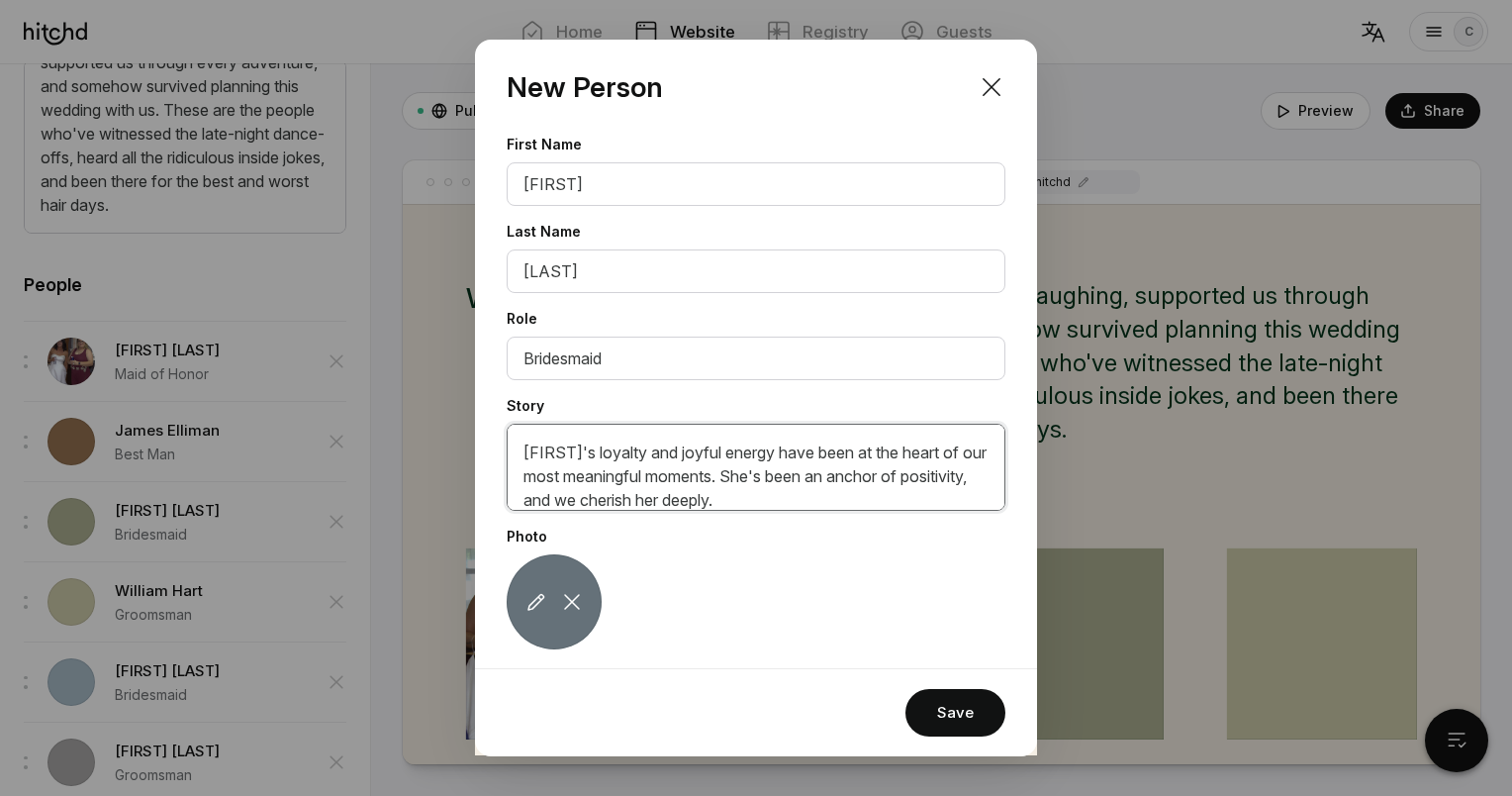 scroll, scrollTop: 17, scrollLeft: 0, axis: vertical 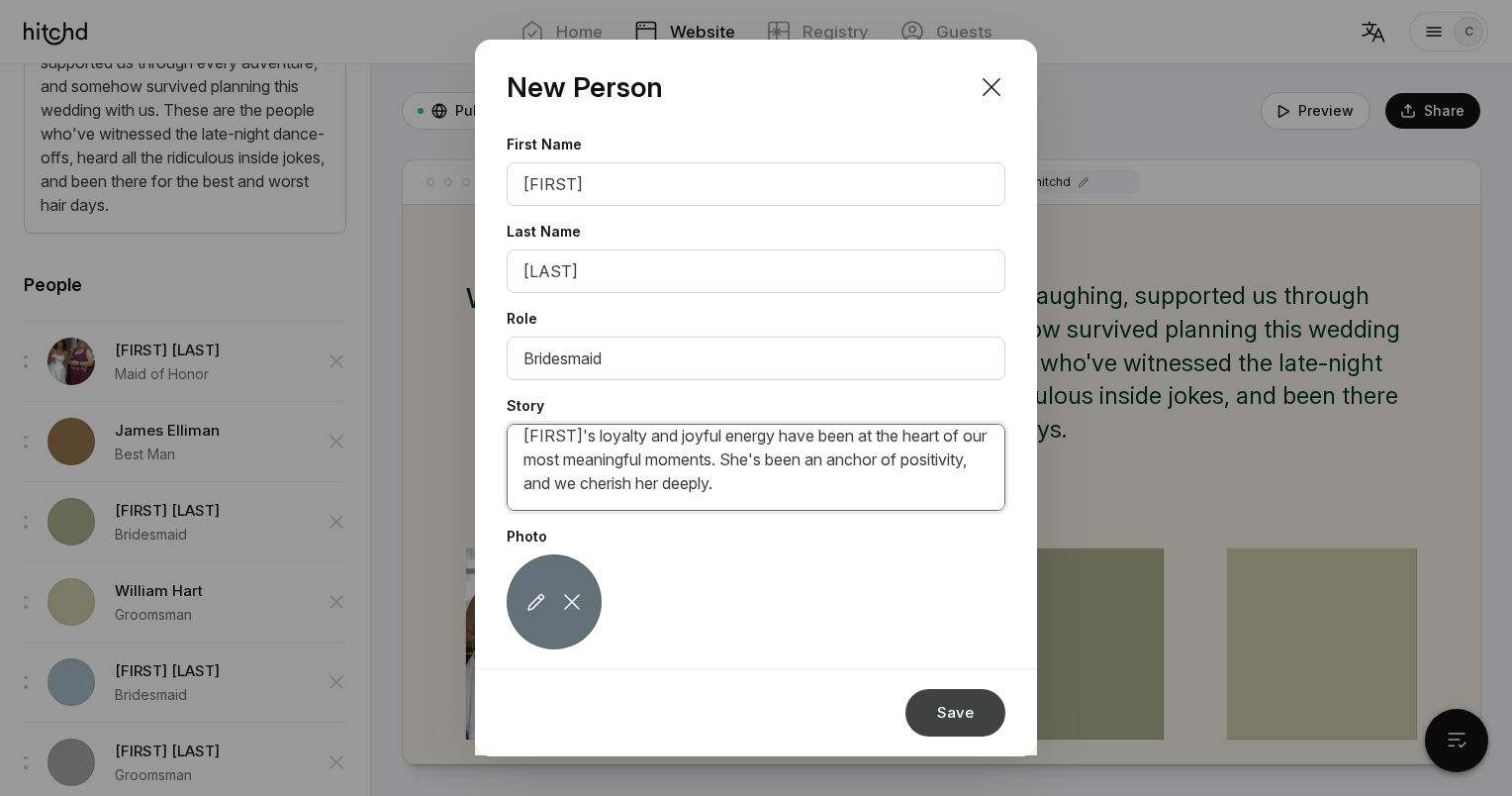 type on "[FIRST]'s loyalty and joyful energy have been at the heart of our most meaningful moments. She's been an anchor of positivity, and we cherish her deeply." 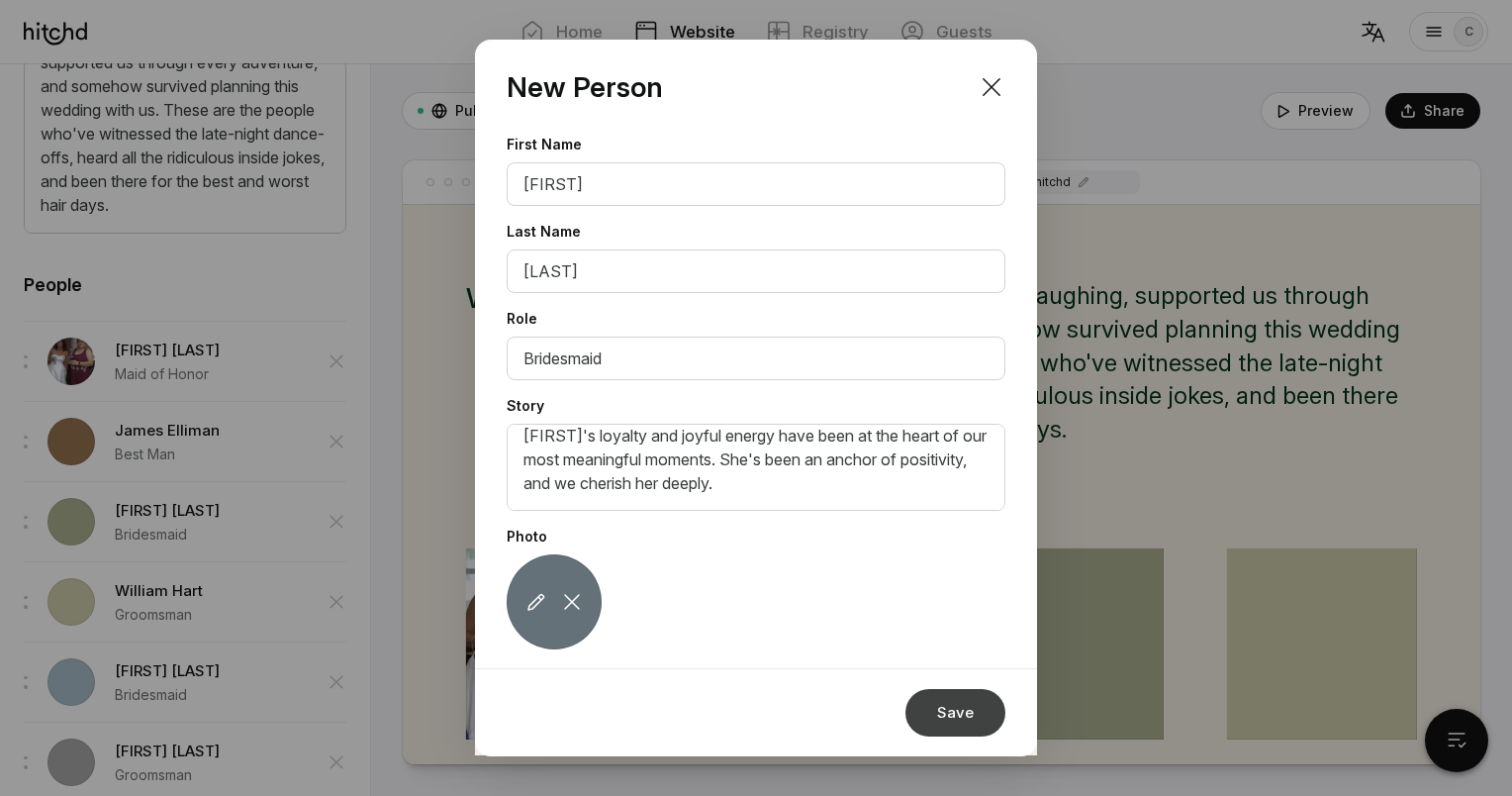 click on "Save" at bounding box center [955, 713] 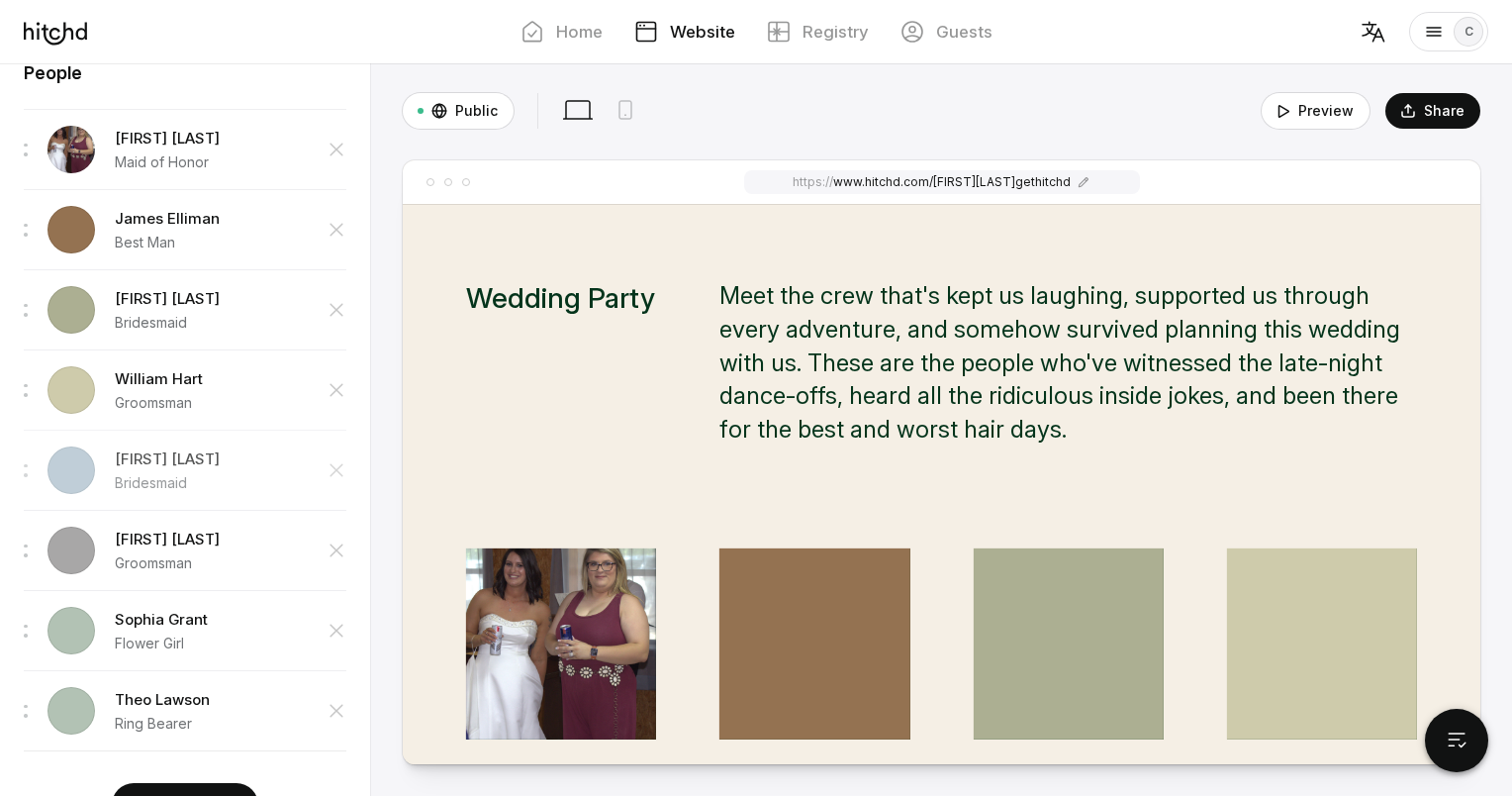 scroll, scrollTop: 530, scrollLeft: 0, axis: vertical 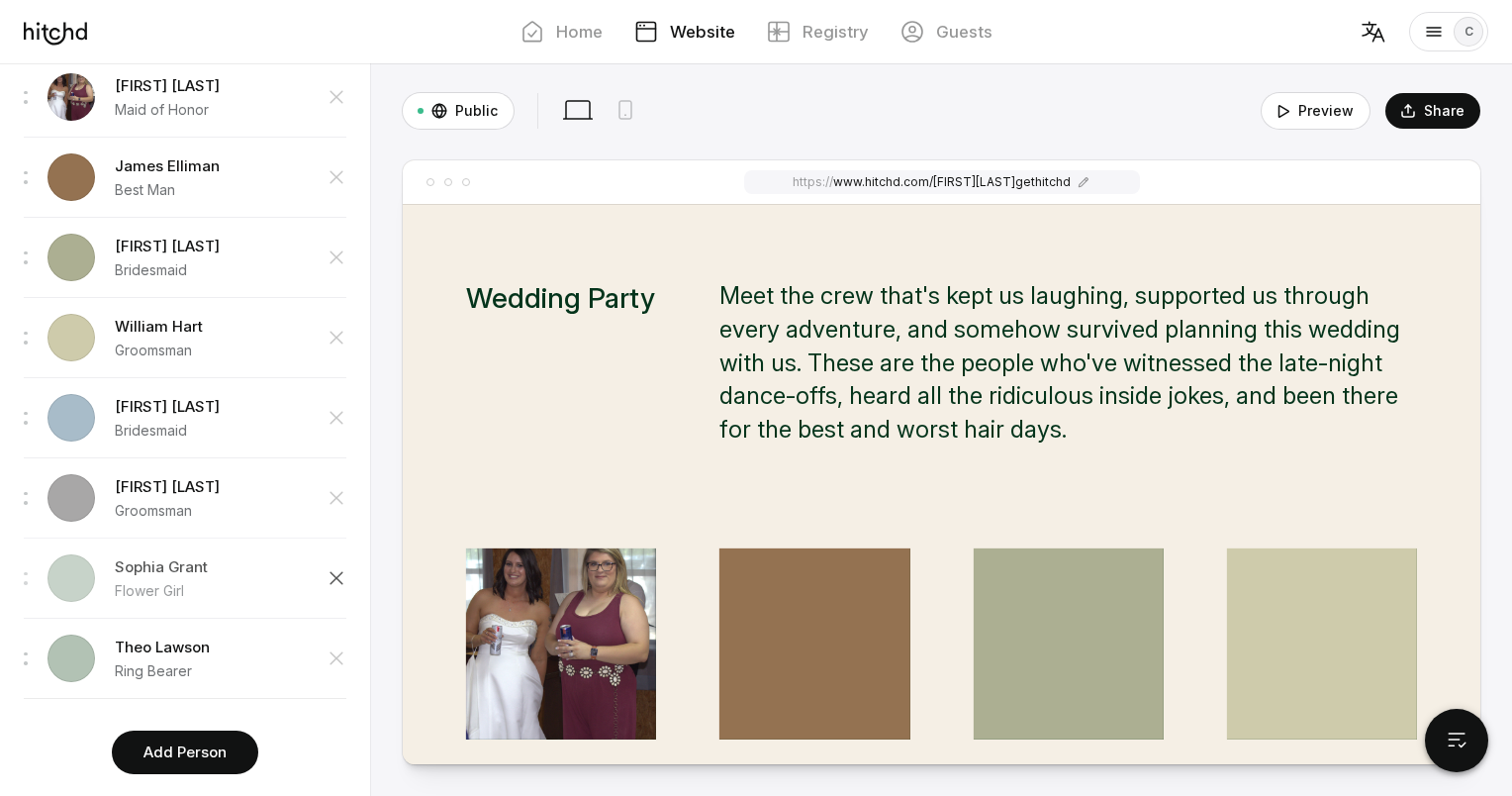 click at bounding box center [336, 97] 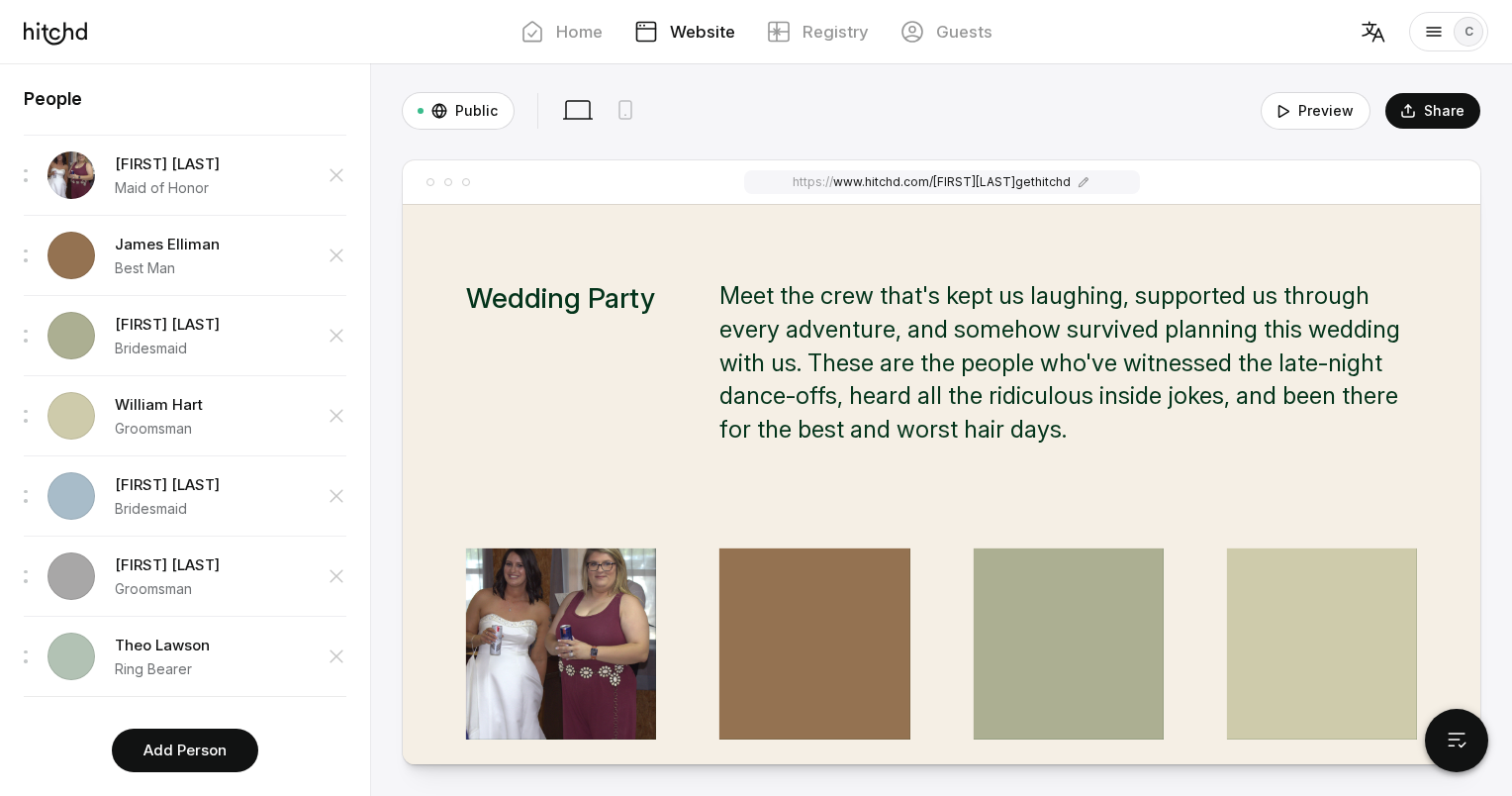 scroll, scrollTop: 449, scrollLeft: 0, axis: vertical 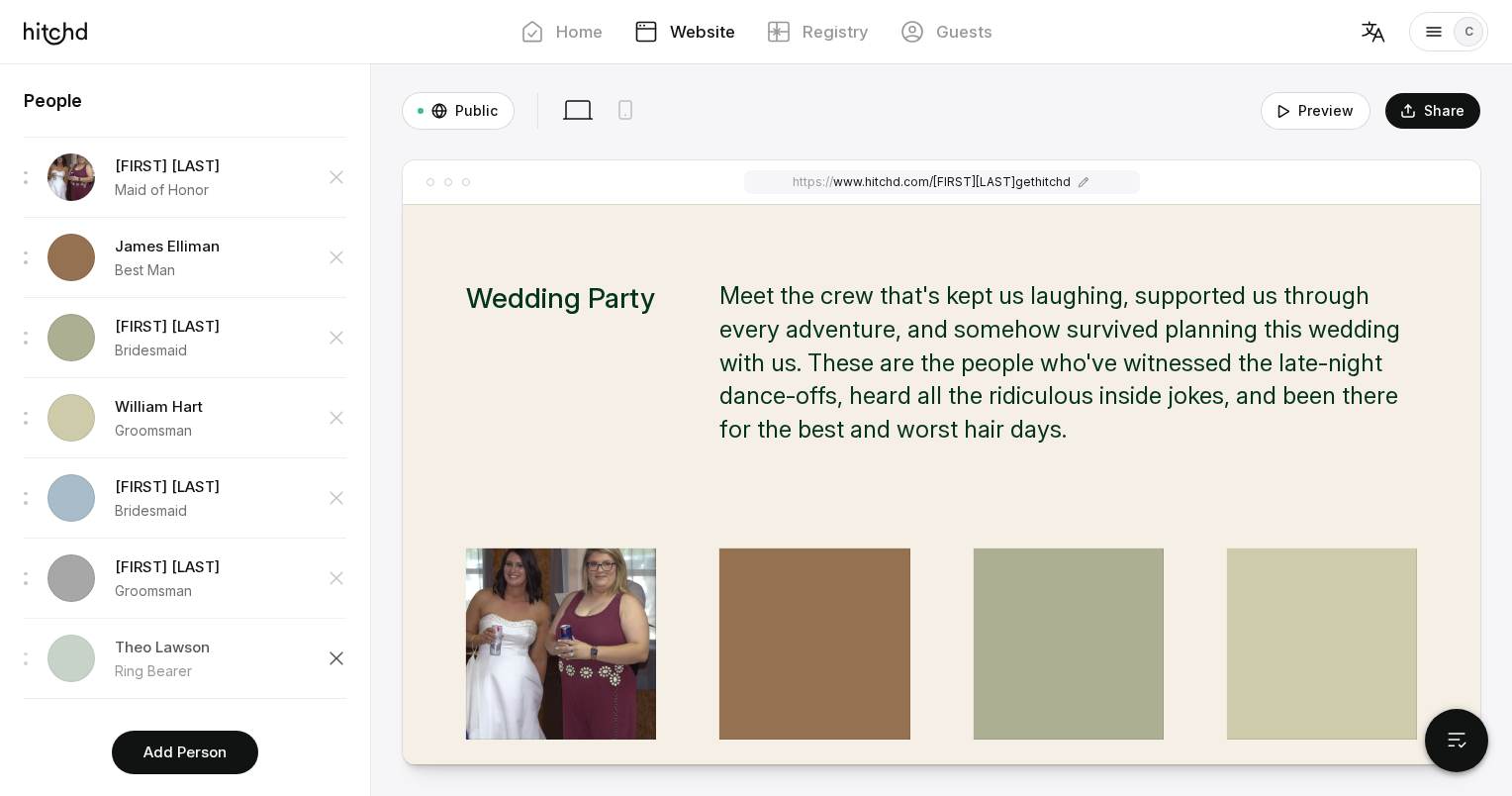 click at bounding box center [336, 177] 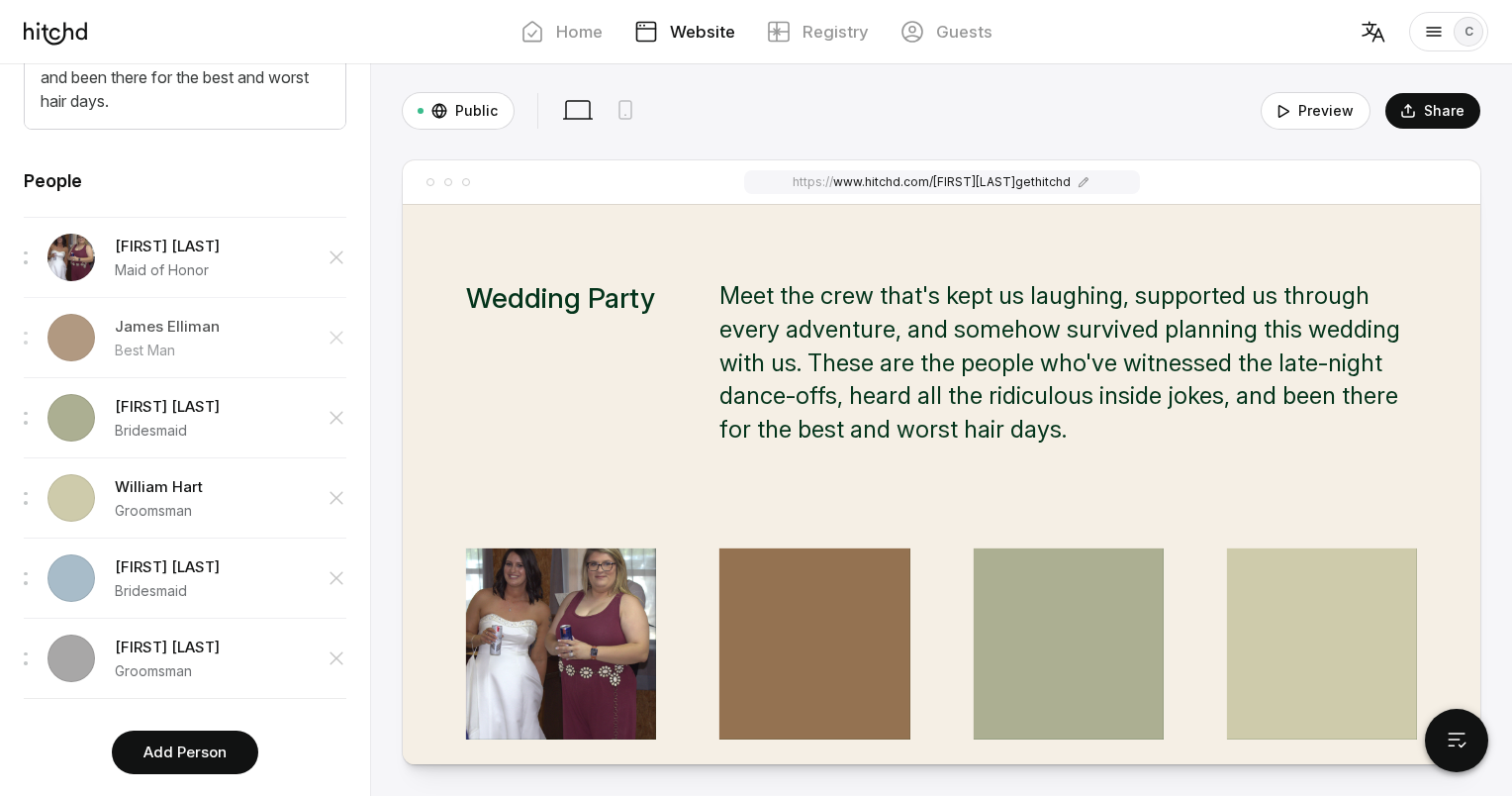 click on "James Elliman" at bounding box center (167, 247) 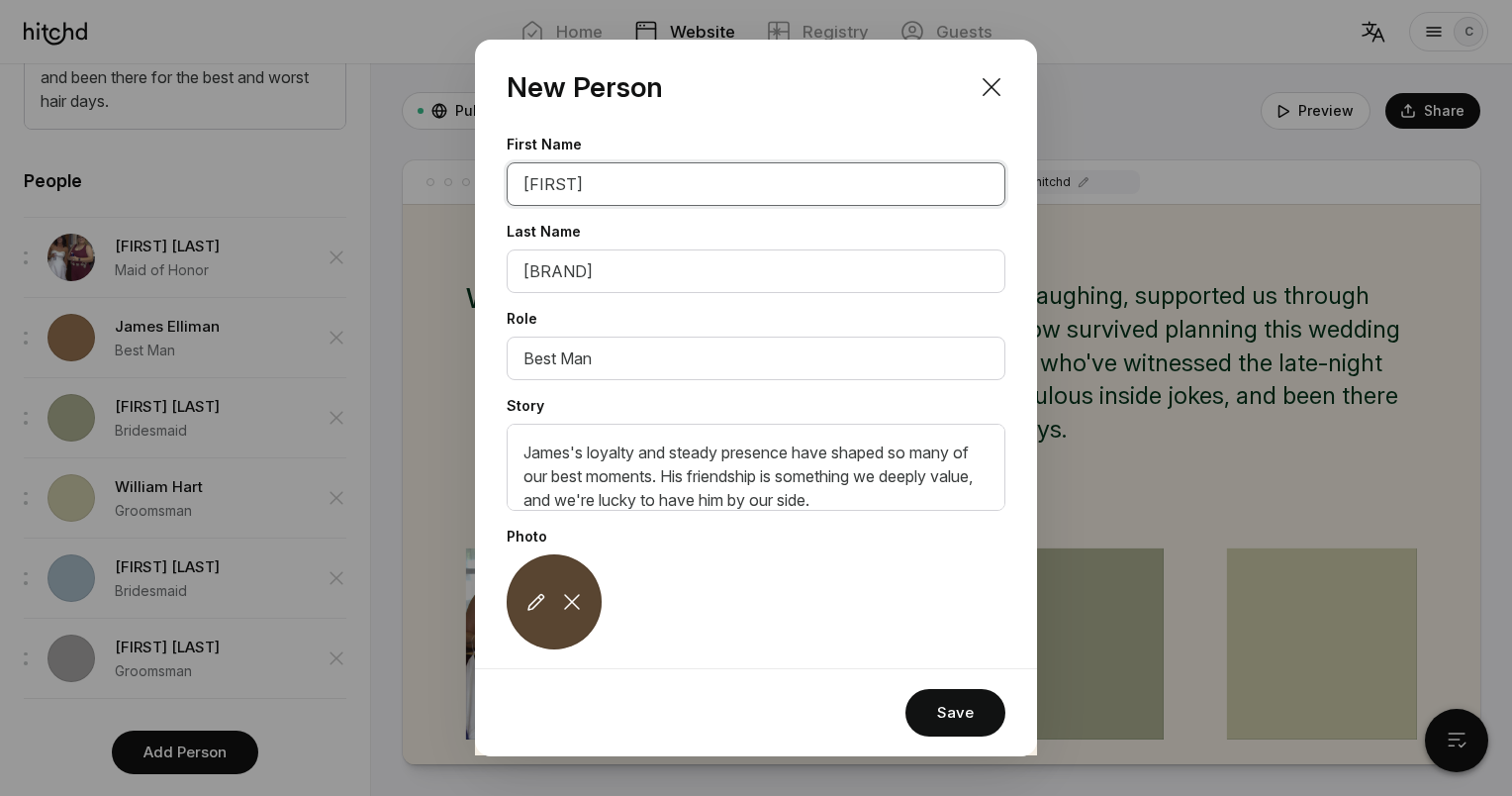 click on "[FIRST]" at bounding box center (756, 184) 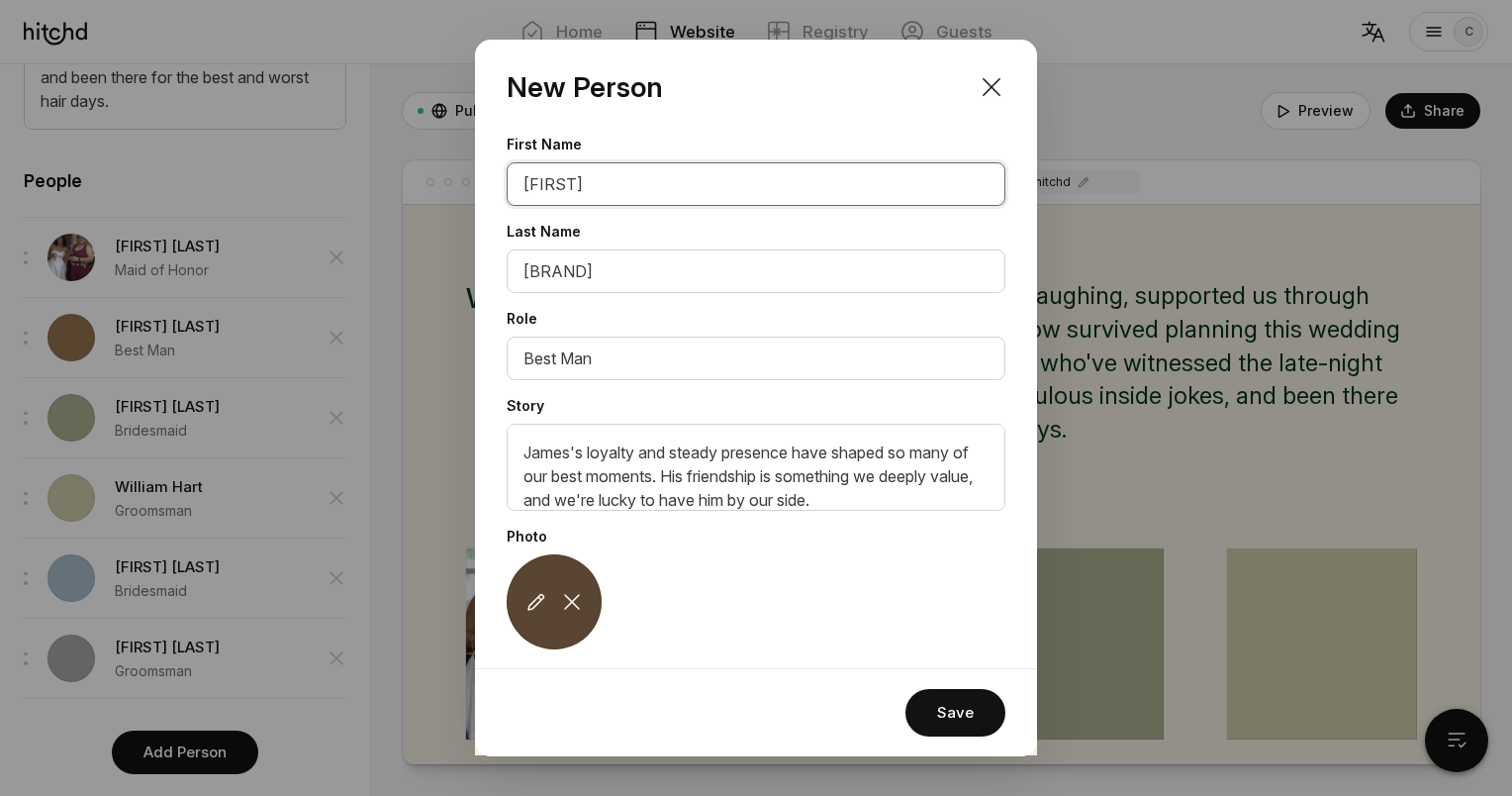 type on "[FIRST]" 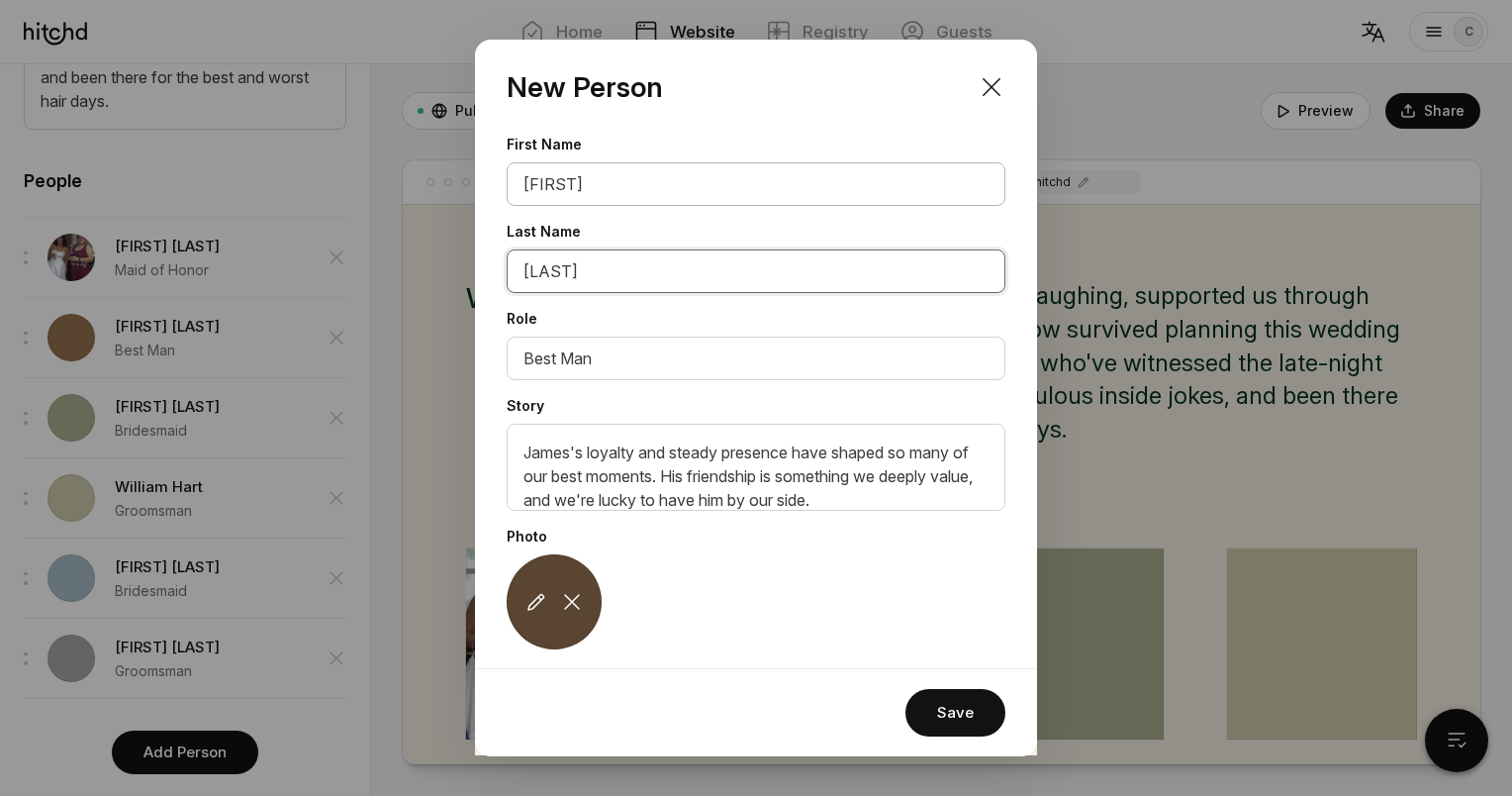 type on "[LAST]" 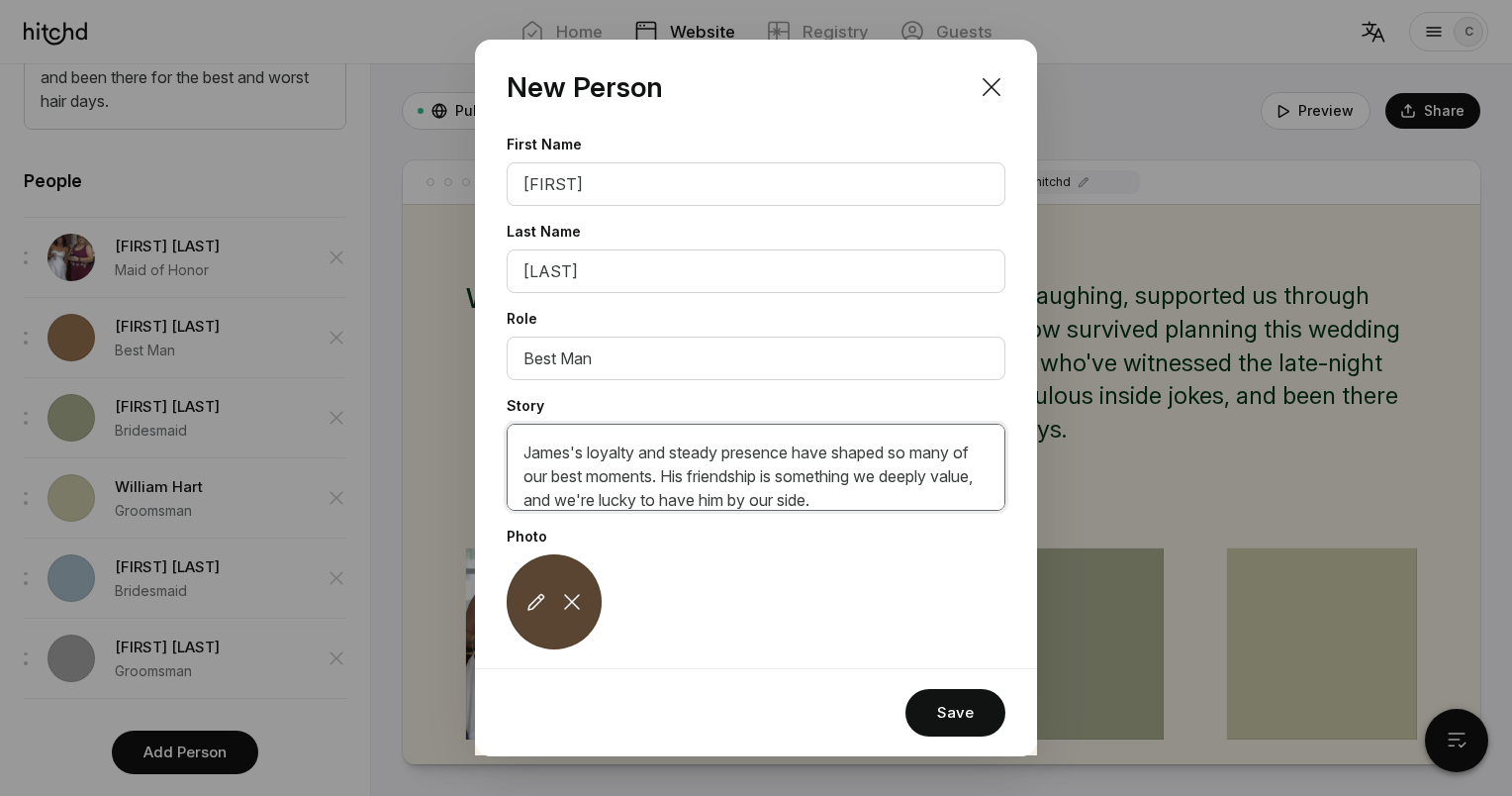 click on "James's loyalty and steady presence have shaped so many of our best moments. His friendship is something we deeply value, and we're lucky to have him by our side." at bounding box center (756, 467) 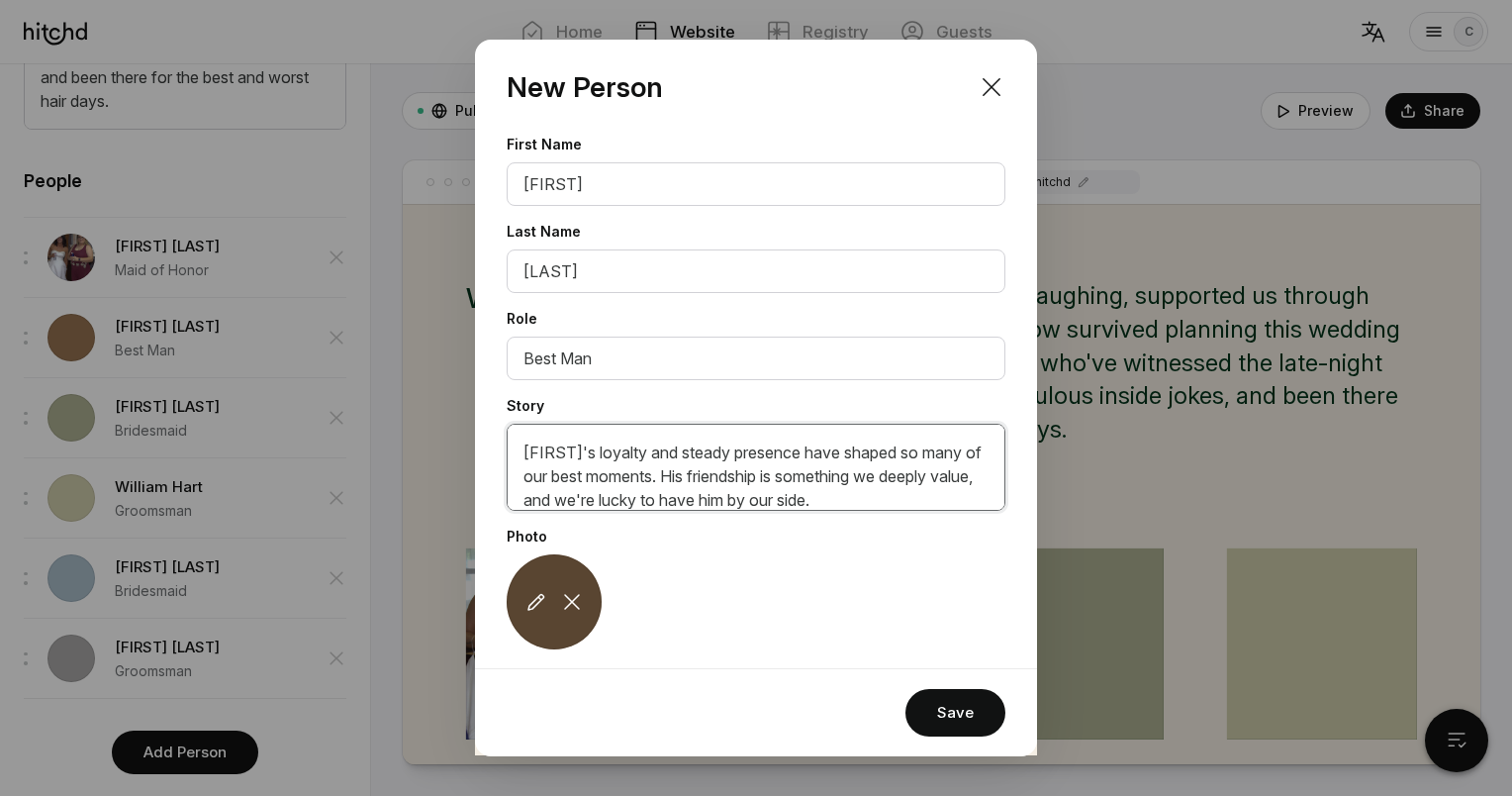 scroll, scrollTop: 17, scrollLeft: 0, axis: vertical 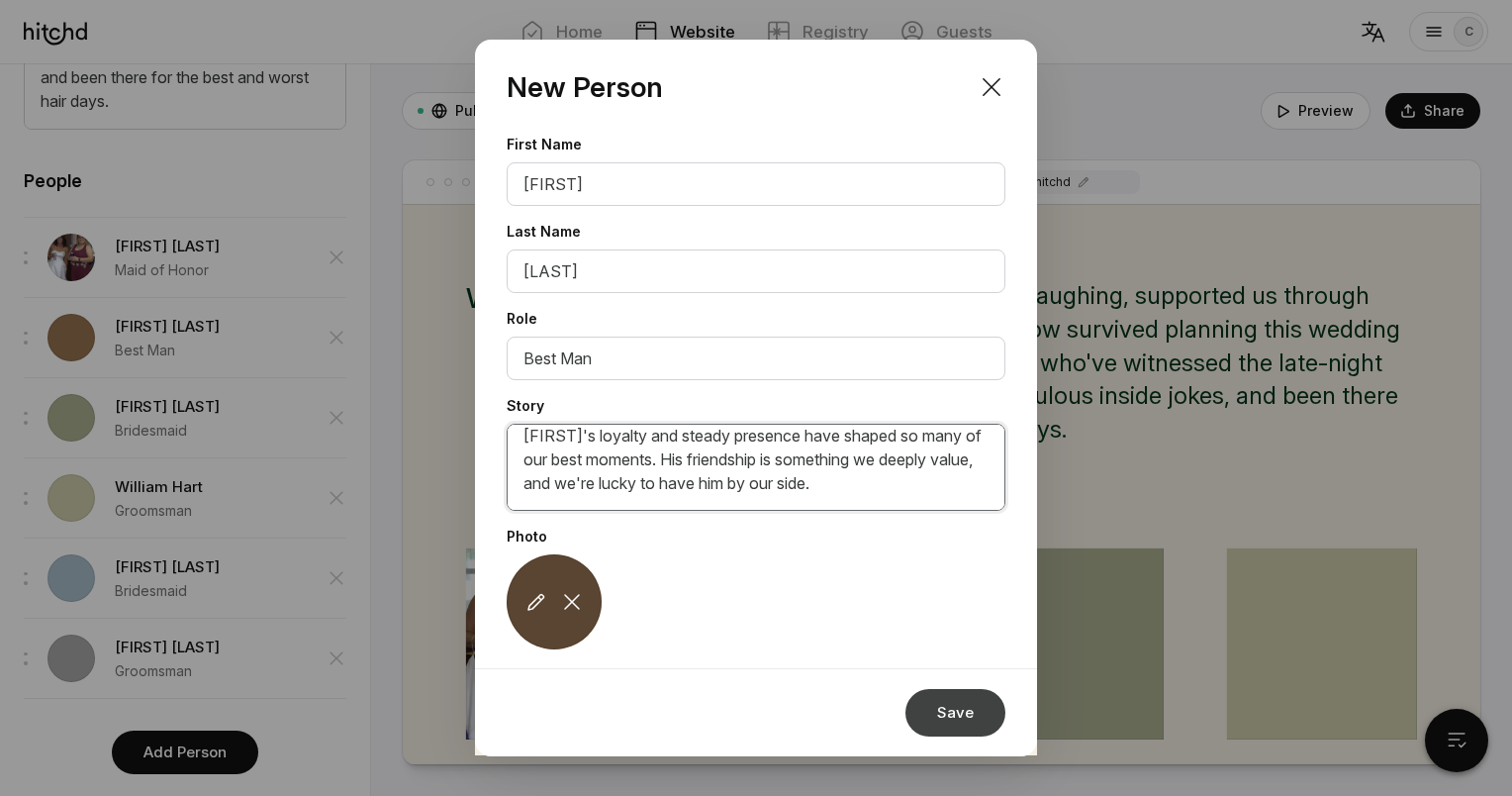 type on "[FIRST]'s loyalty and steady presence have shaped so many of our best moments. His friendship is something we deeply value, and we're lucky to have him by our side." 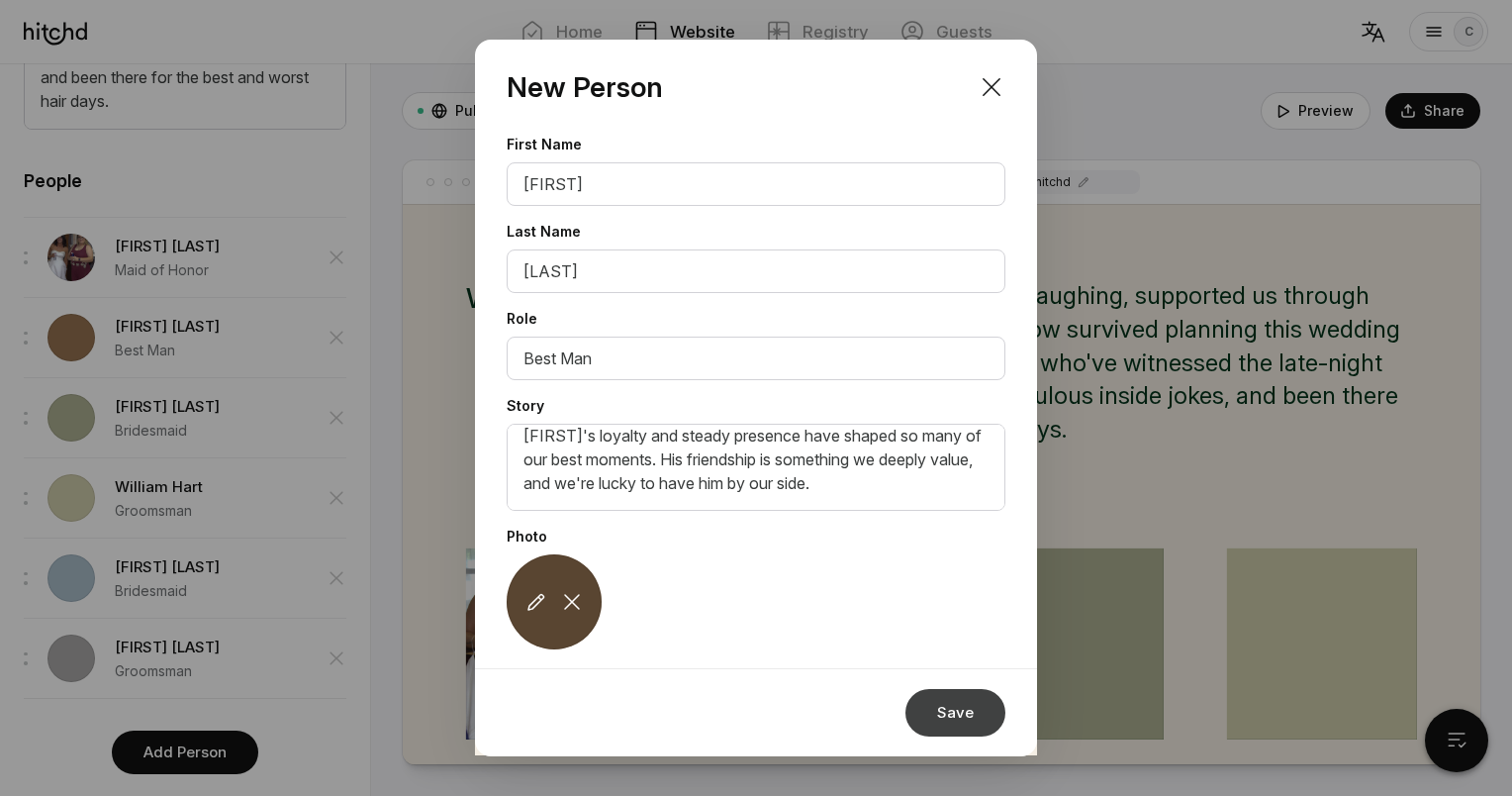 click on "Save" at bounding box center [955, 713] 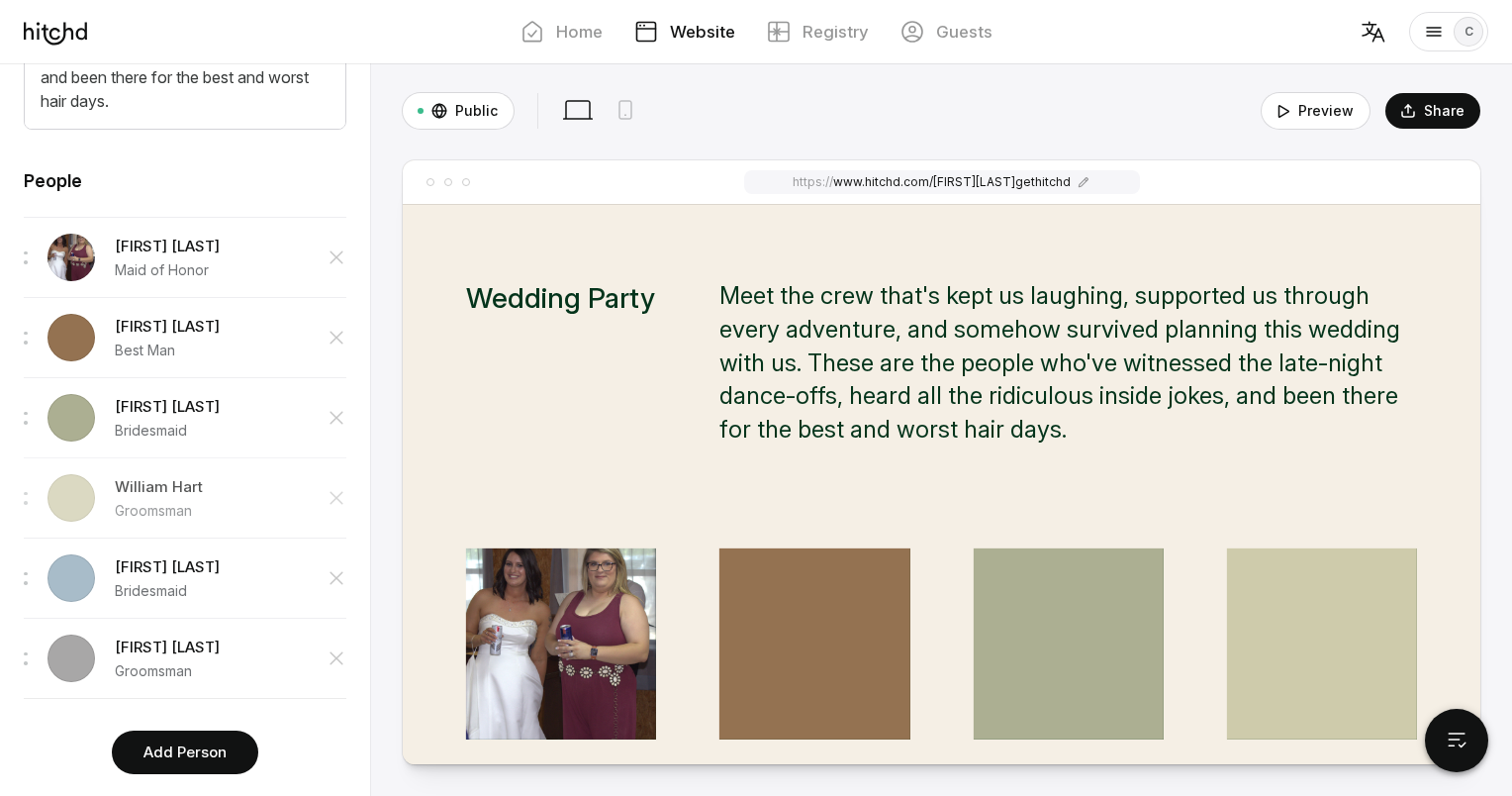 click on "William Hart" at bounding box center (167, 247) 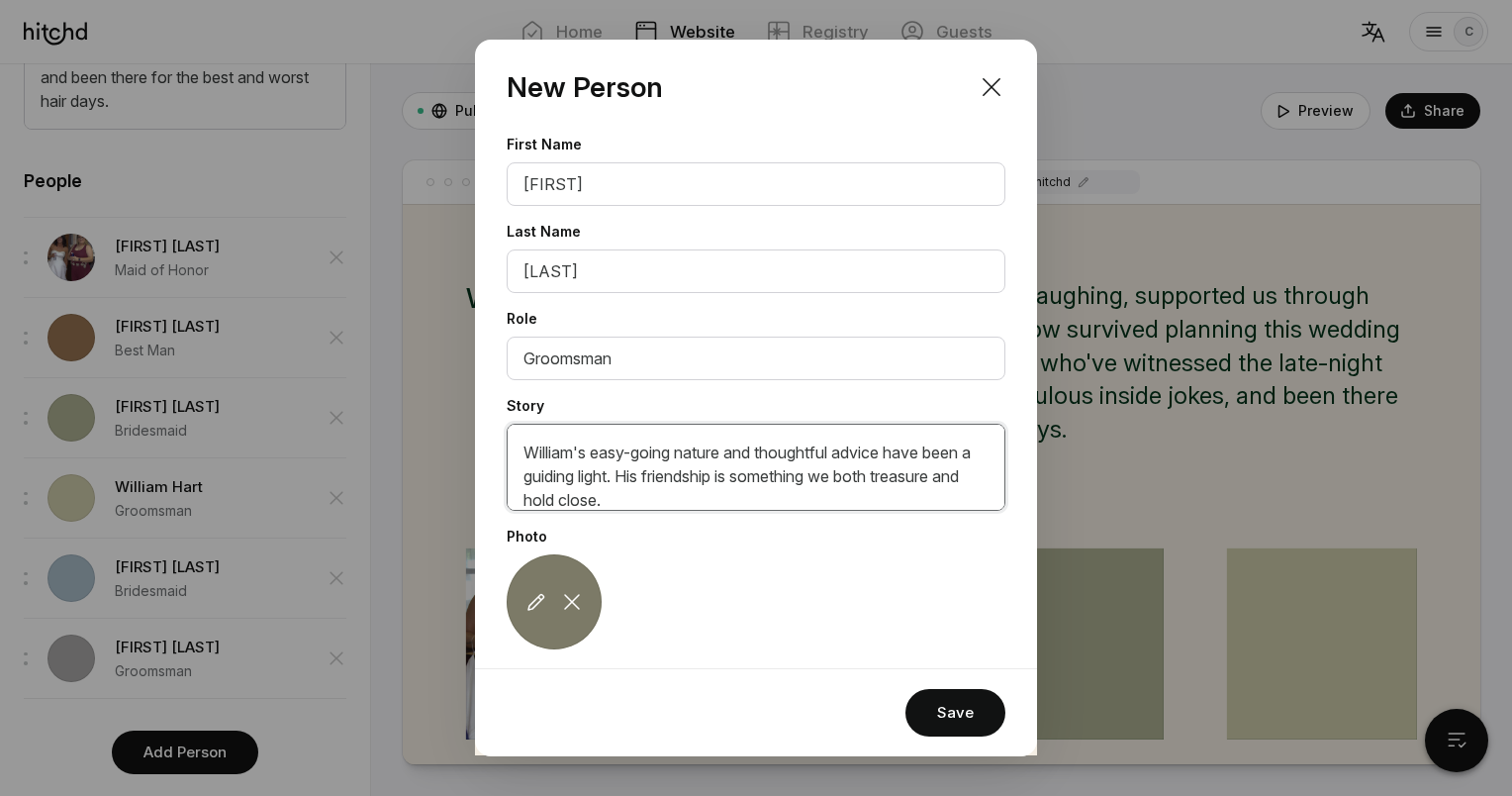 click on "William's easy-going nature and thoughtful advice have been a guiding light. His friendship is something we both treasure and hold close." at bounding box center [756, 467] 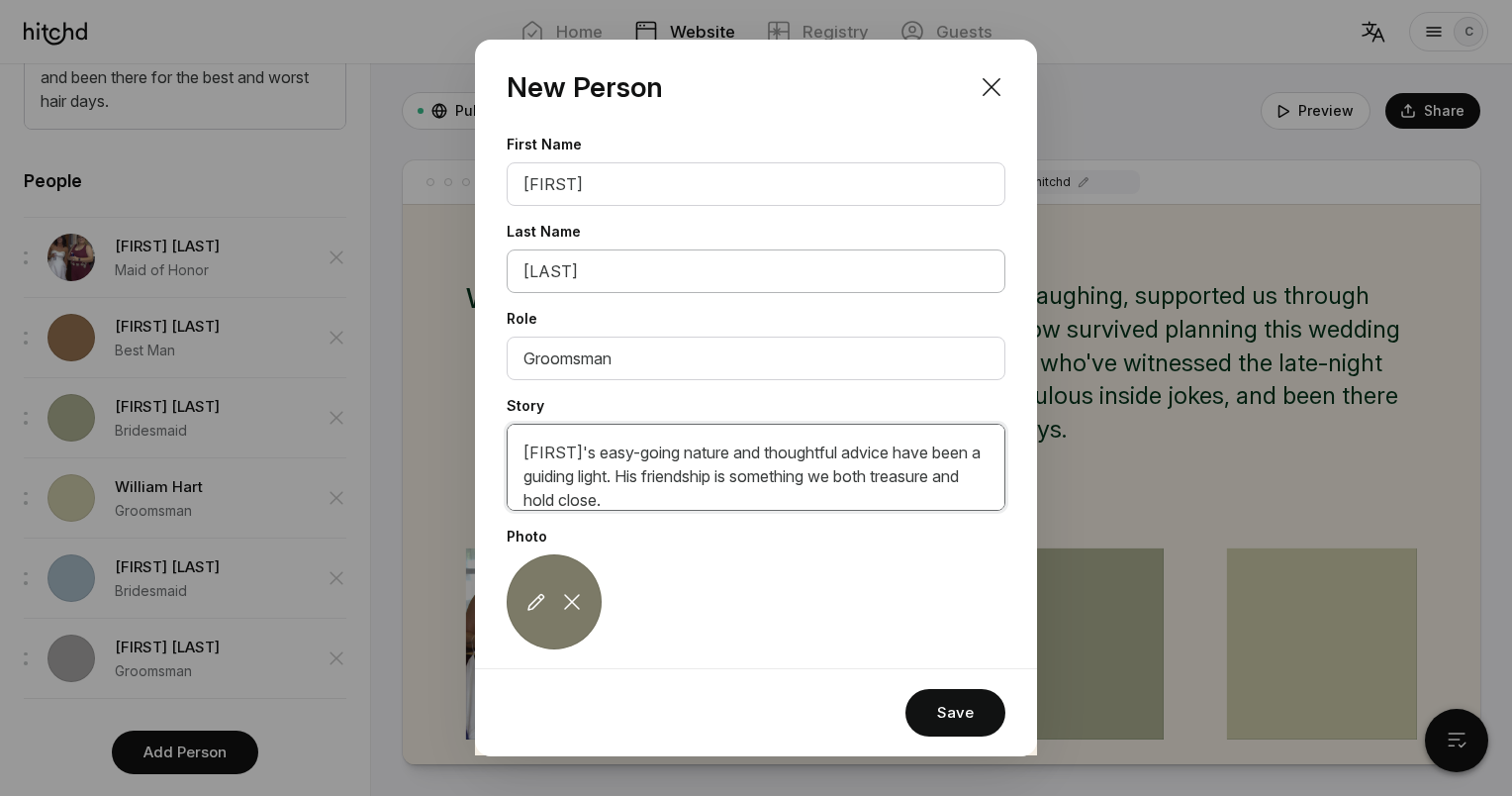 type on "[FIRST]'s easy-going nature and thoughtful advice have been a guiding light. His friendship is something we both treasure and hold close." 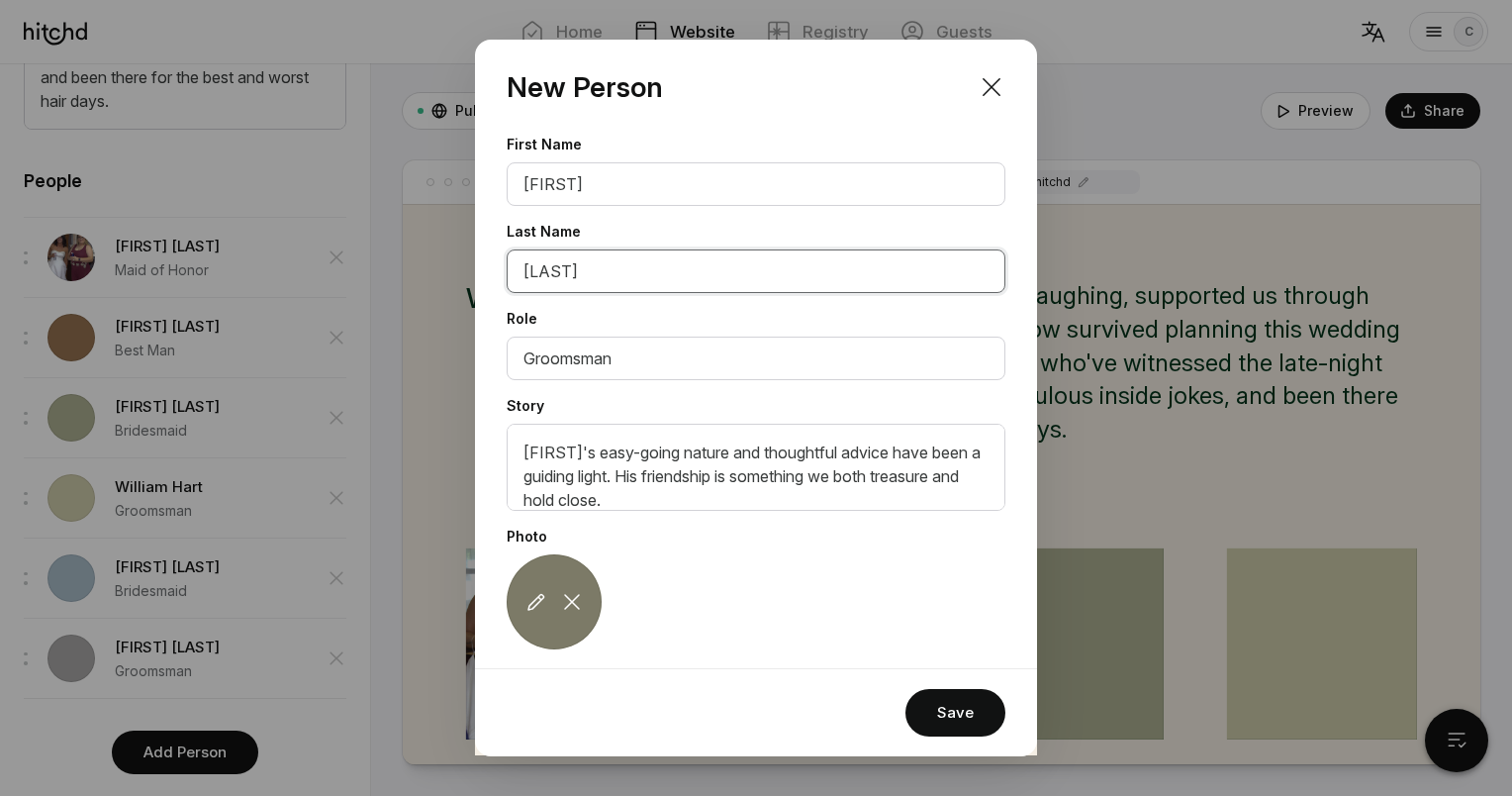 click on "[LAST]" at bounding box center [756, 271] 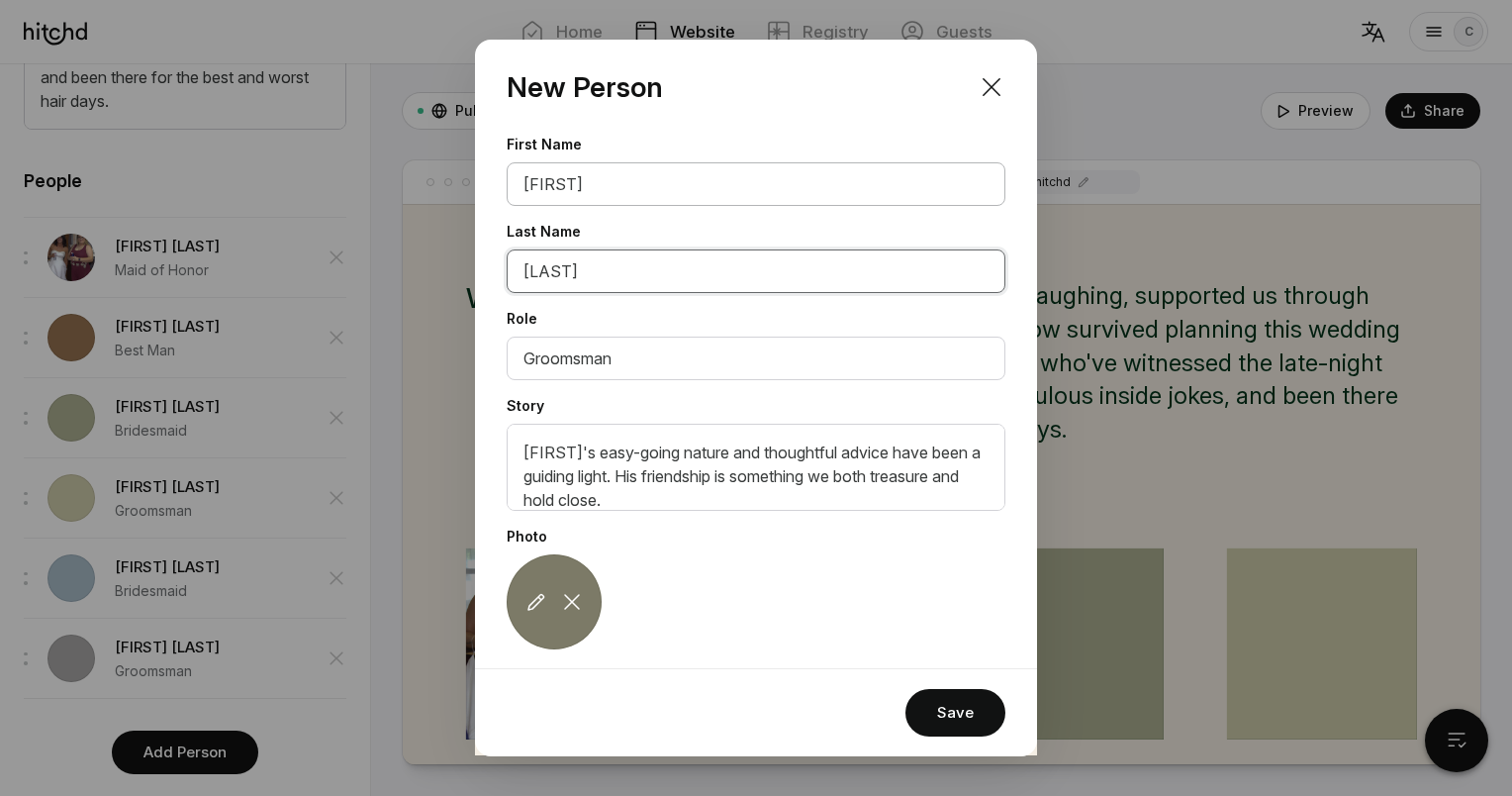 type on "[LAST]" 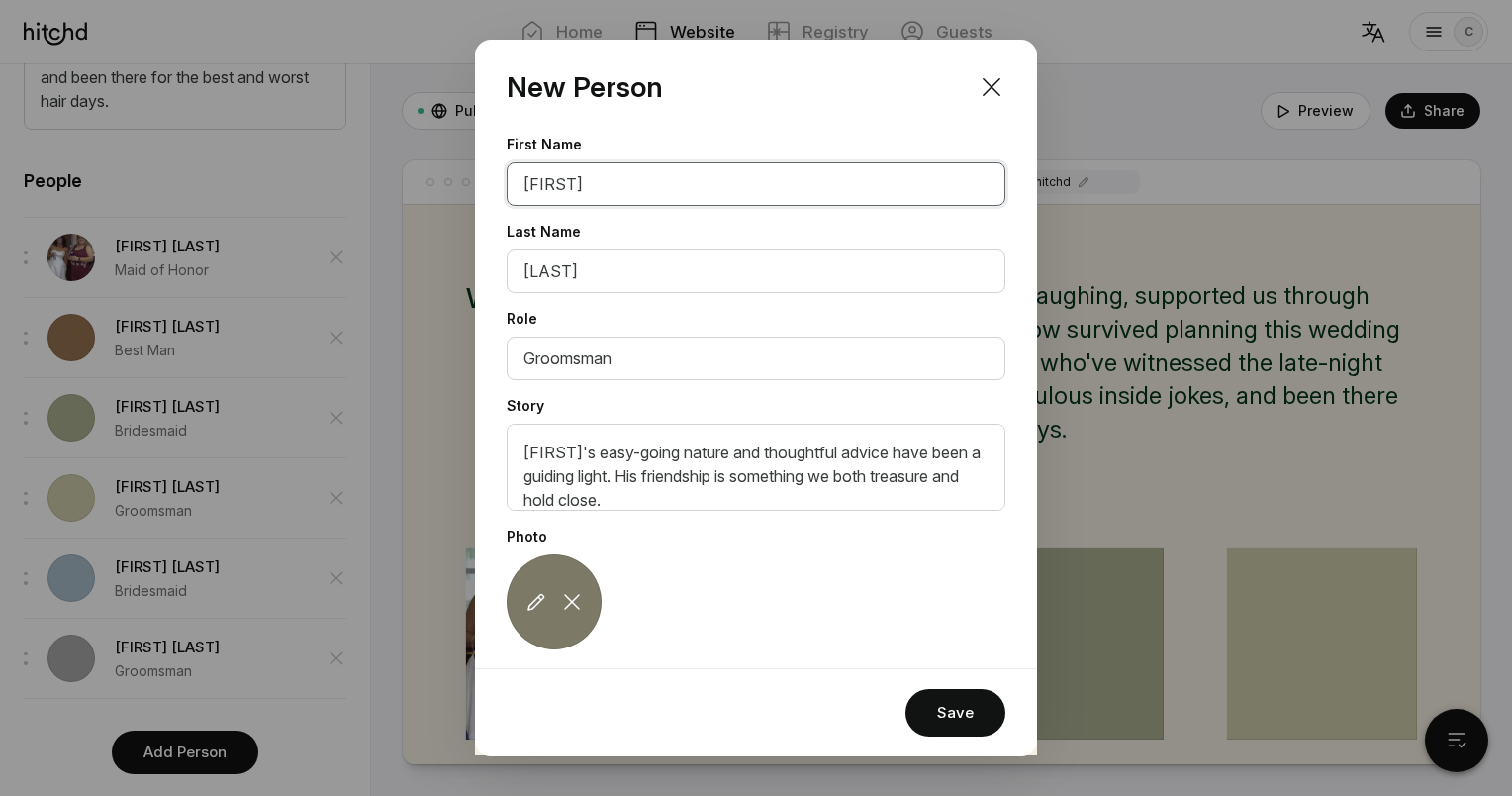 click on "[FIRST]" at bounding box center [756, 184] 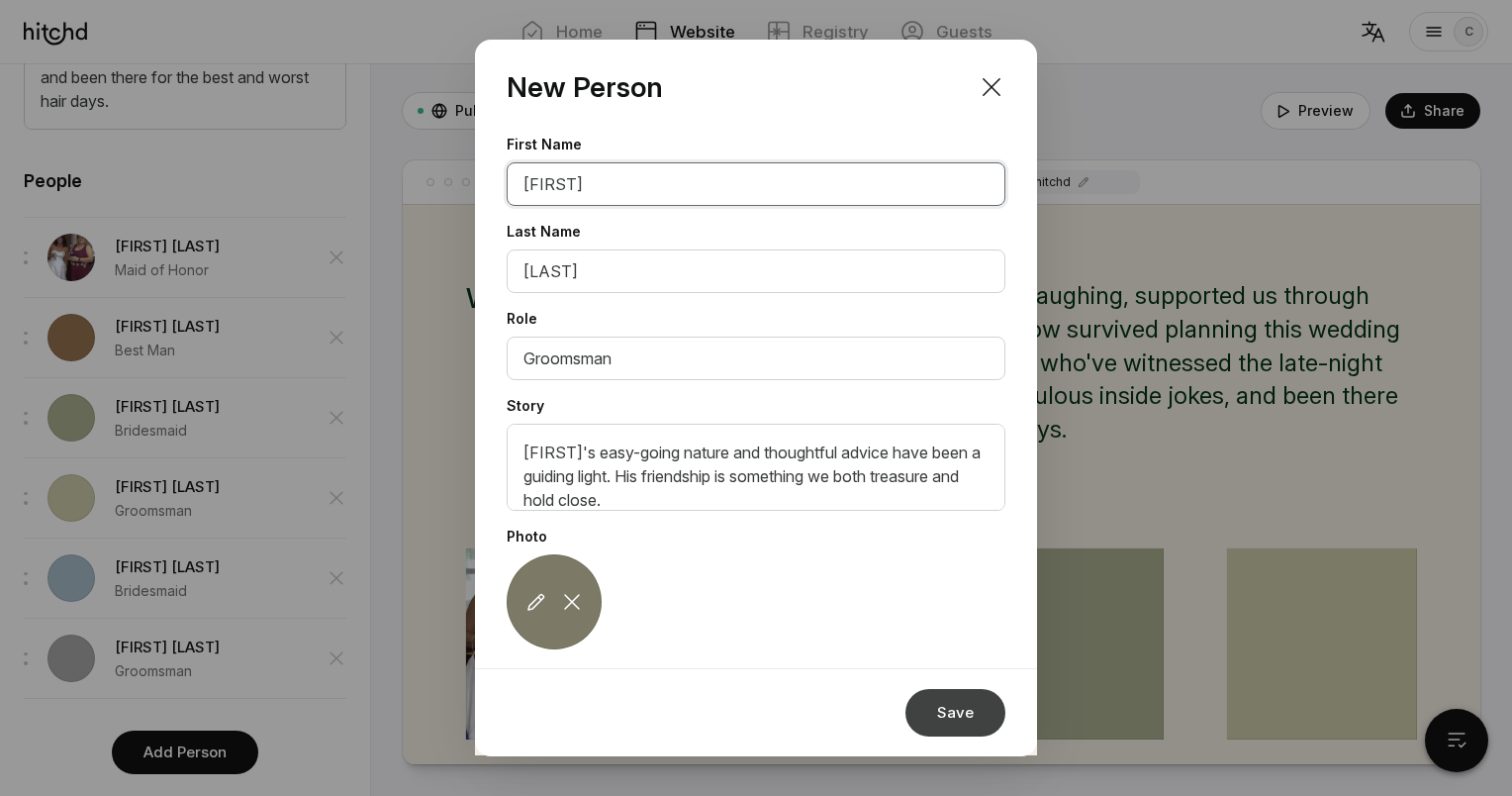 type on "[FIRST]" 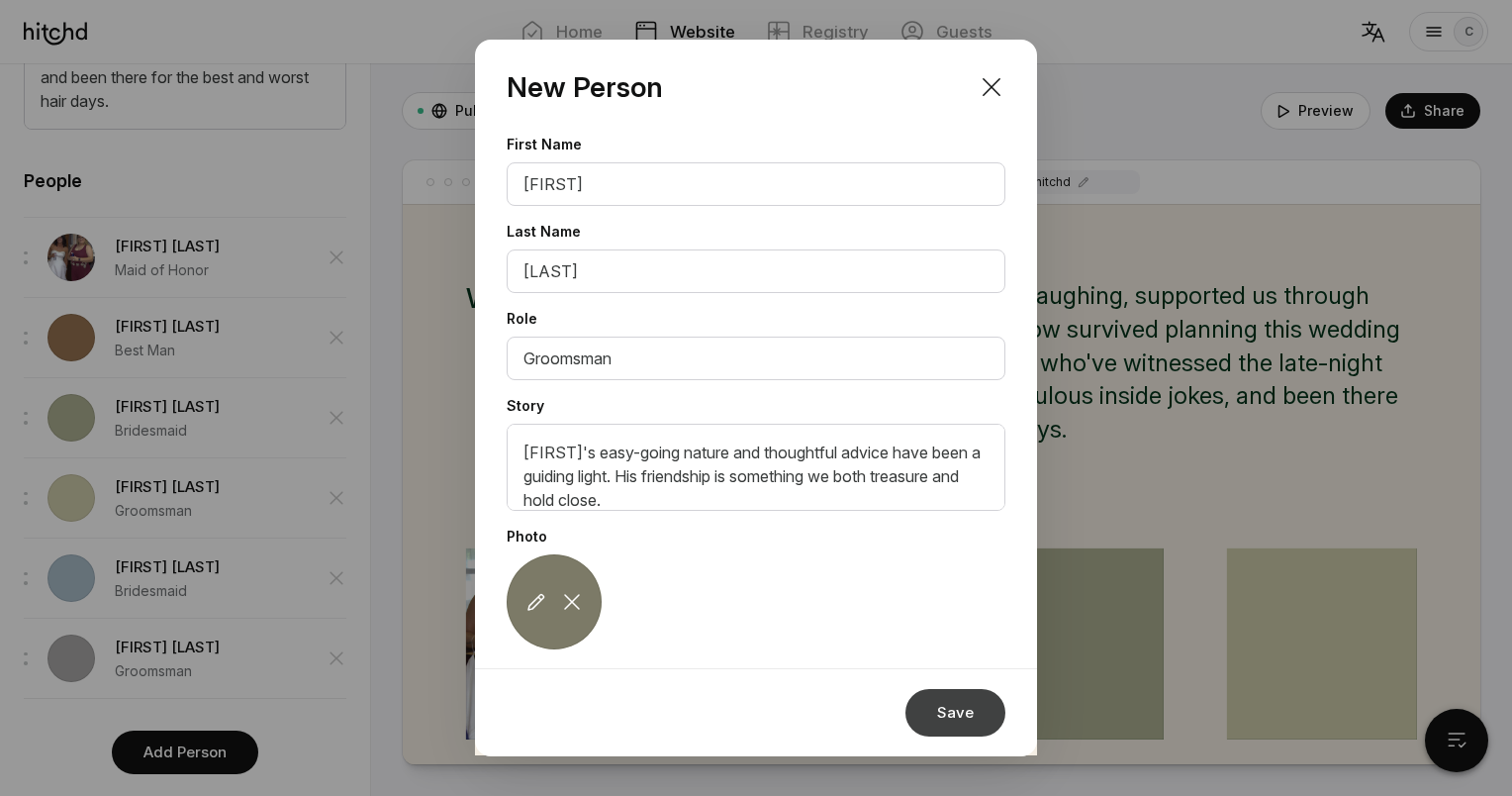 click on "Save" at bounding box center [955, 713] 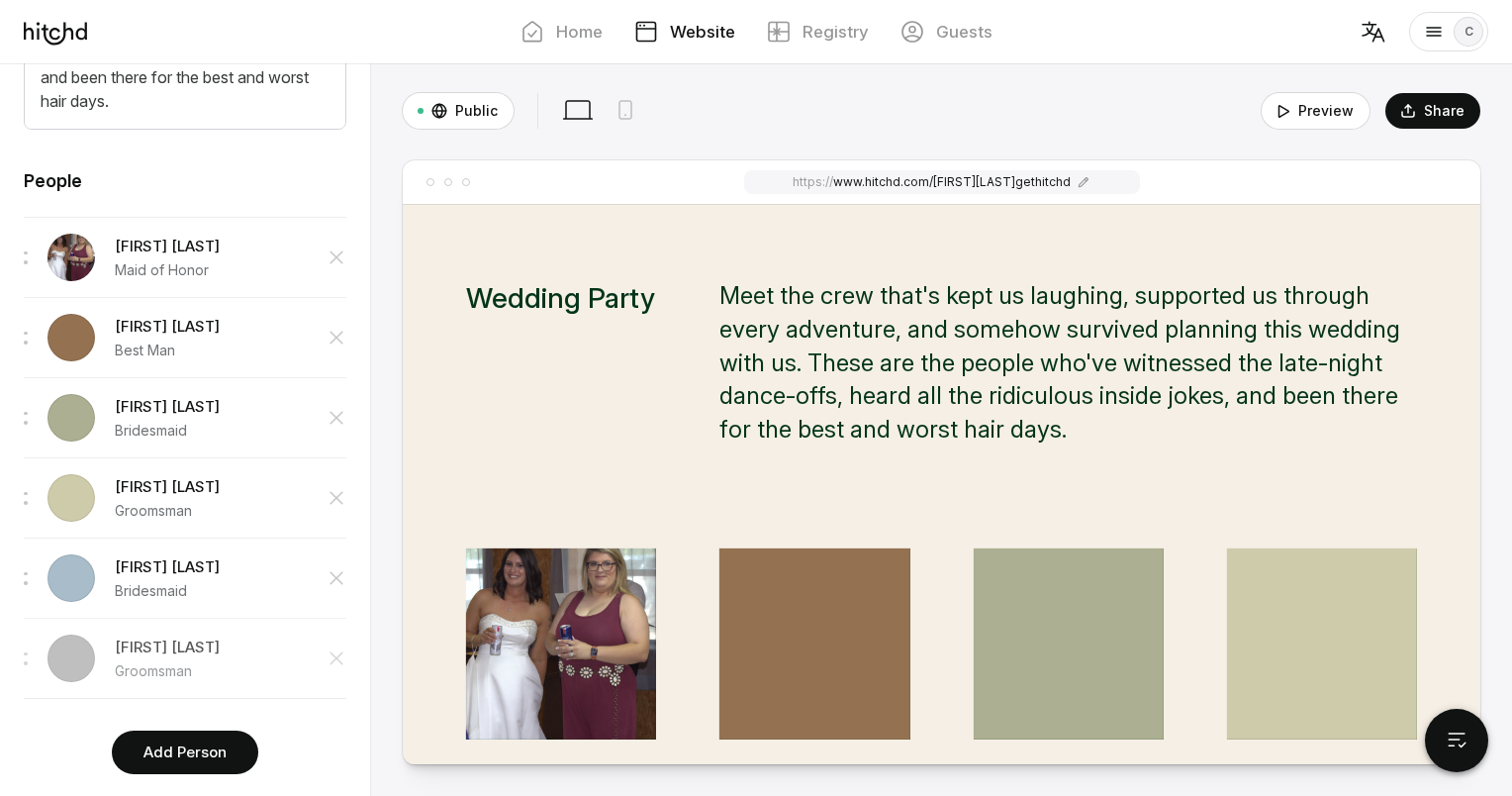 click on "[FIRST] [LAST]" at bounding box center (167, 247) 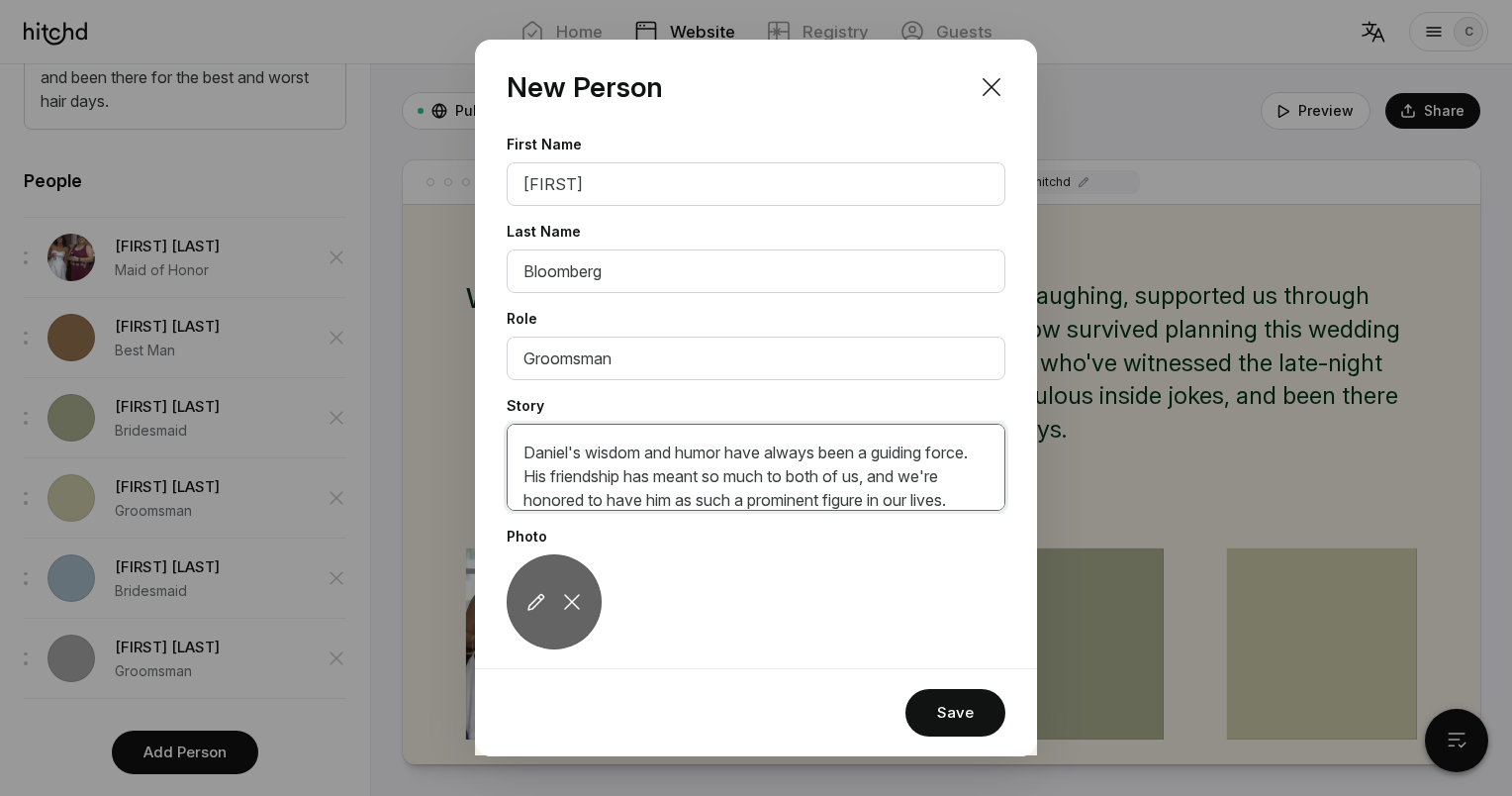 click on "Daniel's wisdom and humor have always been a guiding force. His friendship has meant so much to both of us, and we're honored to have him as such a prominent figure in our lives." at bounding box center (756, 467) 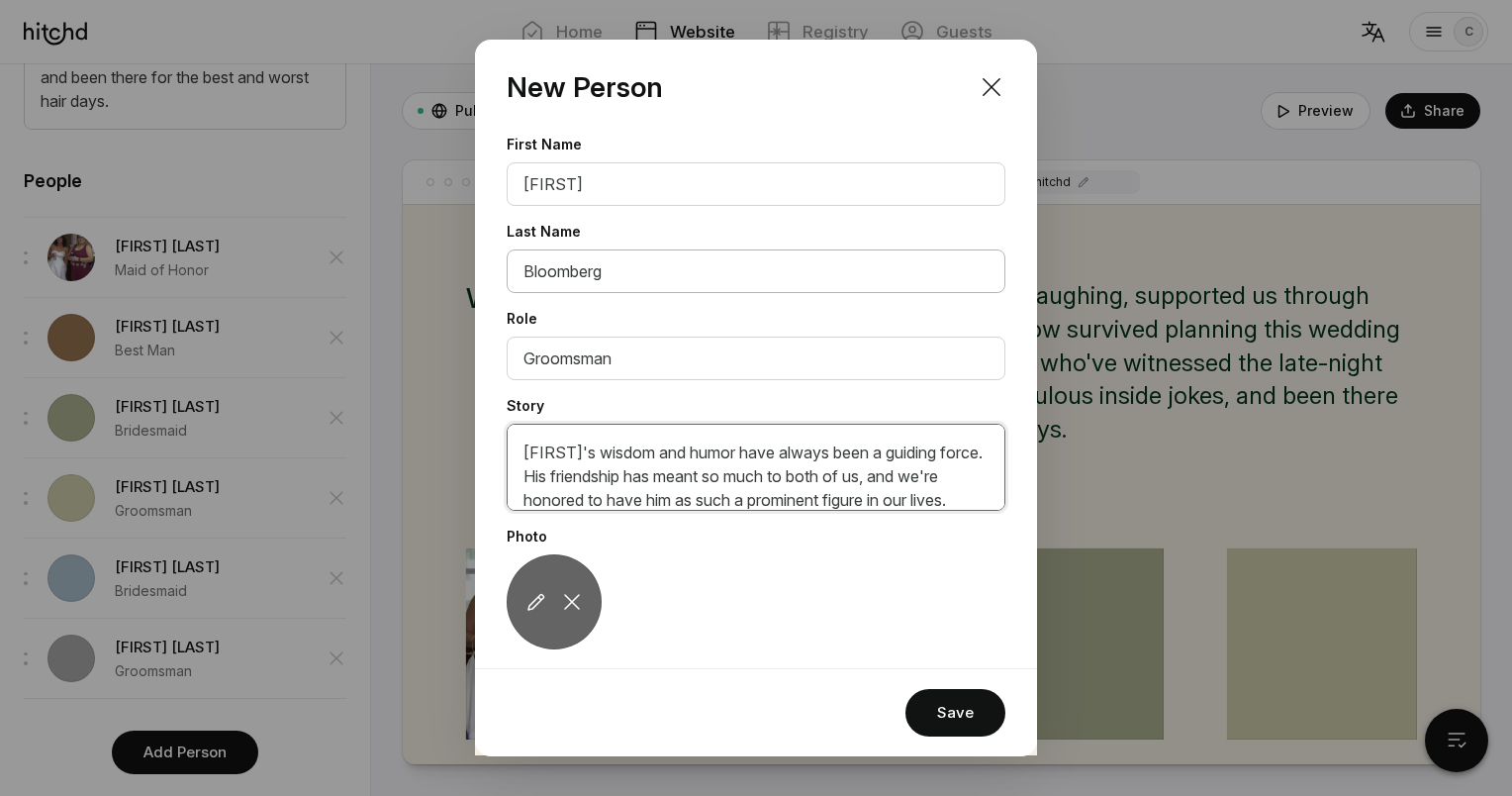 type on "[FIRST]'s wisdom and humor have always been a guiding force. His friendship has meant so much to both of us, and we're honored to have him as such a prominent figure in our lives." 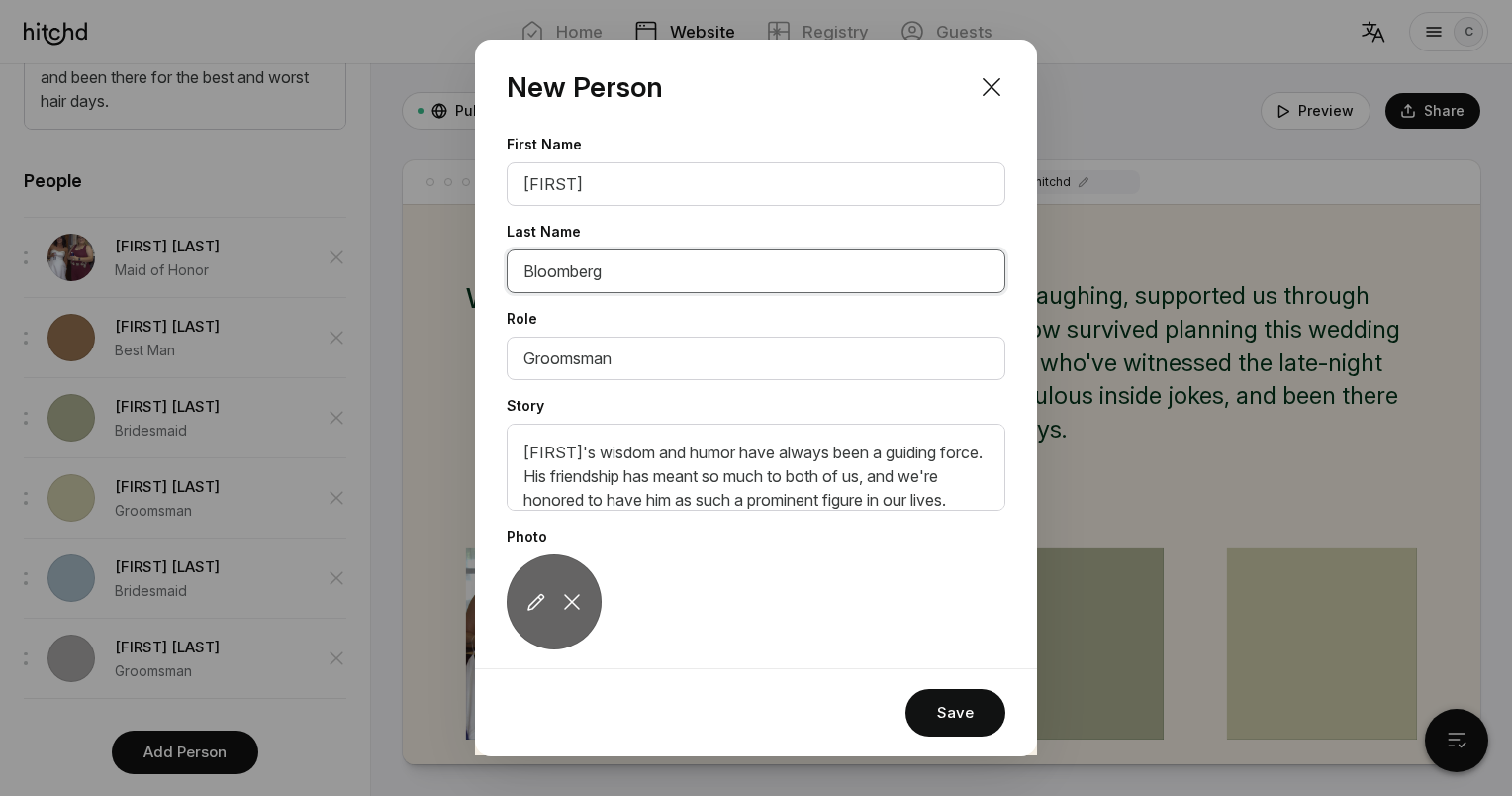 click on "Bloomberg" at bounding box center (756, 271) 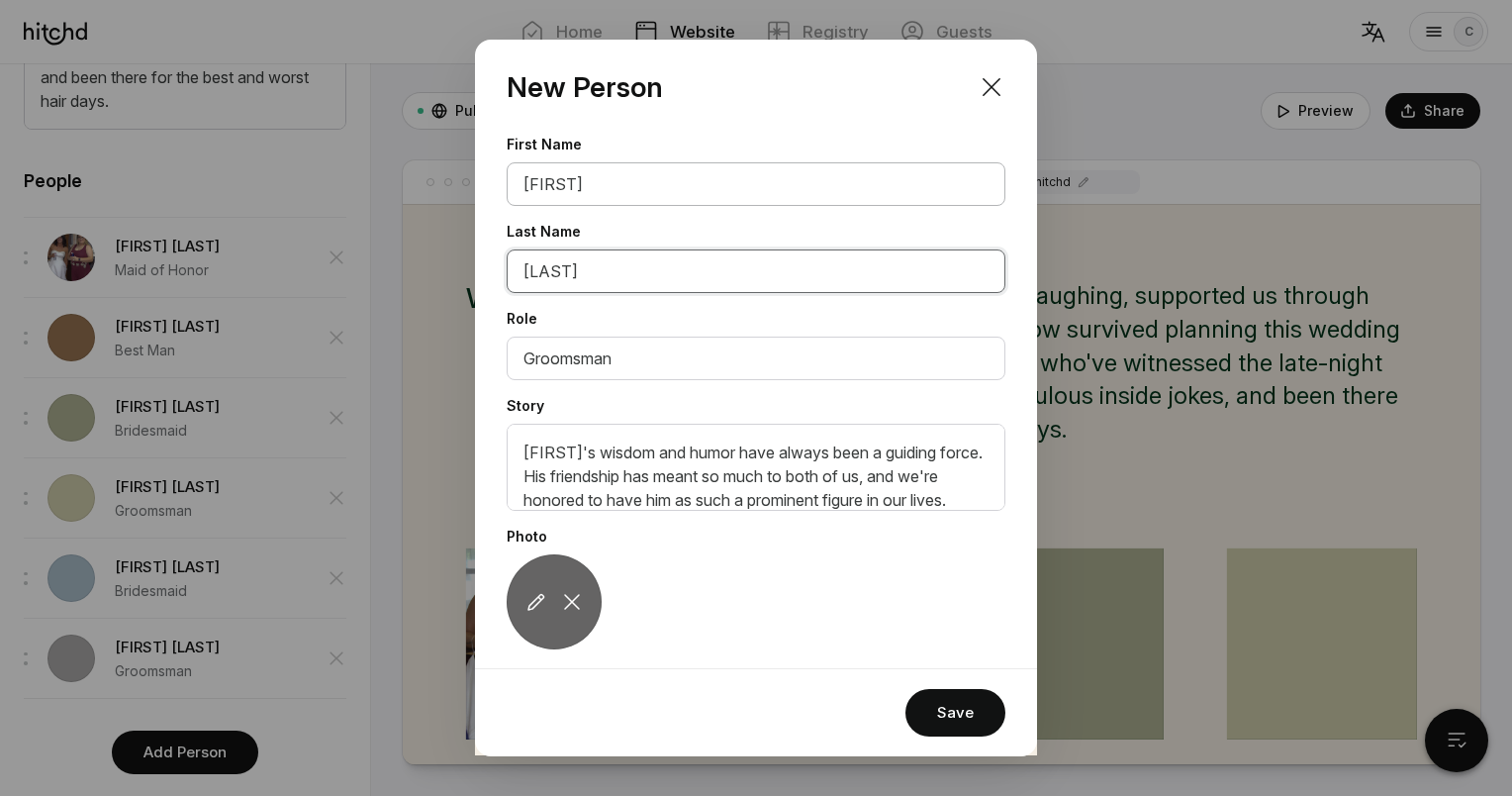 type on "[LAST]" 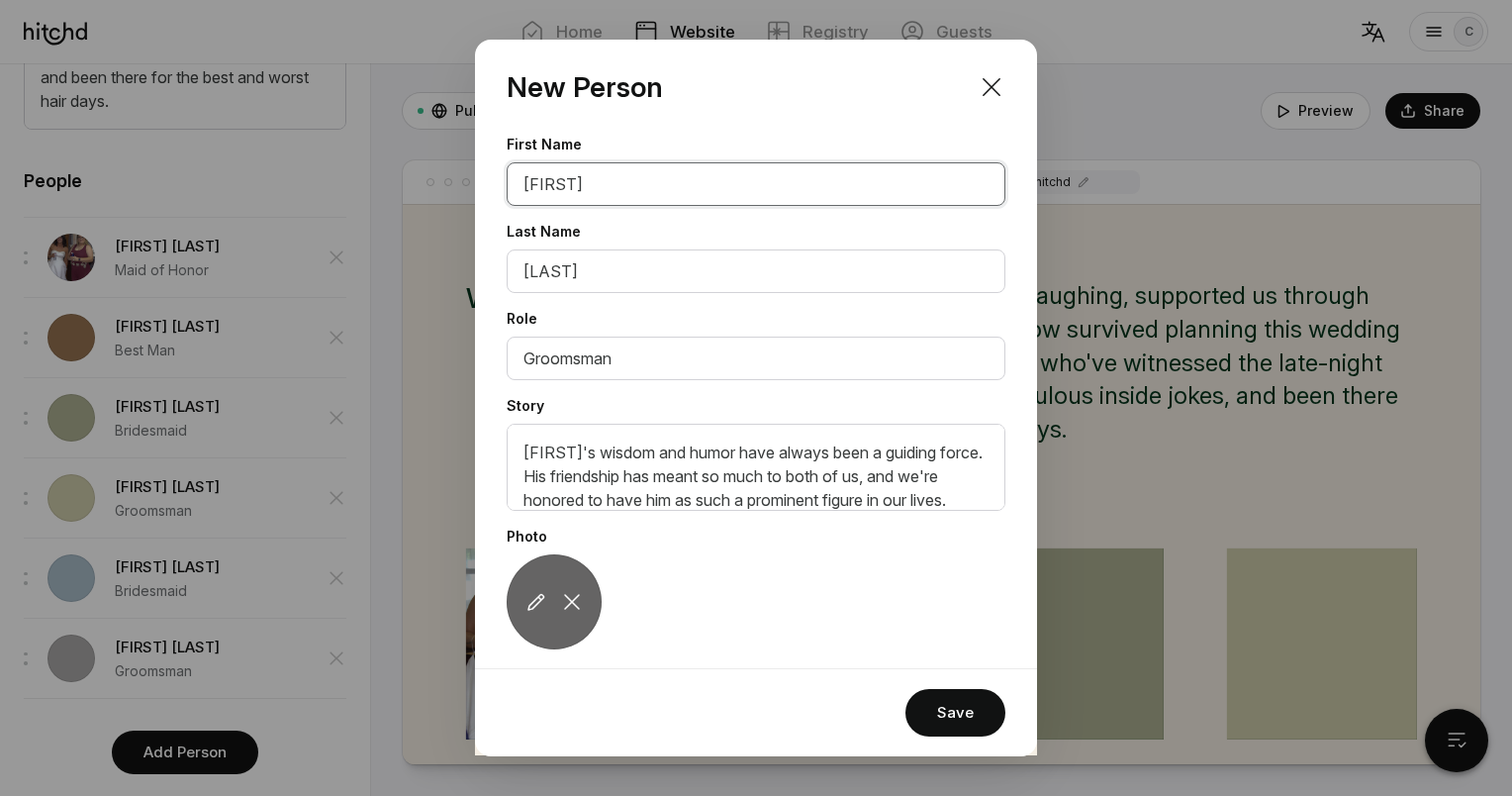 click on "[FIRST]" at bounding box center (756, 184) 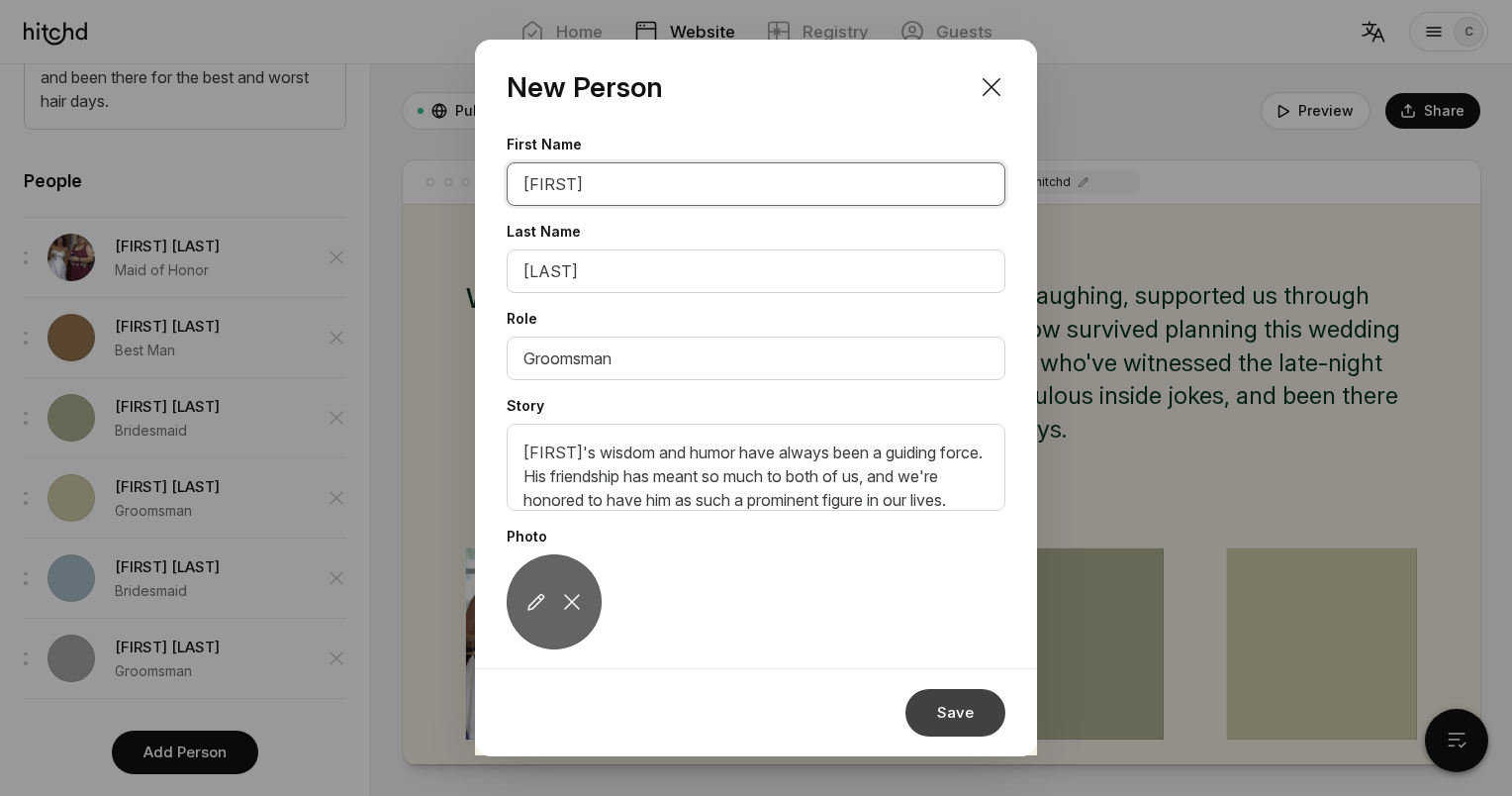 type on "[FIRST]" 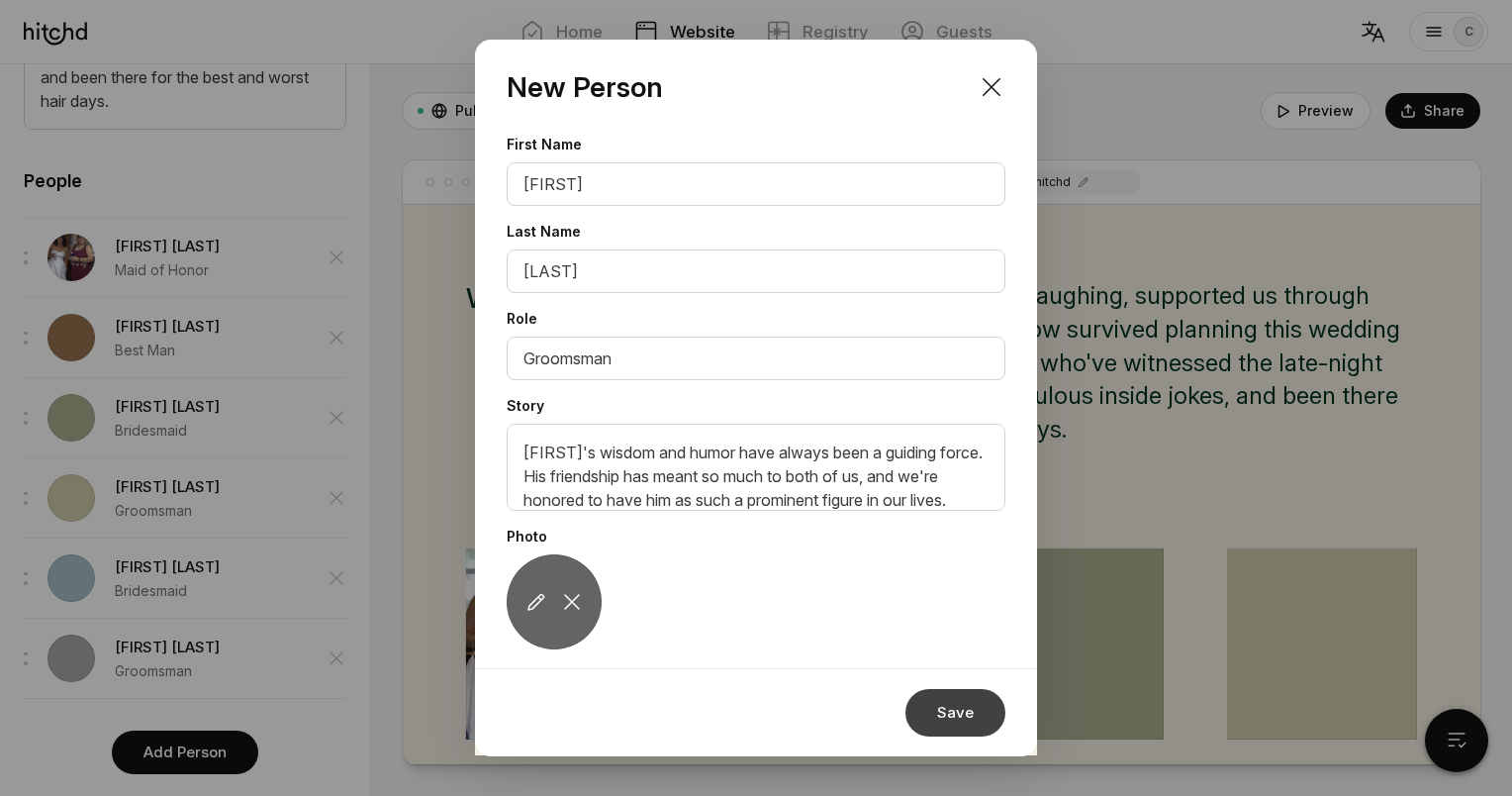 click on "Save" at bounding box center (955, 713) 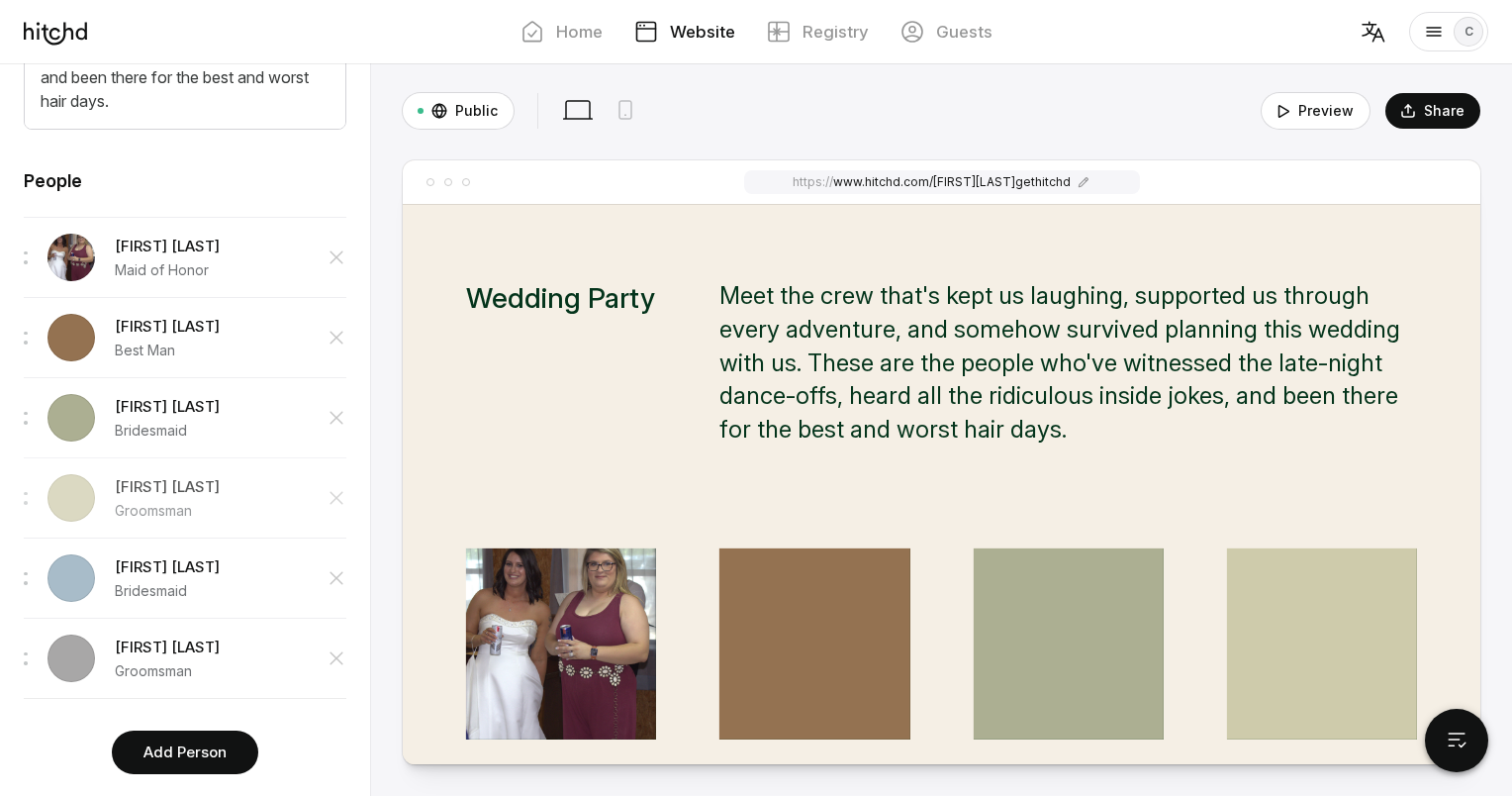 click on "Groomsman" at bounding box center (167, 270) 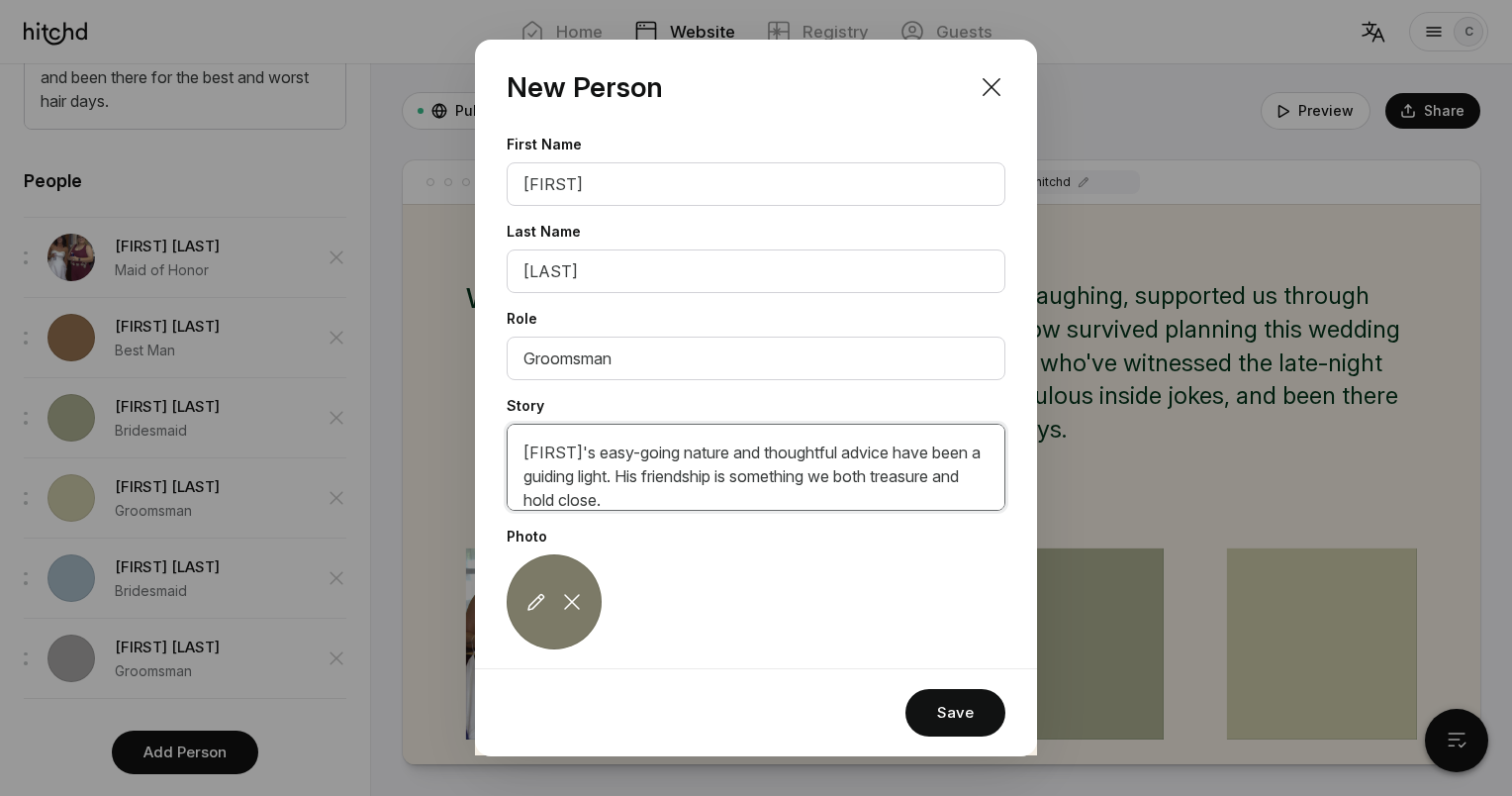 click on "[FIRST]'s easy-going nature and thoughtful advice have been a guiding light. His friendship is something we both treasure and hold close." at bounding box center (756, 467) 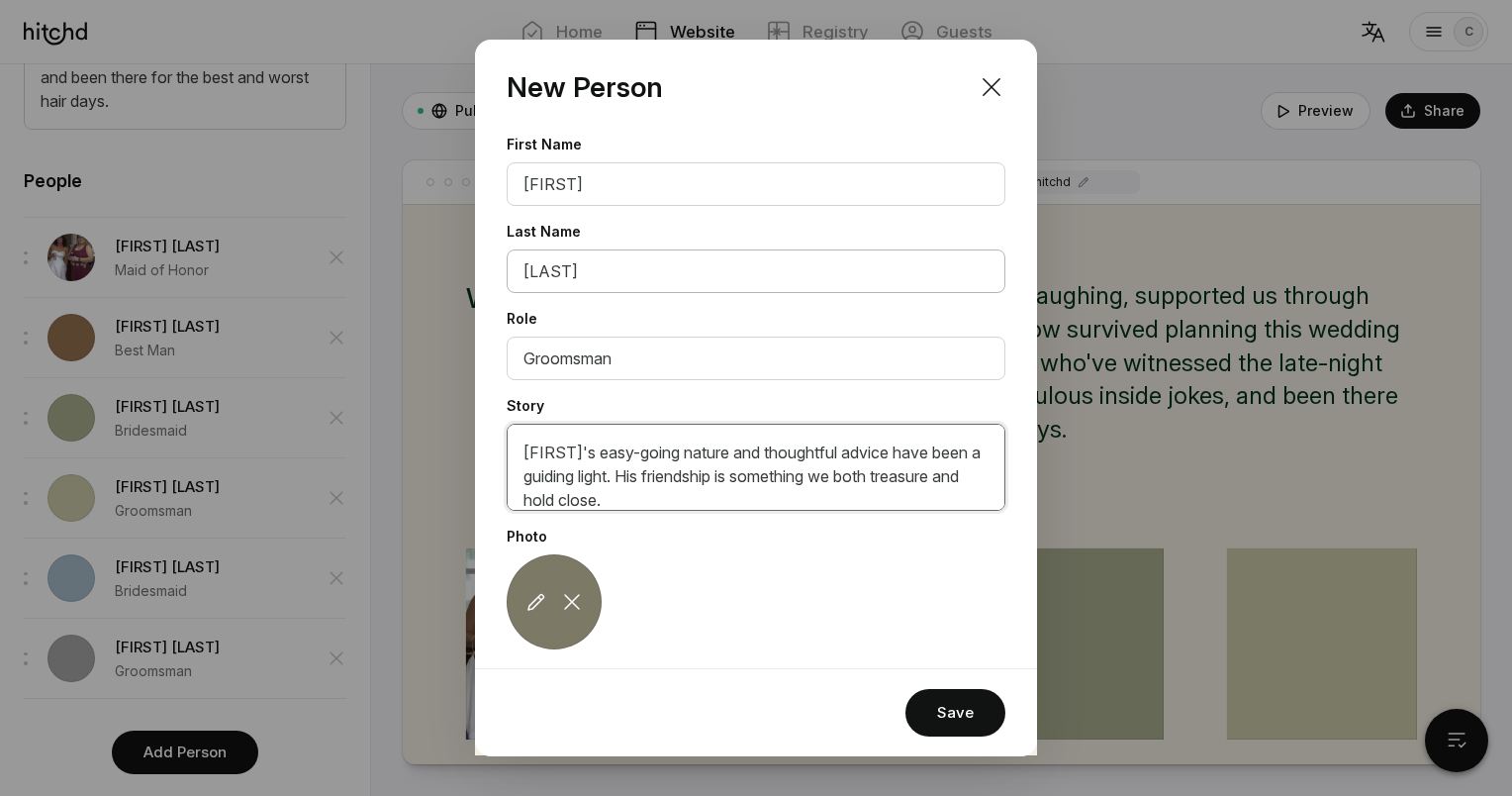 type on "[FIRST]'s easy-going nature and thoughtful advice have been a guiding light. His friendship is something we both treasure and hold close." 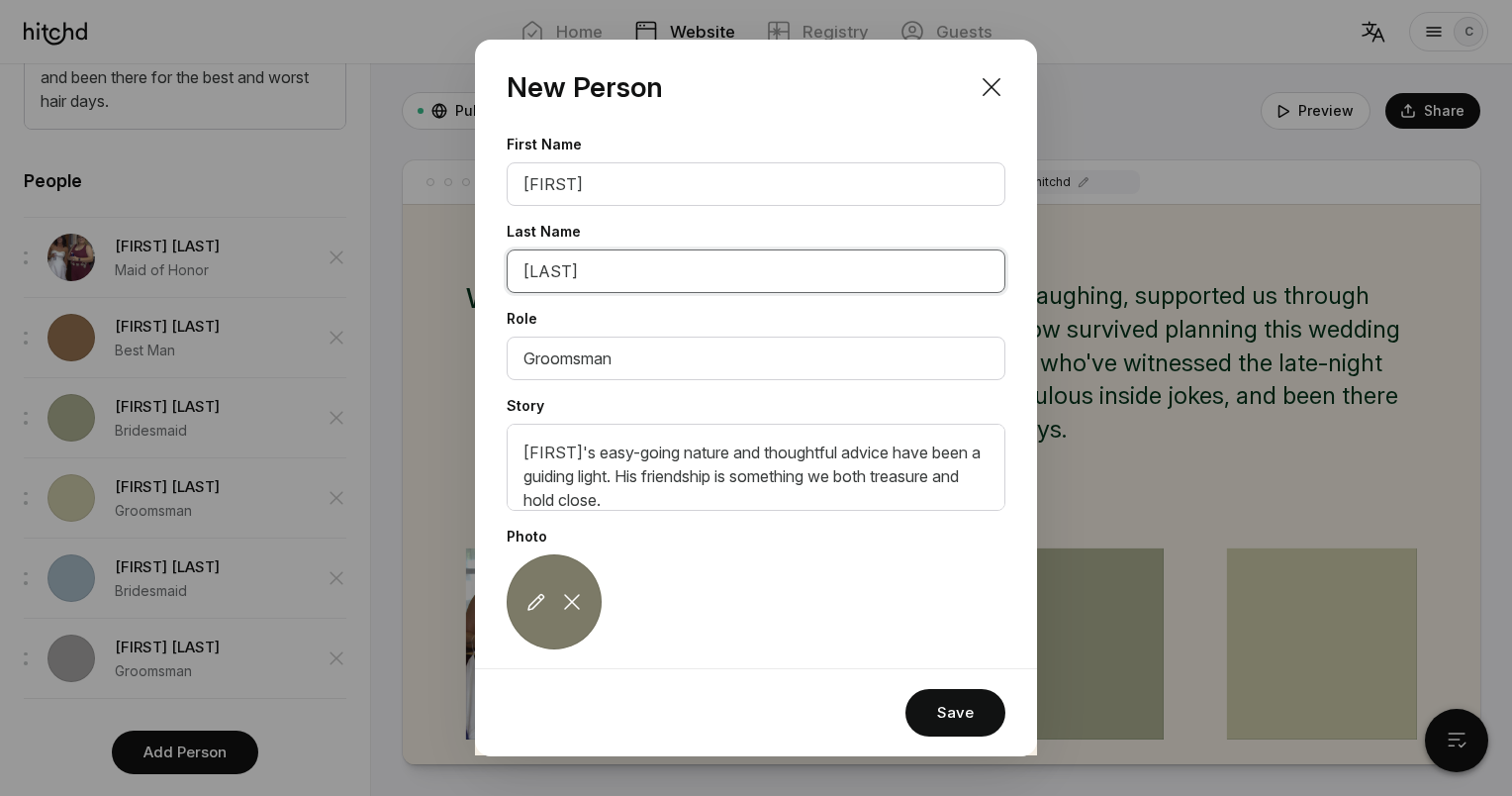 click on "[LAST]" at bounding box center (756, 271) 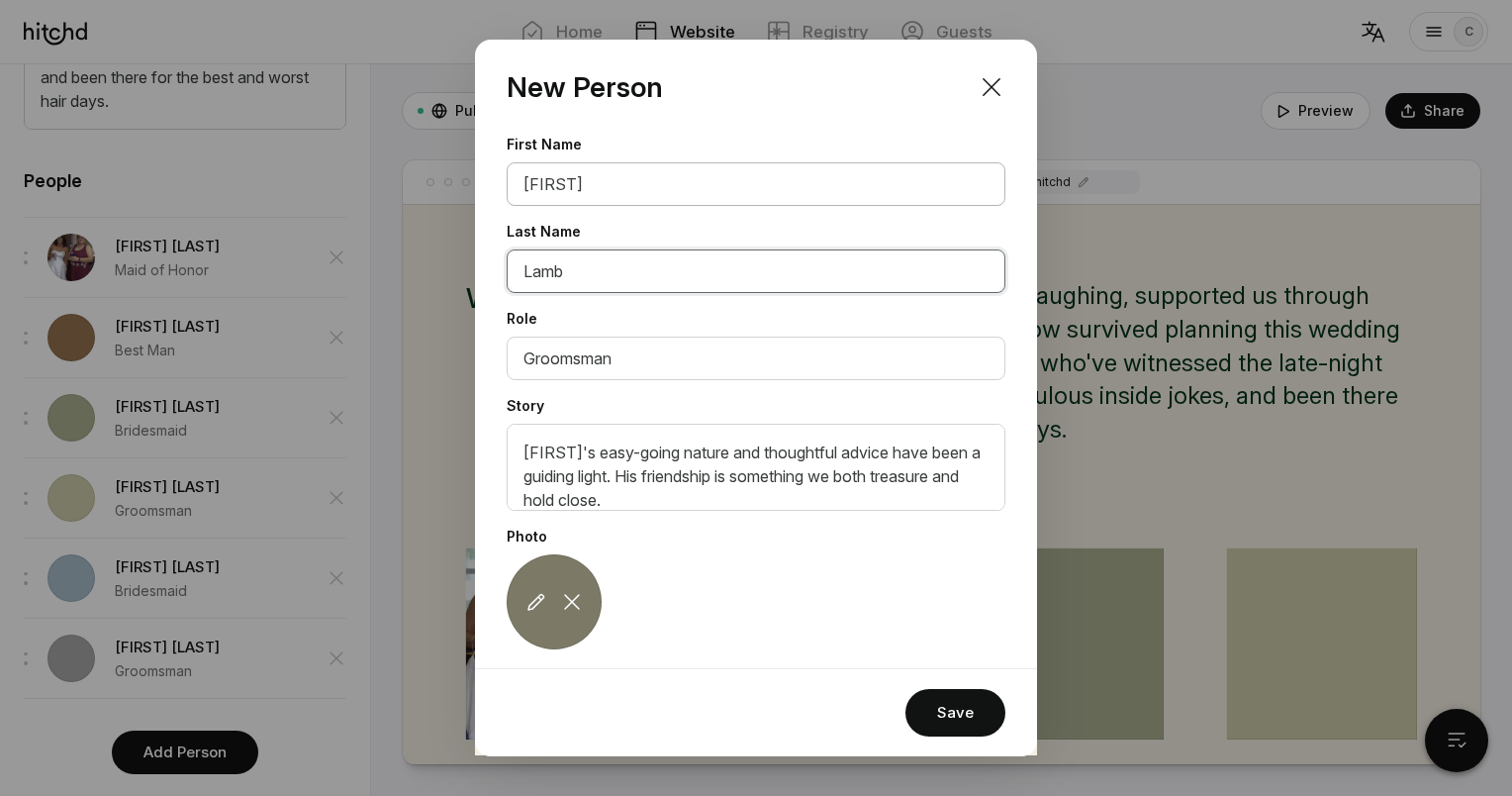 type on "Lamb" 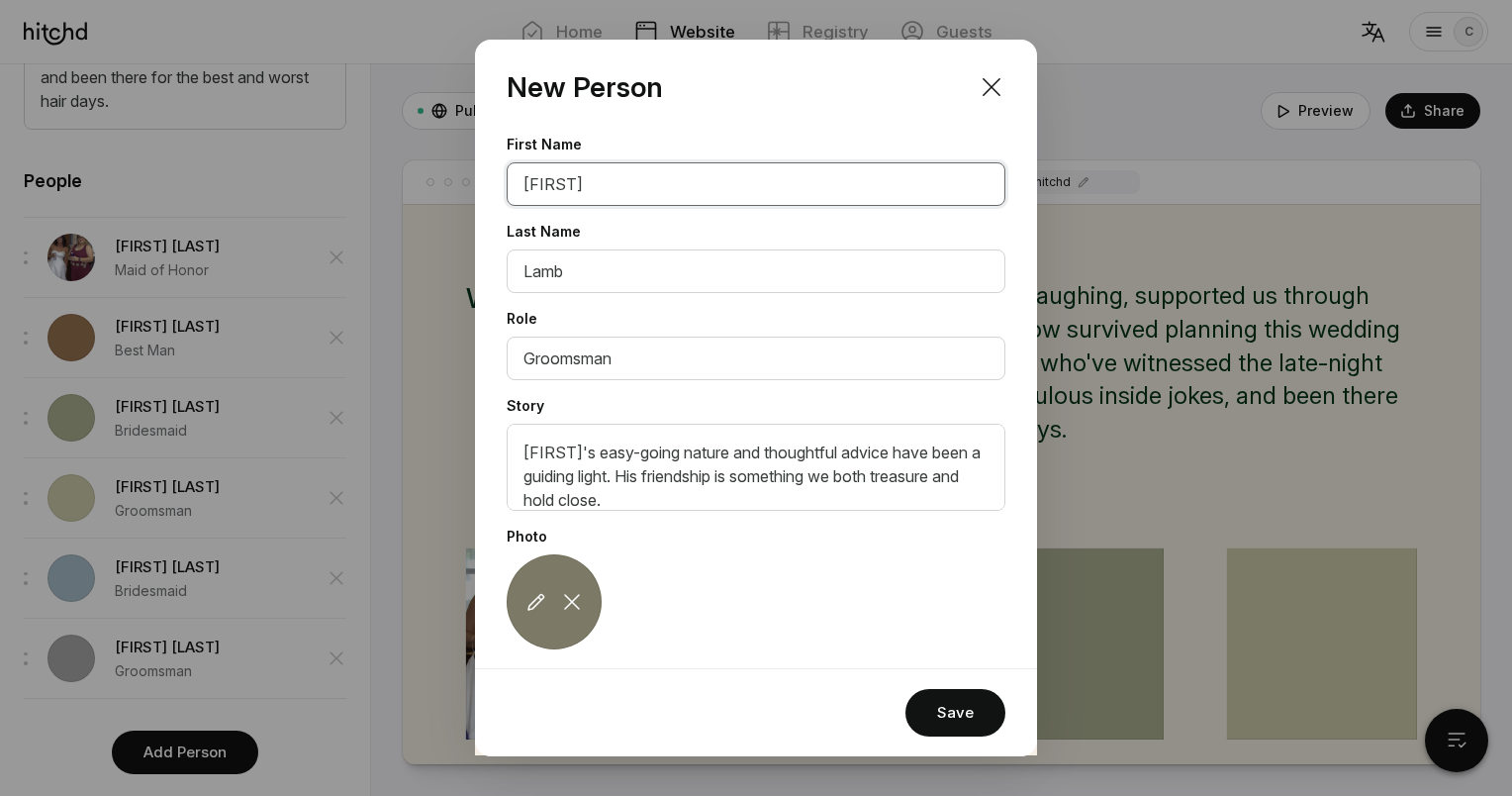 click on "[FIRST]" at bounding box center (756, 184) 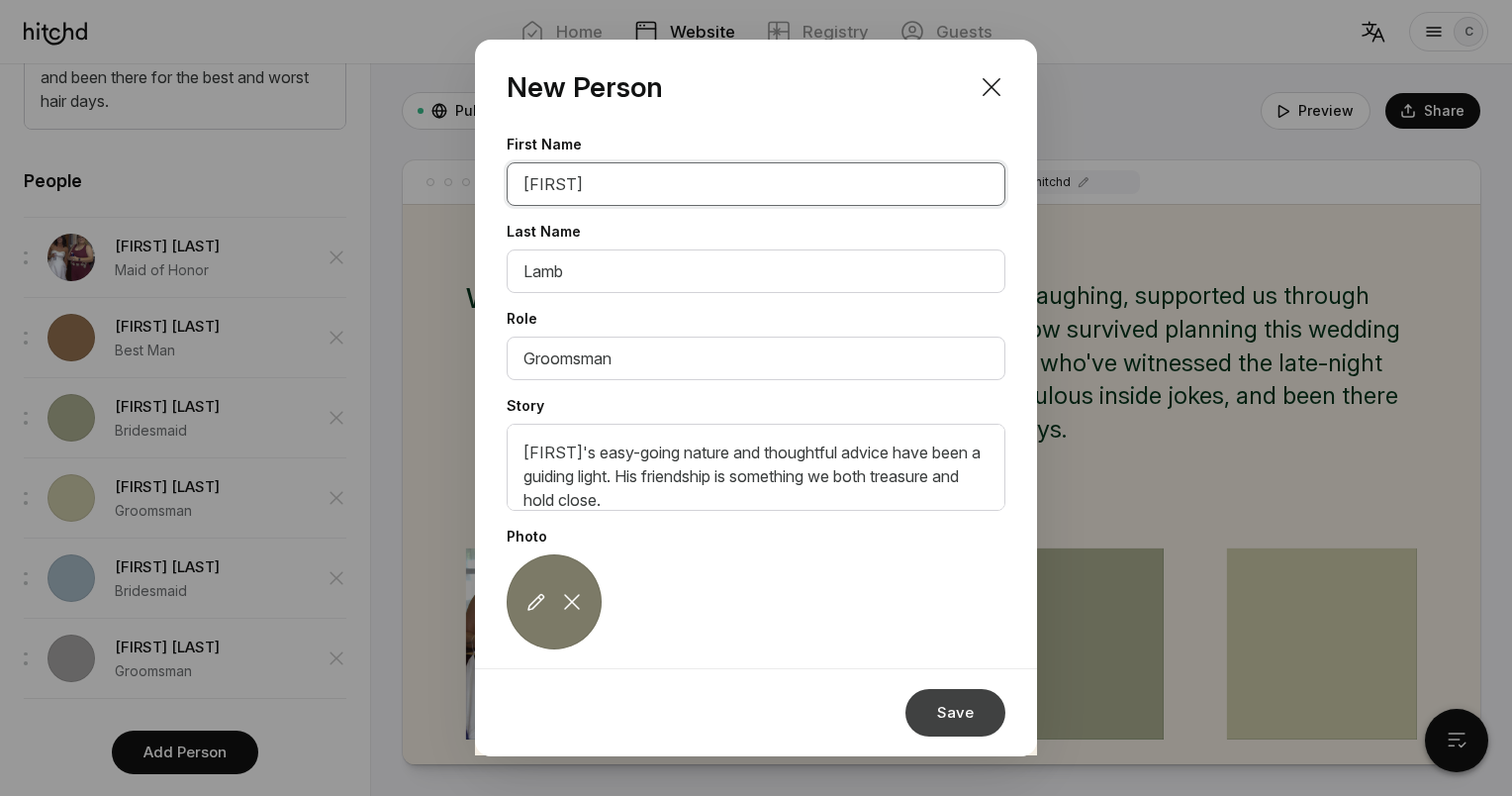 type on "[FIRST]" 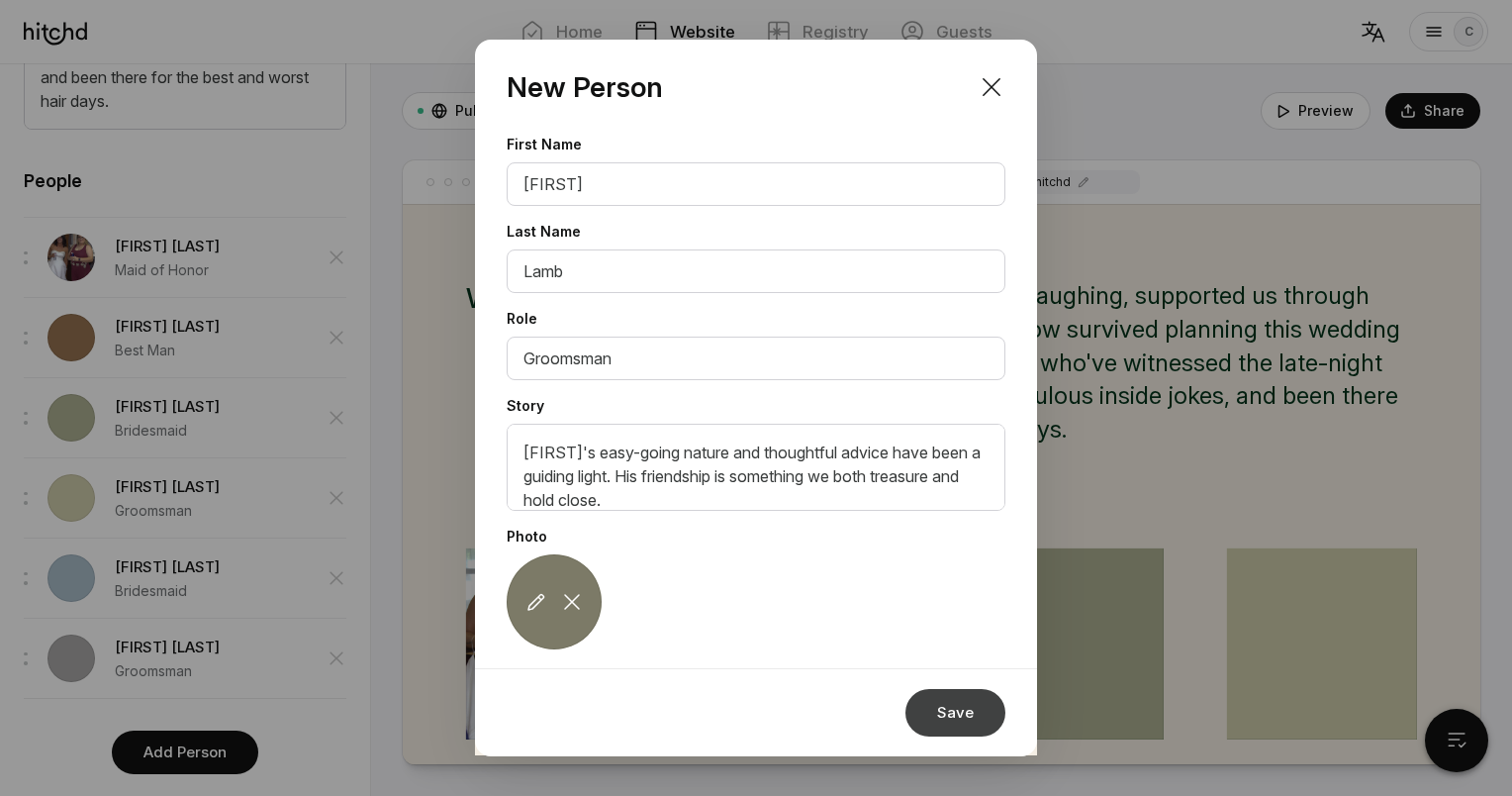 click on "Save" at bounding box center [955, 713] 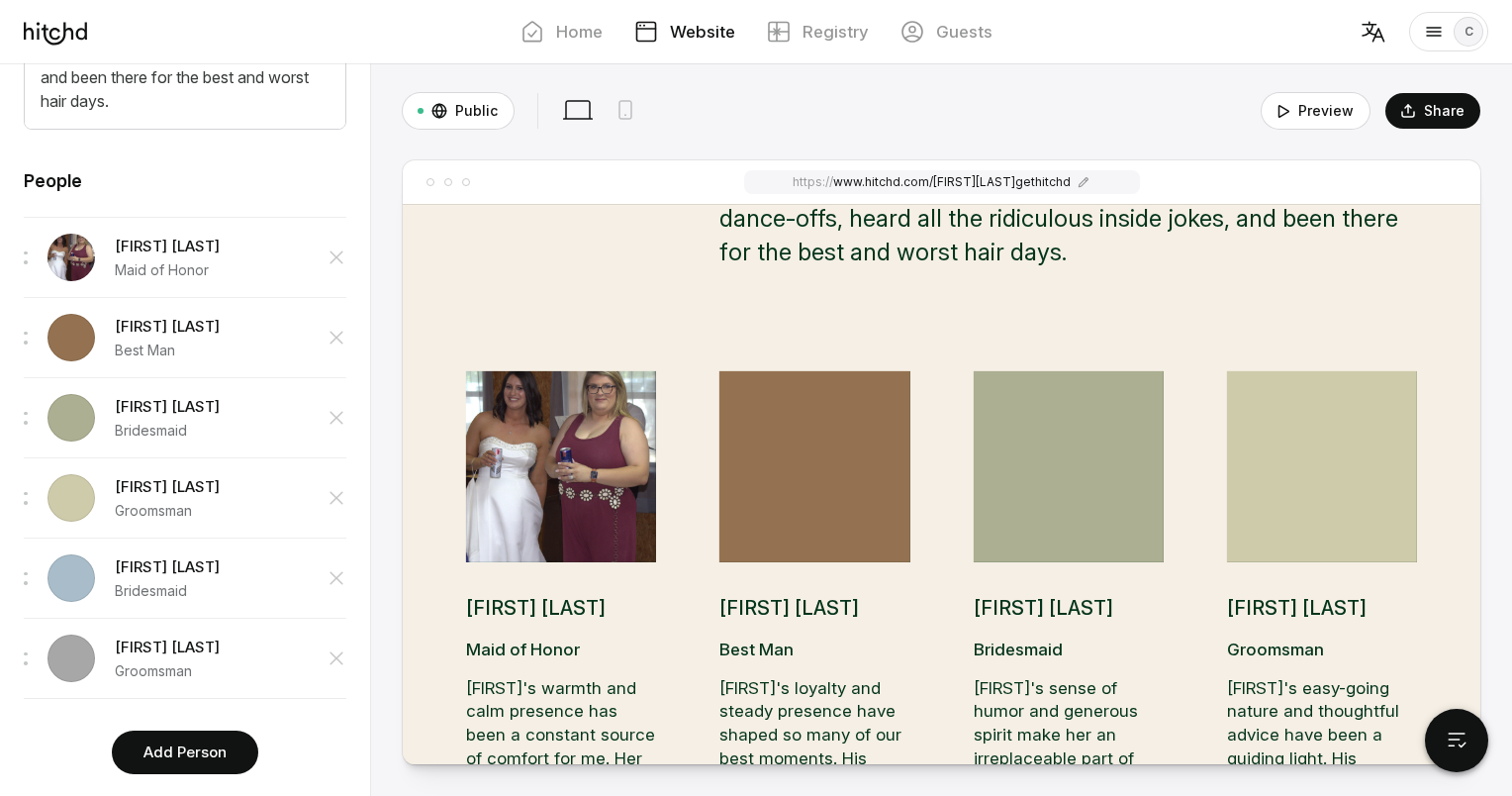 scroll, scrollTop: 2950, scrollLeft: 0, axis: vertical 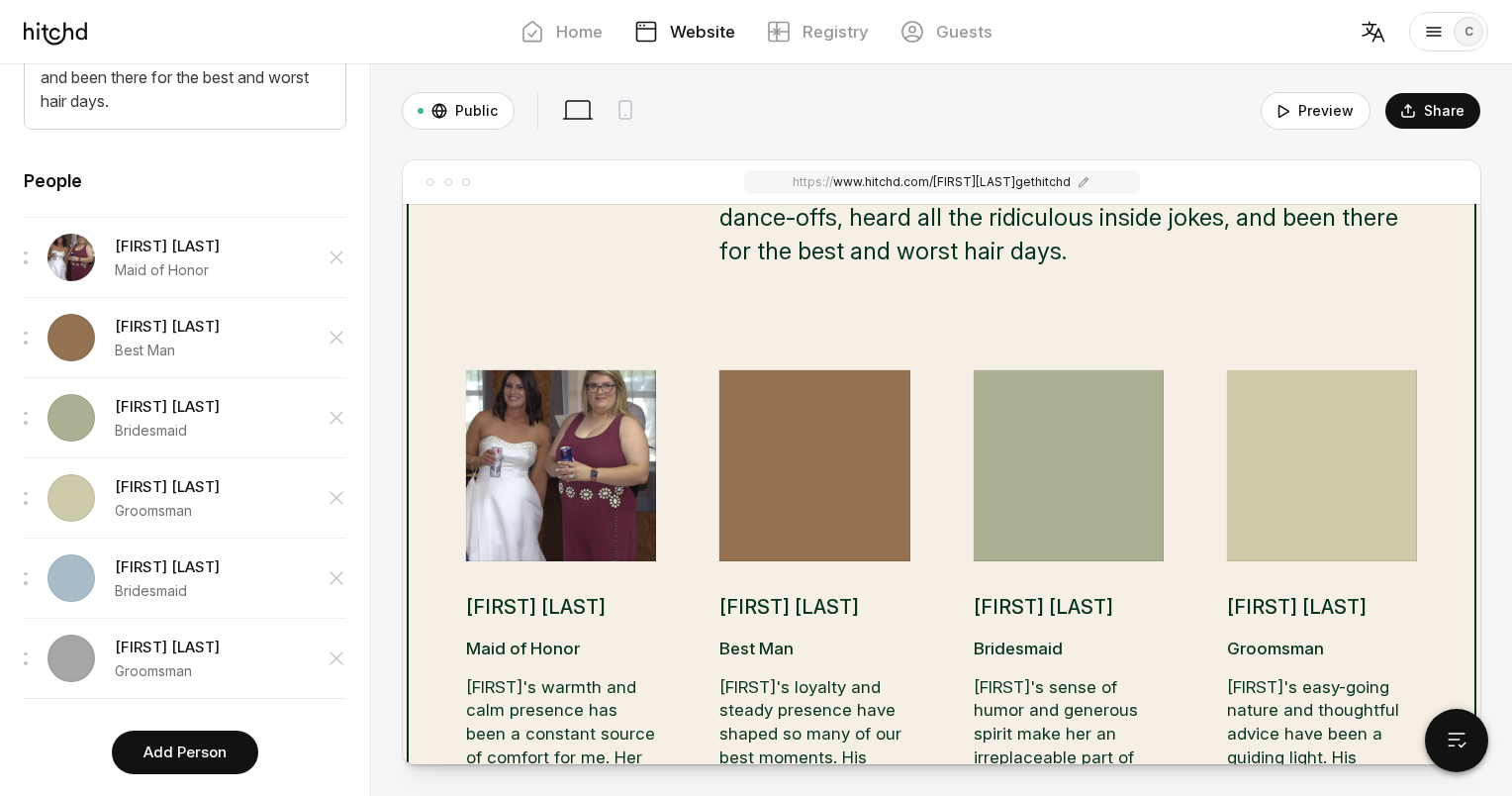 click at bounding box center [561, 465] 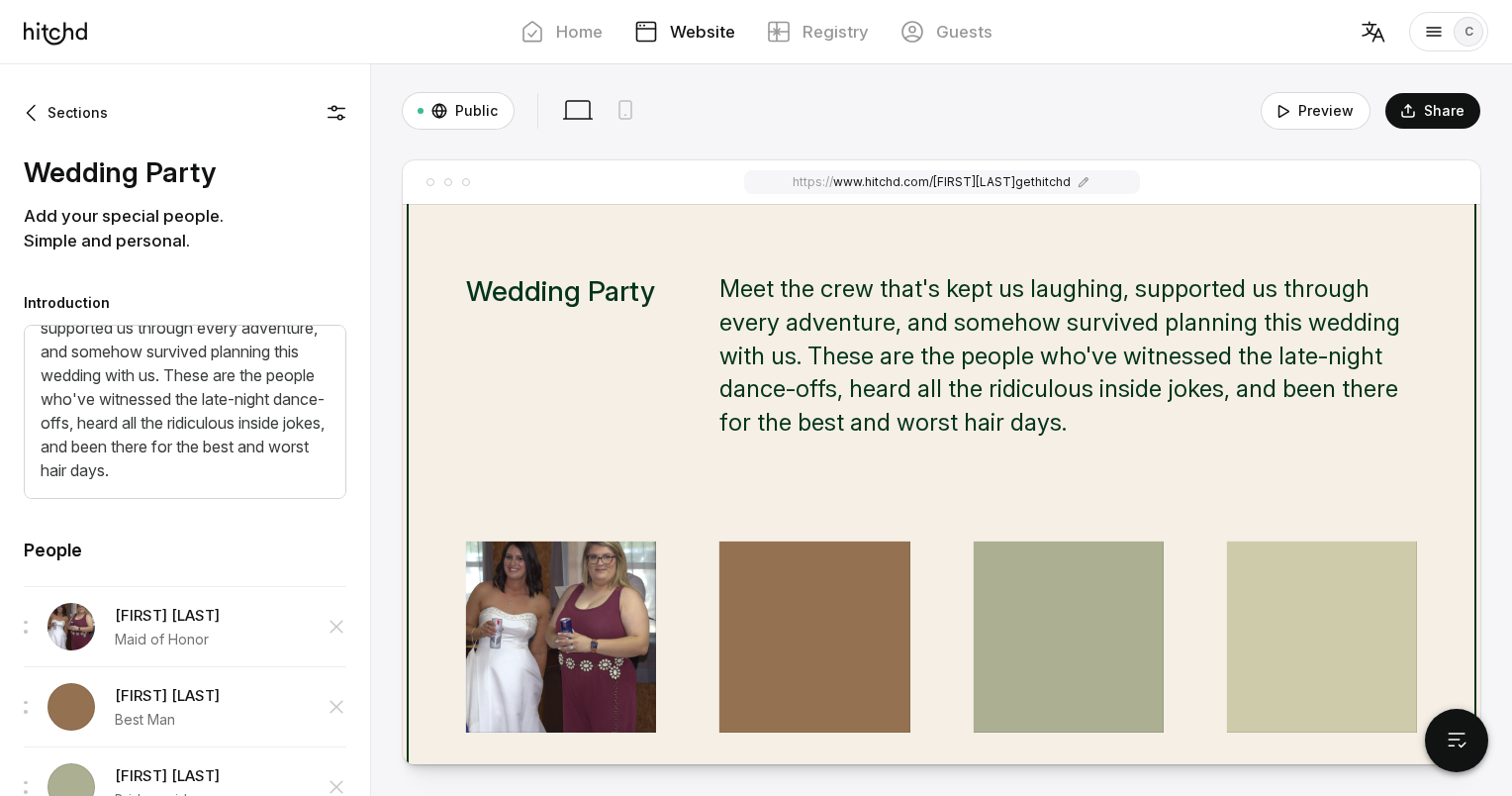 scroll, scrollTop: 2772, scrollLeft: 0, axis: vertical 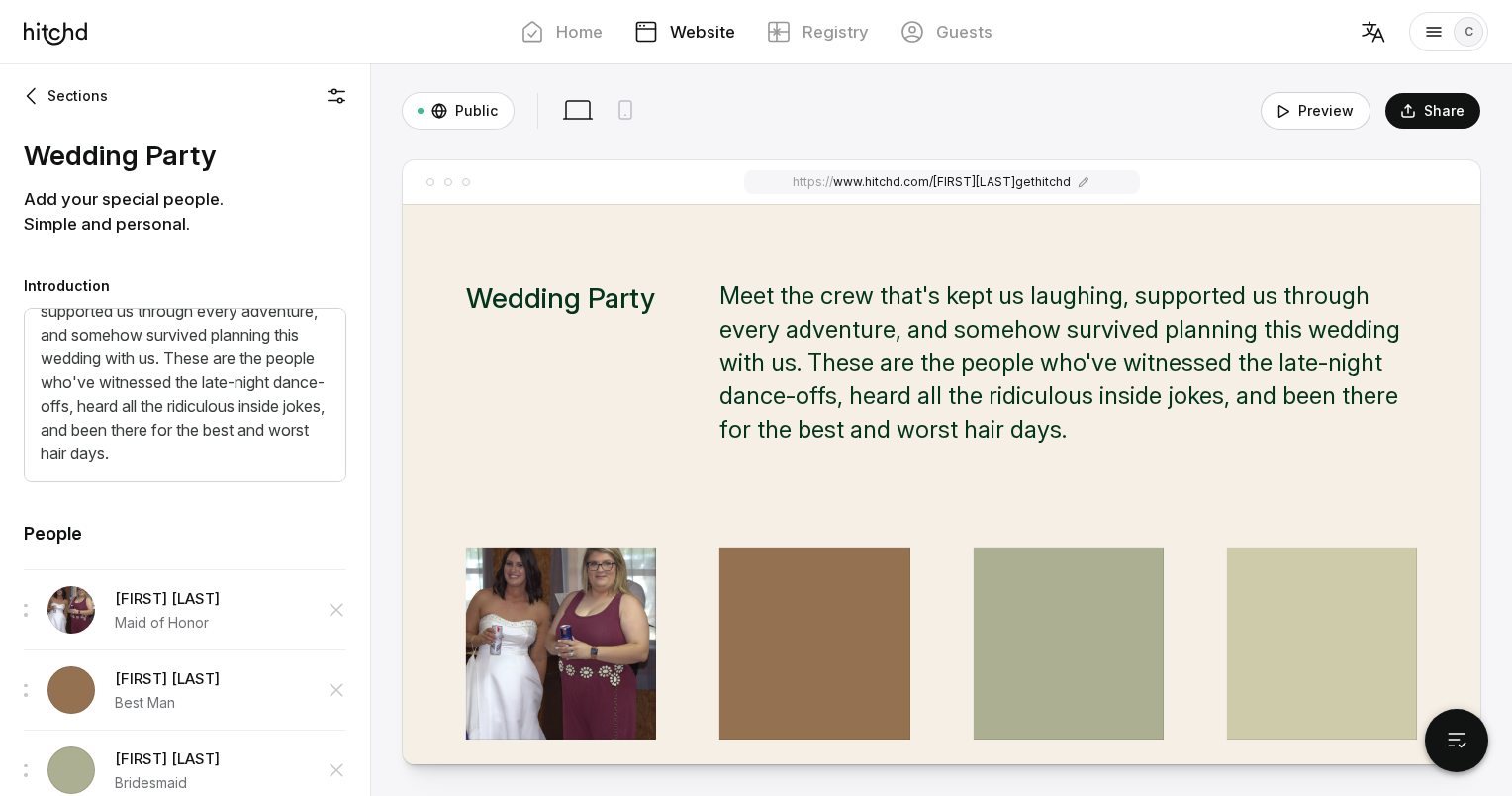 click at bounding box center [1283, 111] 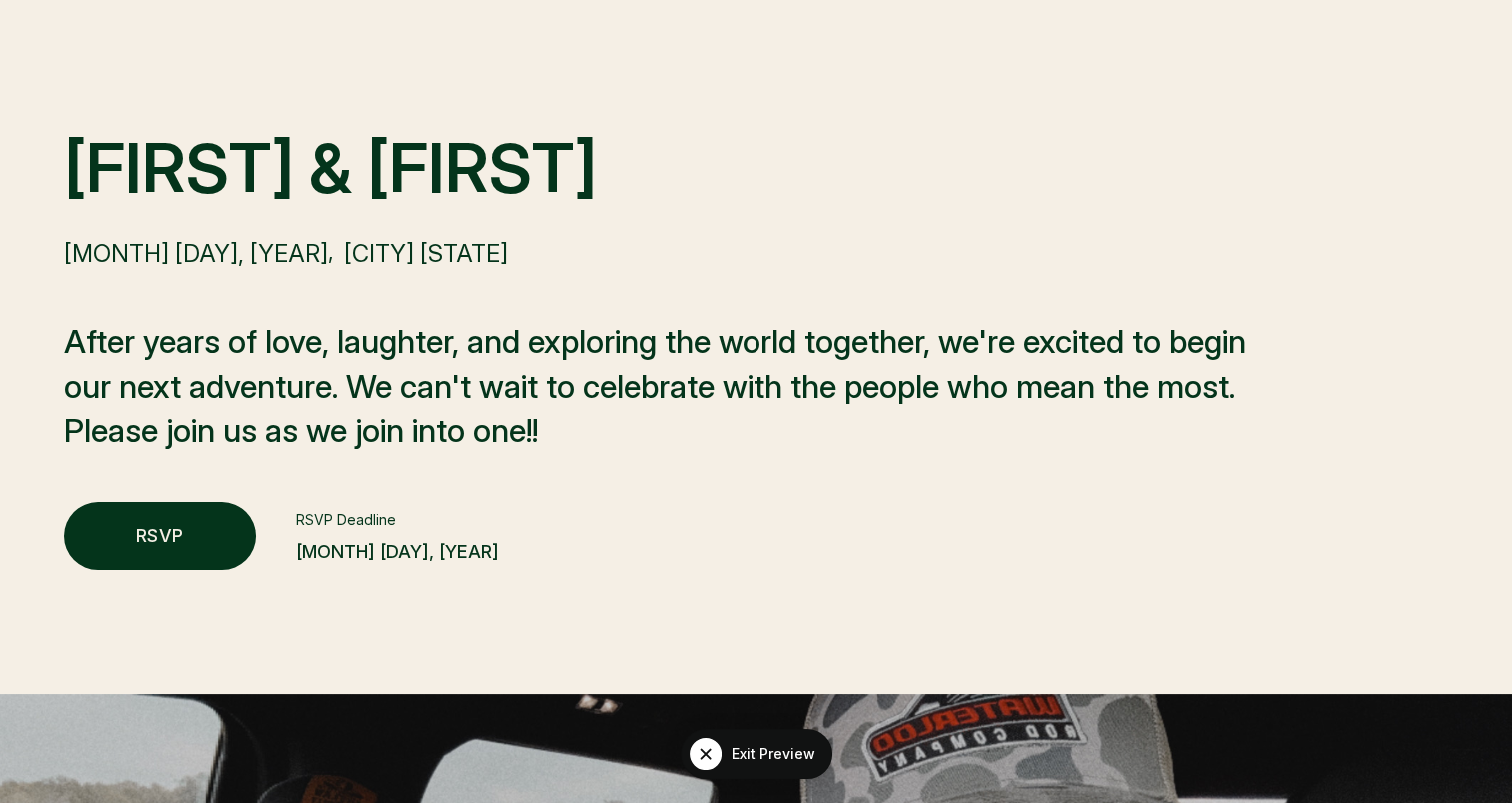 click on "RSVP" at bounding box center [160, 536] 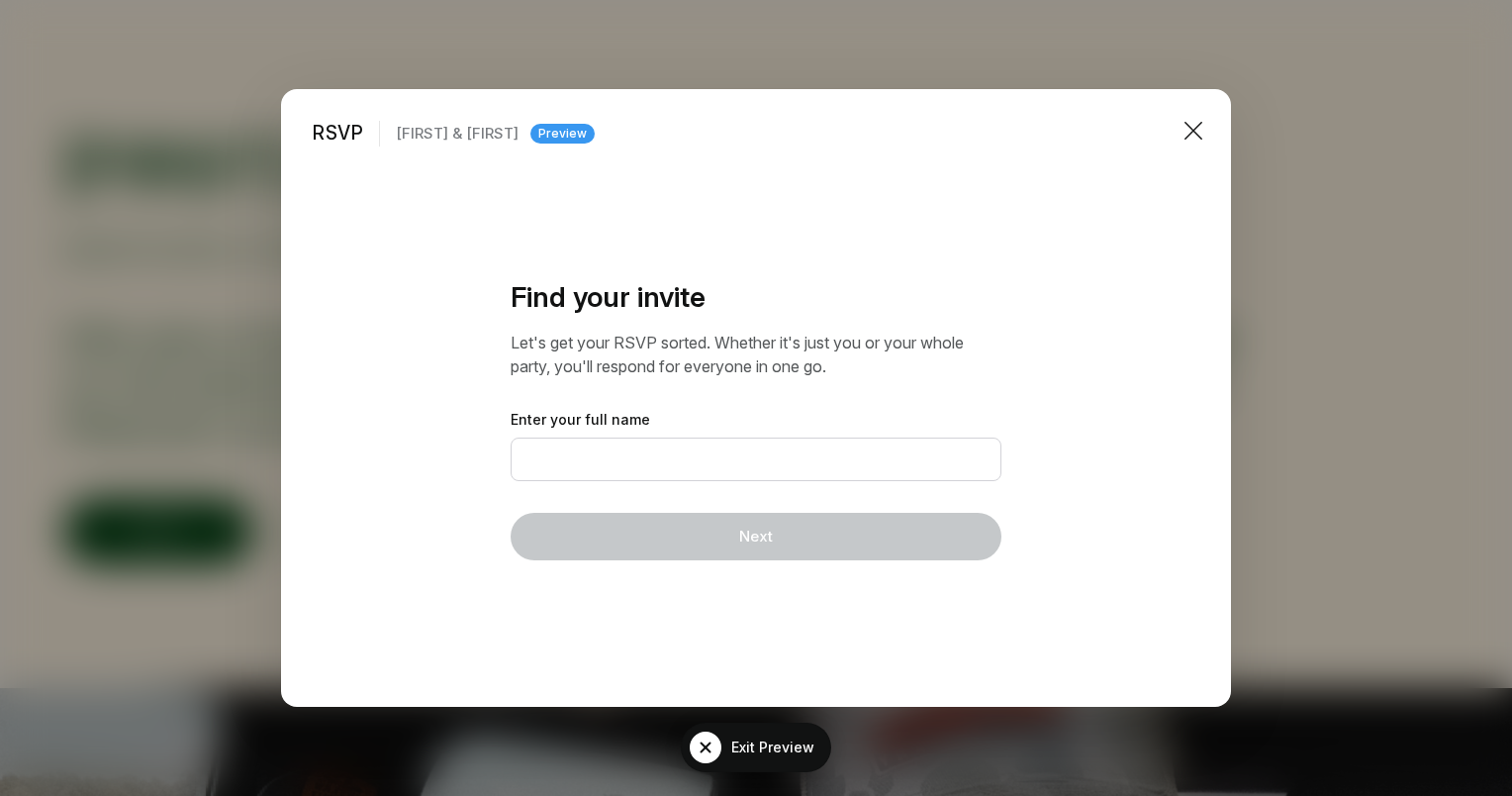 click at bounding box center [1193, 131] 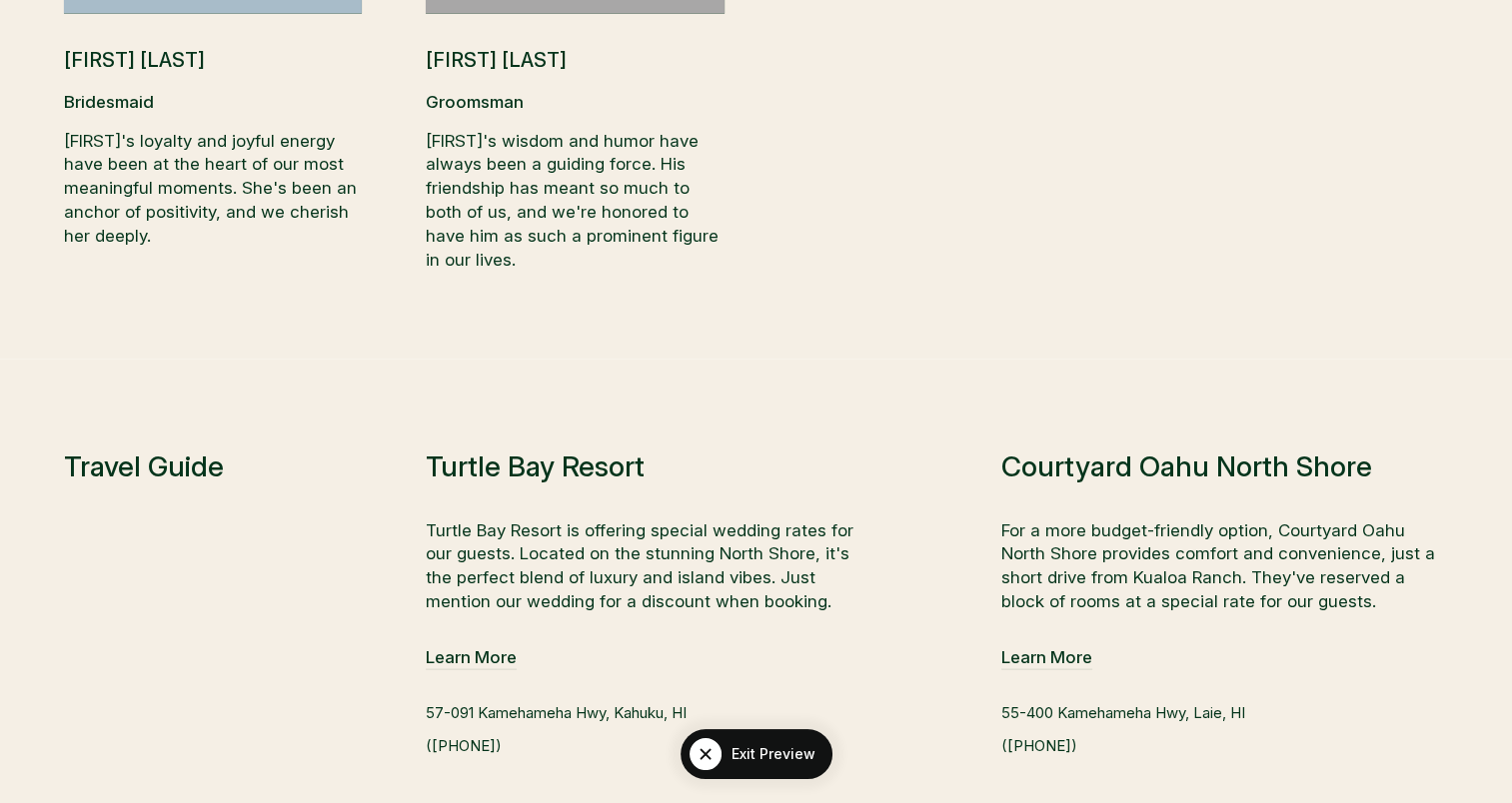 scroll, scrollTop: 4027, scrollLeft: 0, axis: vertical 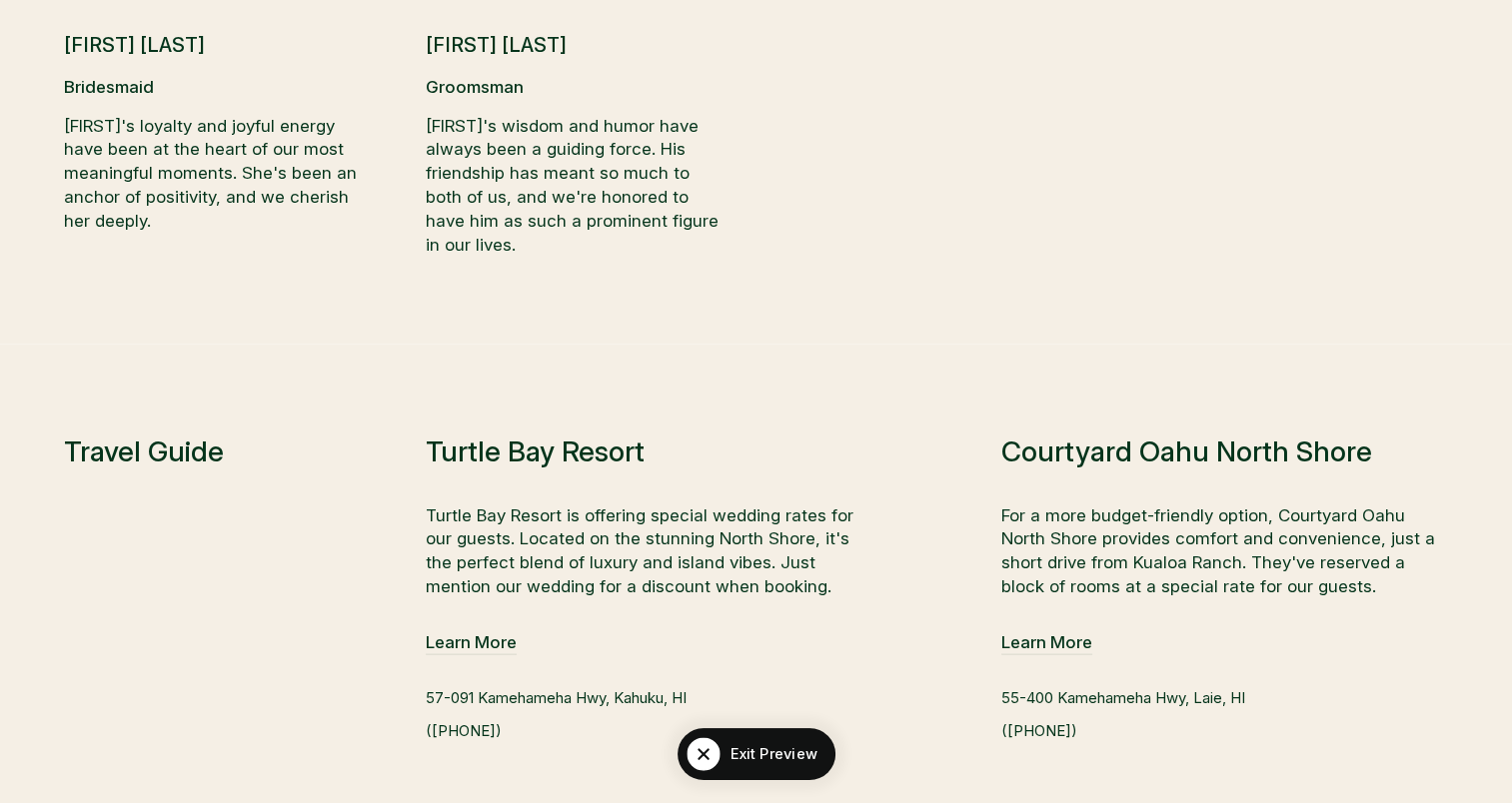click on "Exit Preview" at bounding box center (773, 754) 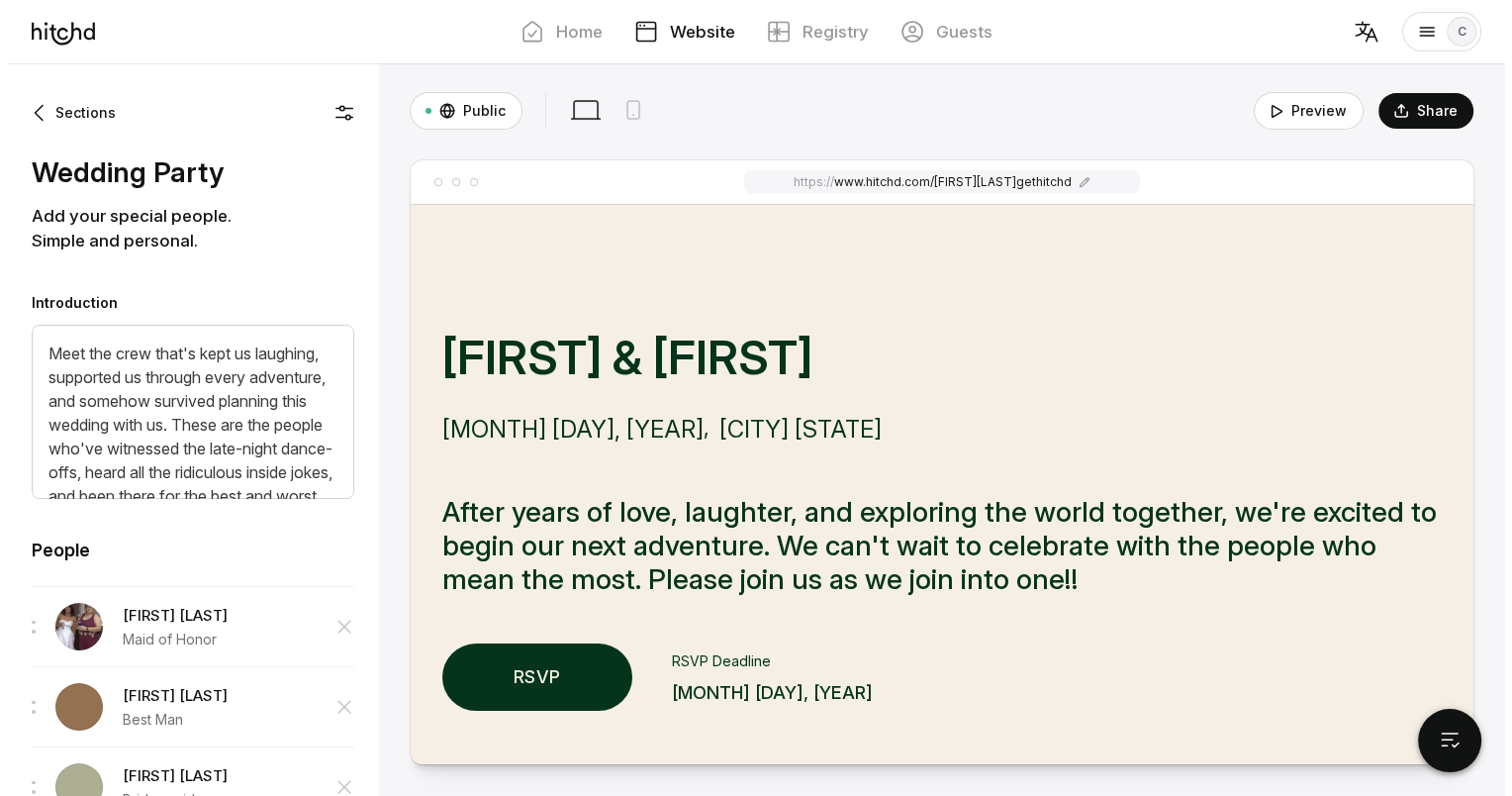scroll, scrollTop: 0, scrollLeft: 0, axis: both 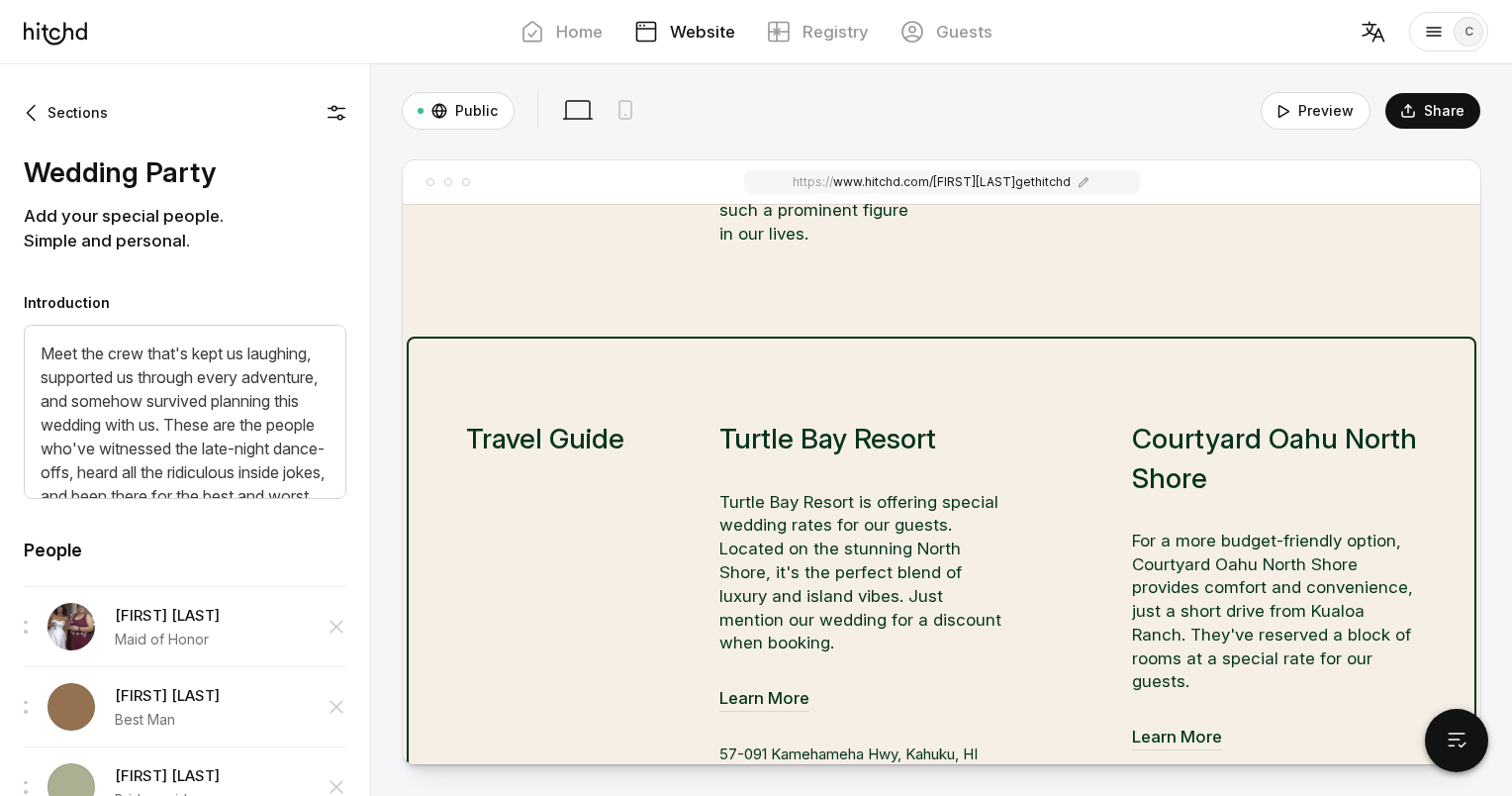 click on "[BRAND] Resort
[BRAND] Resort is offering special wedding rates for our guests. Located on the stunning North Shore, it's the perfect blend of luxury and island vibes. Just mention our wedding for a discount when booking.
Learn More
[NUMBER]-[NUMBER] [STREET], [CITY], [STATE]
([PHONE])
[BRAND] [CITY] [STATE]" at bounding box center [941, 1086] 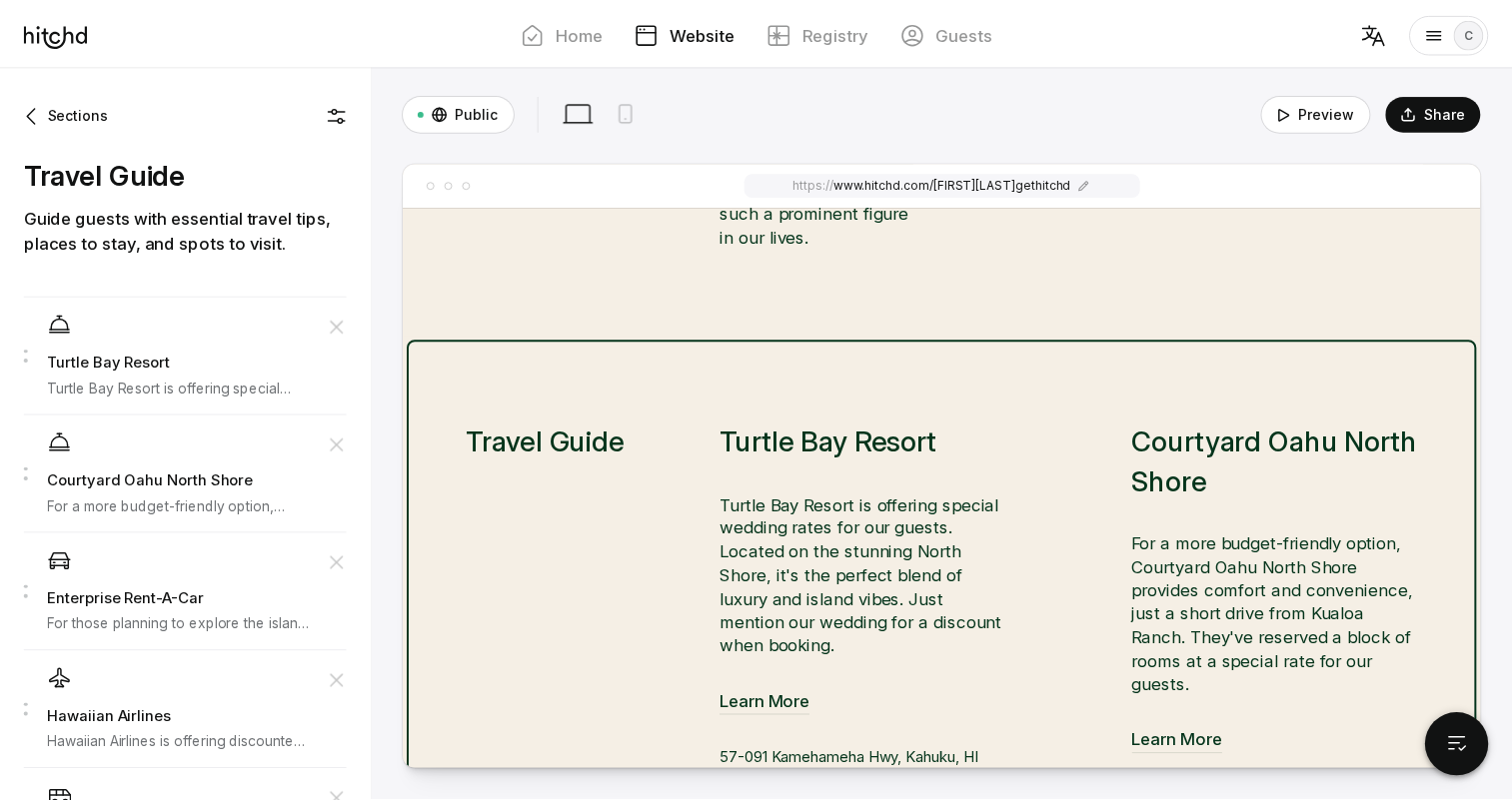scroll, scrollTop: 4361, scrollLeft: 0, axis: vertical 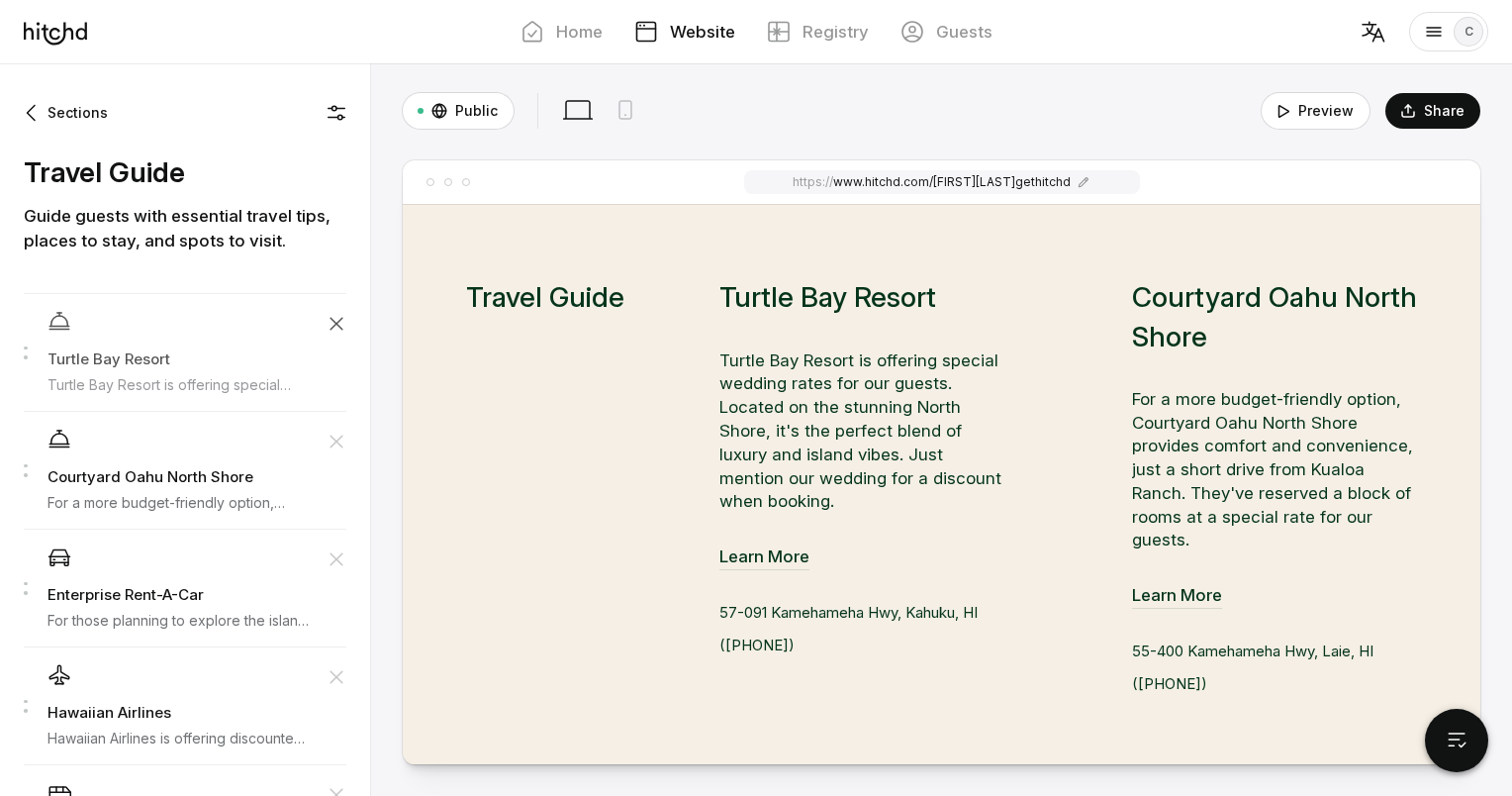 click at bounding box center (336, 324) 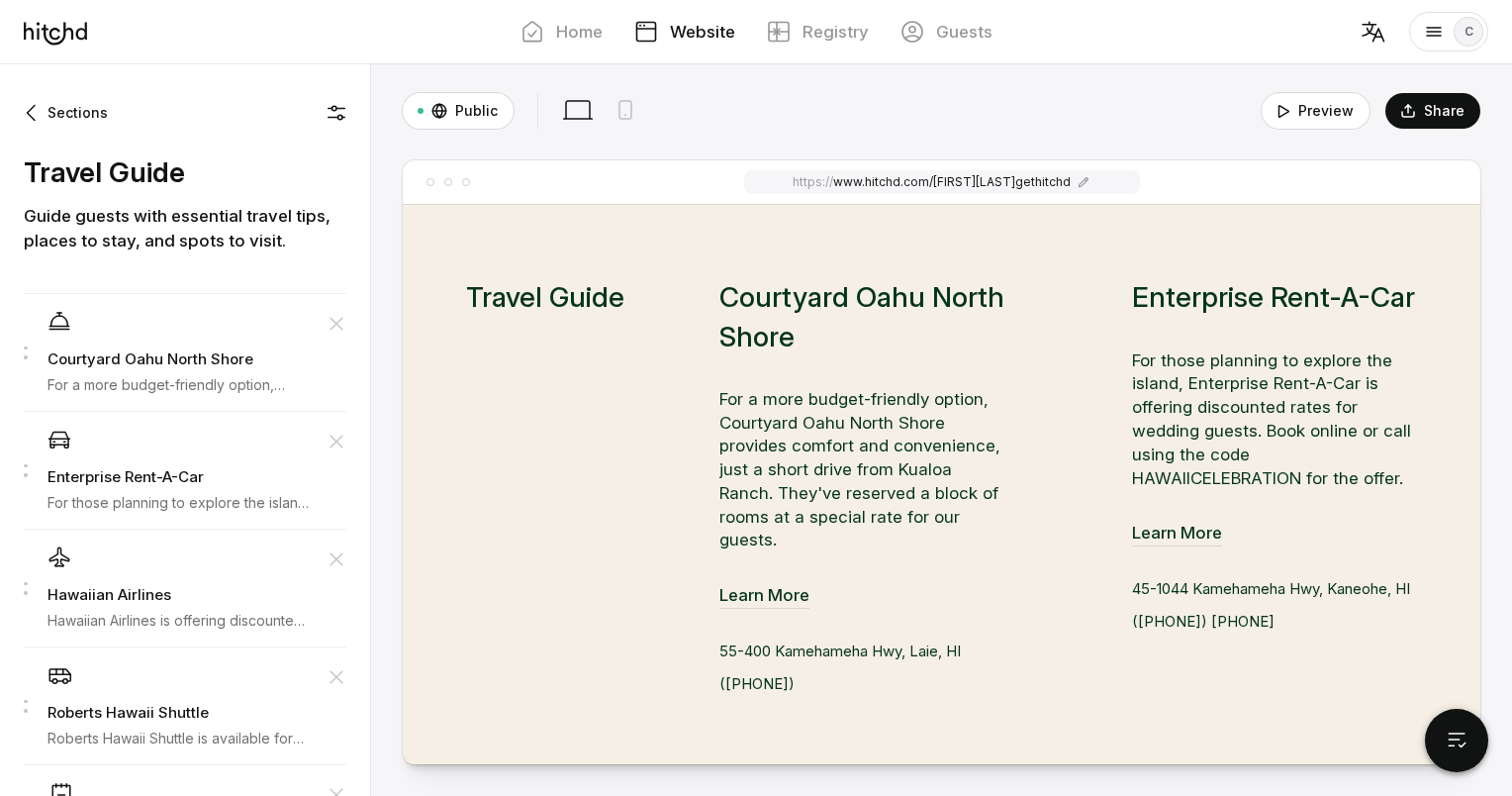 click at bounding box center [336, 324] 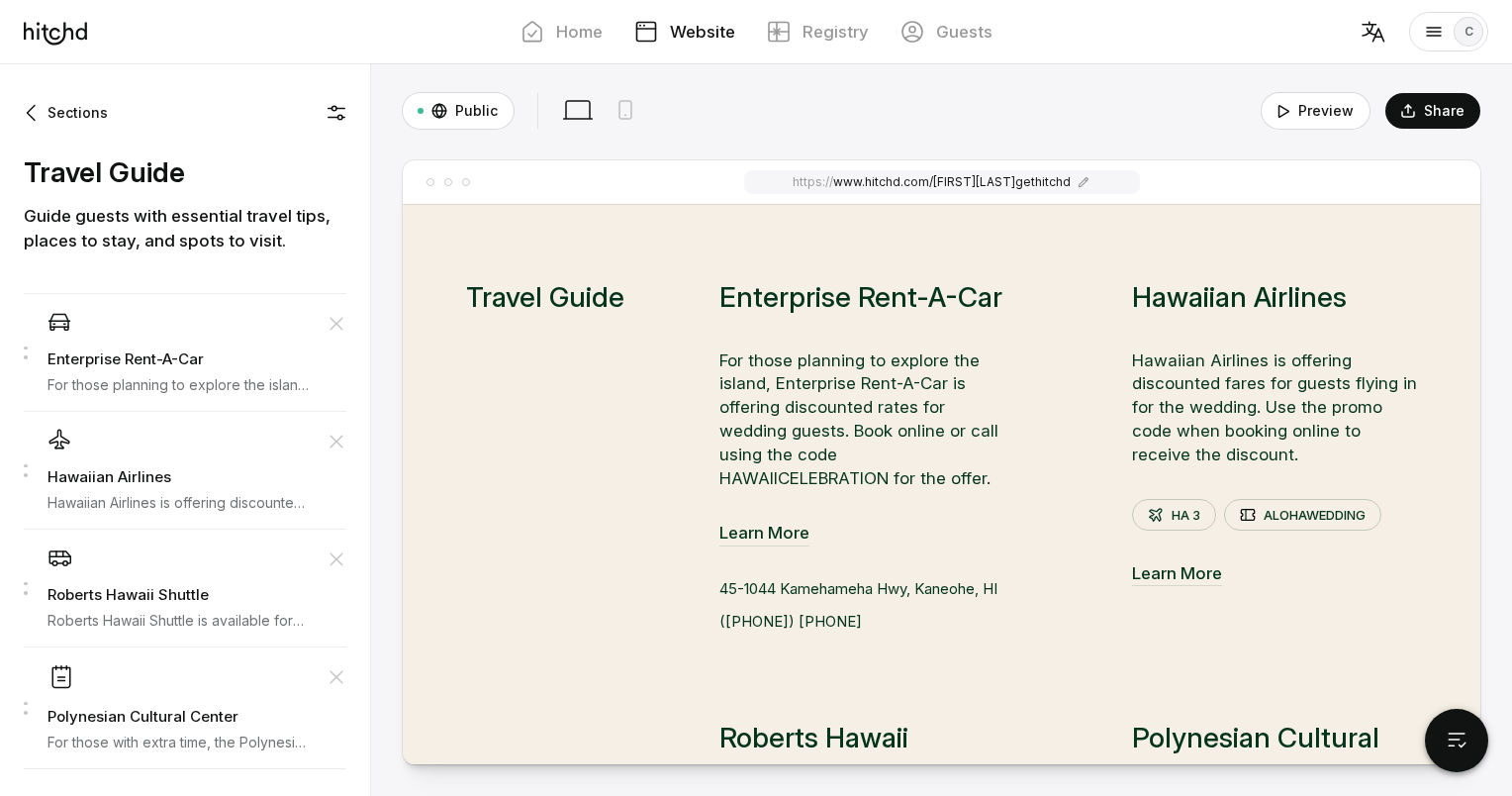 click at bounding box center [336, 324] 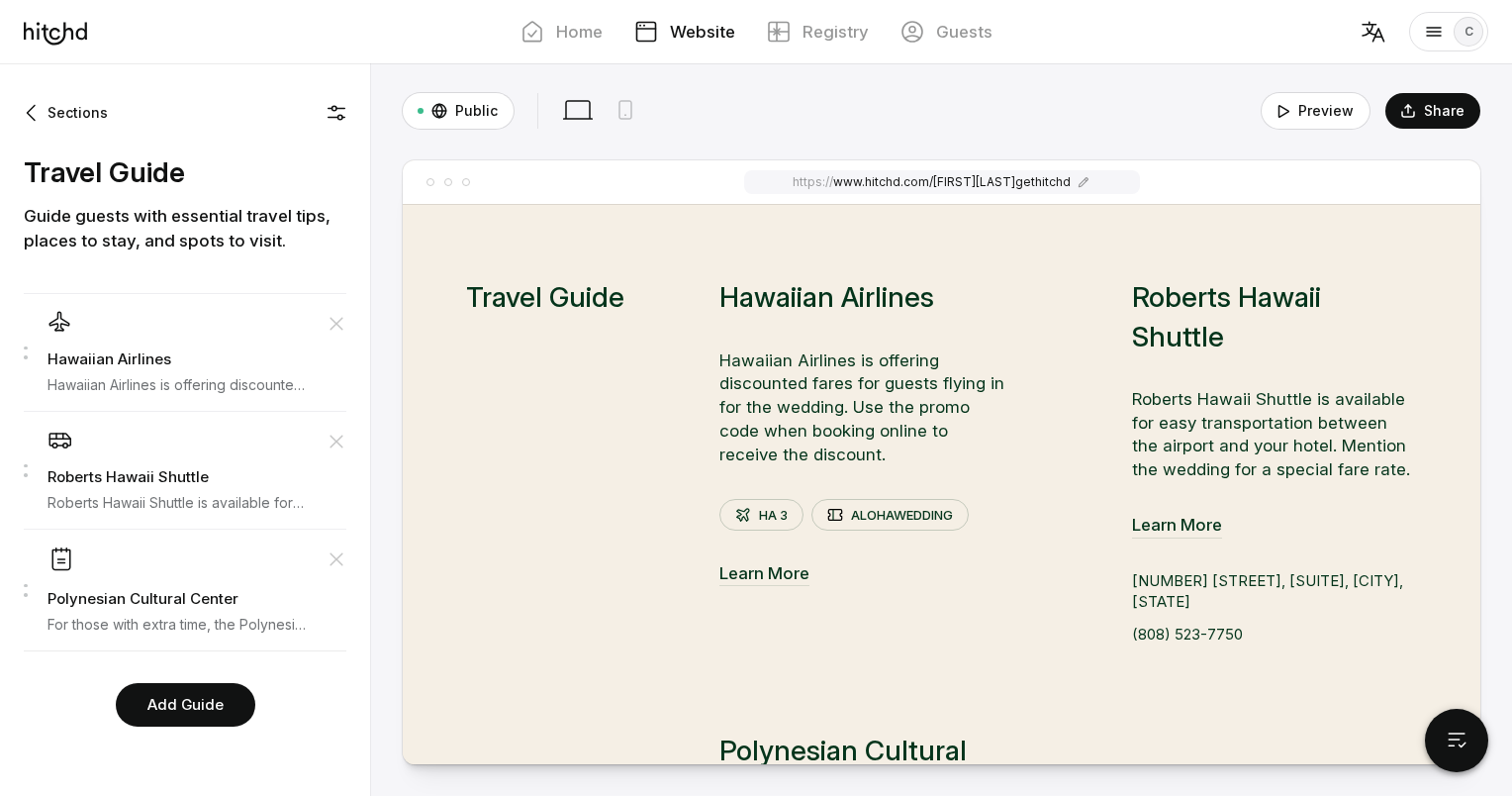 click on "Hawaiian Airlines
Hawaiian Airlines is offering discounted fares for guests flying in for the wedding. Use the promo code when booking online to receive the discount." at bounding box center [197, 352] 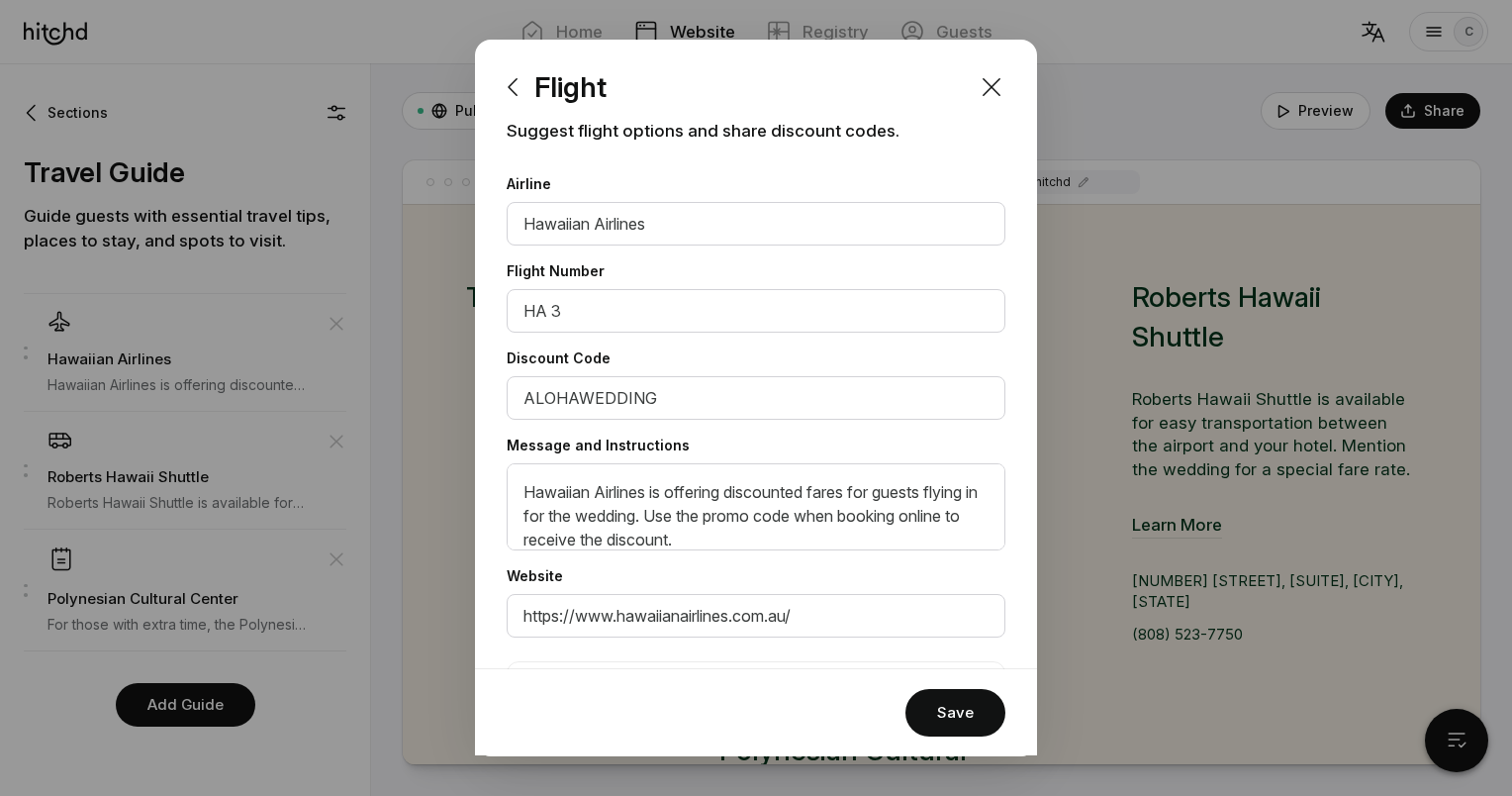 click at bounding box center (756, 398) 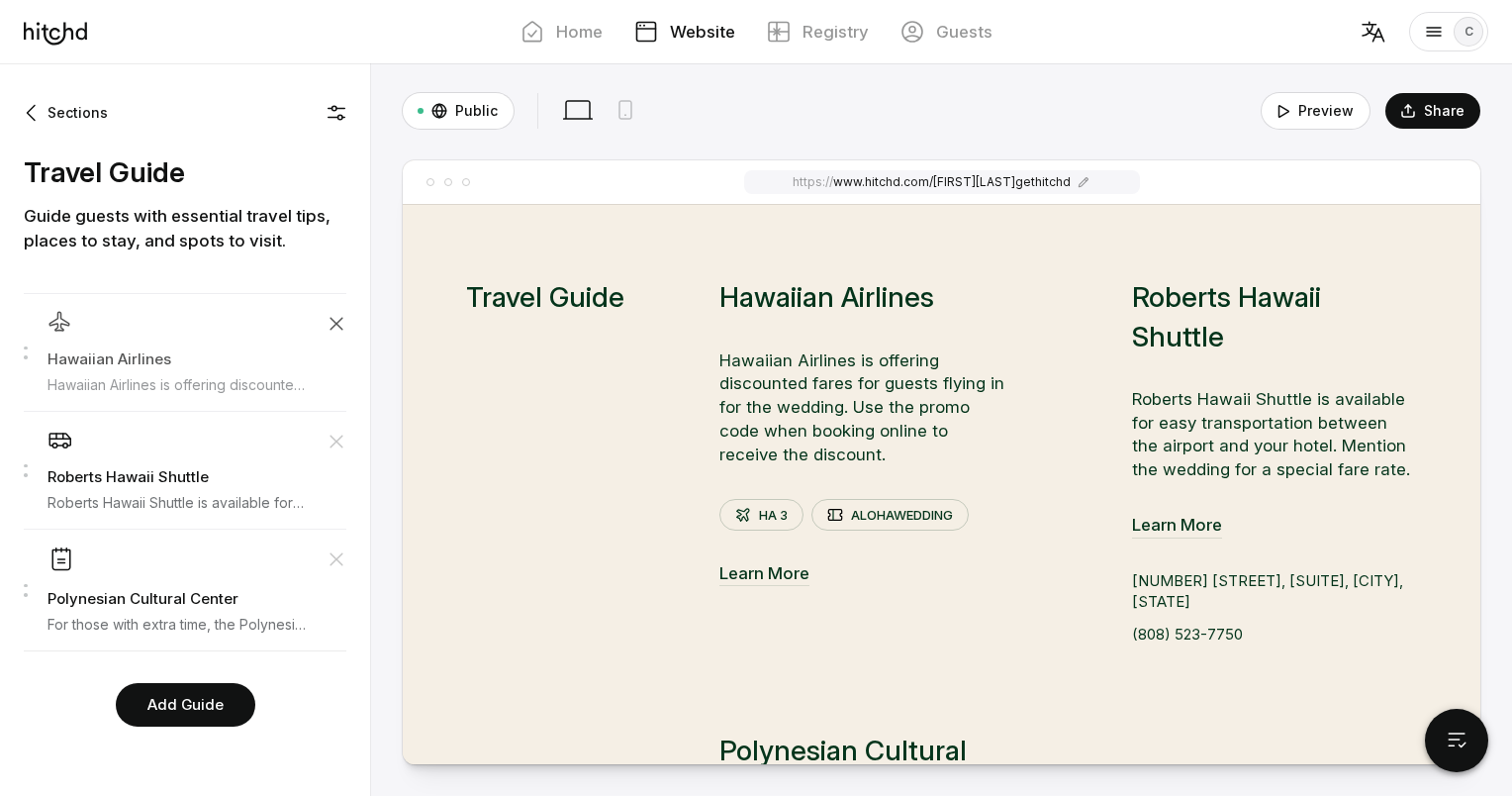 click at bounding box center [336, 324] 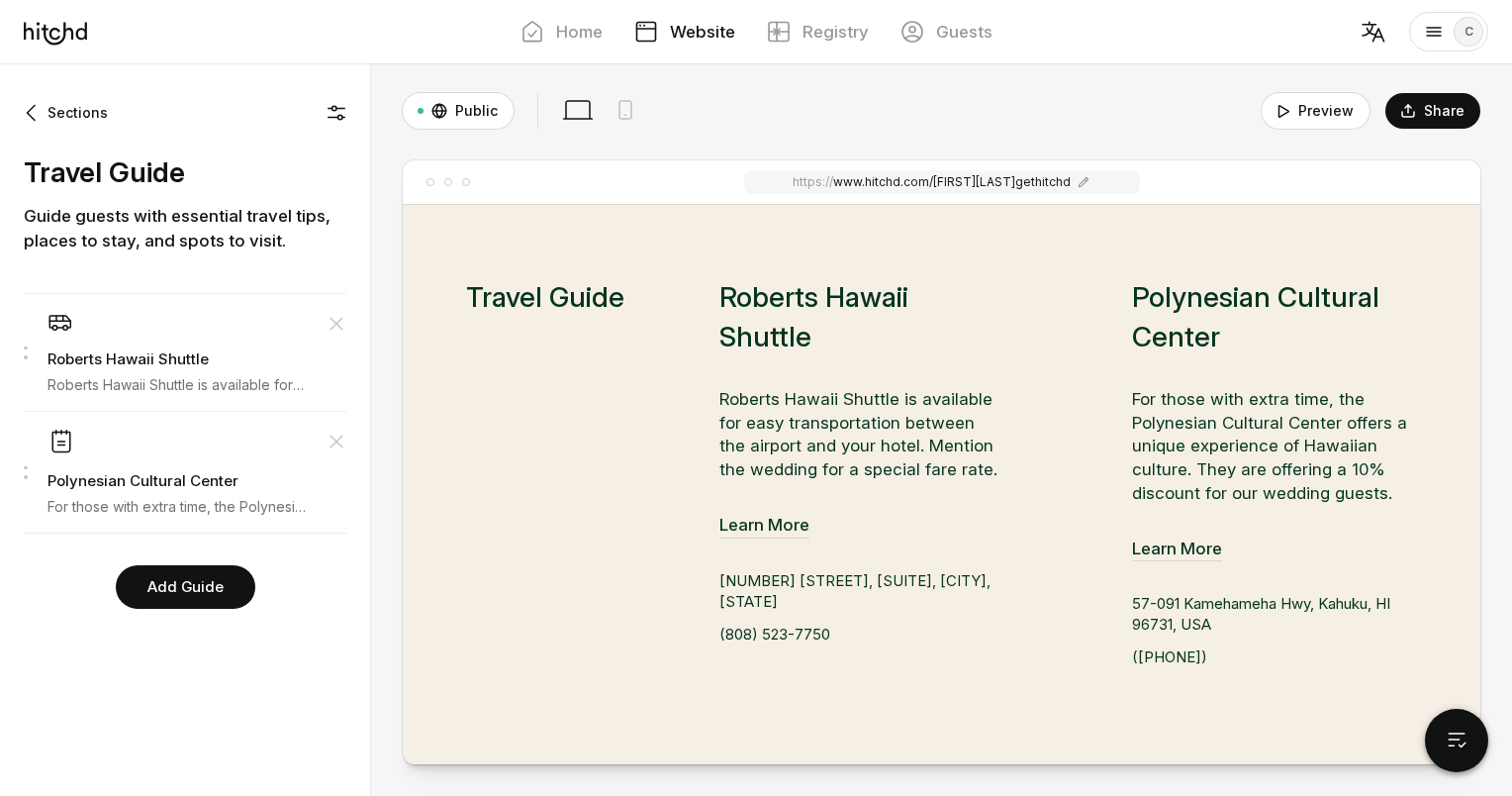 click at bounding box center (336, 324) 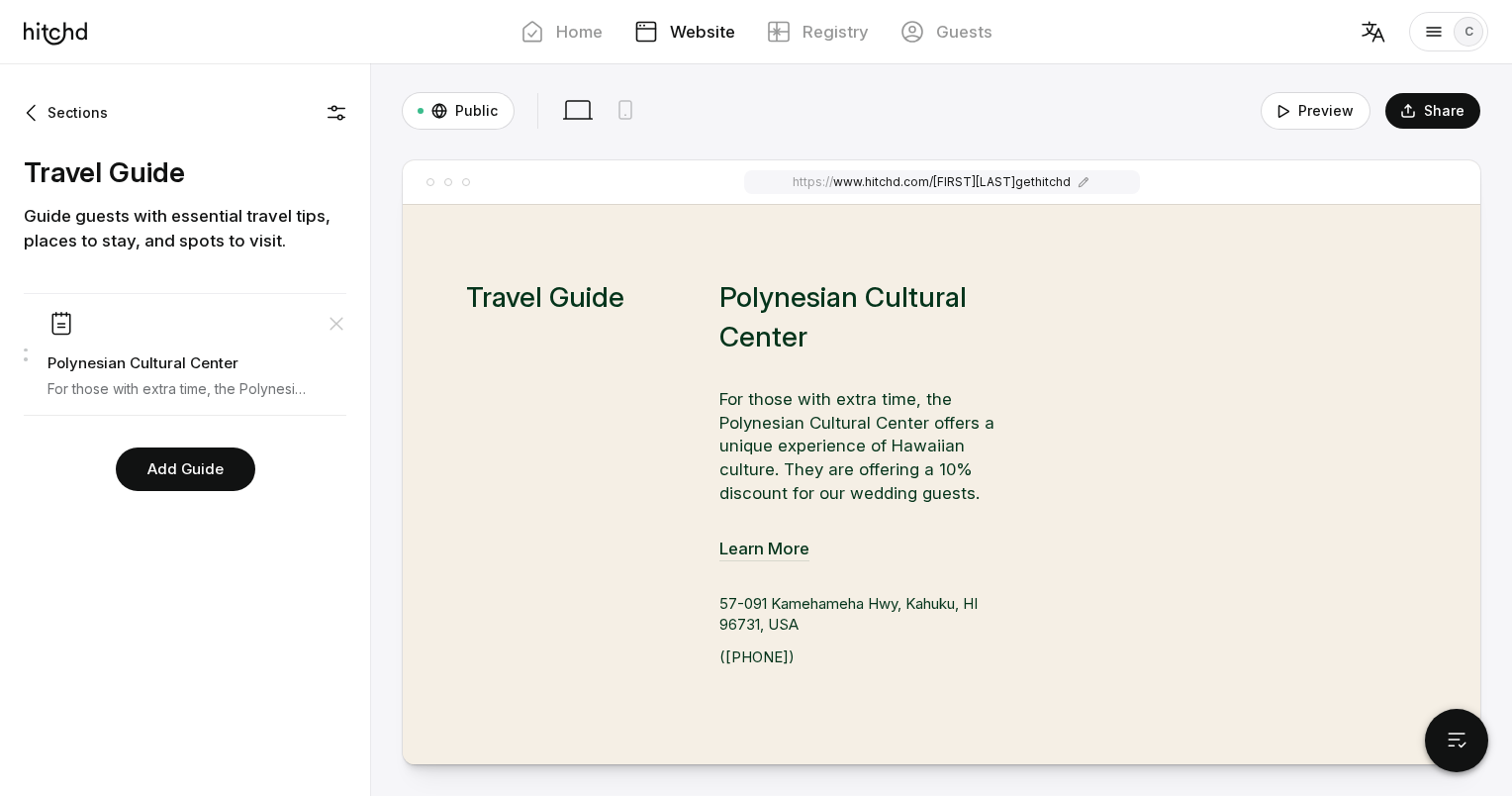 click at bounding box center [336, 324] 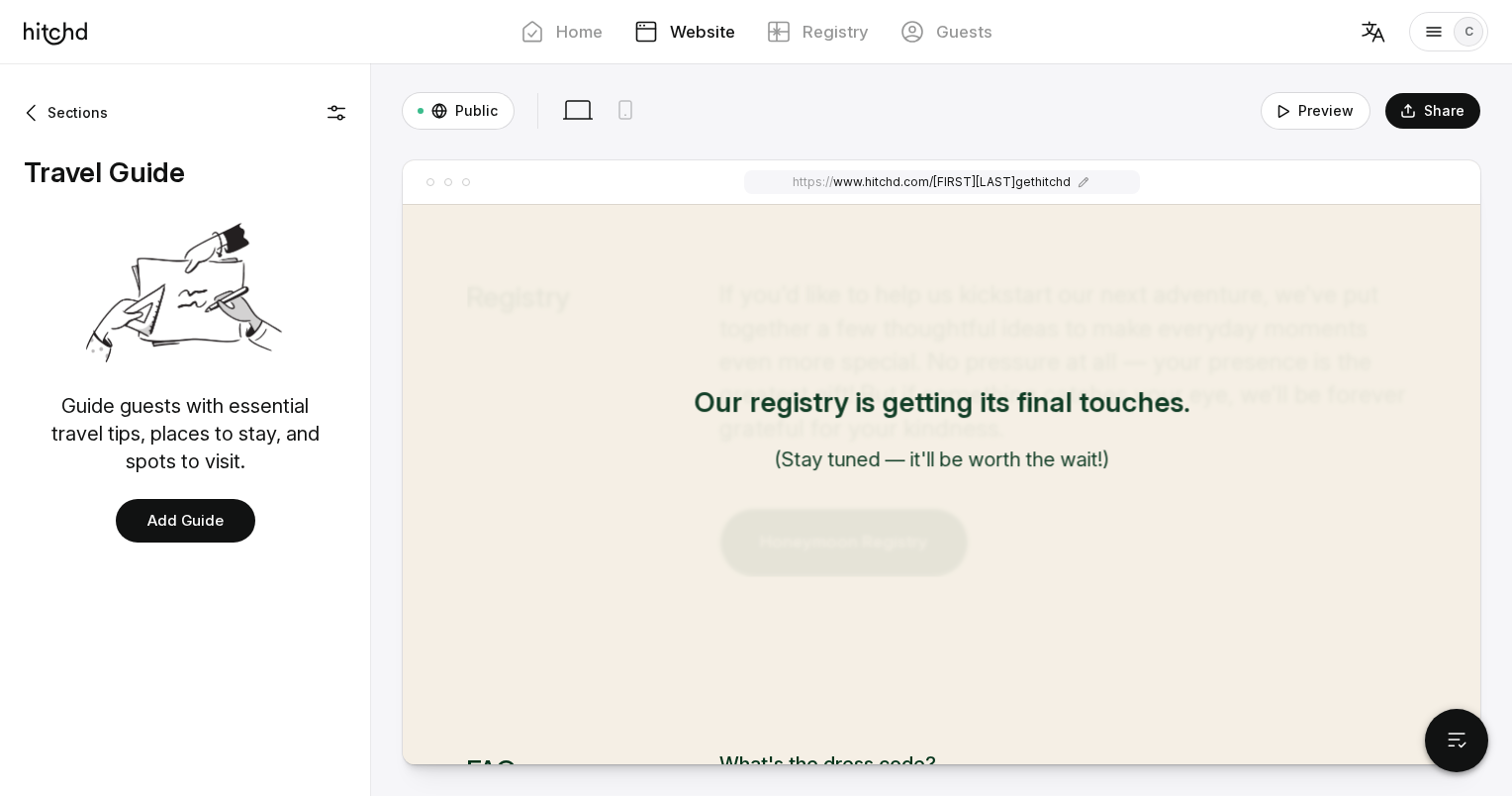 click on "Up
Down
Sections
Travel Guide
Guide guests with essential  travel tips, places to stay, and spots to visit.
Add Guide" at bounding box center [185, 430] 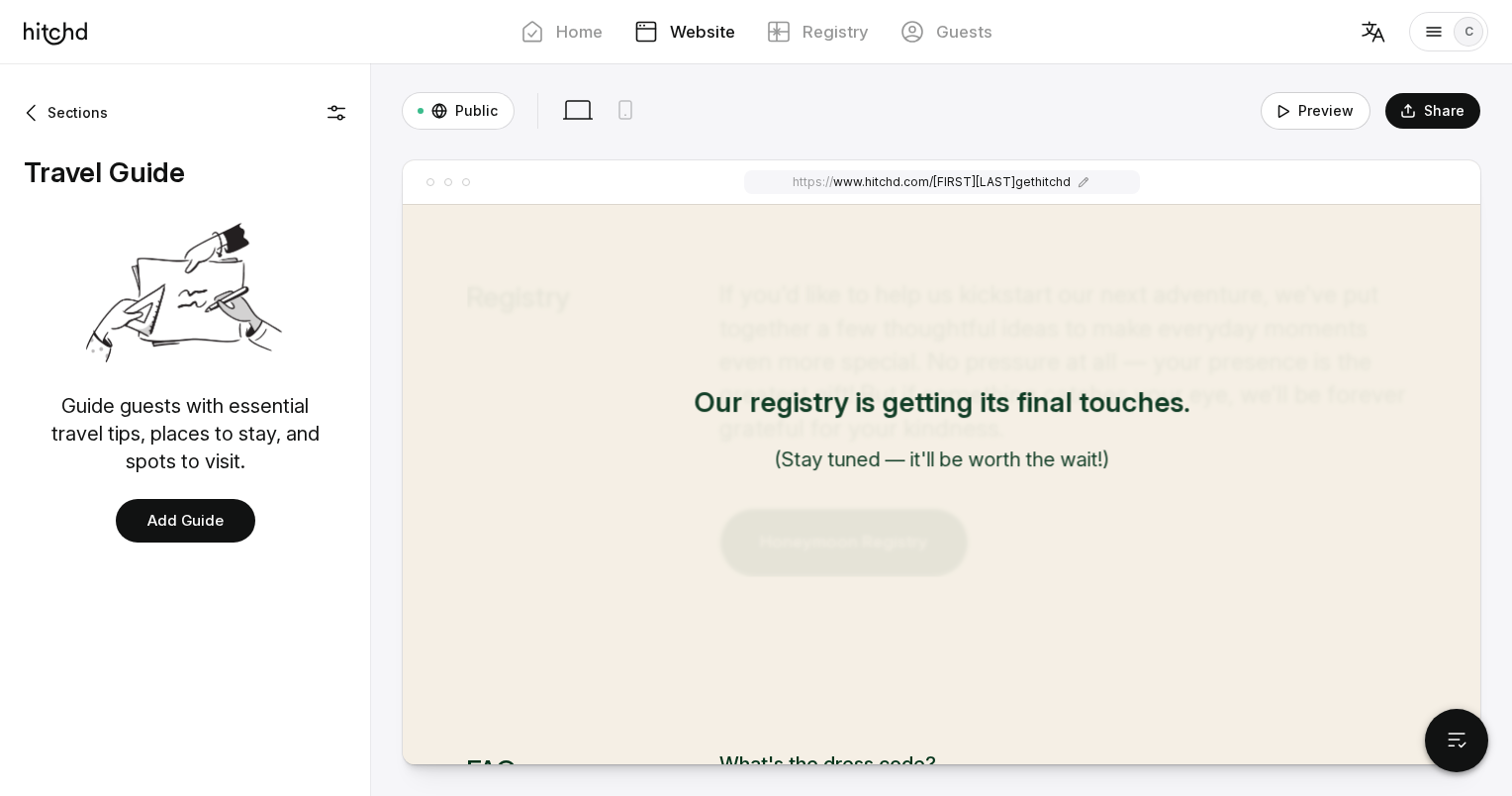 click on "Preview" at bounding box center [1315, 111] 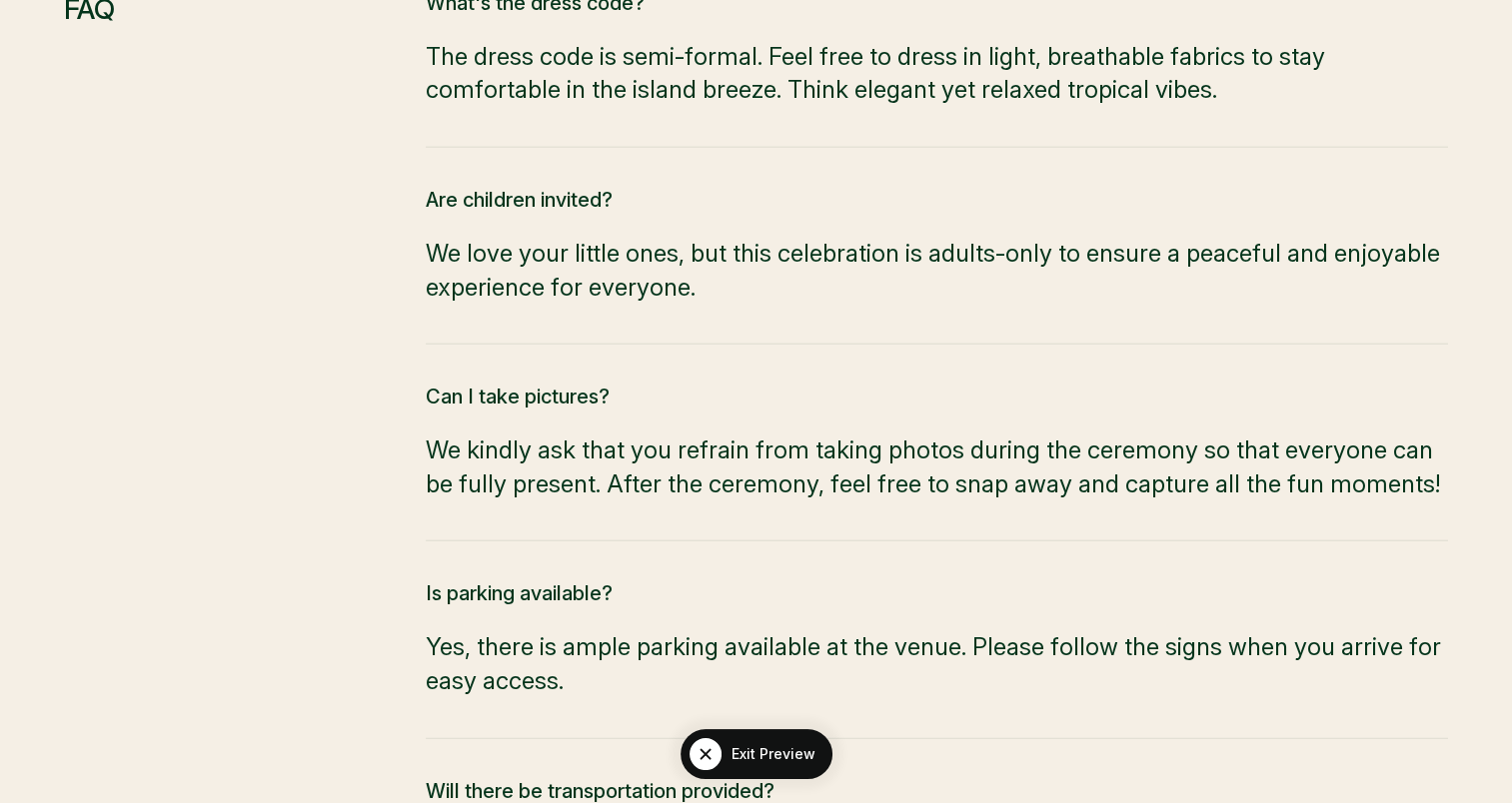 scroll, scrollTop: 4958, scrollLeft: 0, axis: vertical 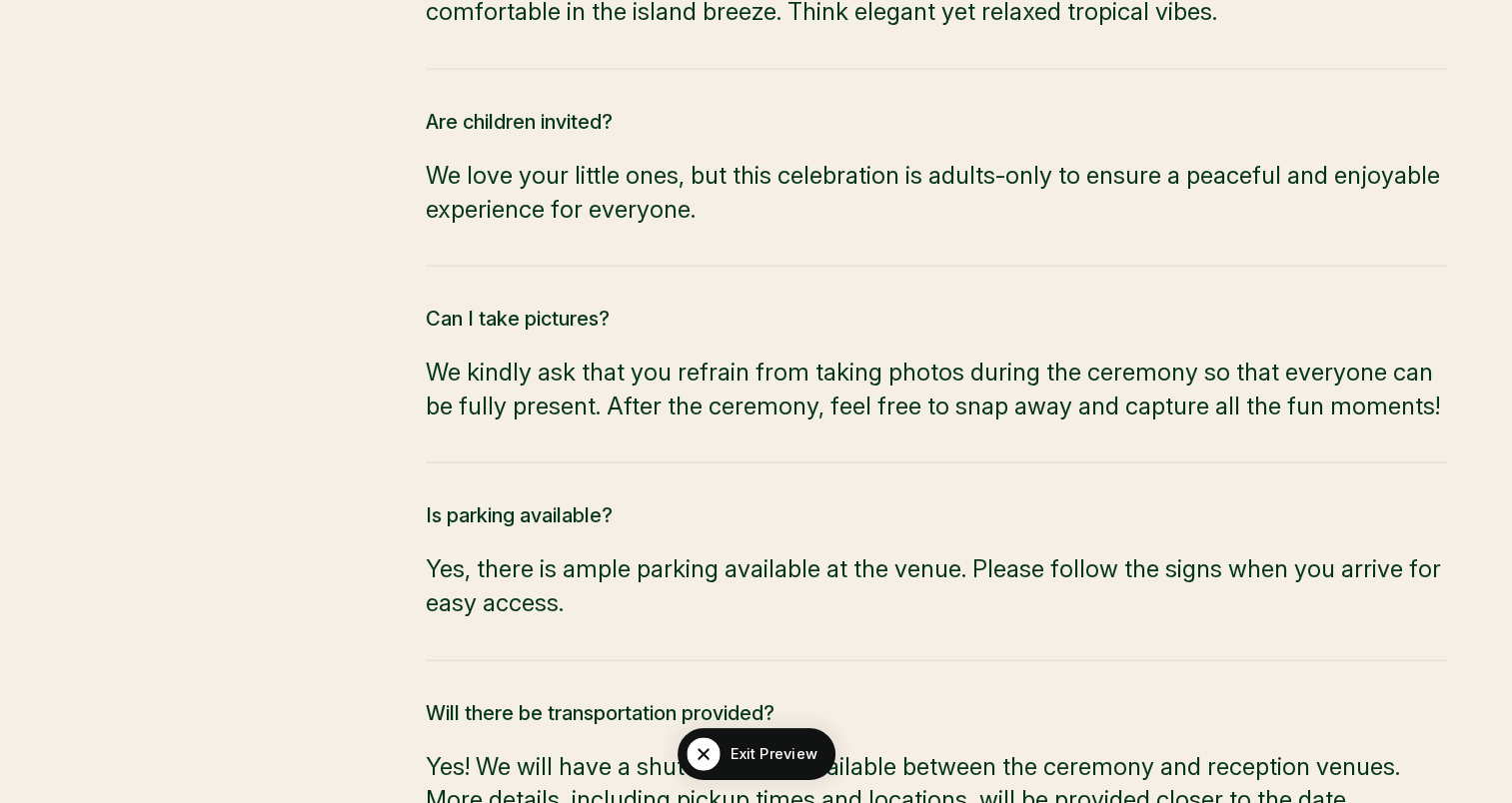 click on "Exit Preview" at bounding box center (773, 754) 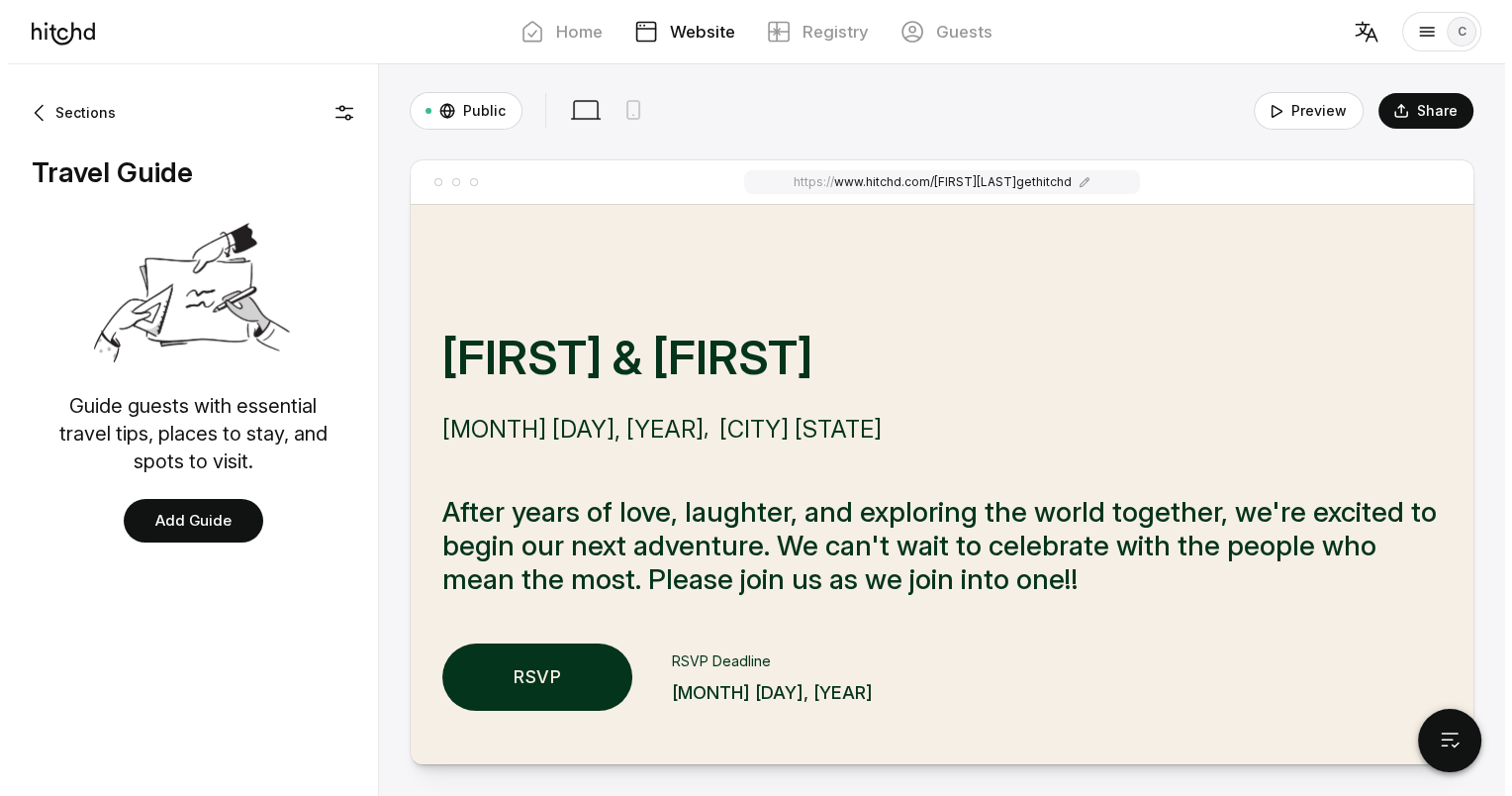 scroll, scrollTop: 0, scrollLeft: 0, axis: both 